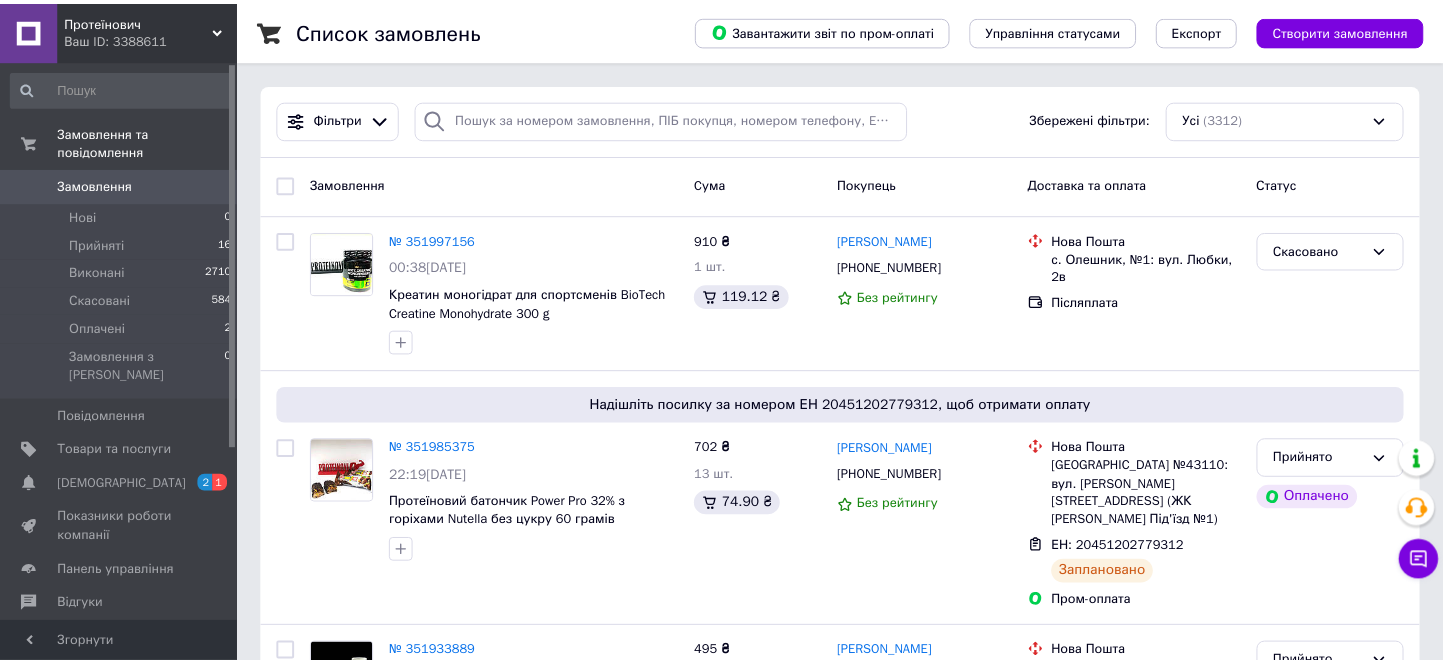 scroll, scrollTop: 0, scrollLeft: 0, axis: both 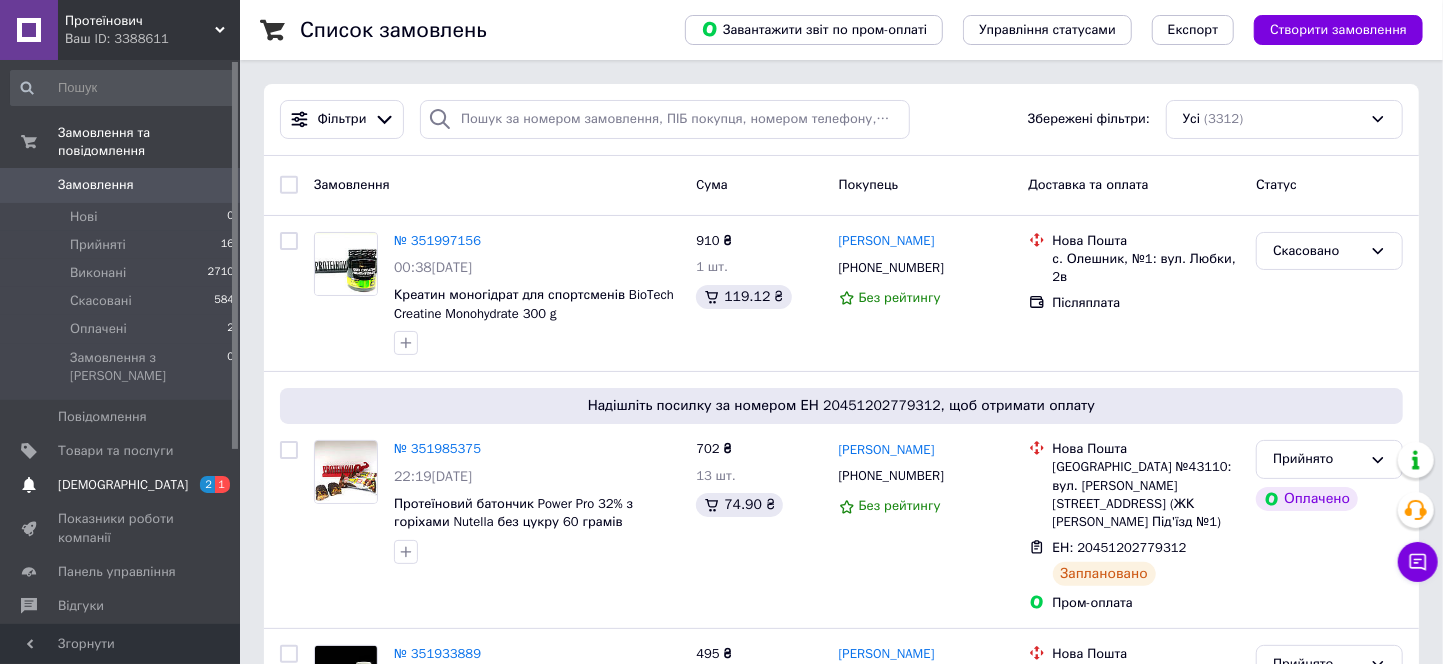 click on "[DEMOGRAPHIC_DATA]" at bounding box center (123, 485) 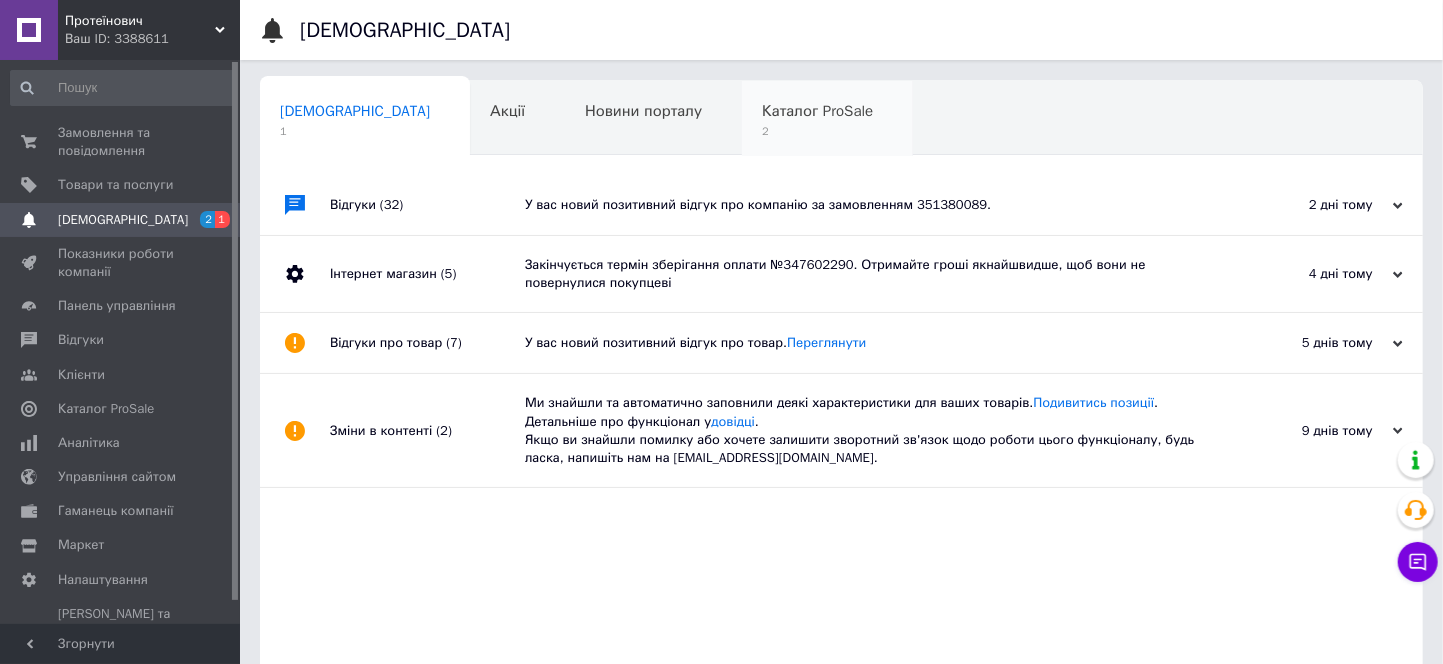 click on "2" at bounding box center (817, 131) 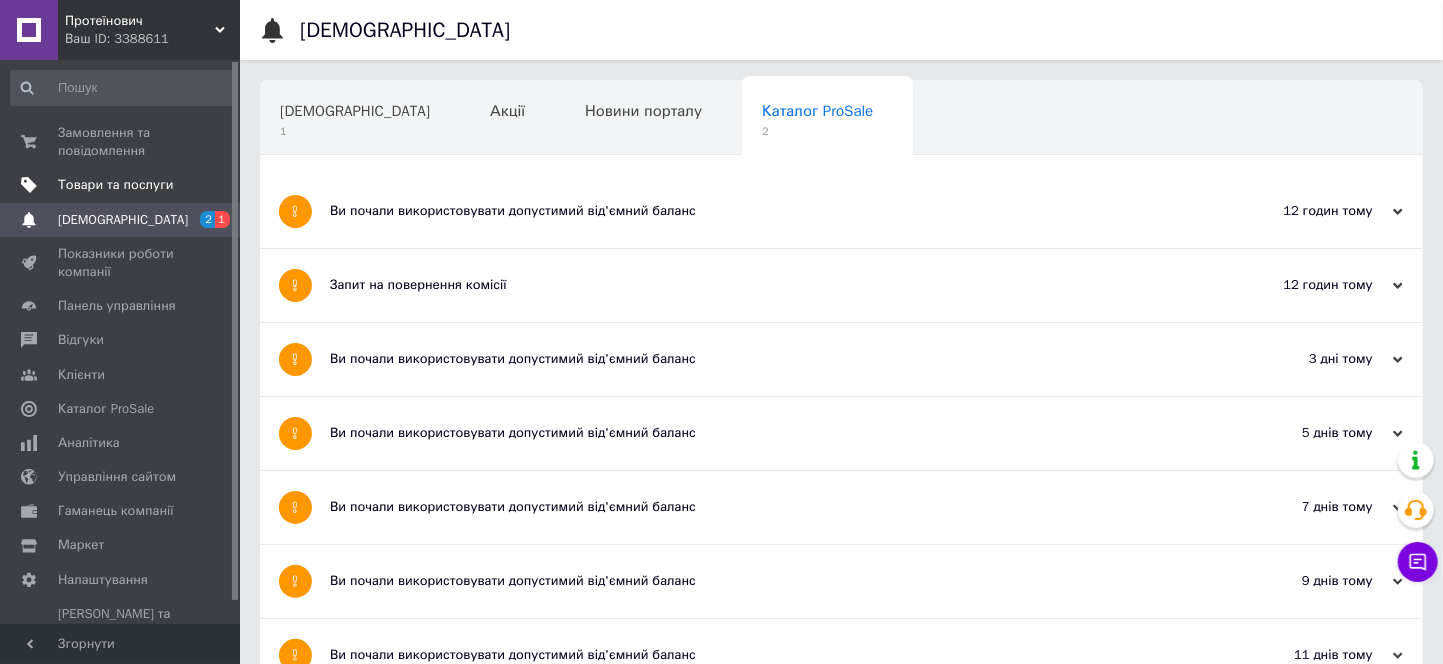 click on "Товари та послуги" at bounding box center [115, 185] 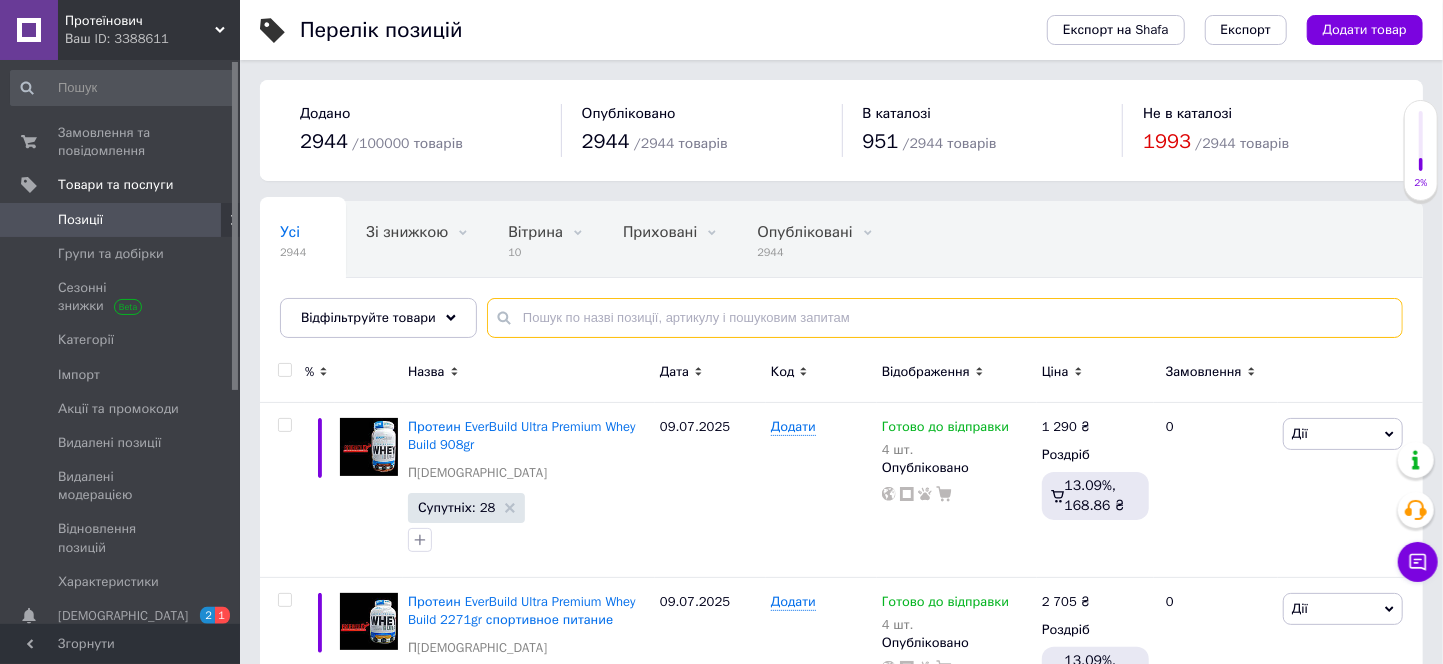paste on "1734709387" 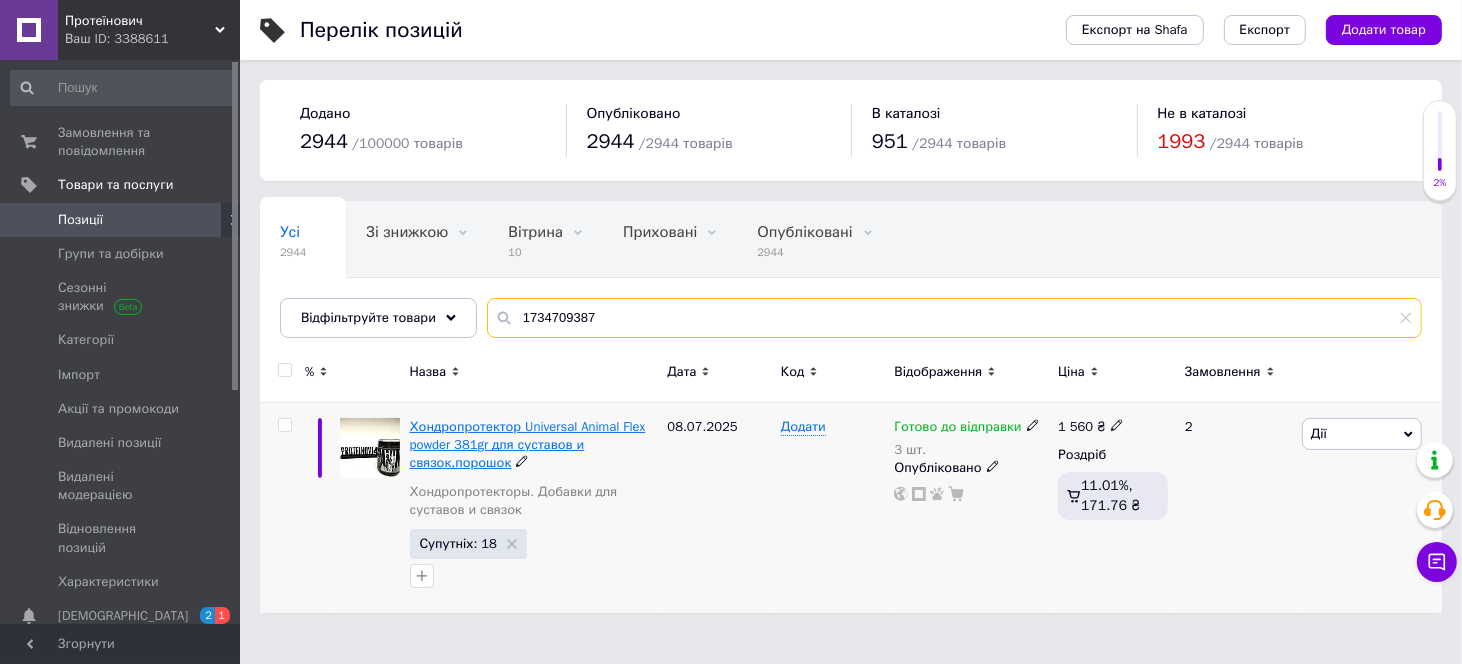 type on "1734709387" 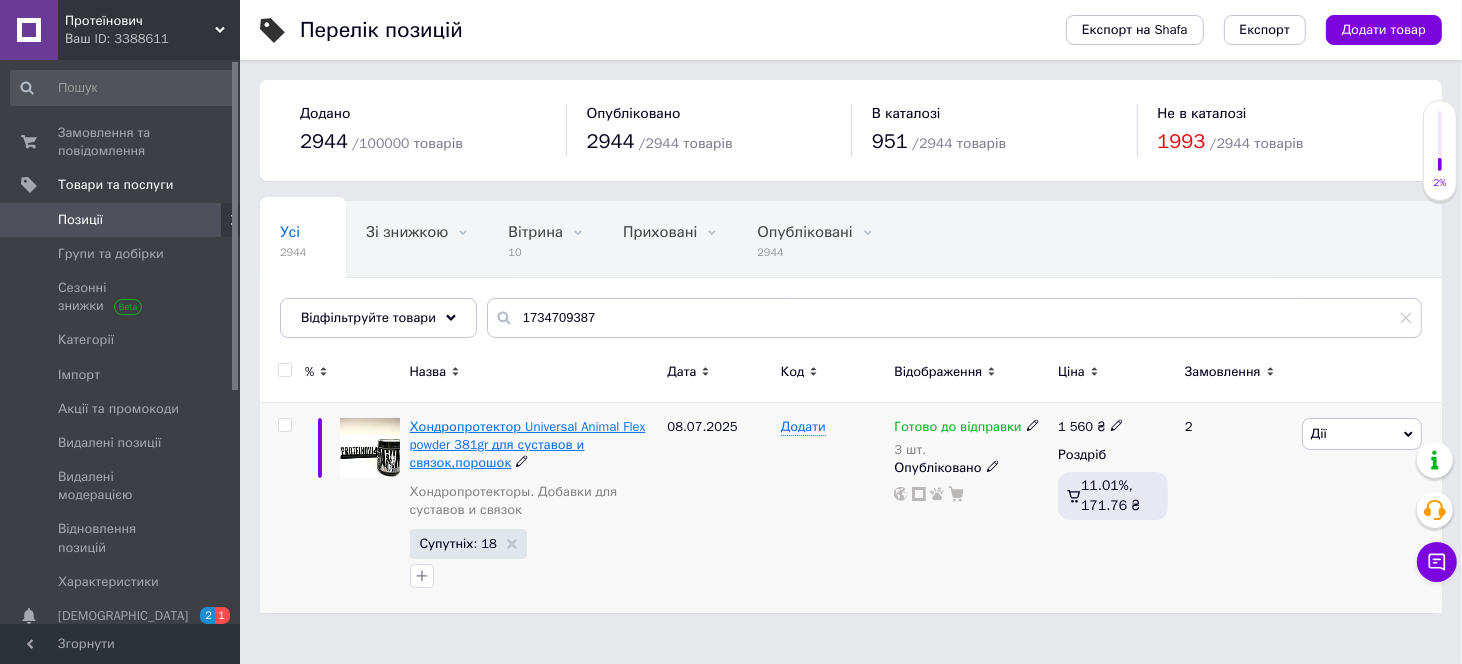 click on "Хондропротектор  Universal Animal Flex powder 381gr для суставов и связок,порошок" at bounding box center [528, 444] 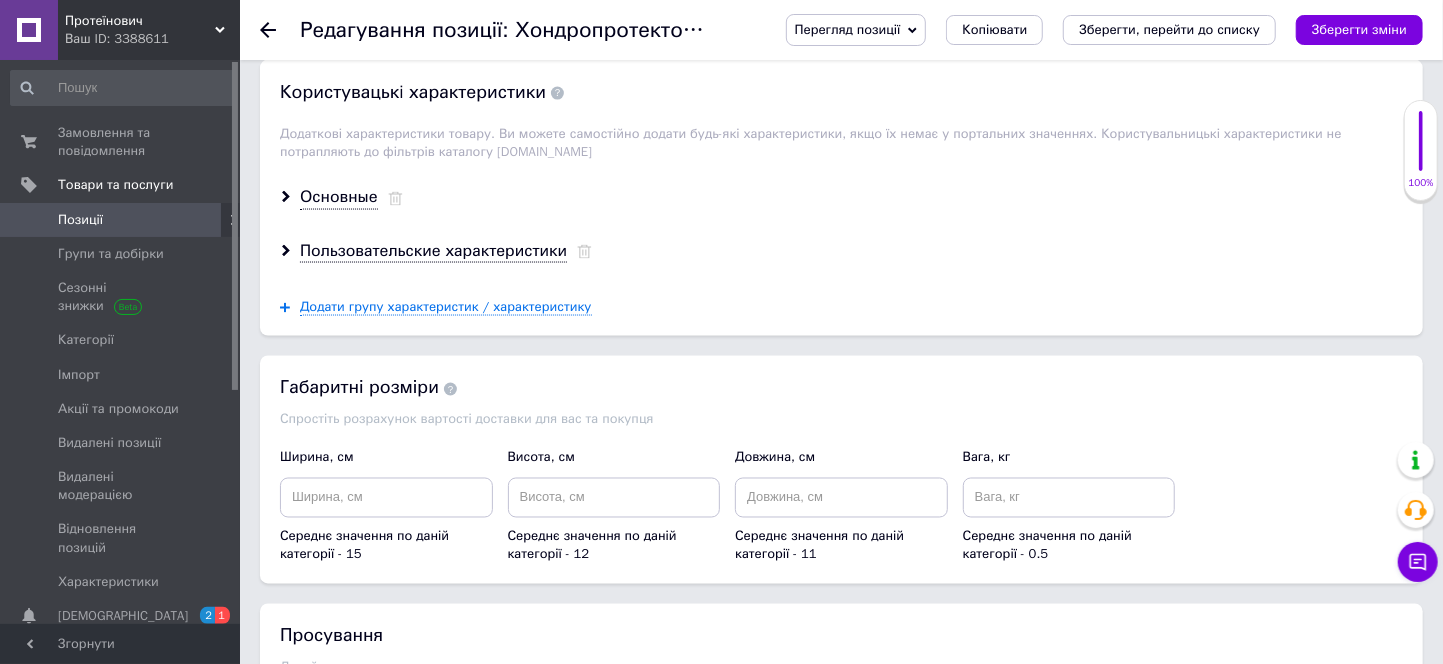 scroll, scrollTop: 1777, scrollLeft: 0, axis: vertical 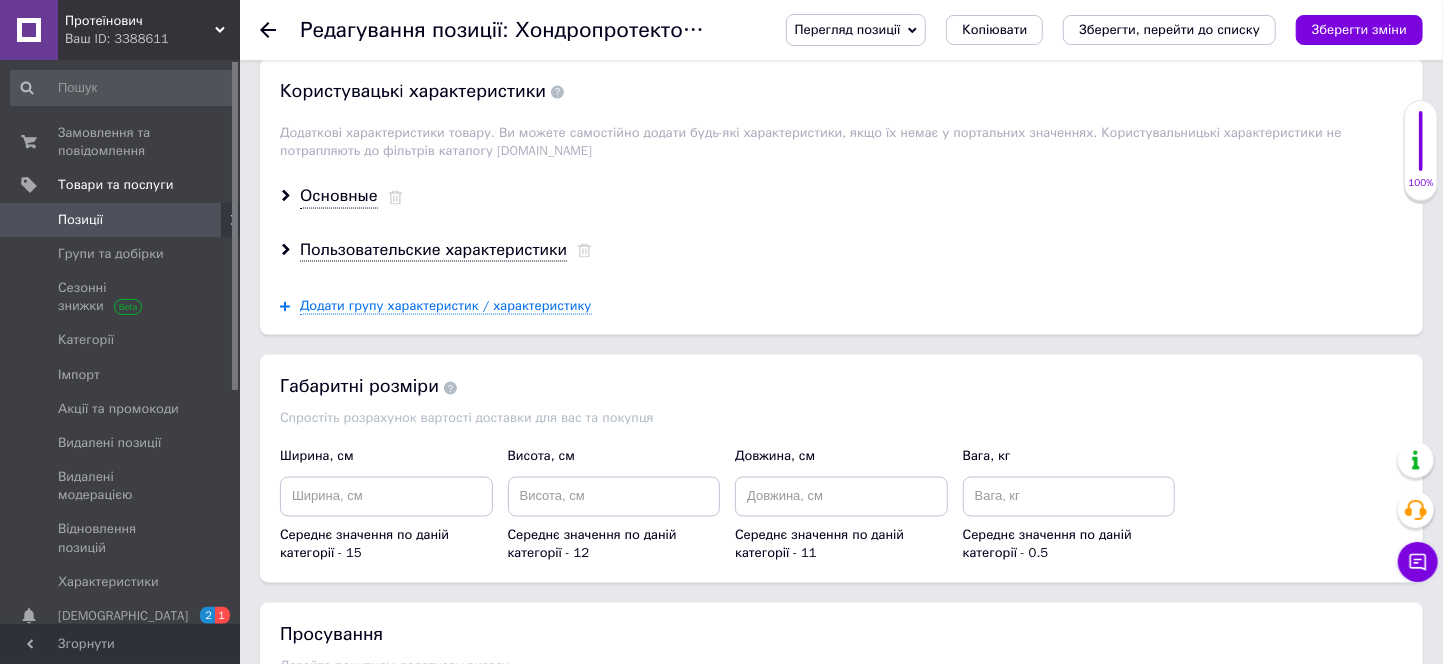 click on "Основні" at bounding box center [331, 11] 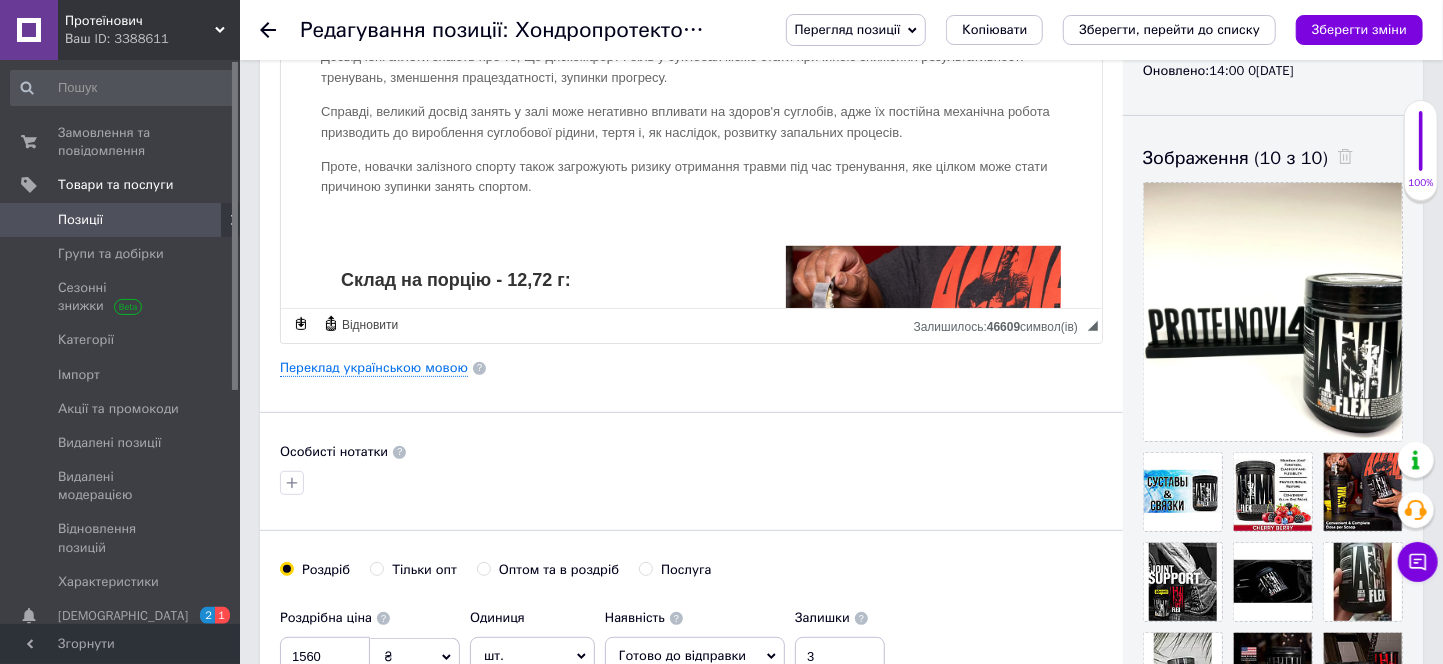 scroll, scrollTop: 222, scrollLeft: 0, axis: vertical 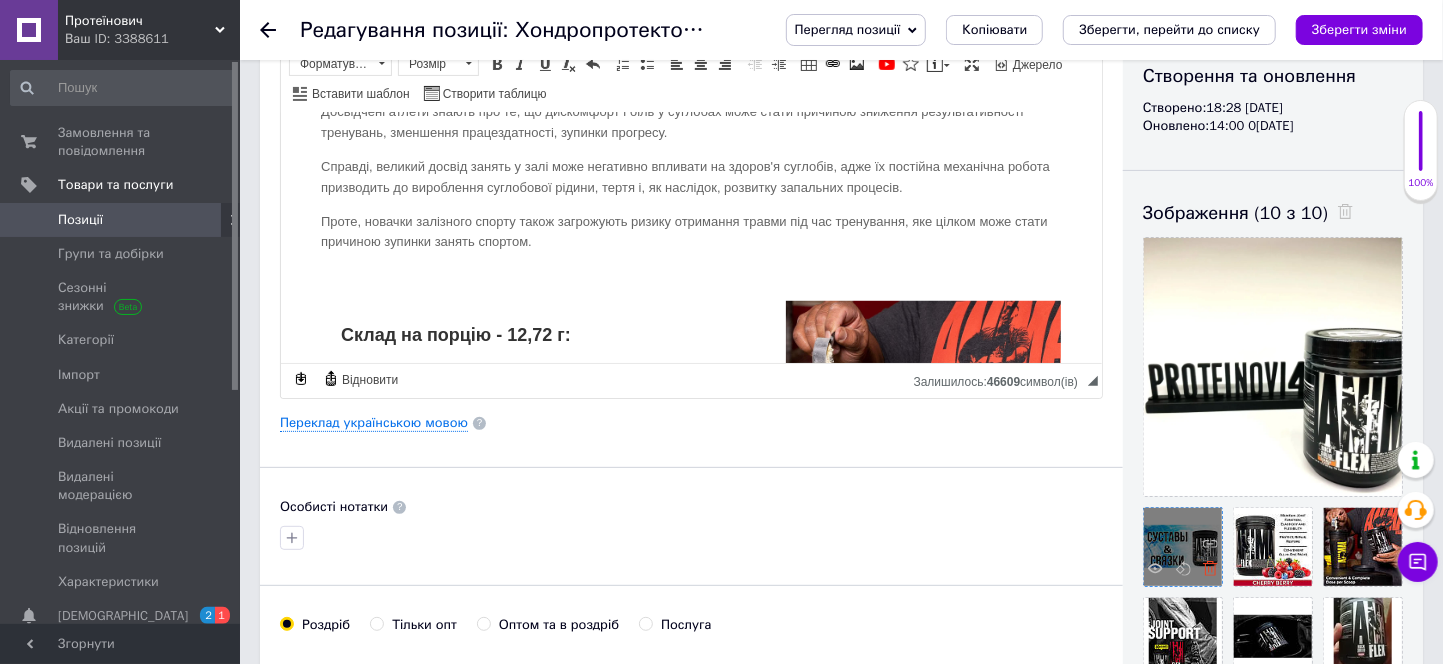 click 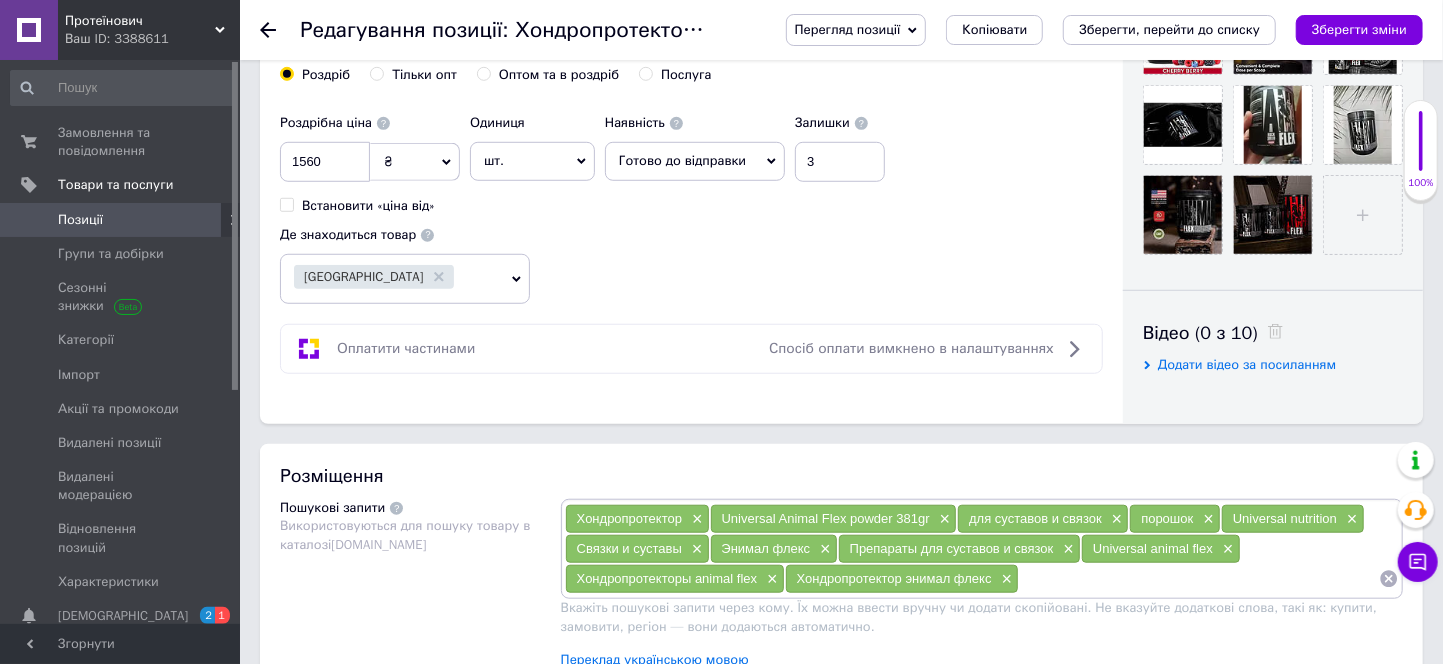 scroll, scrollTop: 777, scrollLeft: 0, axis: vertical 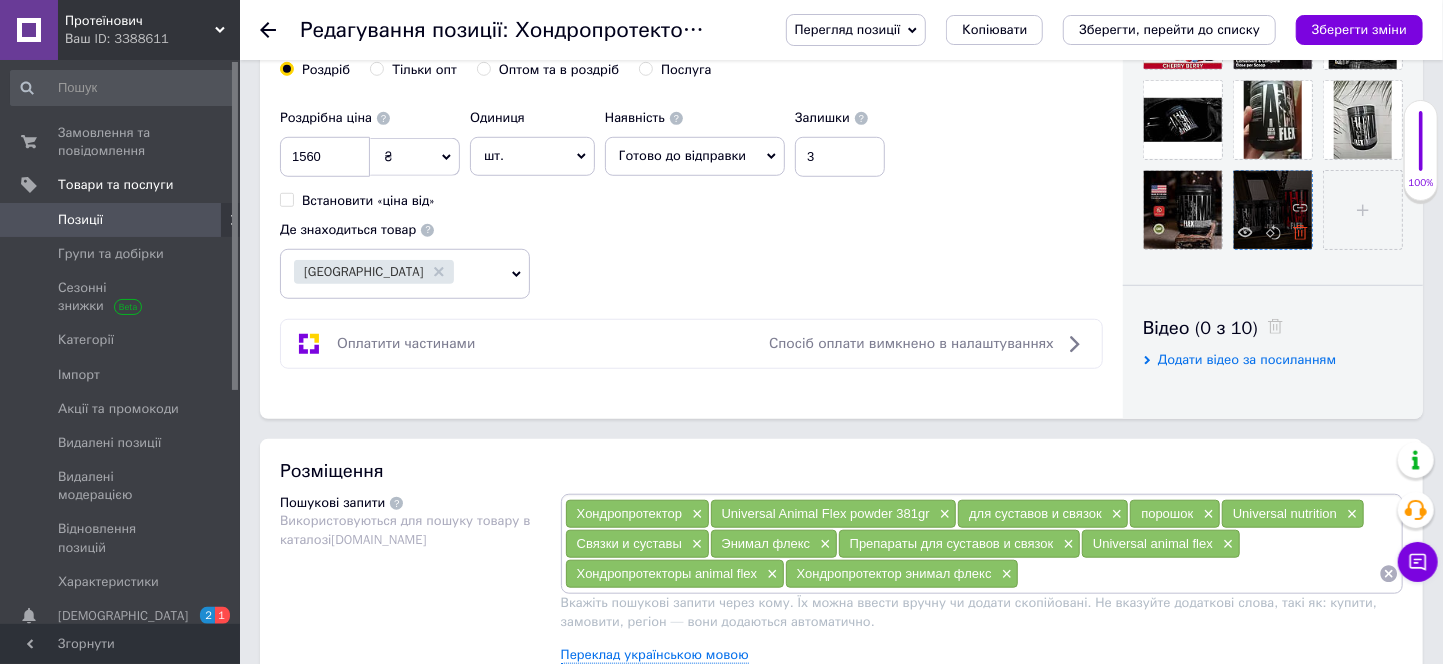 click 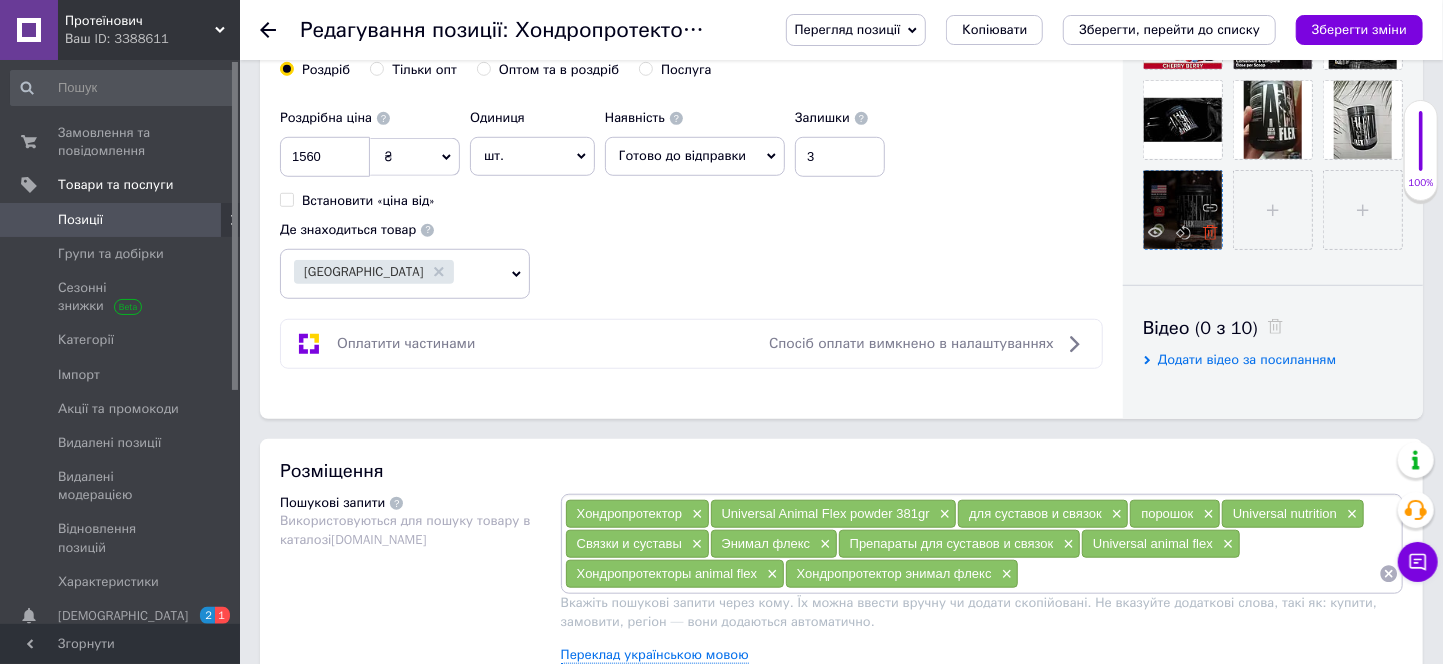 click 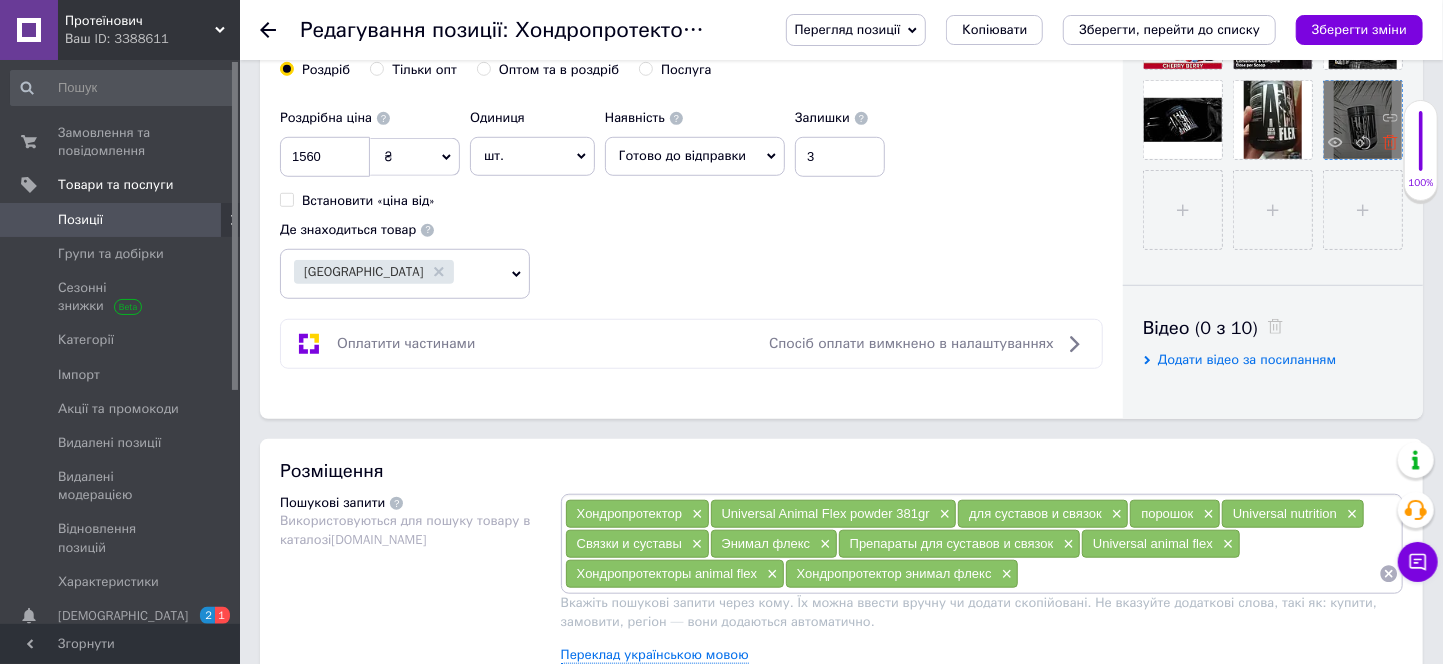click 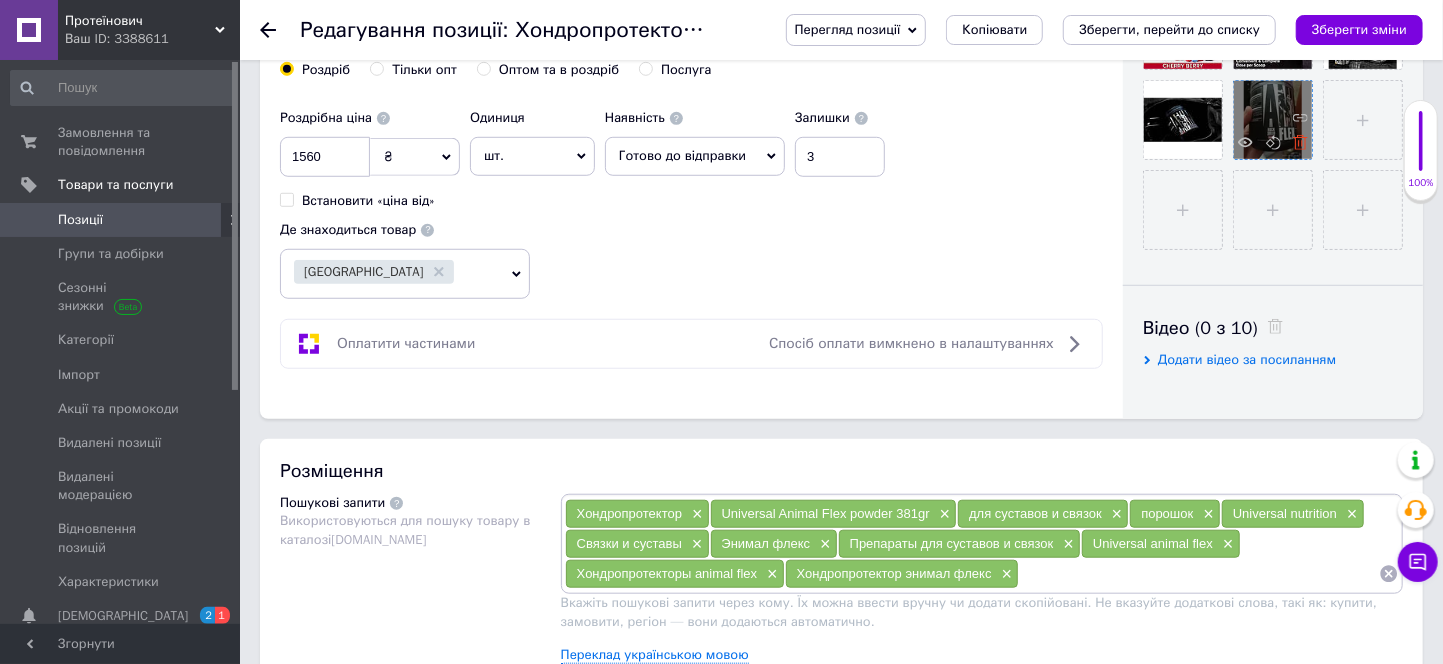 click 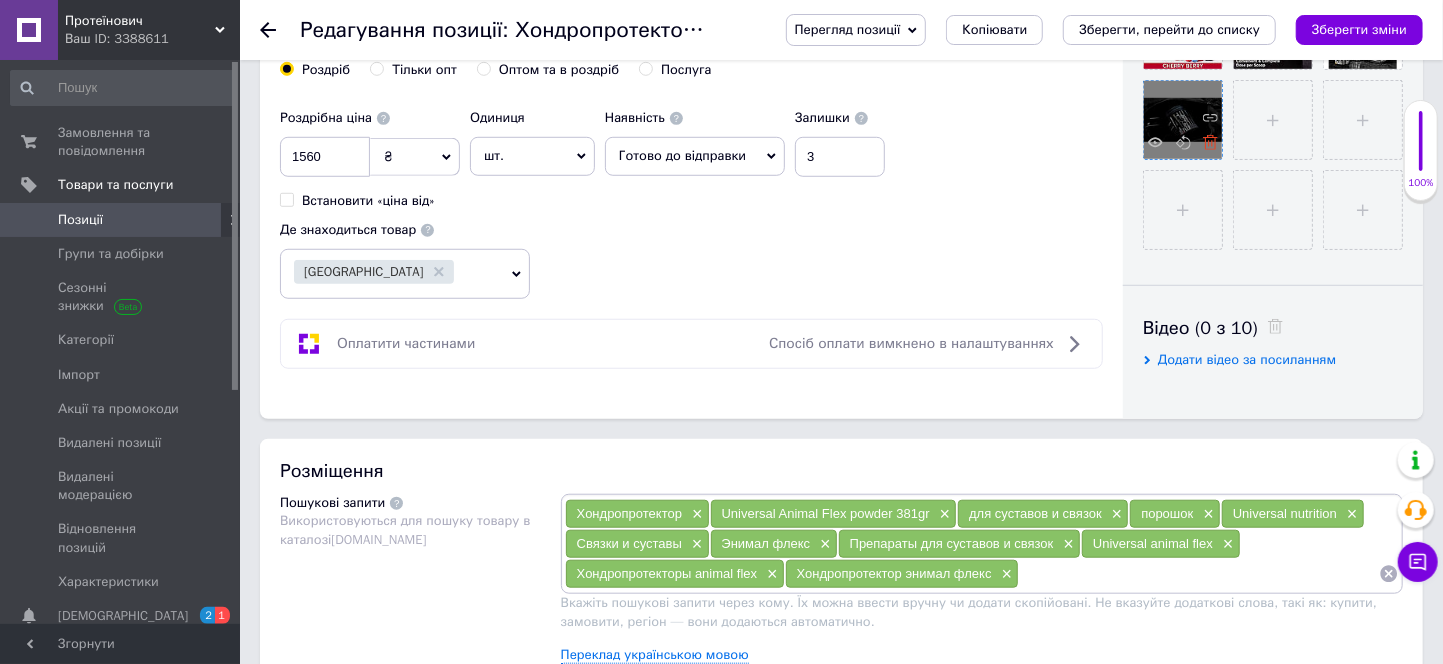 click 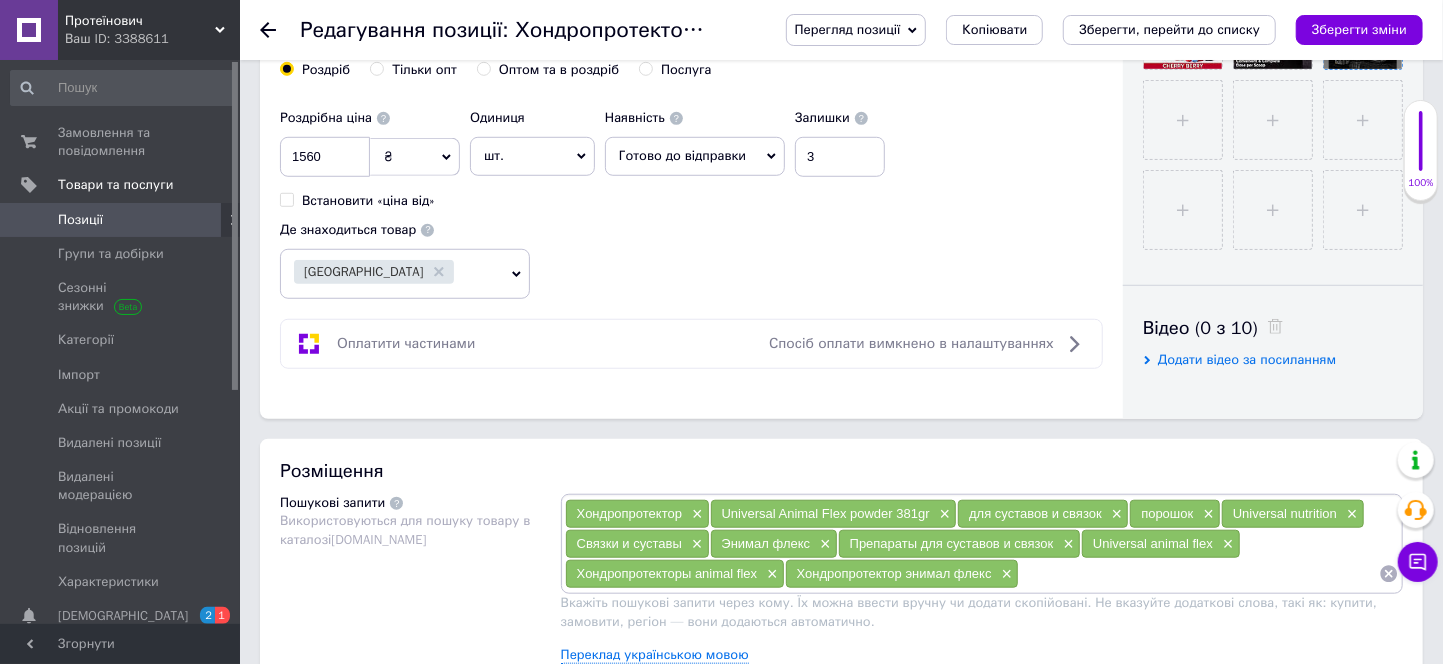 click 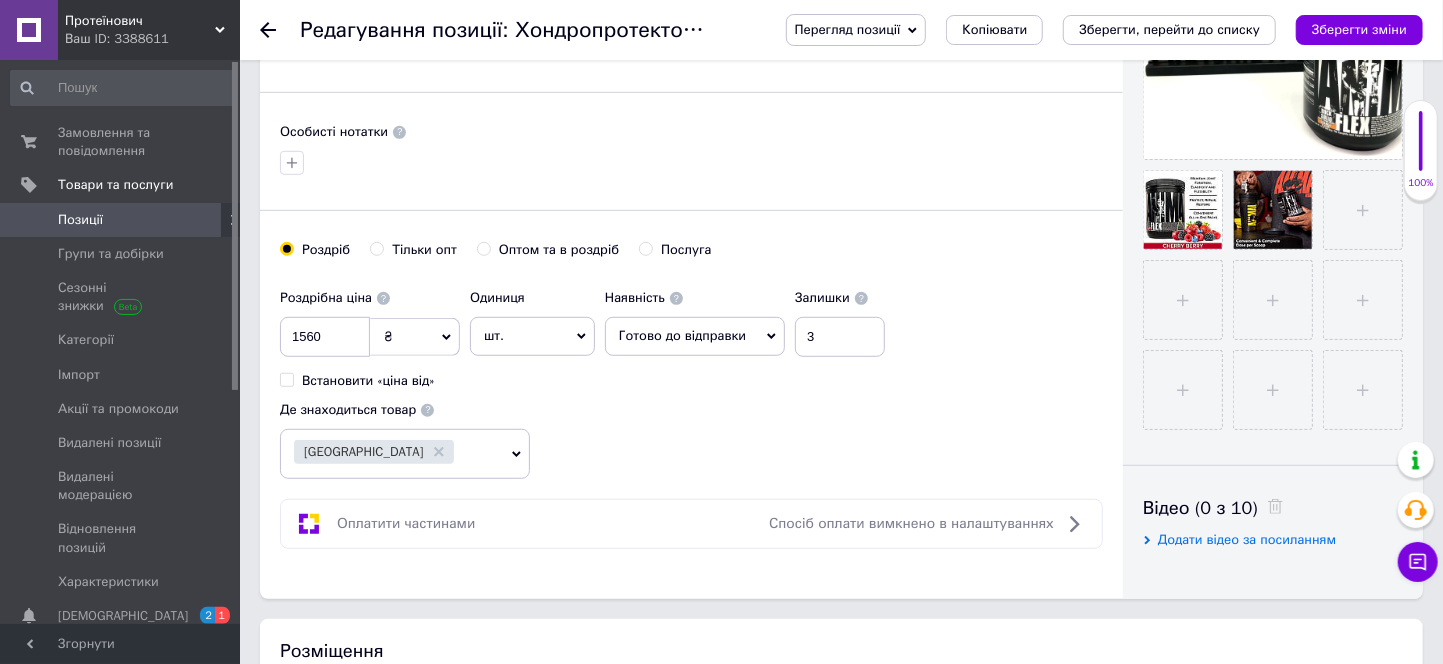 scroll, scrollTop: 555, scrollLeft: 0, axis: vertical 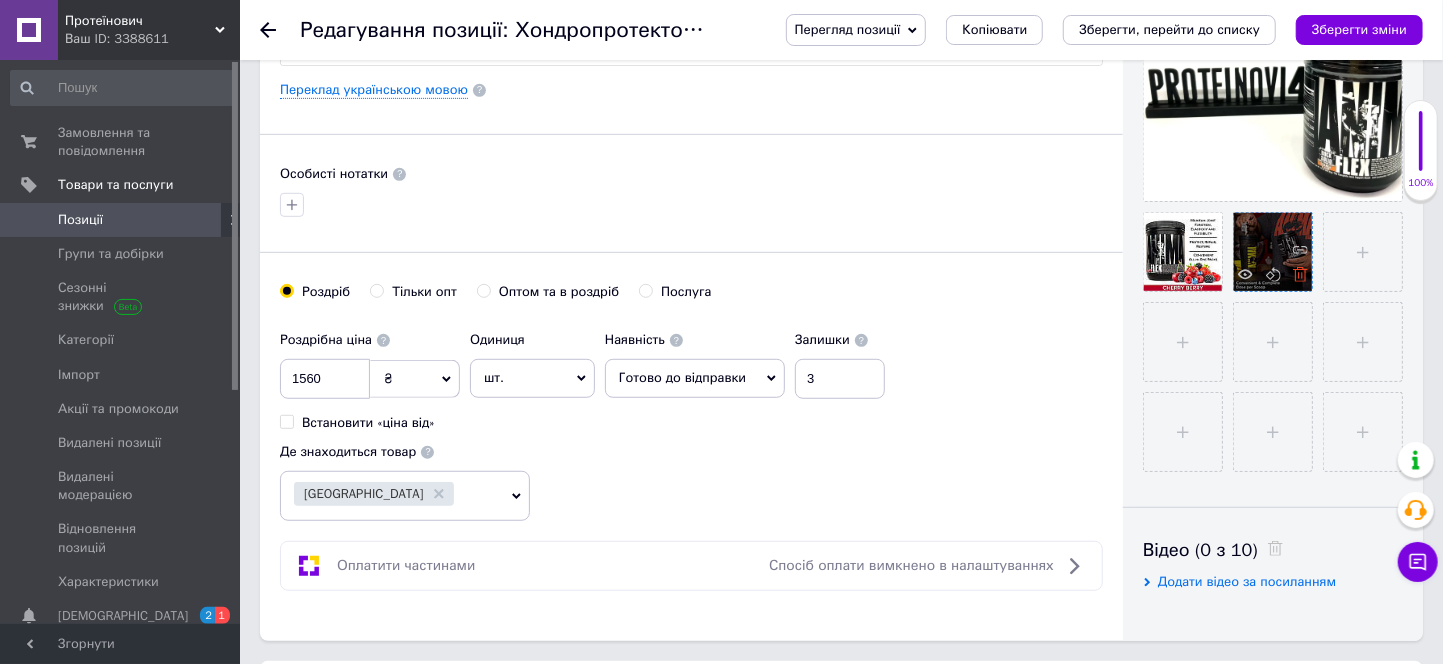click 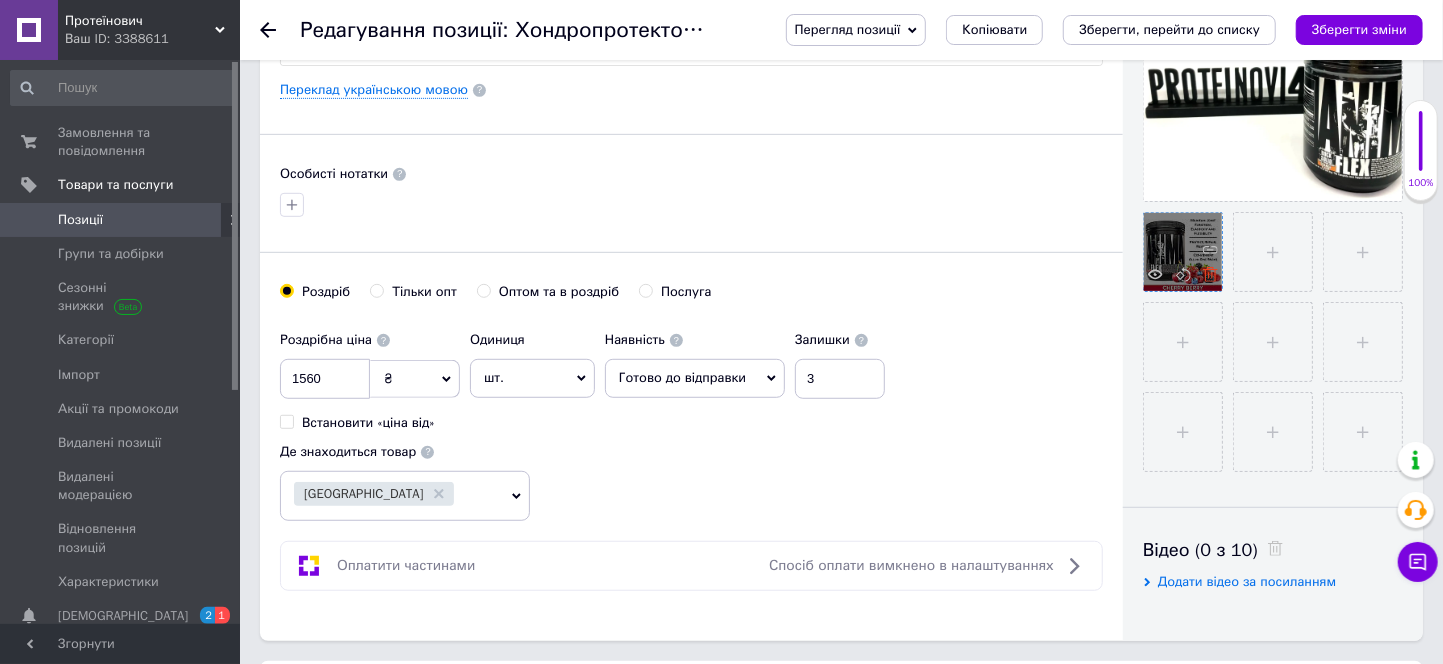 click 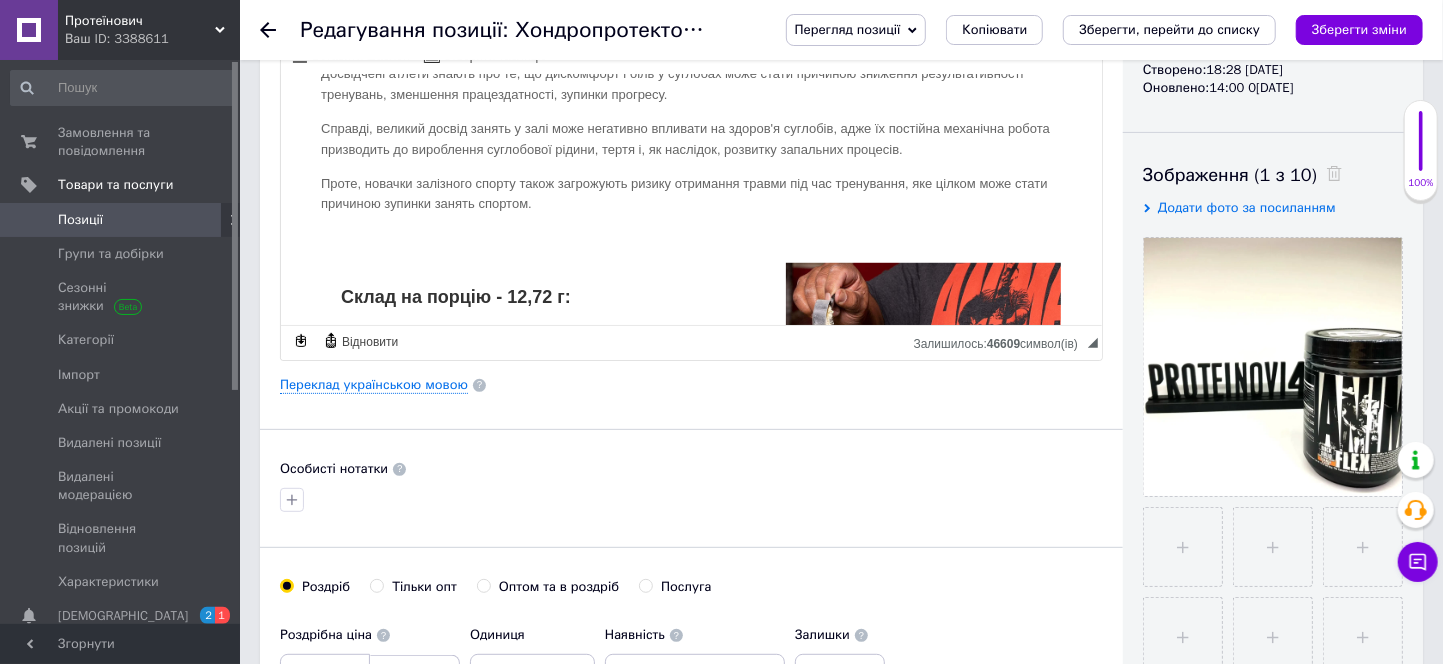 scroll, scrollTop: 222, scrollLeft: 0, axis: vertical 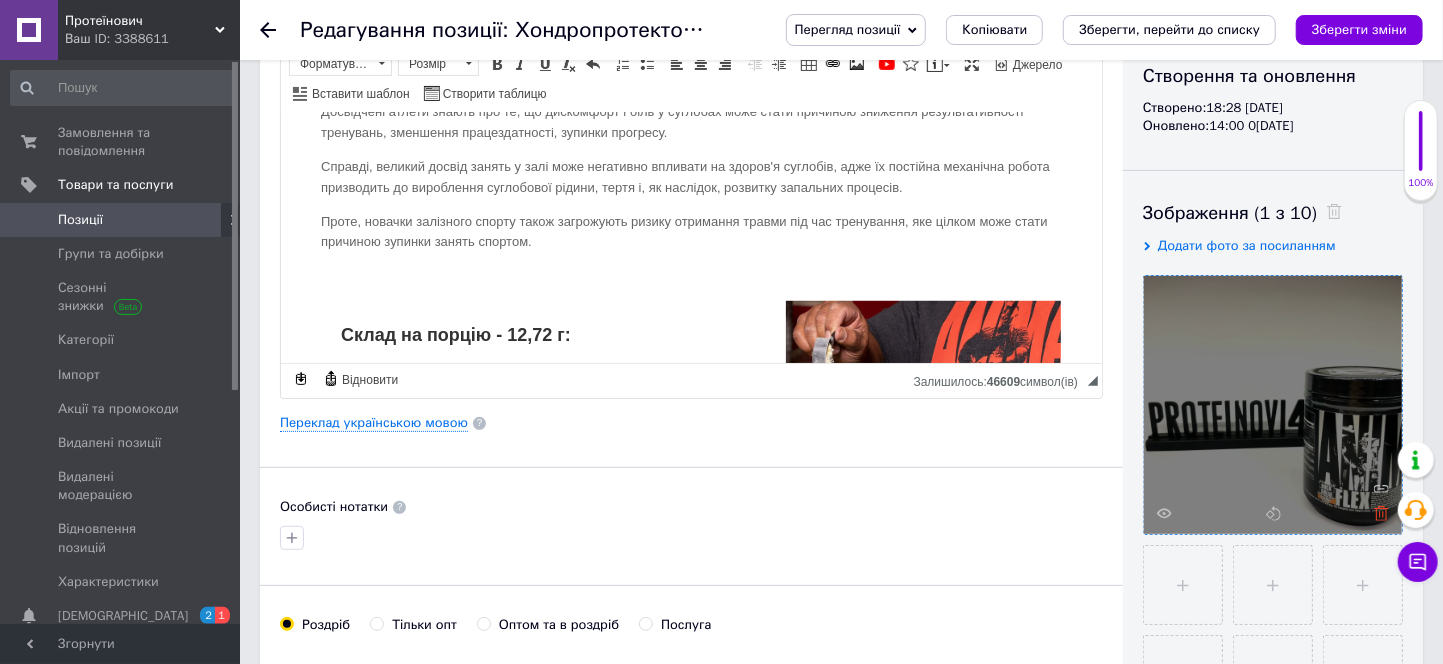 click 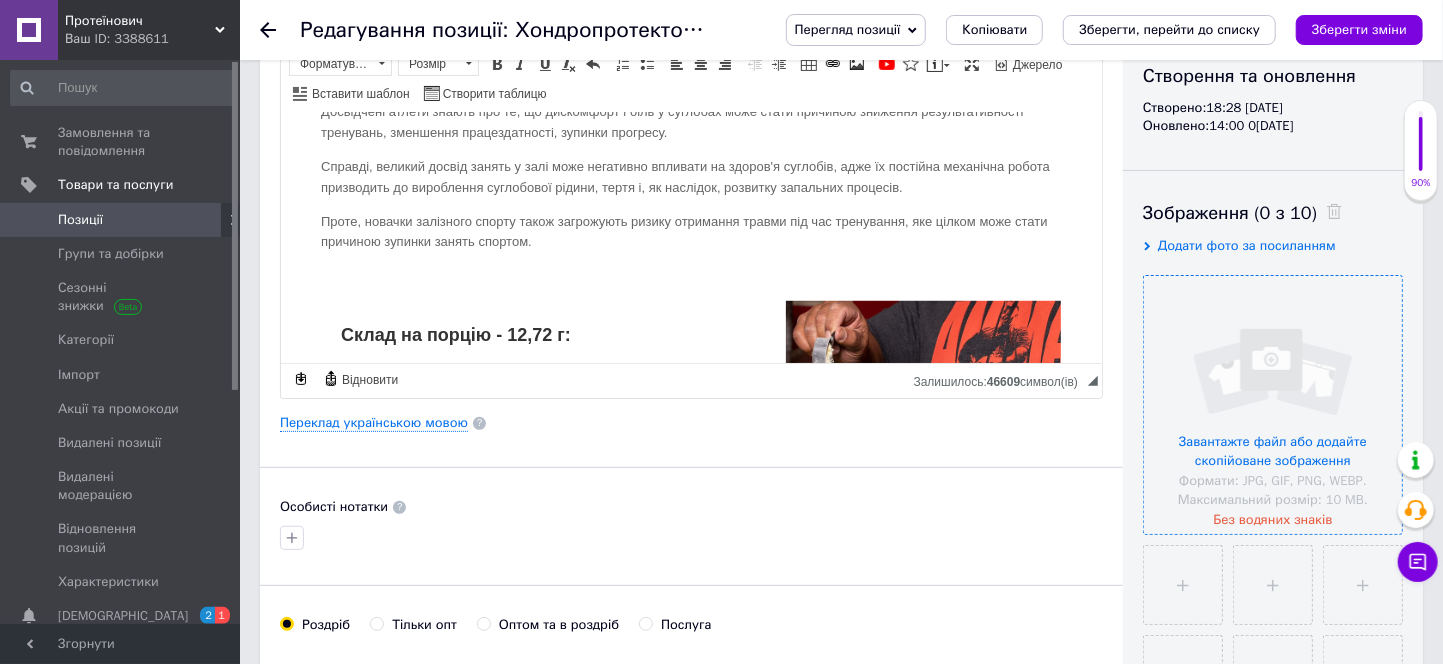 click at bounding box center (1273, 405) 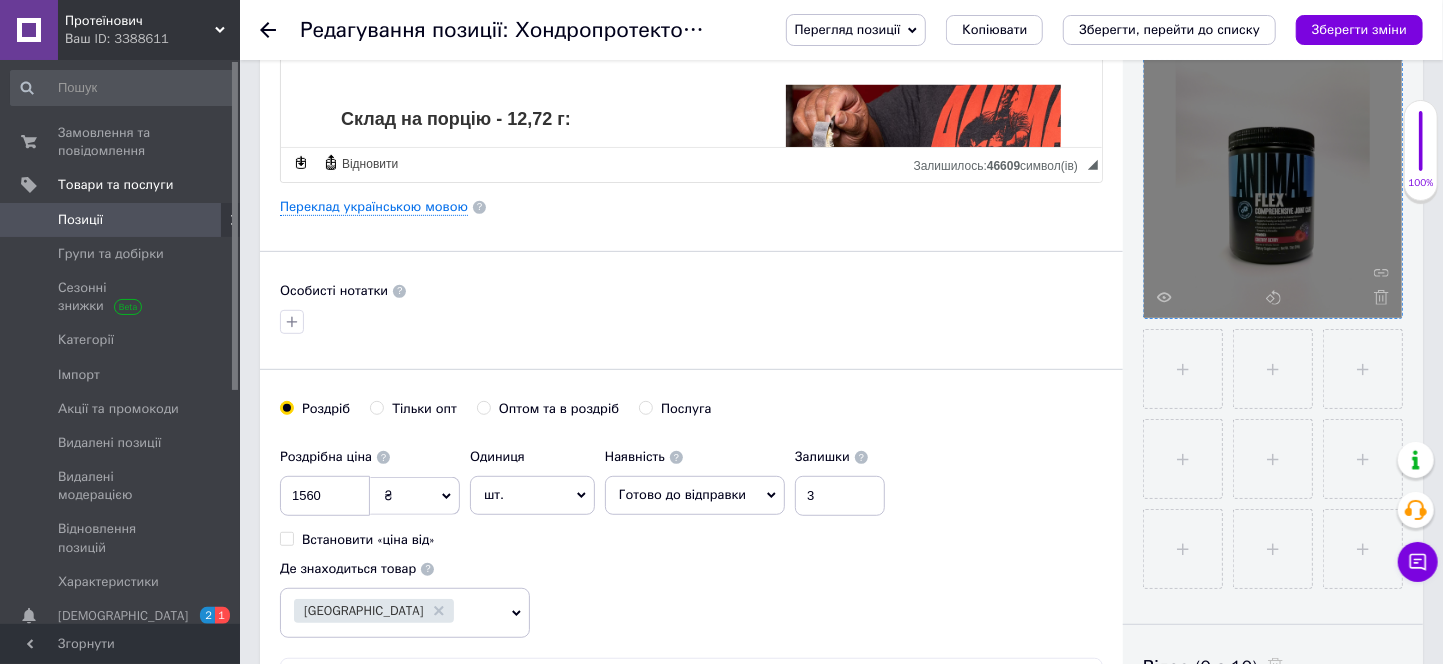 scroll, scrollTop: 444, scrollLeft: 0, axis: vertical 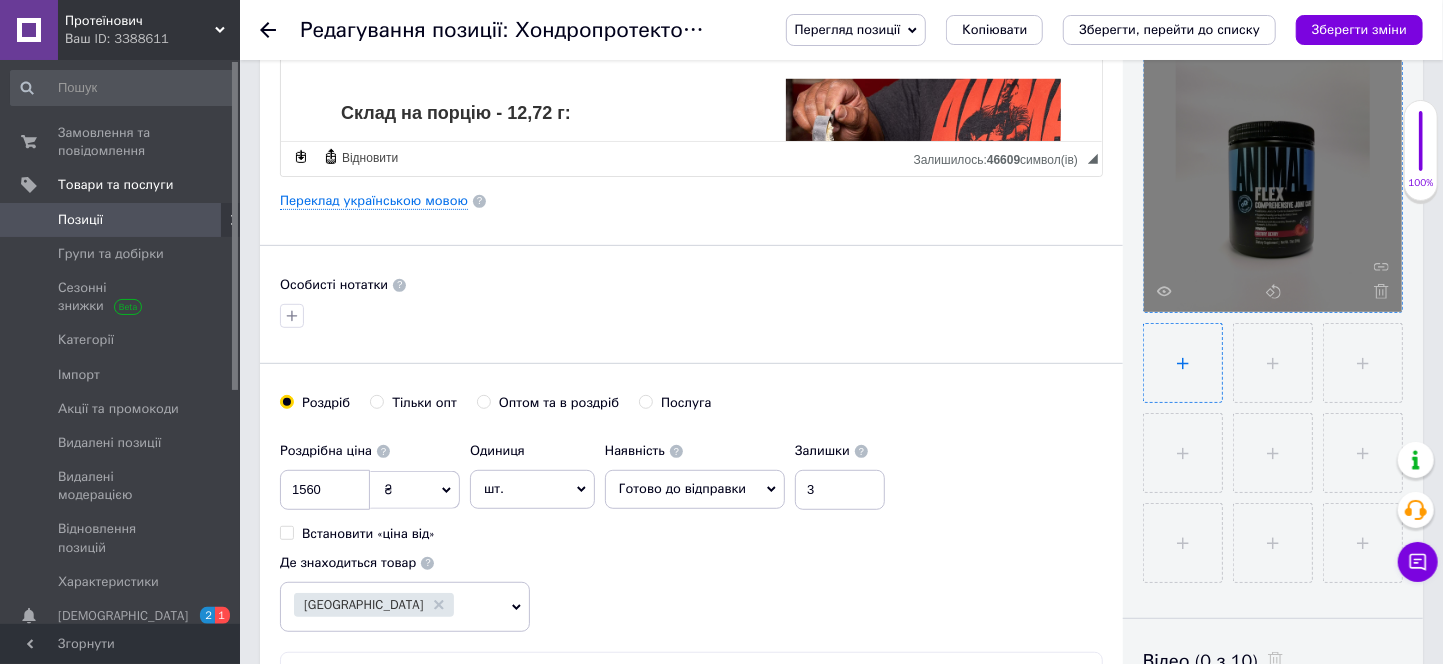 click at bounding box center (1183, 363) 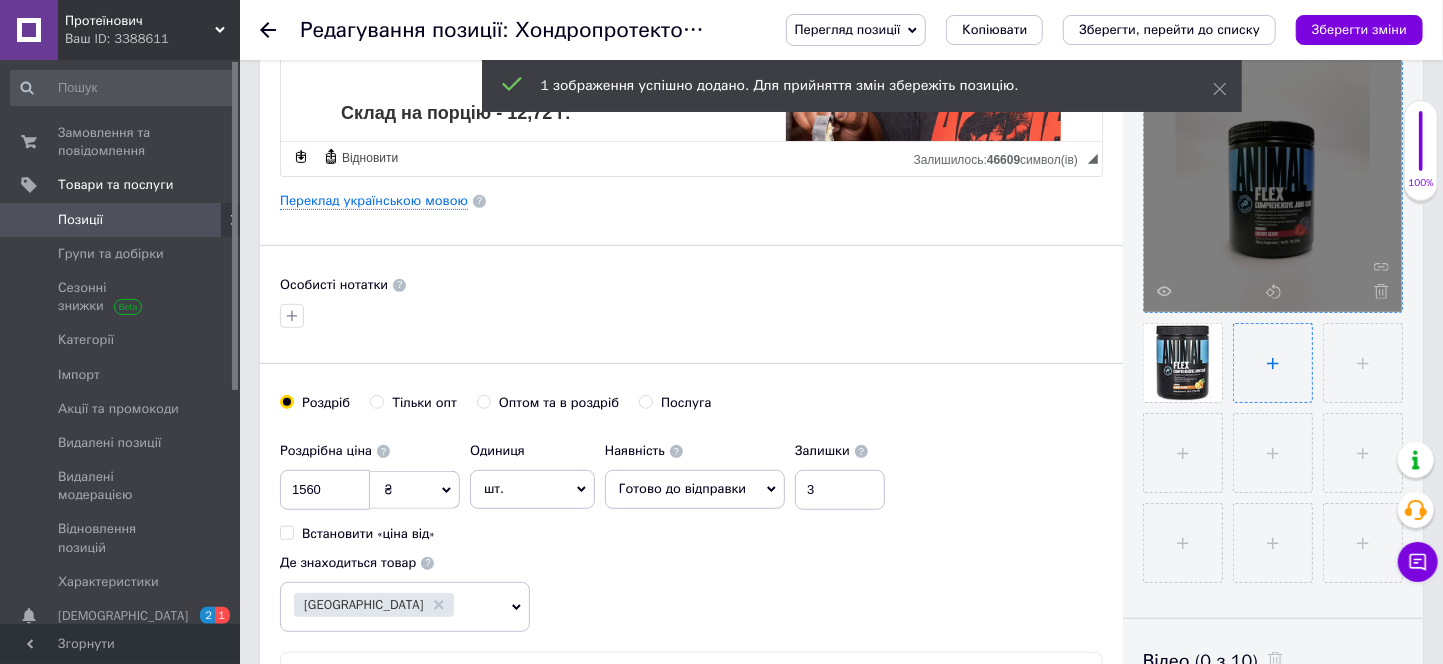click at bounding box center (1273, 363) 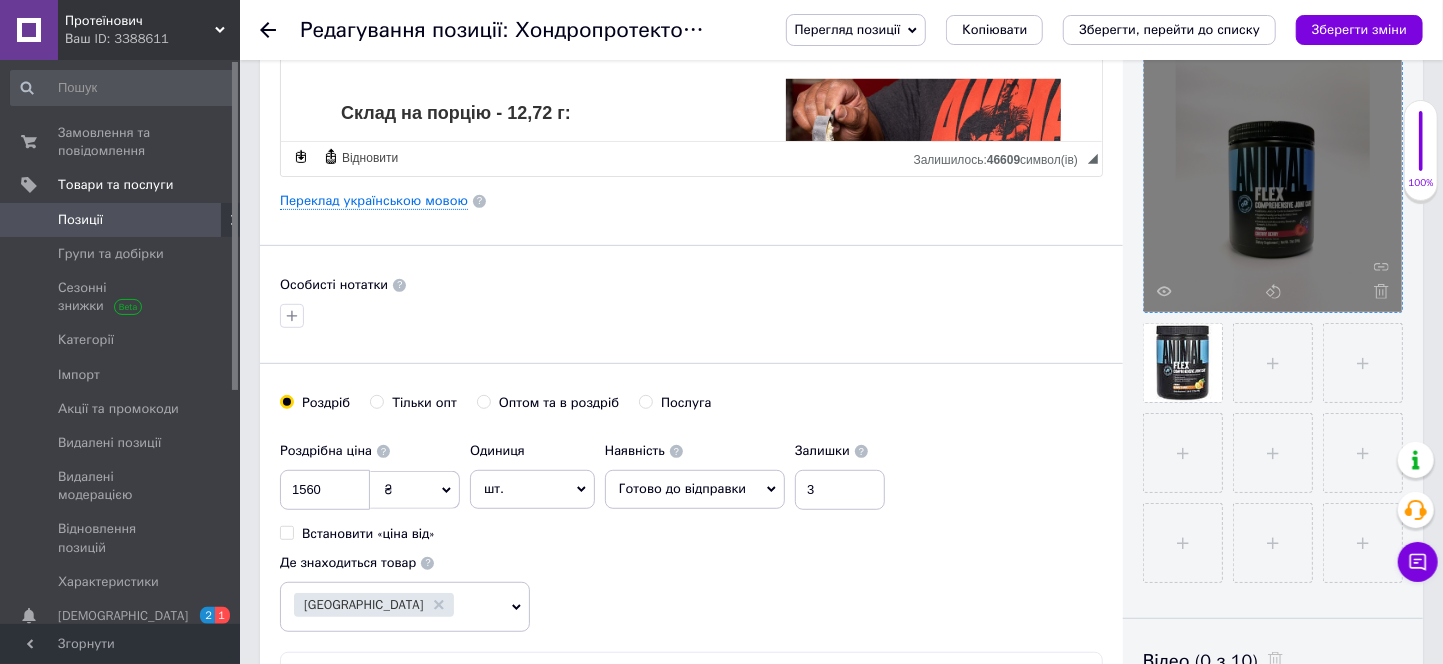 type on "C:\fakepath\загружено (1).jpg" 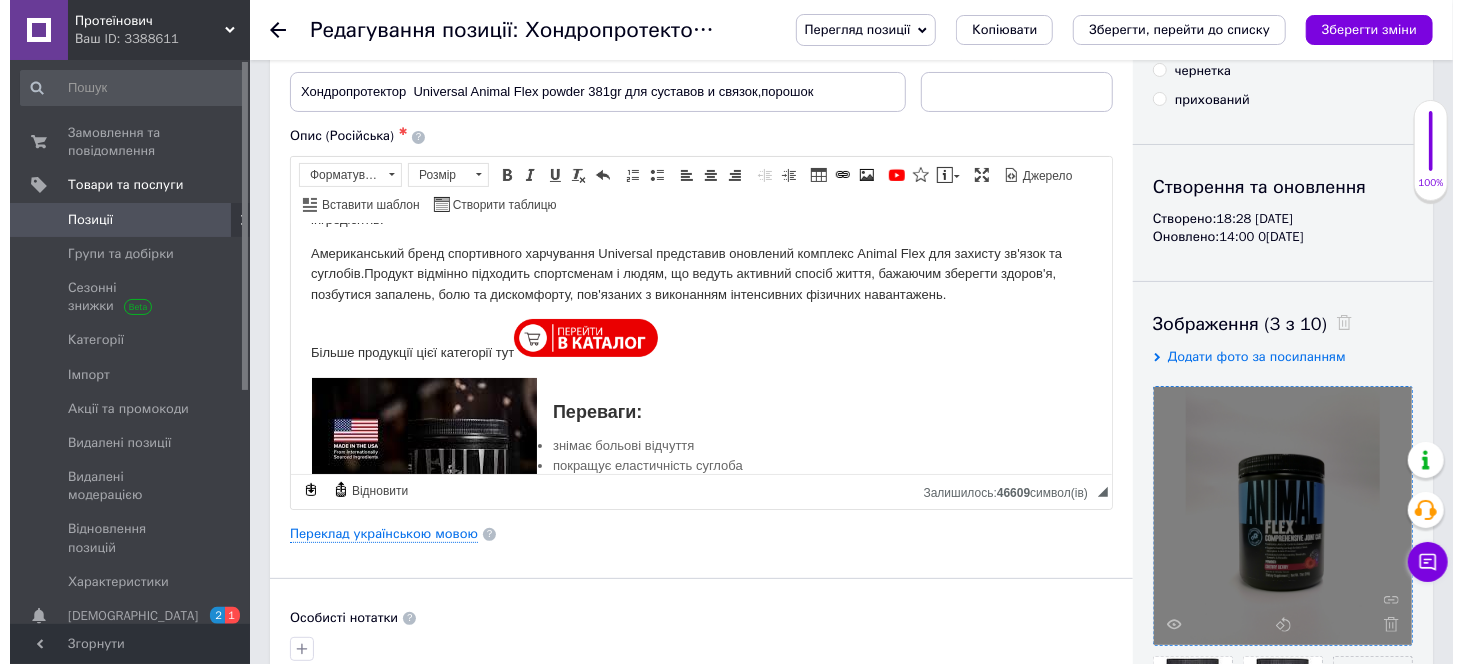 scroll, scrollTop: 111, scrollLeft: 0, axis: vertical 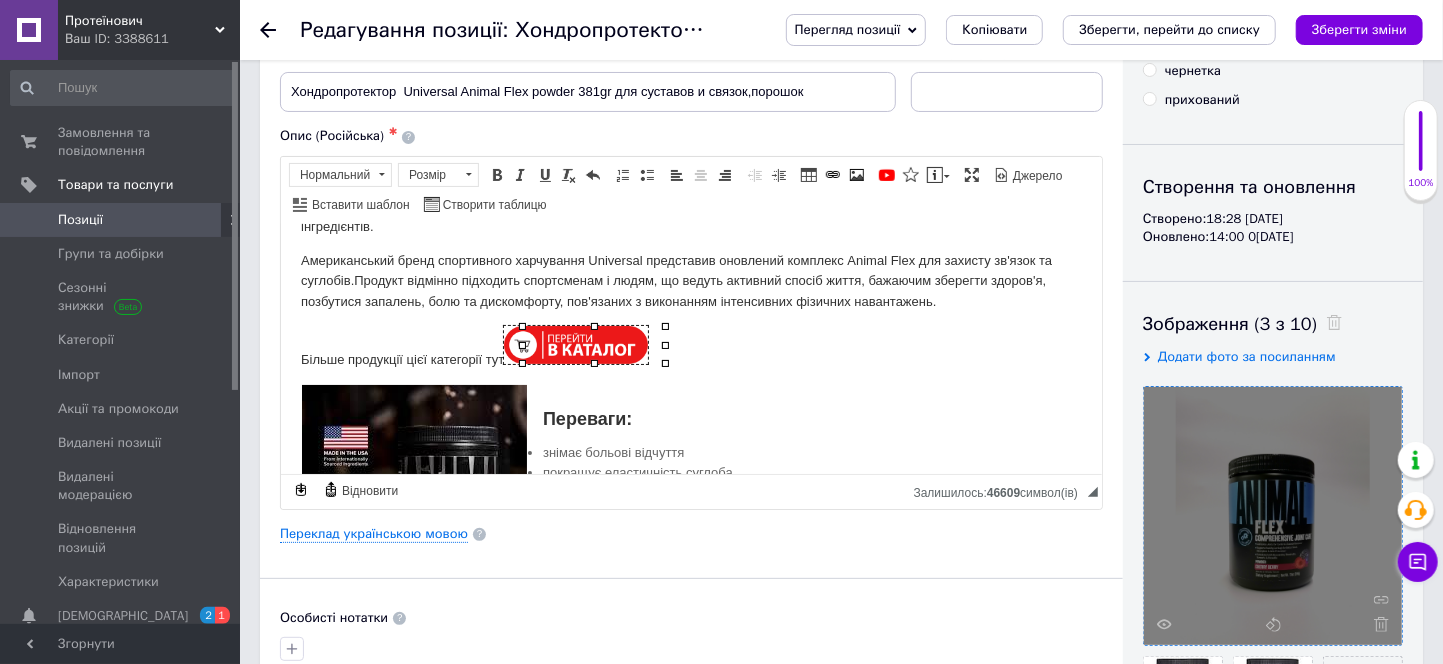 click at bounding box center (575, 344) 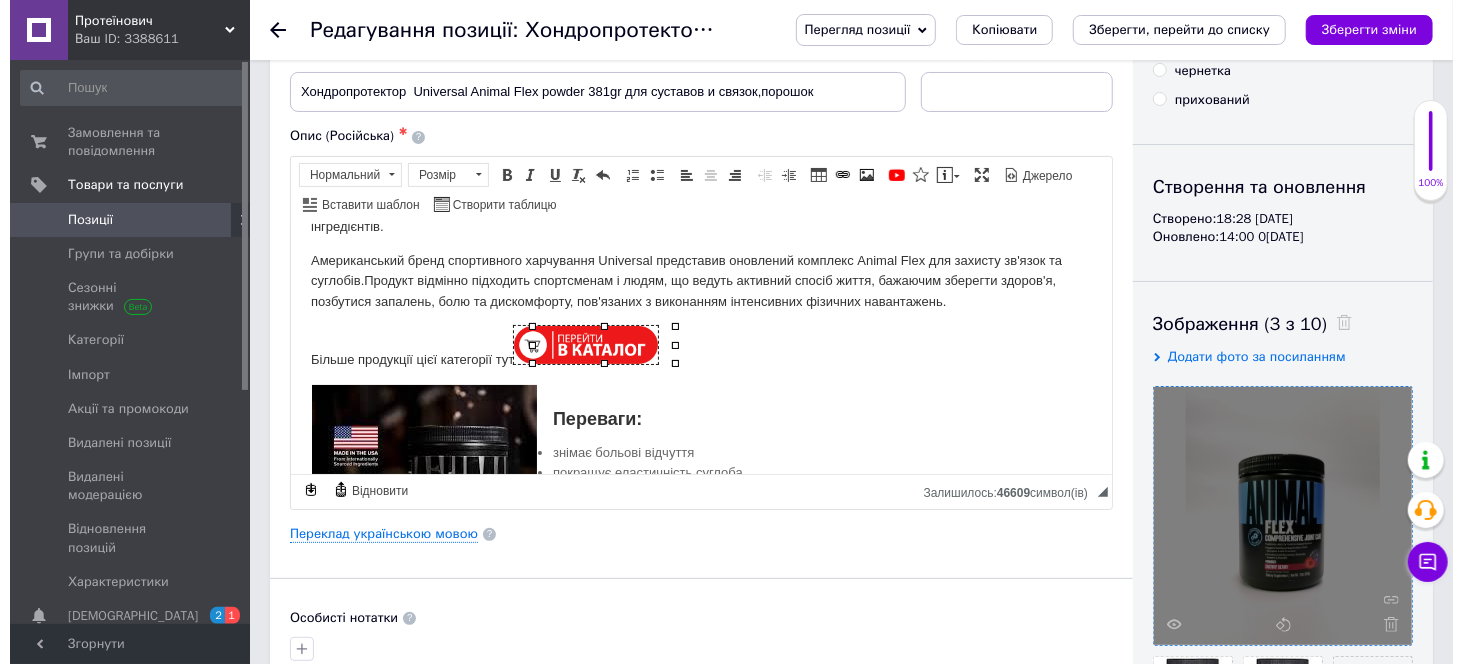 click at bounding box center (585, 344) 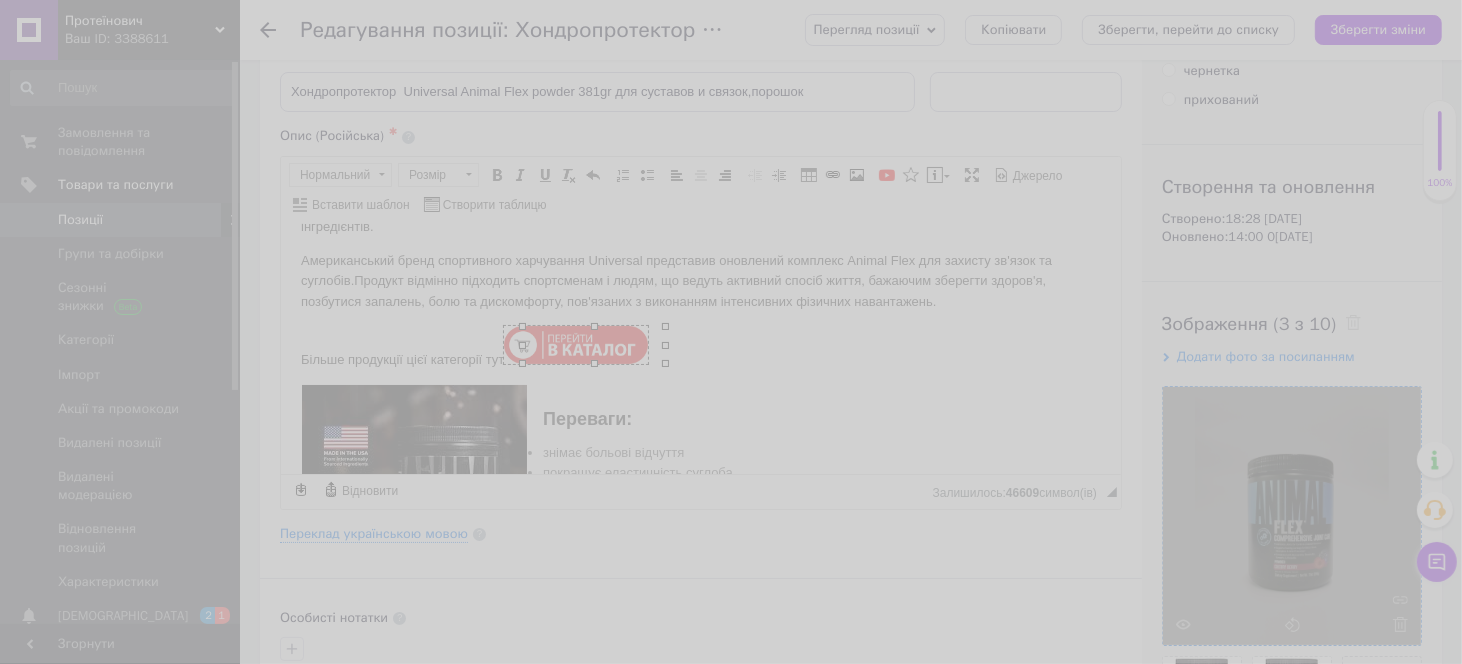 select 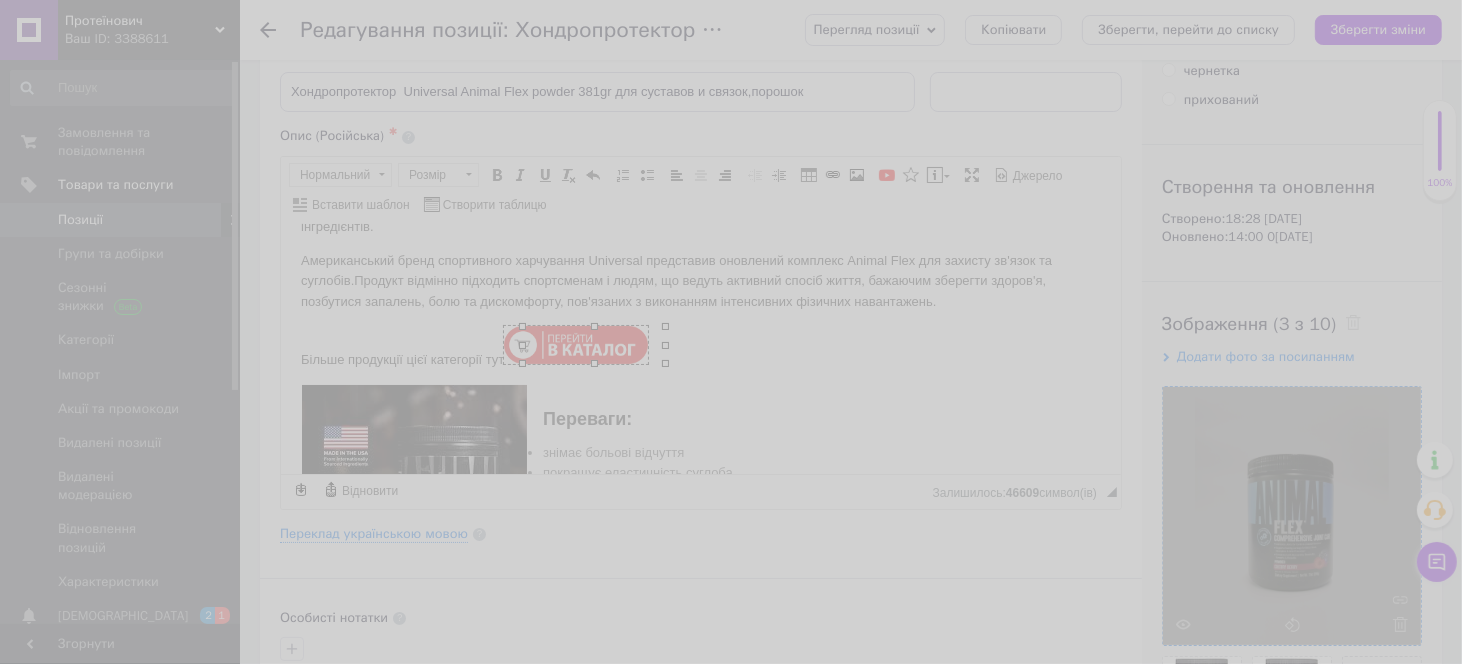 type on "[URL][DOMAIN_NAME]" 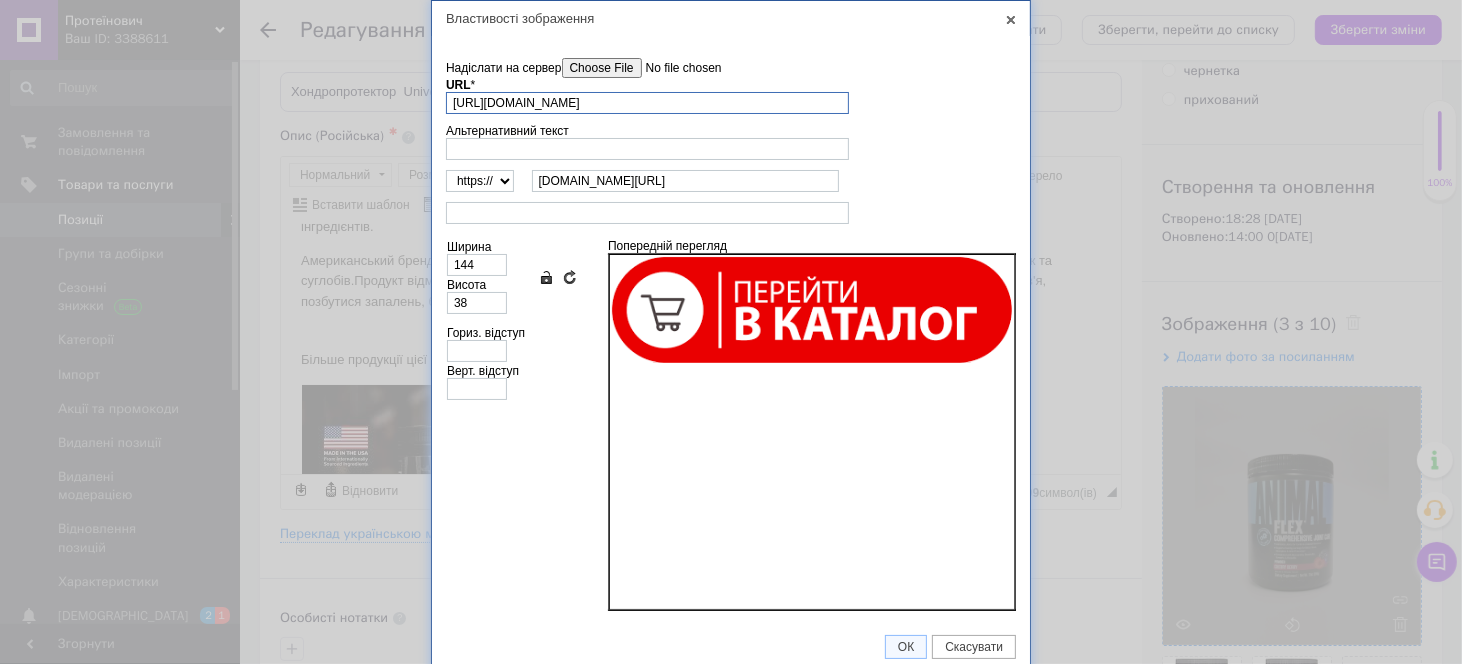 scroll, scrollTop: 0, scrollLeft: 166, axis: horizontal 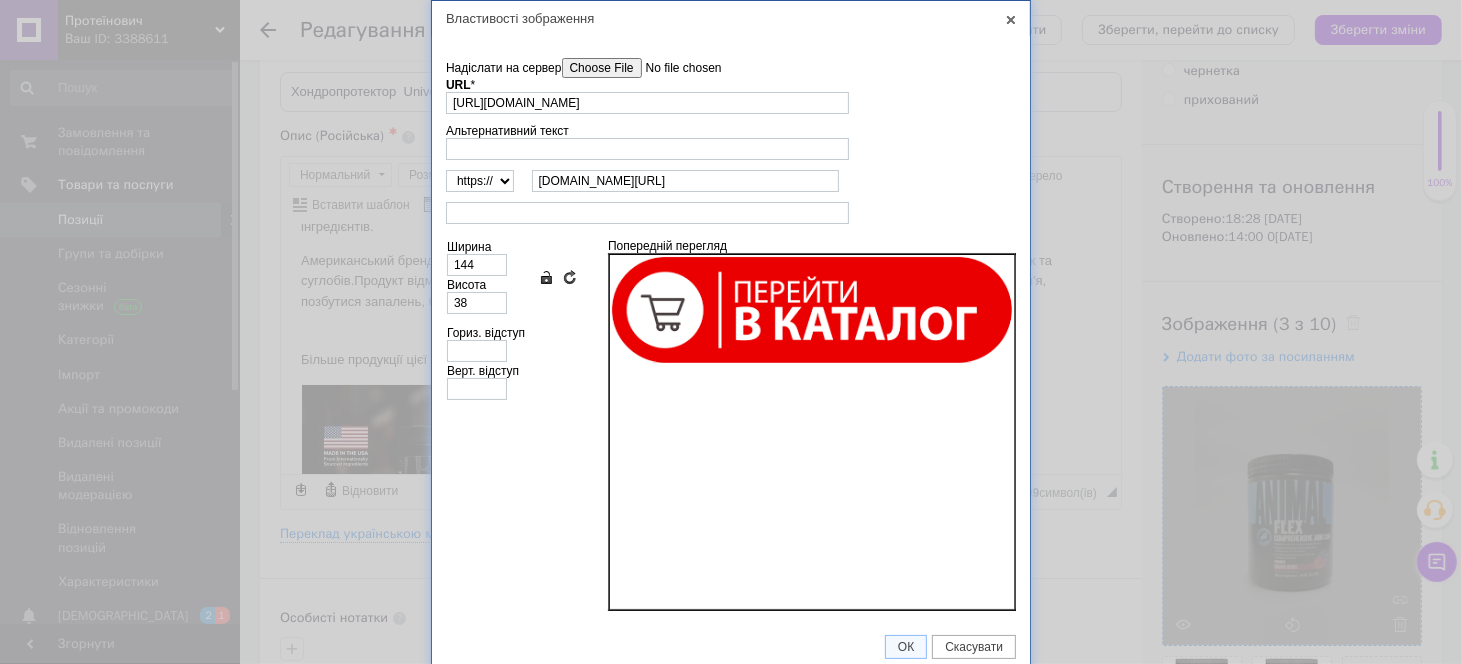 click on "Властивості зображення X Інформація про зображення Надіслати на сервер undefined URL * [URL][DOMAIN_NAME] Огляд Сервера Альтернативний текст  http://  https://  ftp://  news://   [DOMAIN_NAME][URL] Ширина 144 Висота 38 Зберегти пропорції Очистити поля розмірів Гориз. відступ Верт. відступ Попередній перегляд   ОК Скасувати" at bounding box center (731, 332) 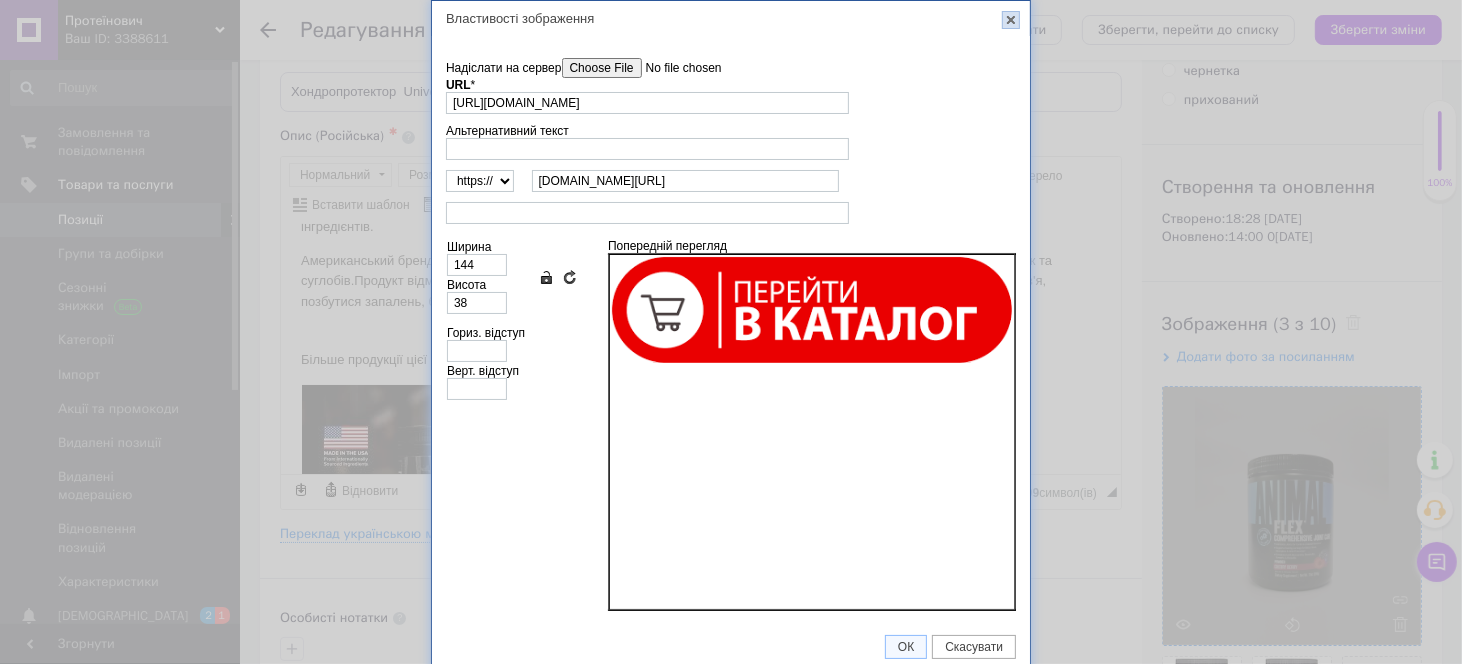 drag, startPoint x: 1005, startPoint y: 21, endPoint x: 762, endPoint y: 13, distance: 243.13165 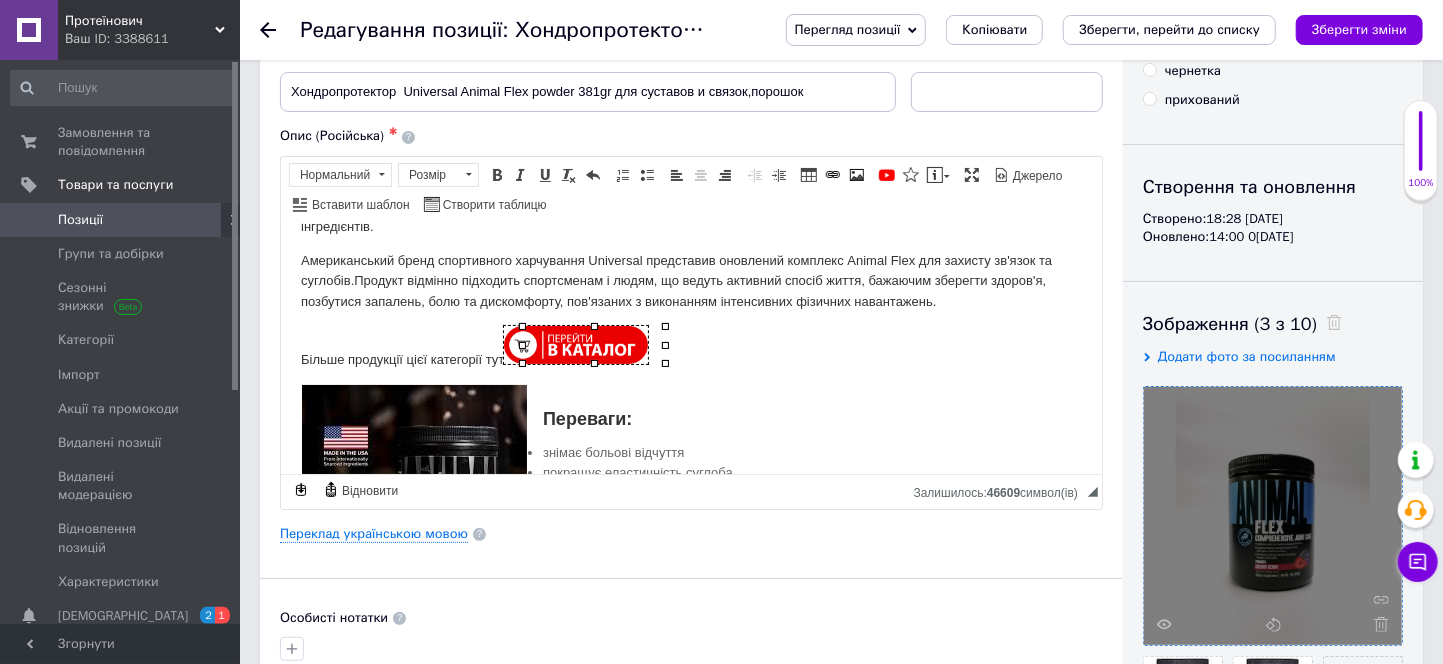 click on "Більше продукції цієї категорії тут" at bounding box center [690, 347] 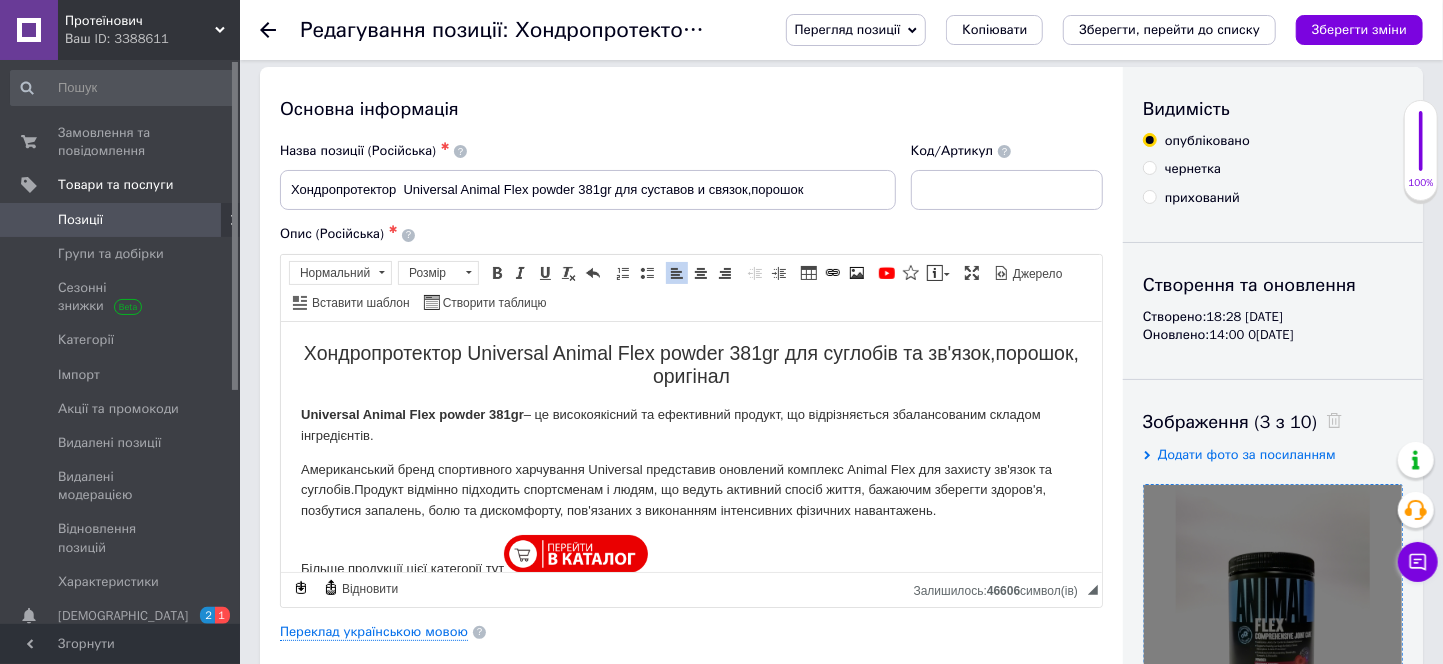 scroll, scrollTop: 0, scrollLeft: 0, axis: both 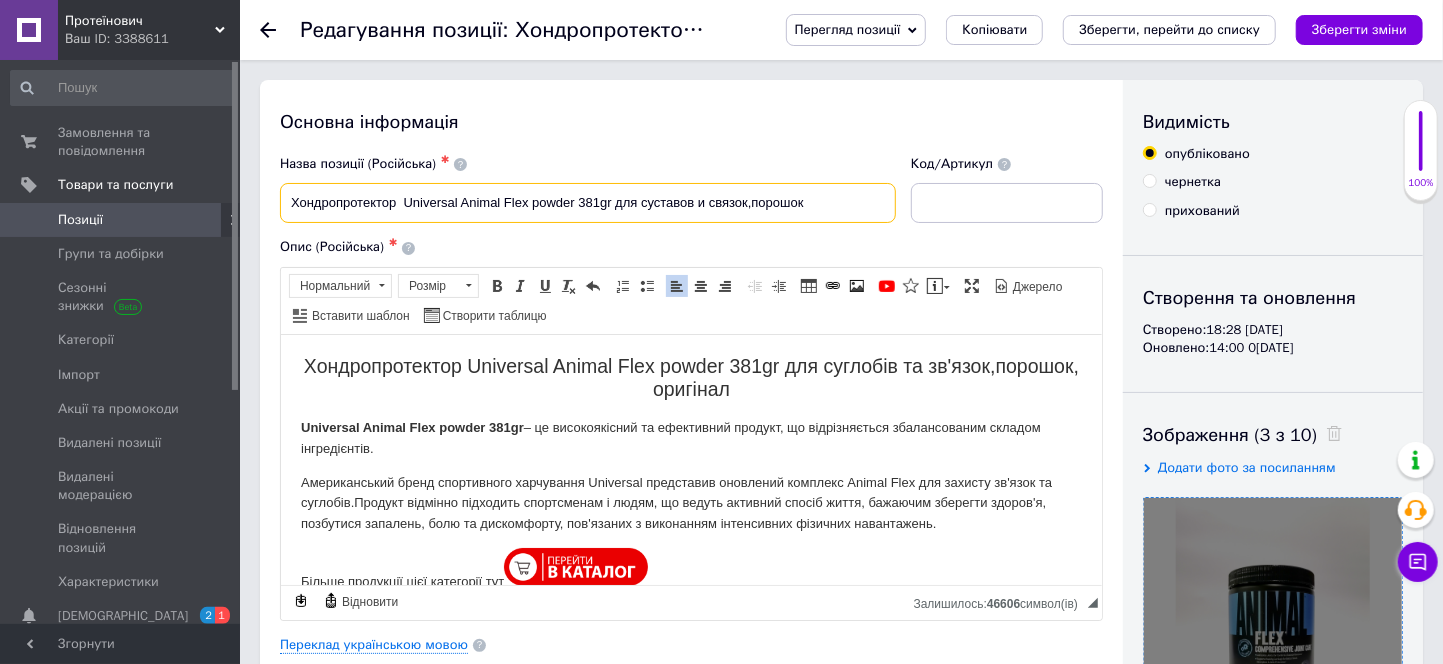 drag, startPoint x: 404, startPoint y: 201, endPoint x: 610, endPoint y: 201, distance: 206 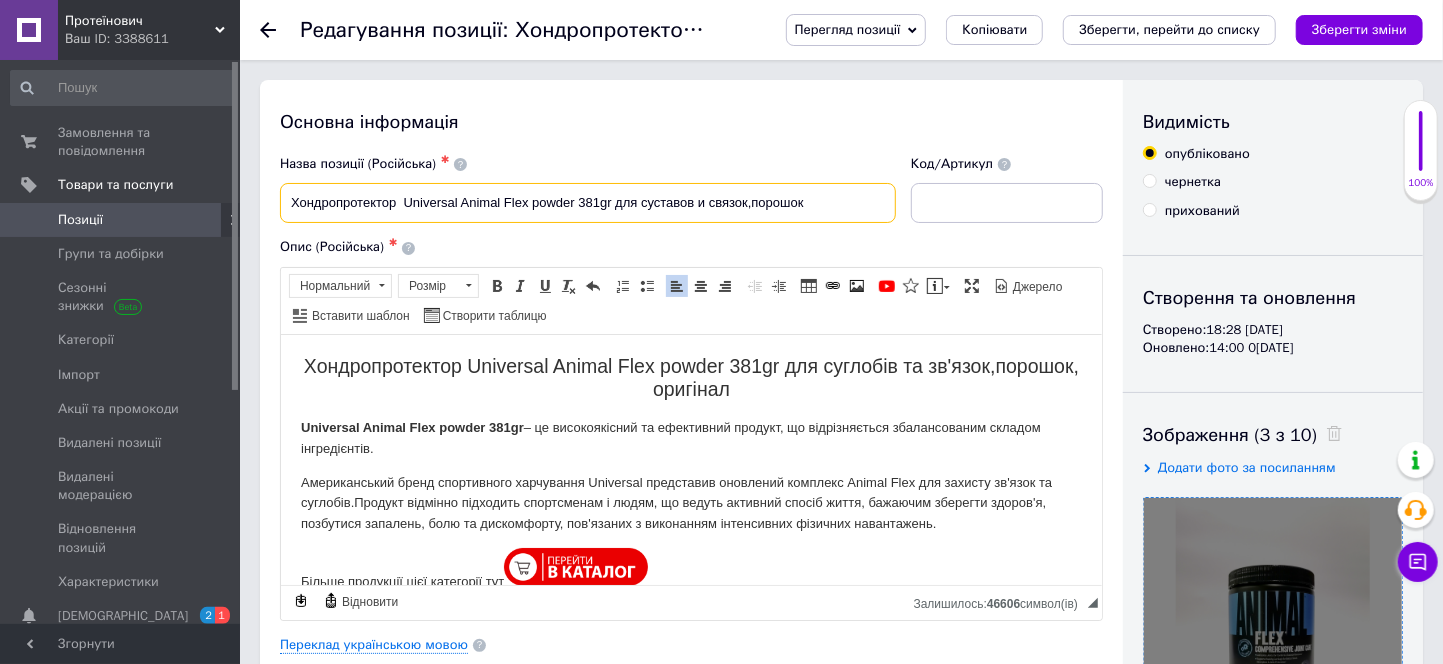 paste on "39gr 30portion" 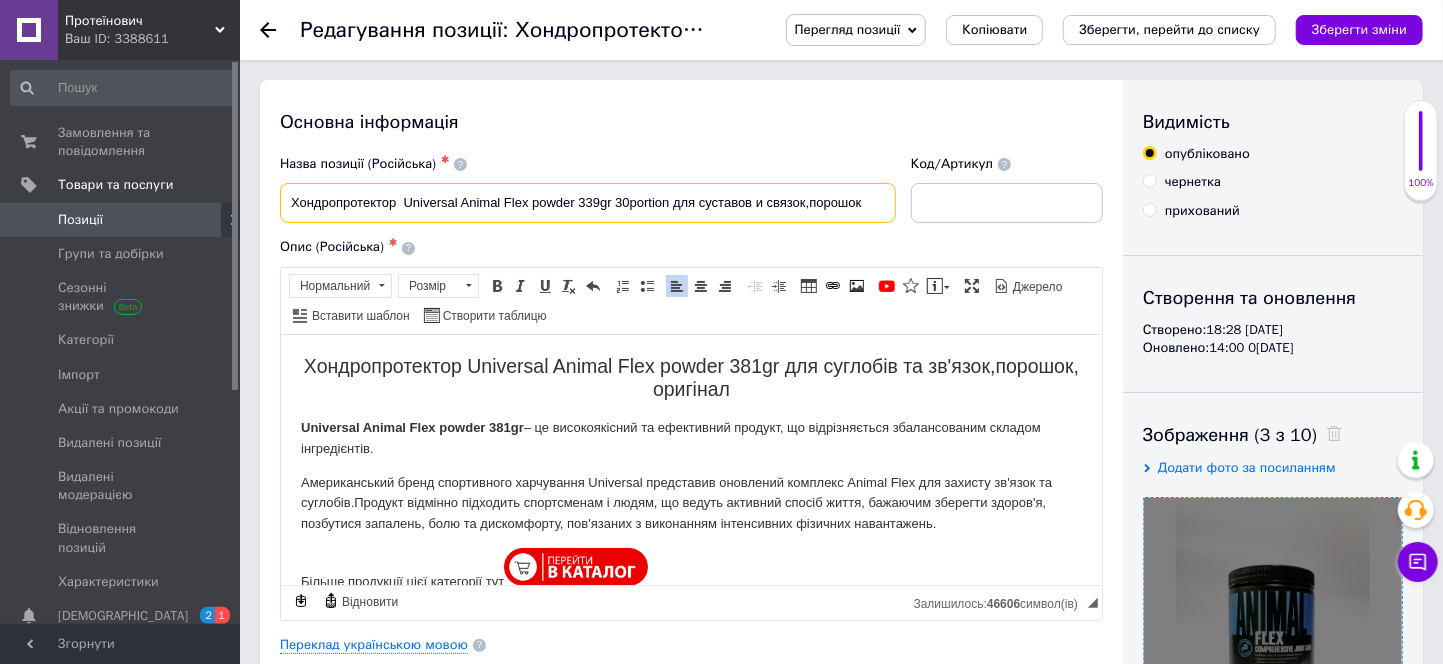 type on "Хондропротектор  Universal Animal Flex powder 339gr 30portion для суставов и связок,порошок" 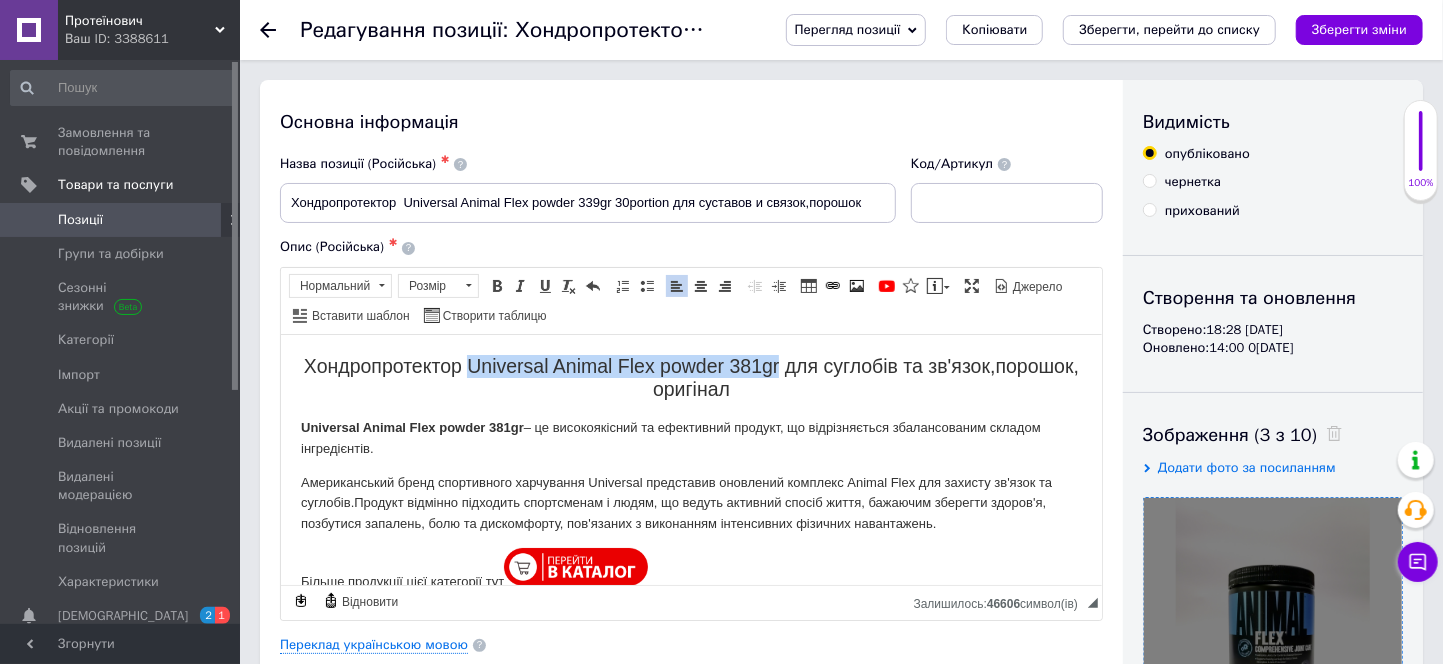 drag, startPoint x: 538, startPoint y: 360, endPoint x: 845, endPoint y: 335, distance: 308.01624 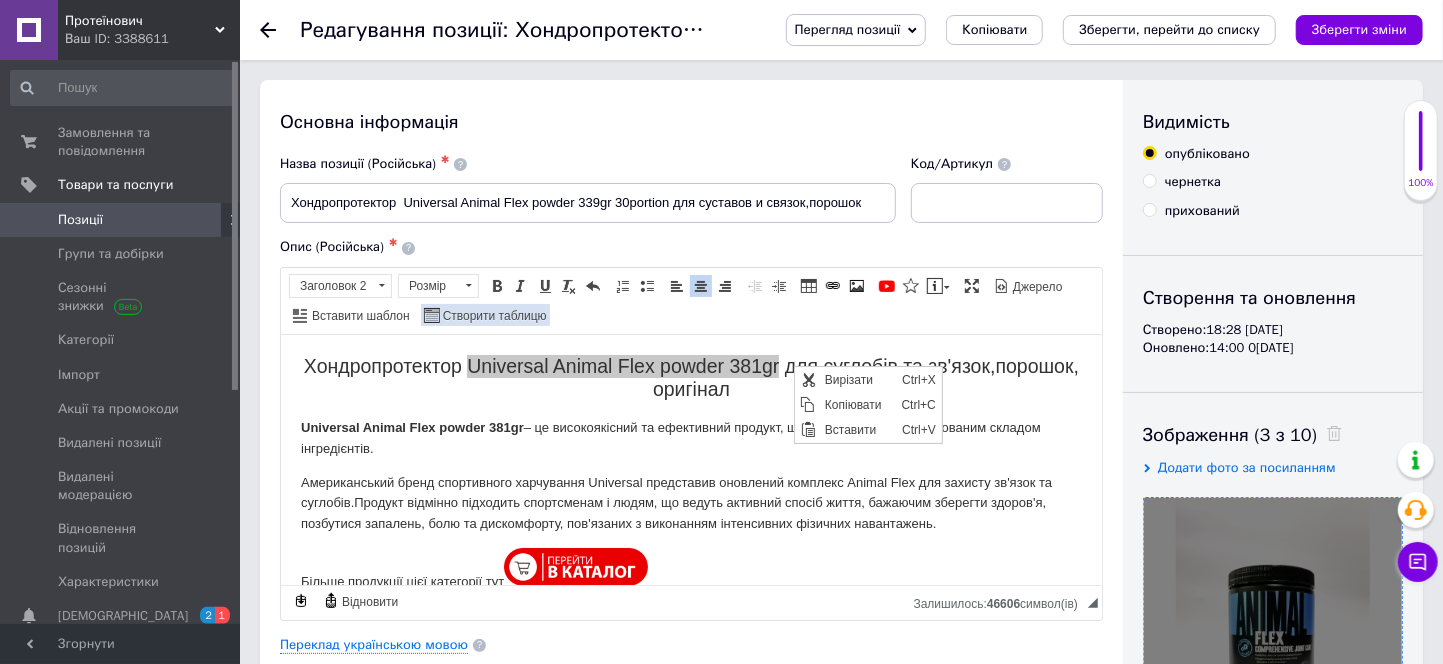 scroll, scrollTop: 0, scrollLeft: 0, axis: both 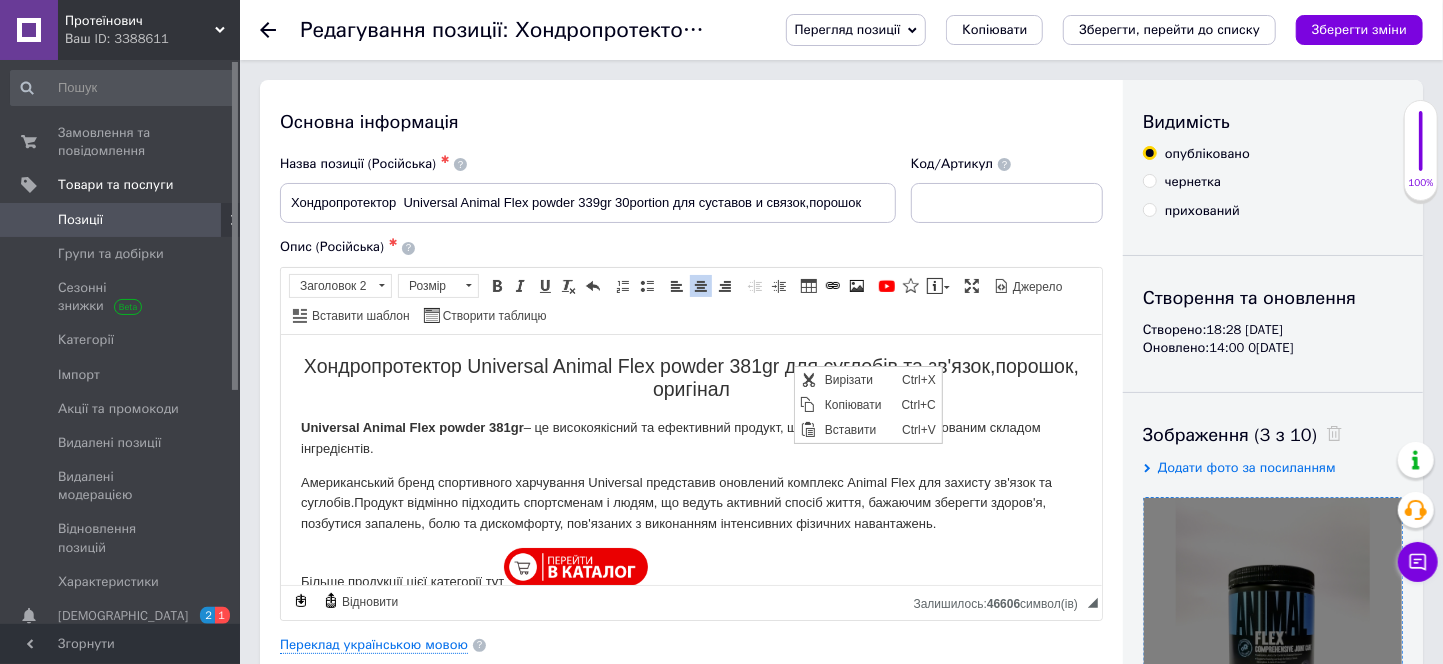 drag, startPoint x: 956, startPoint y: 406, endPoint x: 927, endPoint y: 398, distance: 30.083218 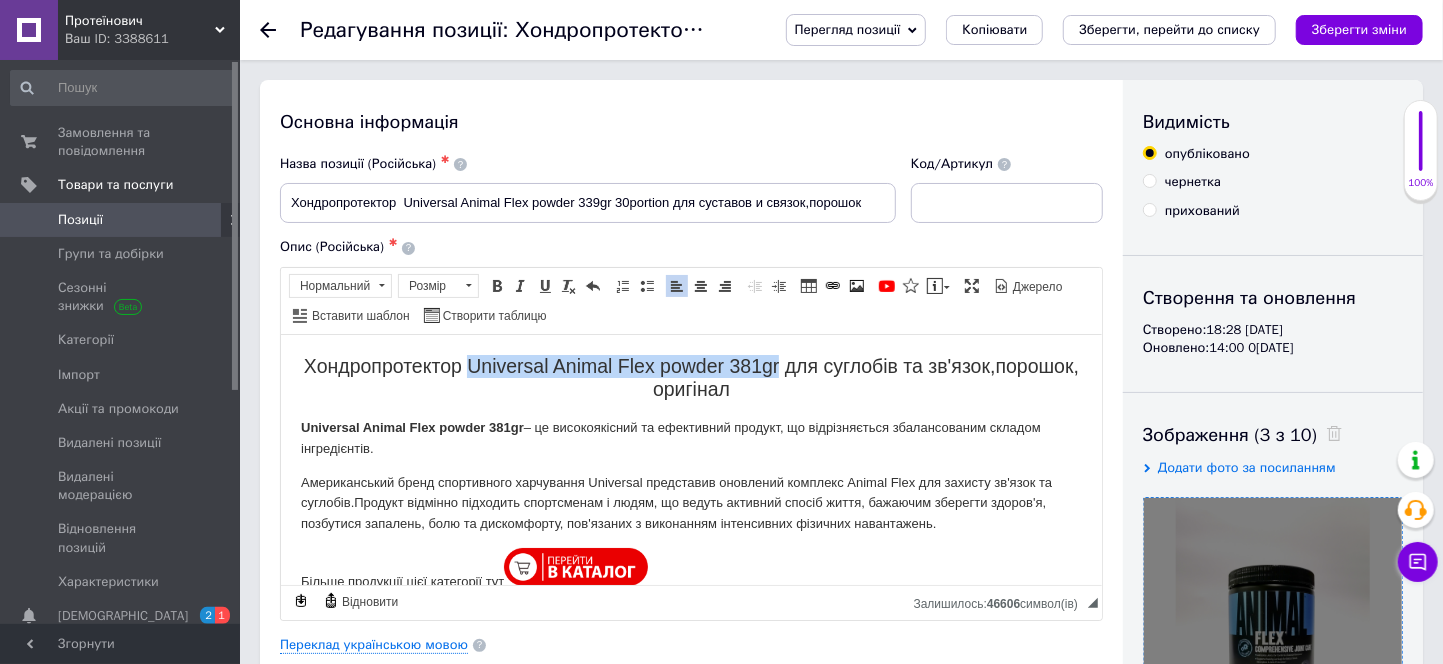 drag, startPoint x: 538, startPoint y: 365, endPoint x: 845, endPoint y: 349, distance: 307.41666 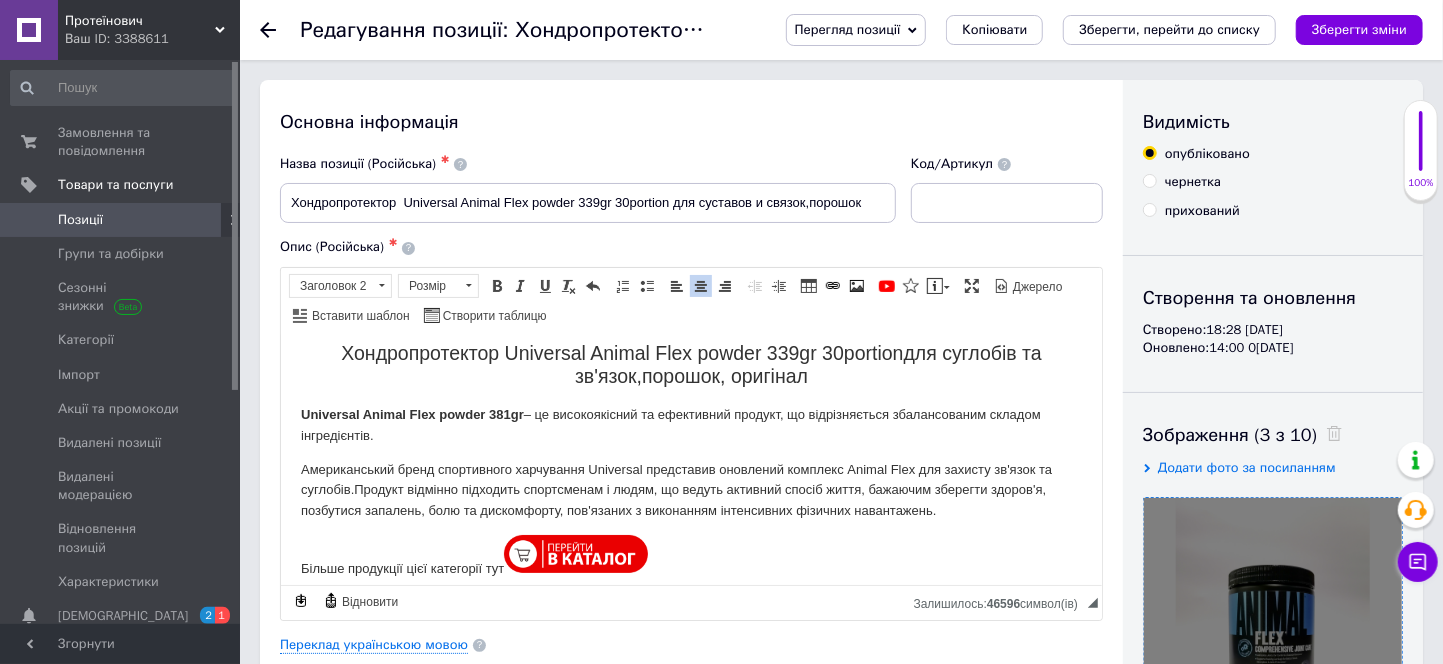 scroll, scrollTop: 0, scrollLeft: 0, axis: both 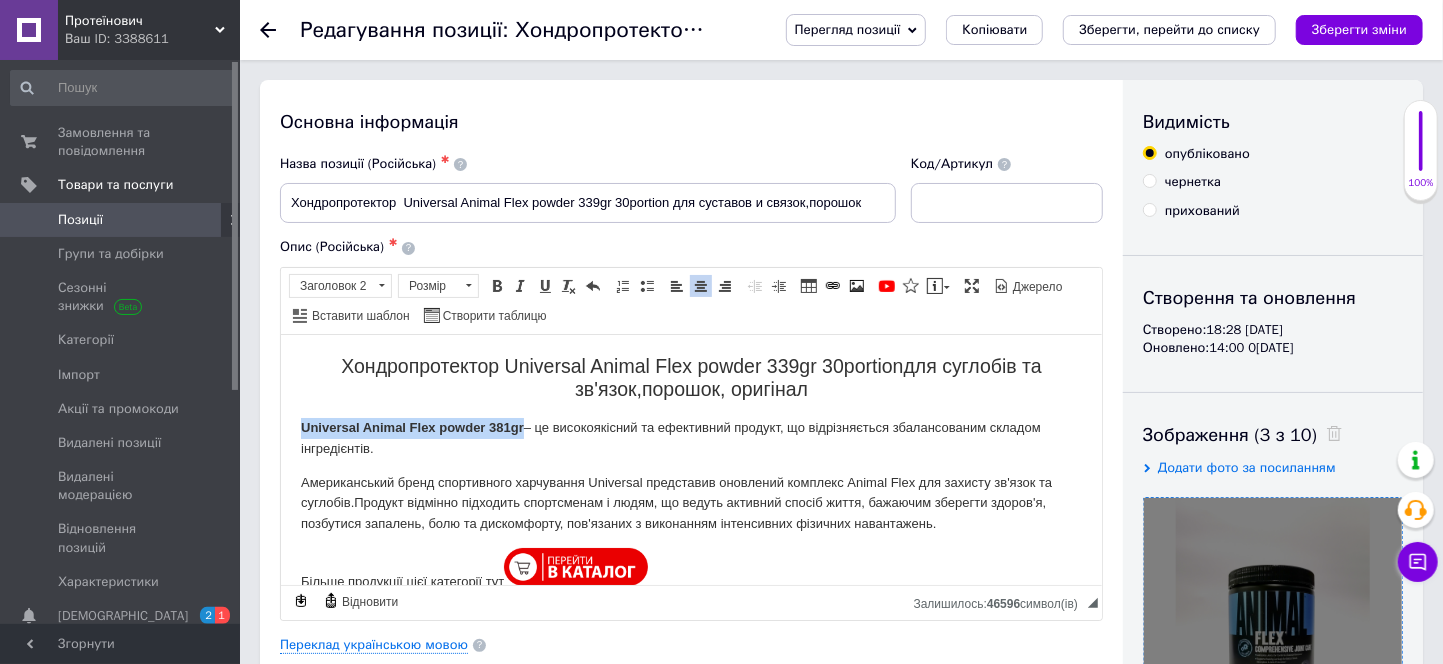 drag, startPoint x: 300, startPoint y: 424, endPoint x: 521, endPoint y: 417, distance: 221.11082 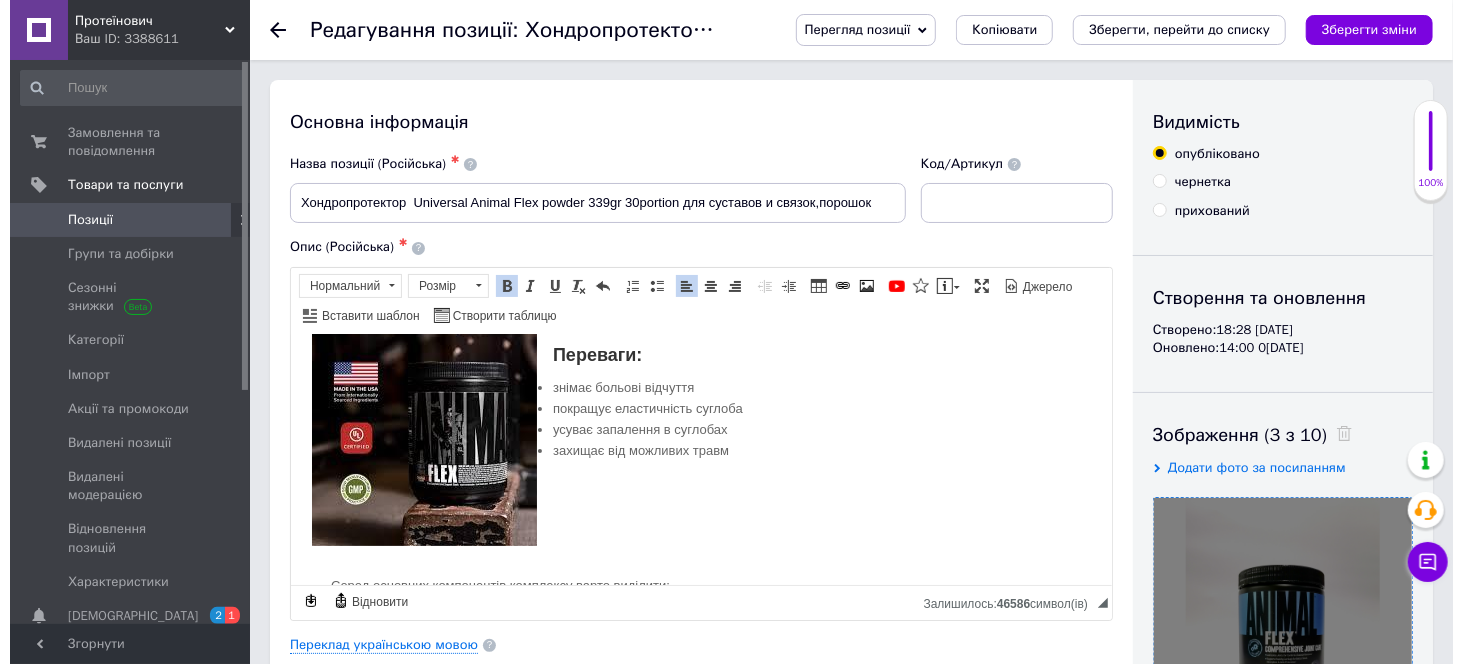 scroll, scrollTop: 333, scrollLeft: 0, axis: vertical 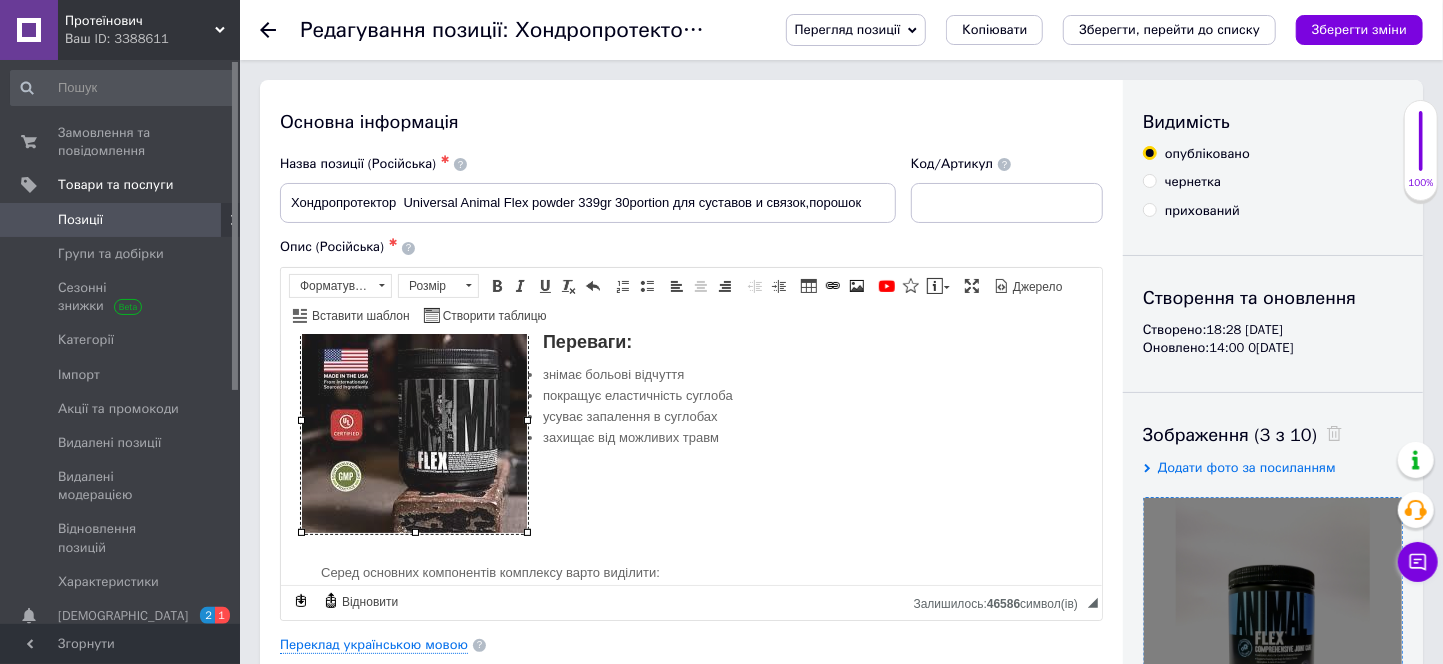 click at bounding box center [413, 419] 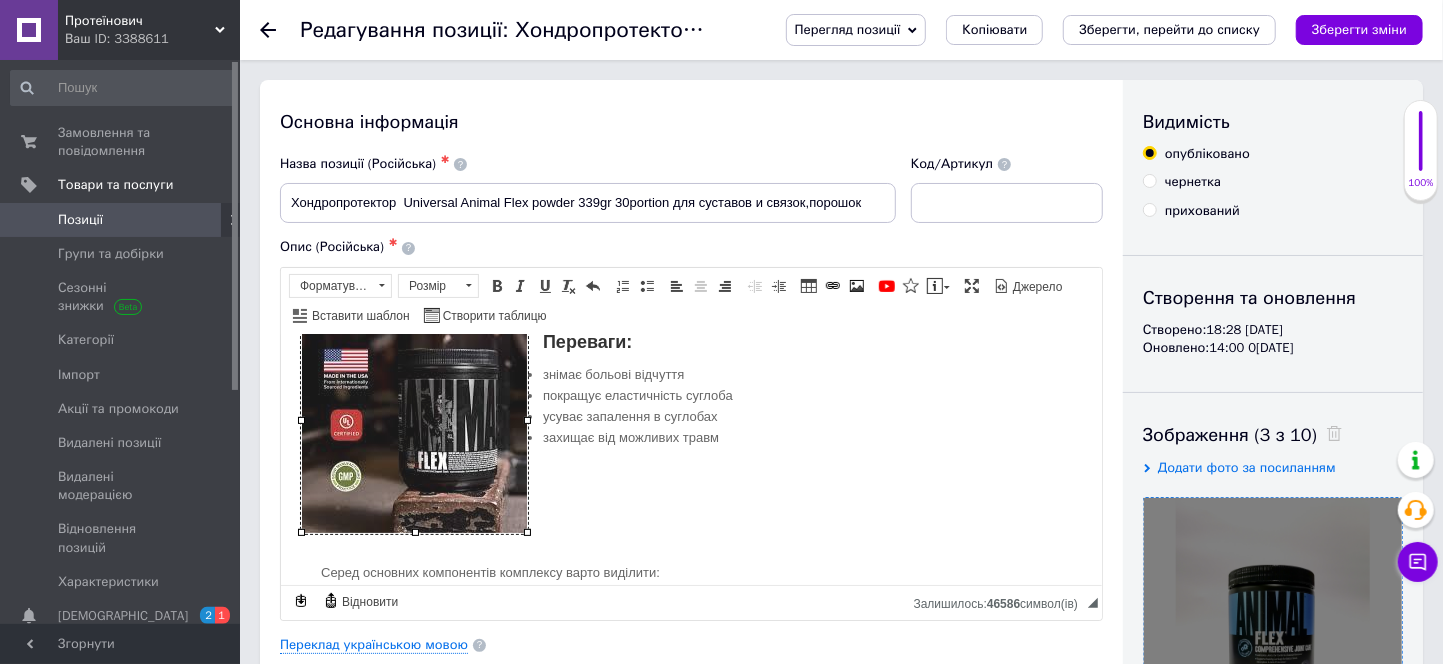 click at bounding box center [413, 419] 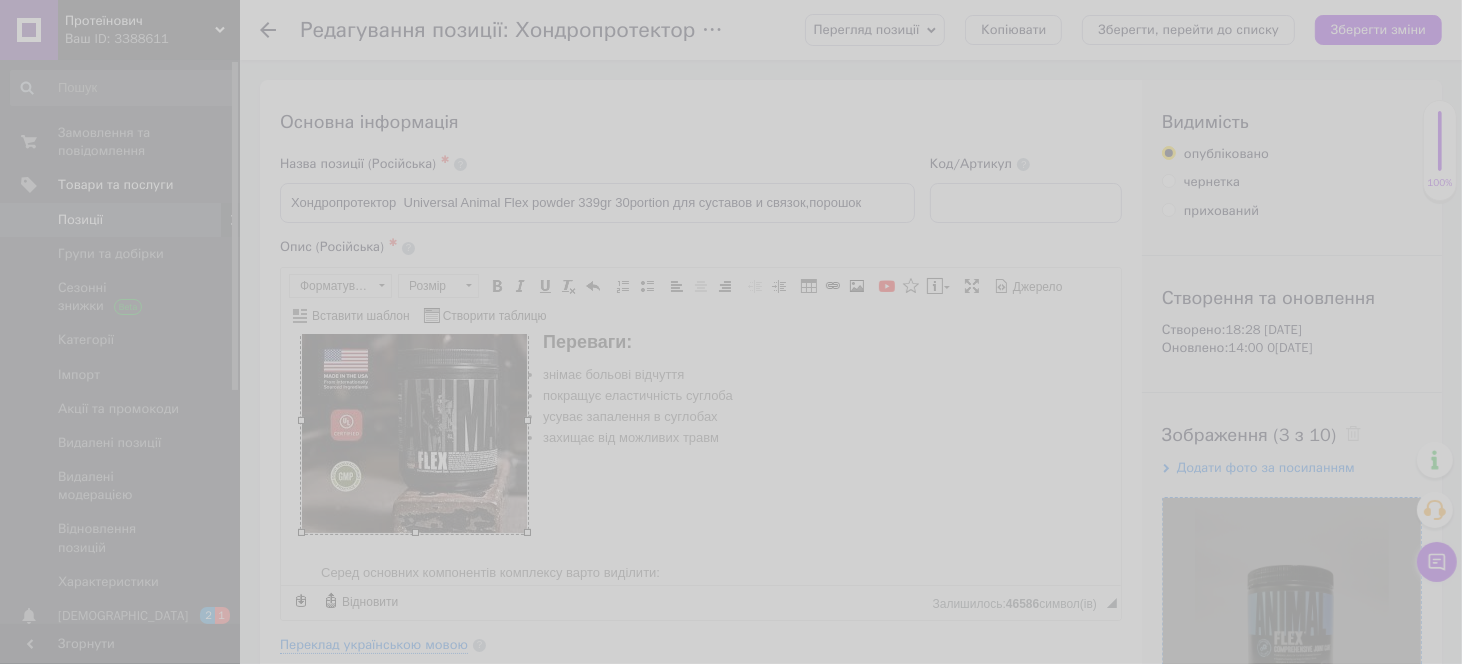 type on "[URL][DOMAIN_NAME]" 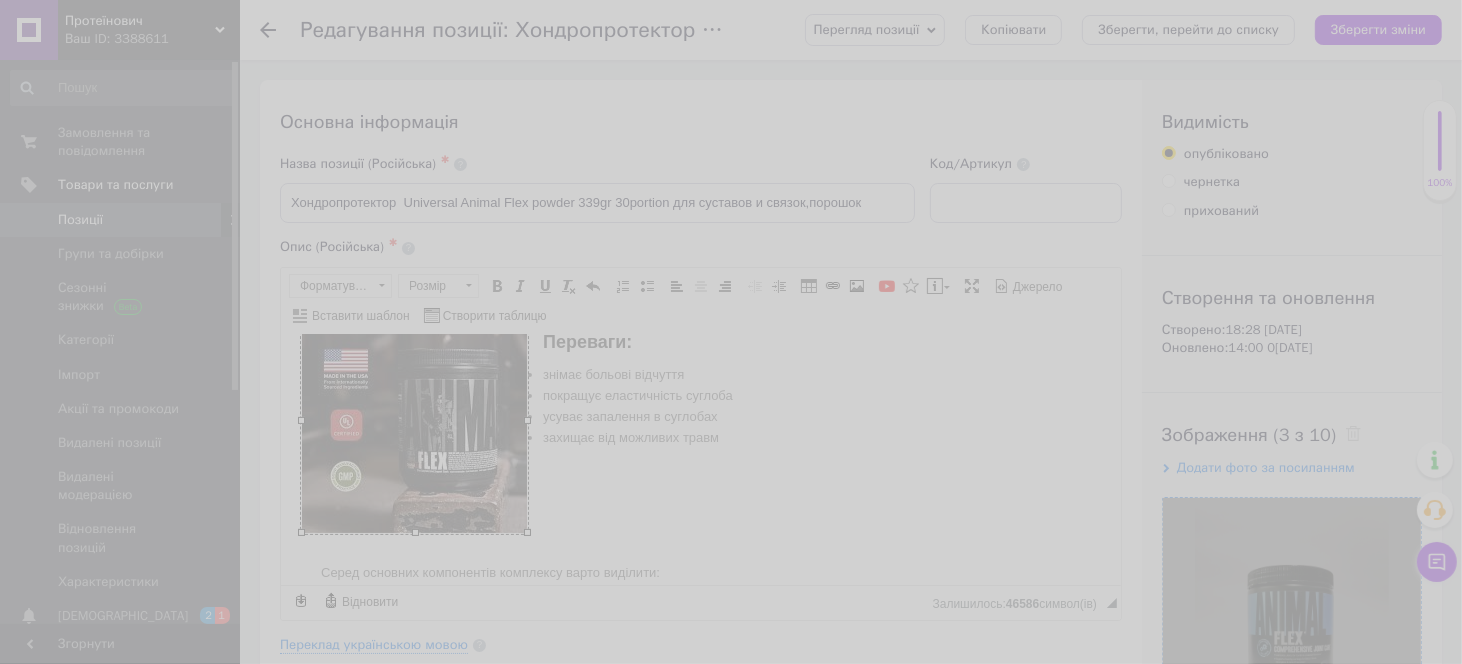 type on "225" 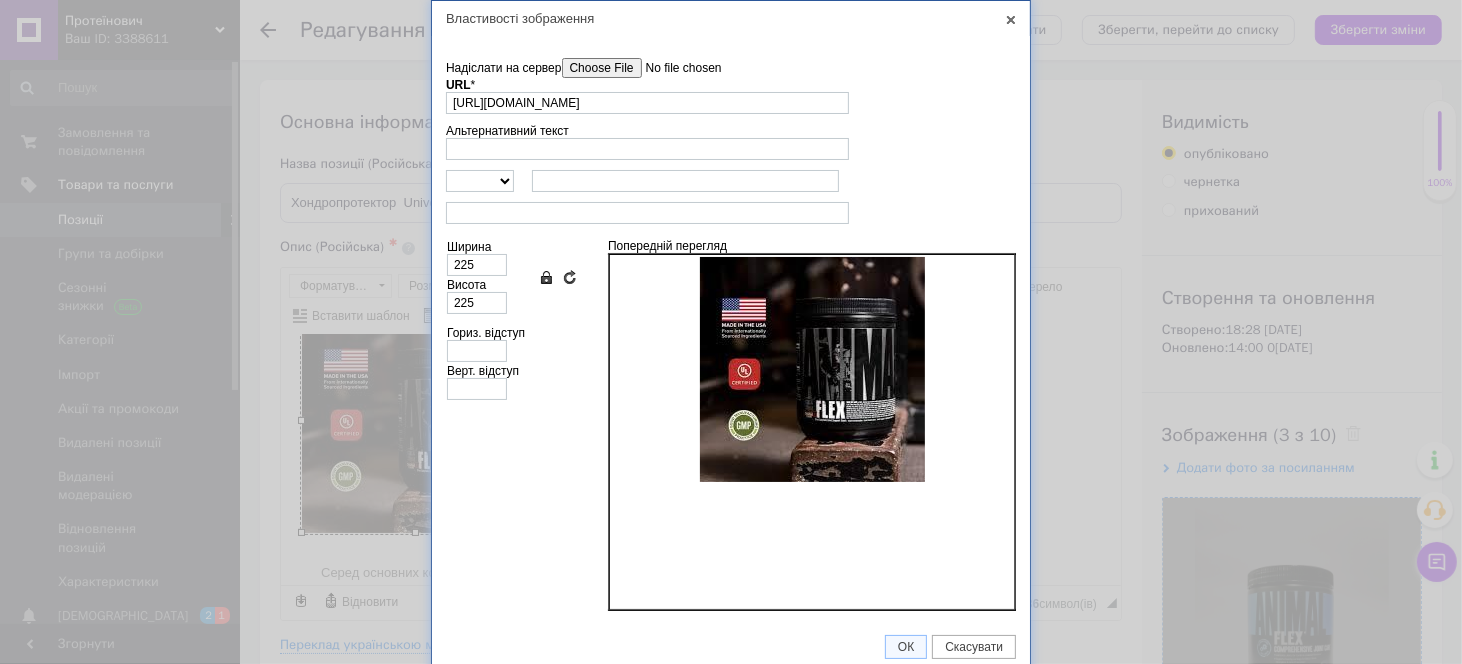 click on "Надіслати на сервер" at bounding box center [675, 68] 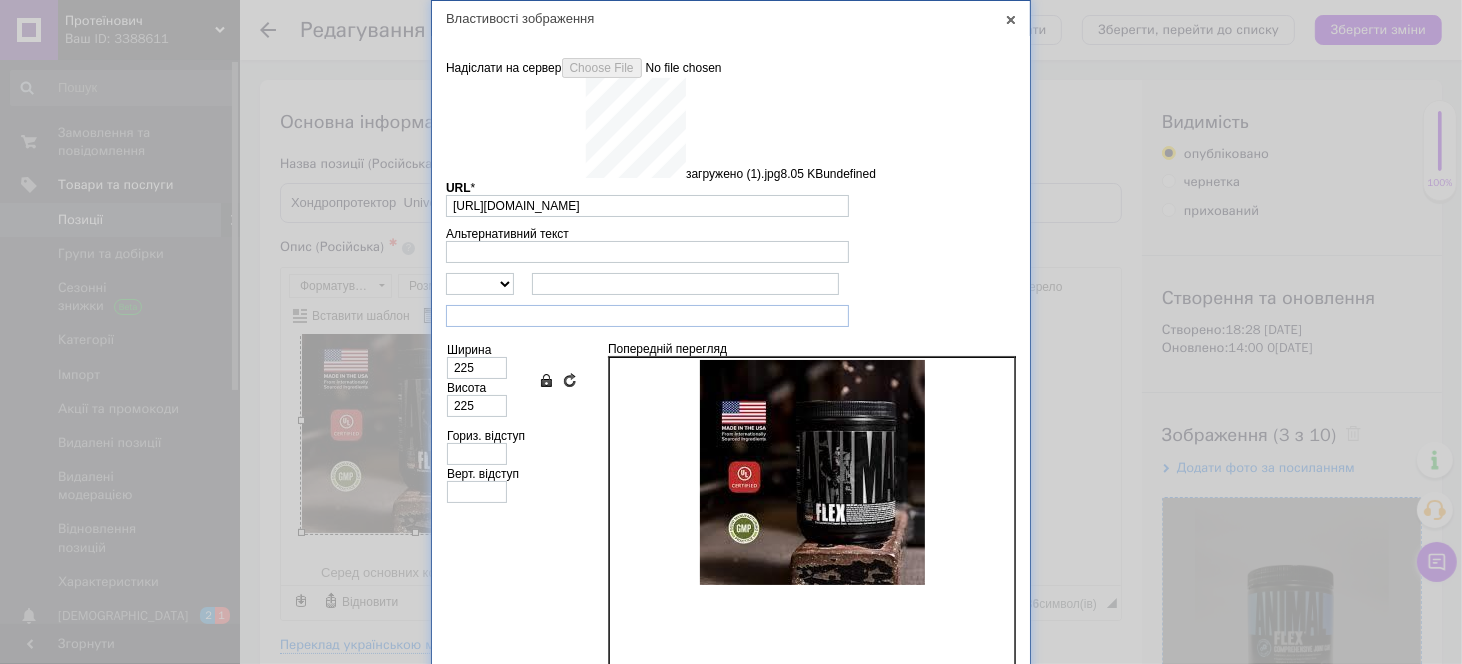 type on "[URL][DOMAIN_NAME]" 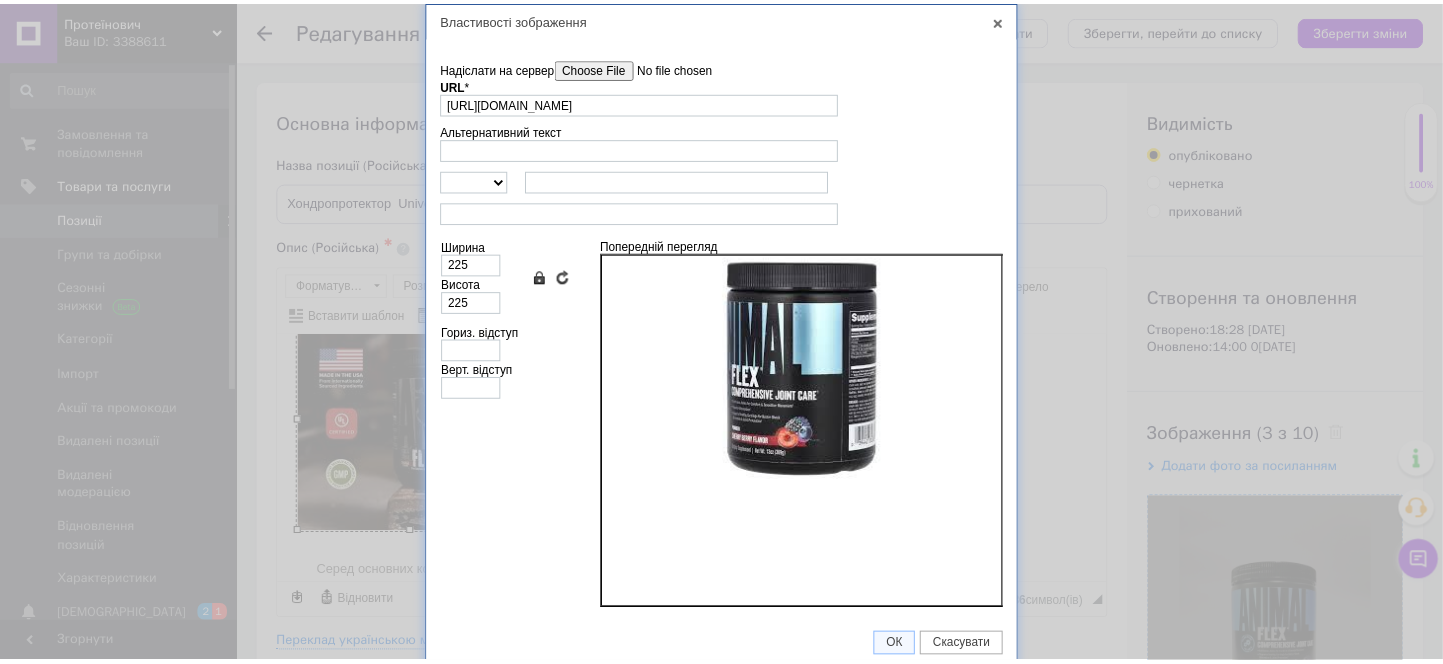 scroll, scrollTop: 3, scrollLeft: 0, axis: vertical 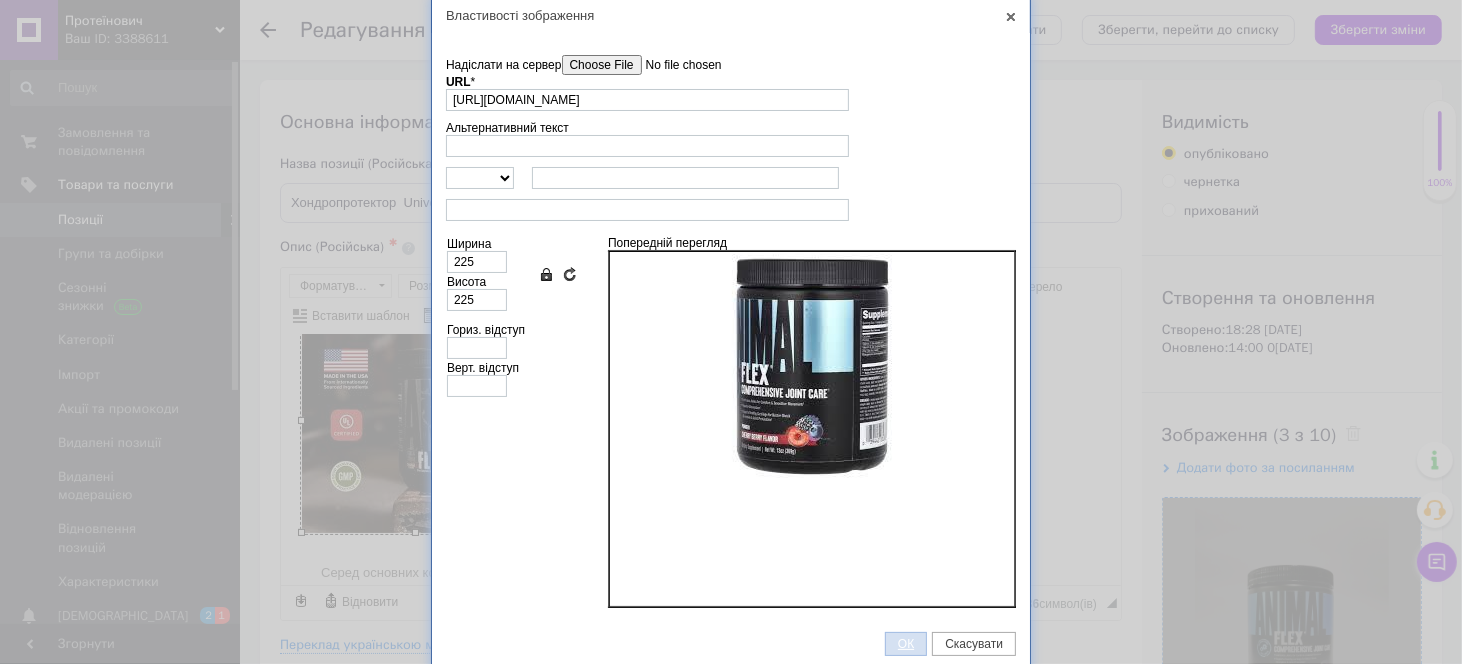 click on "ОК" at bounding box center [906, 644] 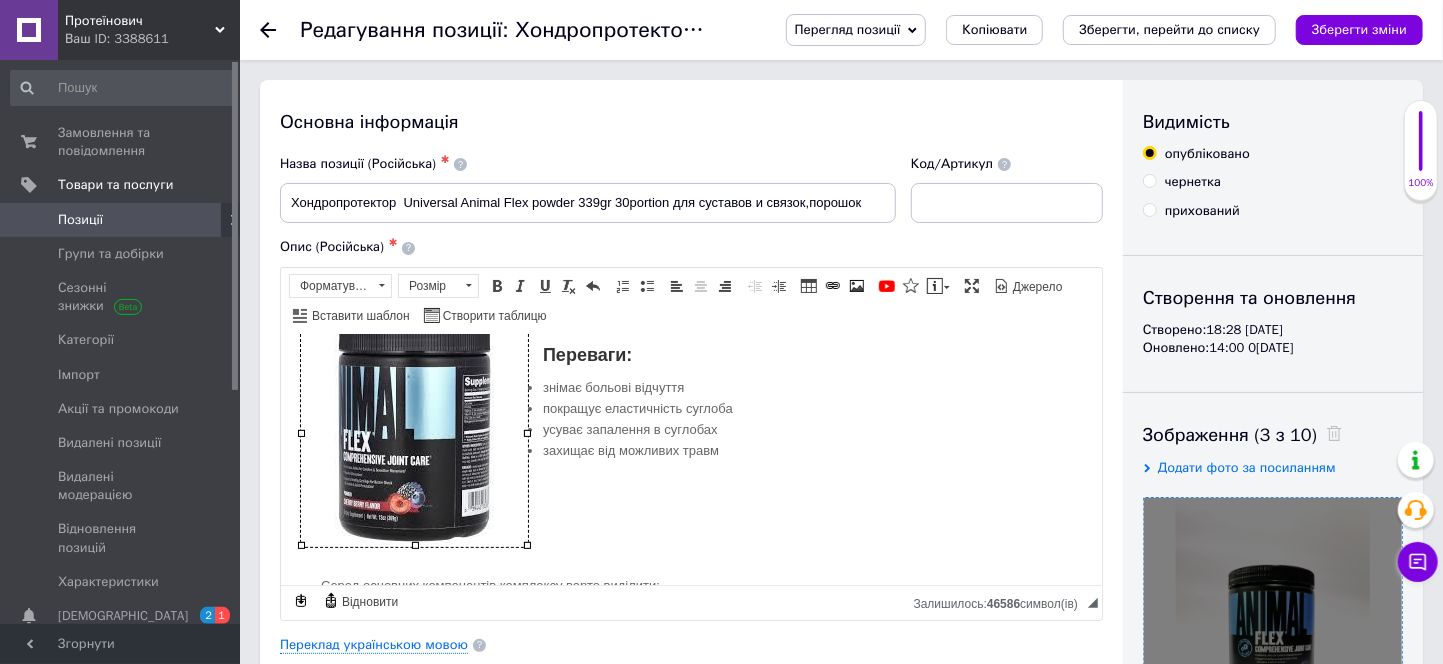 scroll, scrollTop: 333, scrollLeft: 0, axis: vertical 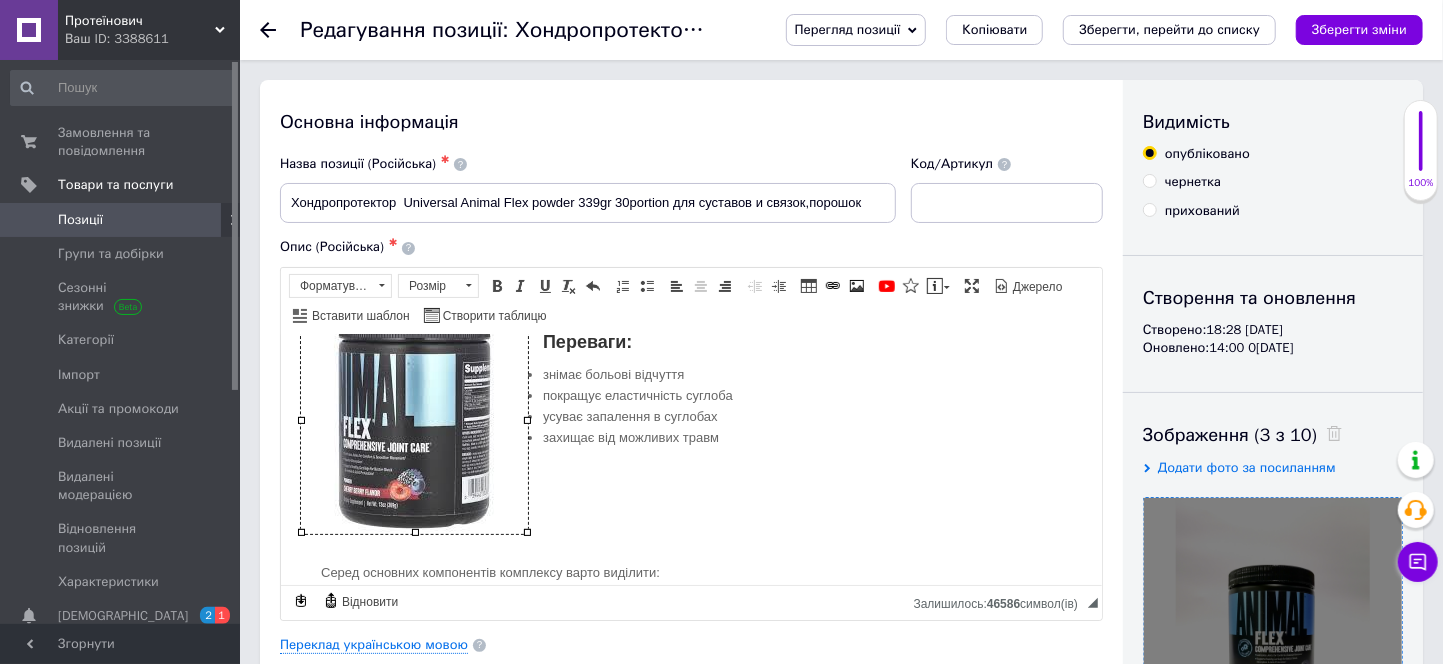 click at bounding box center [413, 419] 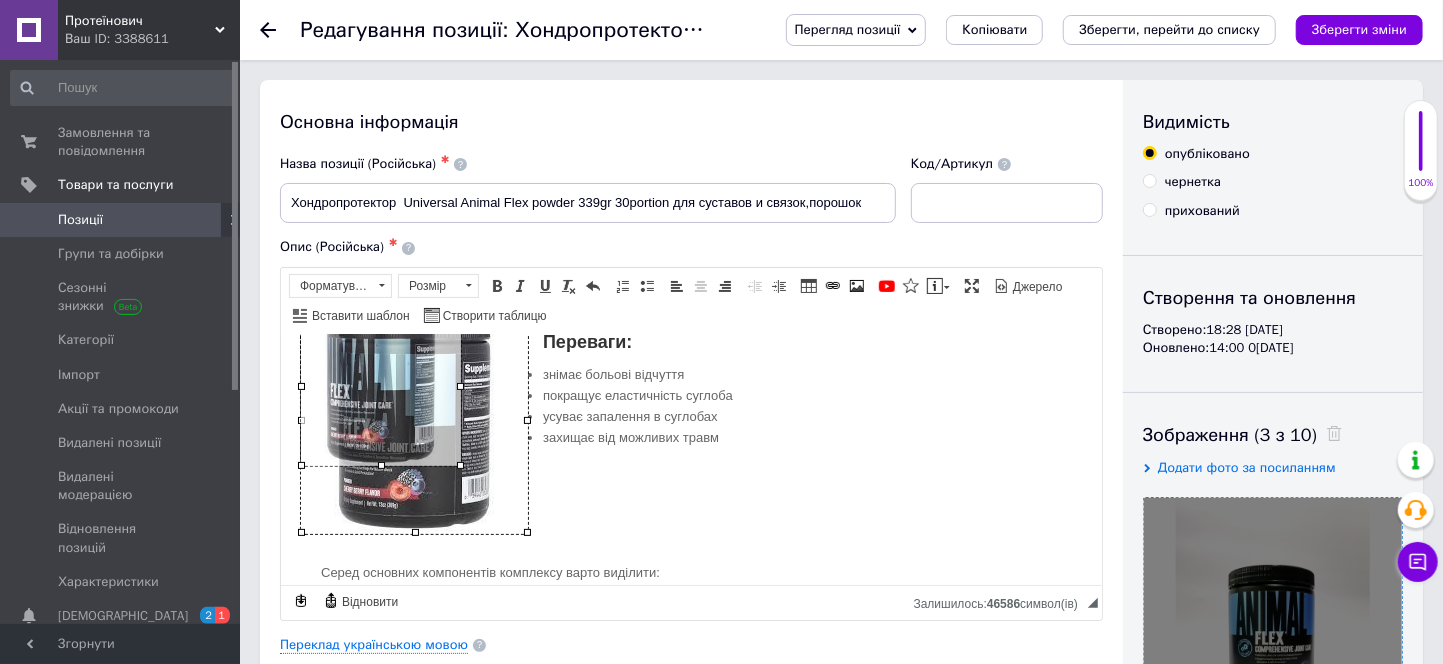 drag, startPoint x: 530, startPoint y: 530, endPoint x: 463, endPoint y: 424, distance: 125.39936 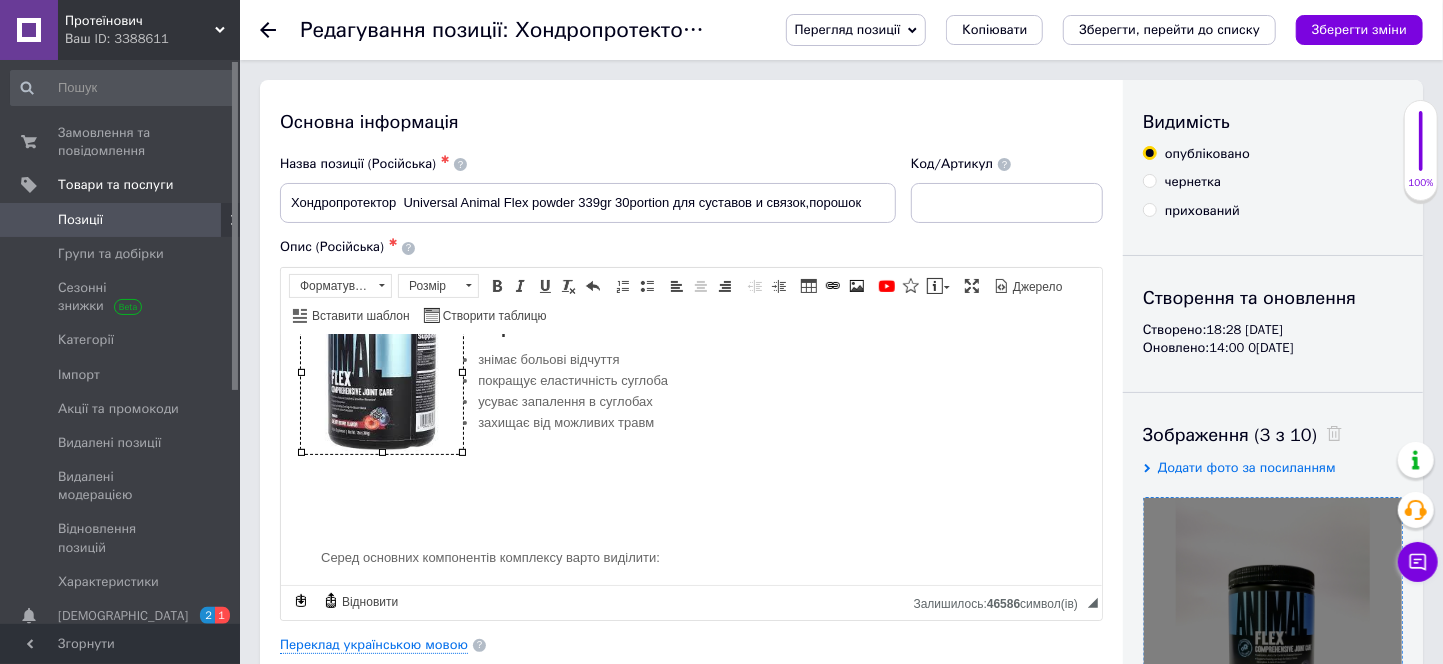 scroll, scrollTop: 444, scrollLeft: 0, axis: vertical 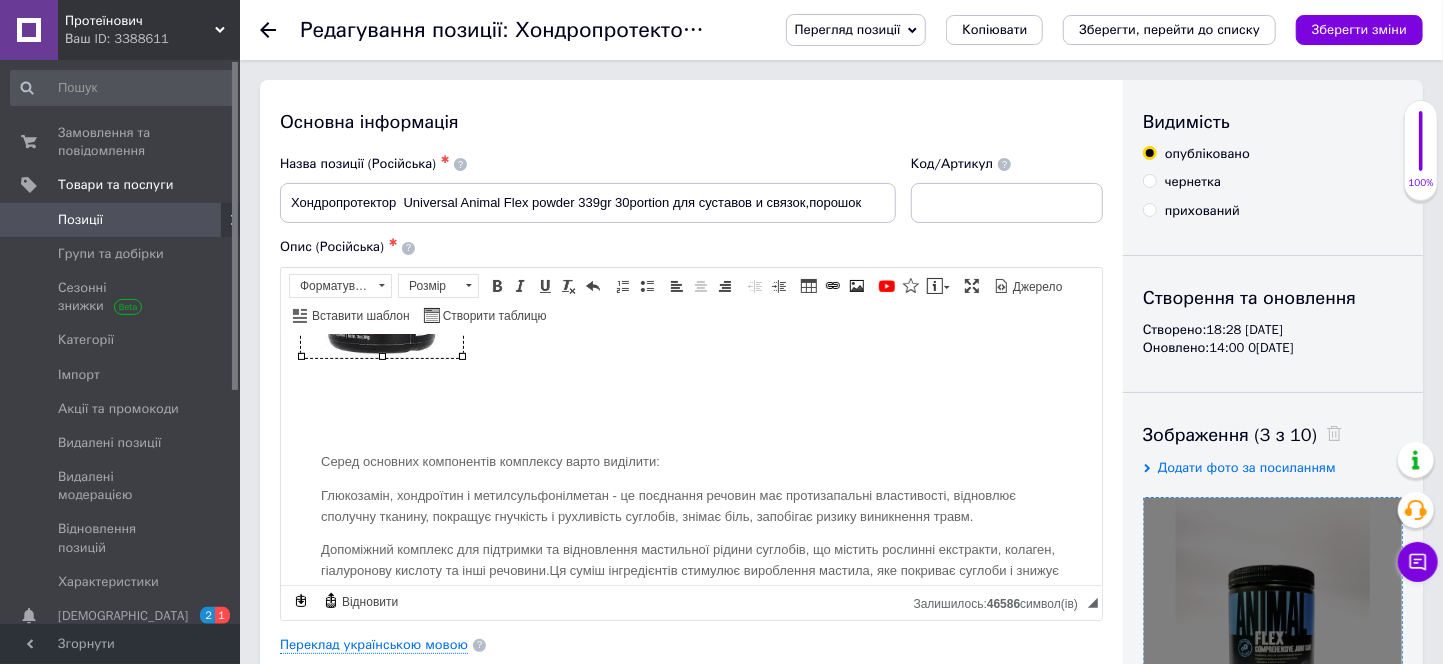 click at bounding box center (690, 427) 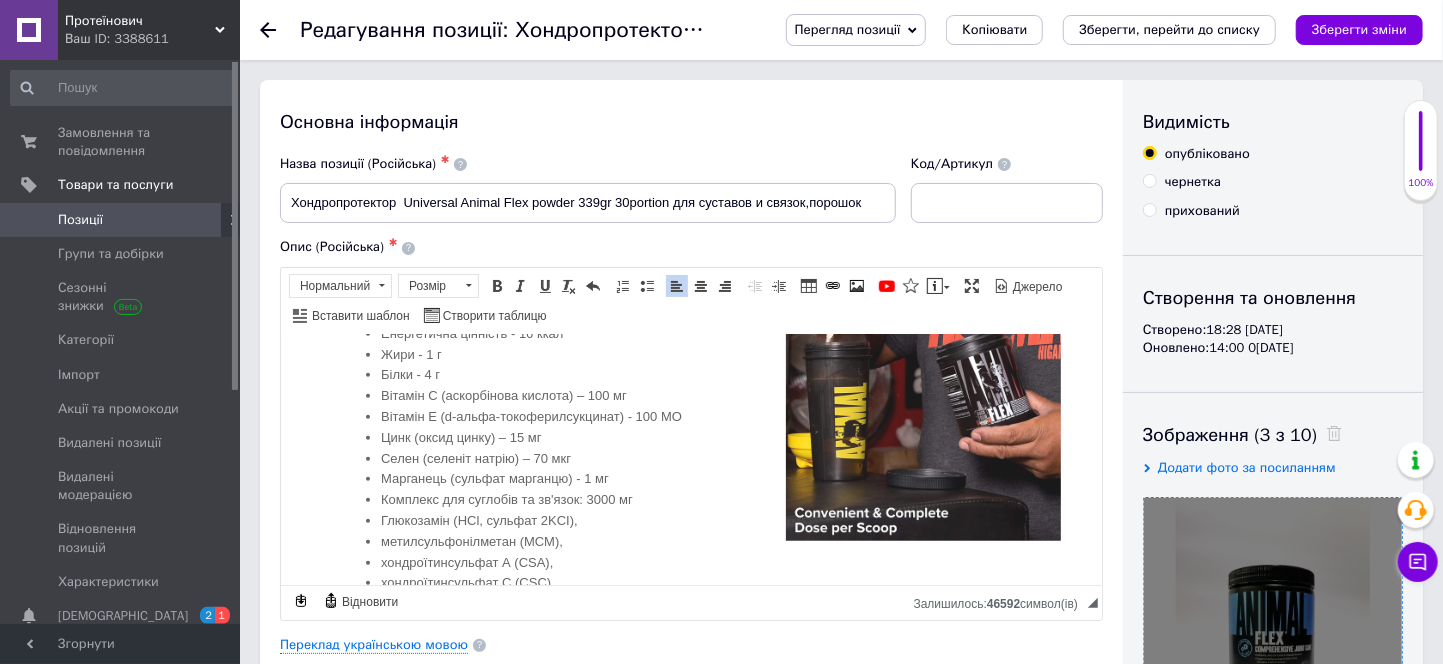 scroll, scrollTop: 888, scrollLeft: 0, axis: vertical 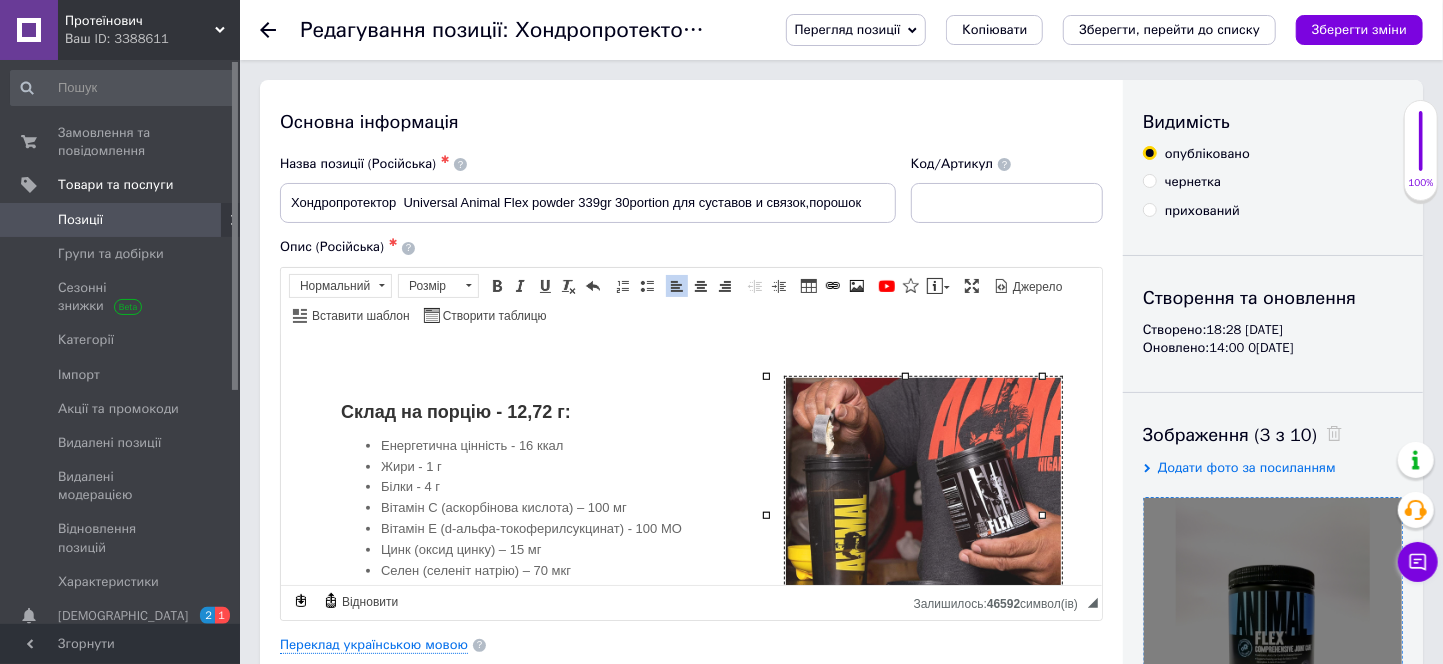 click at bounding box center [922, 514] 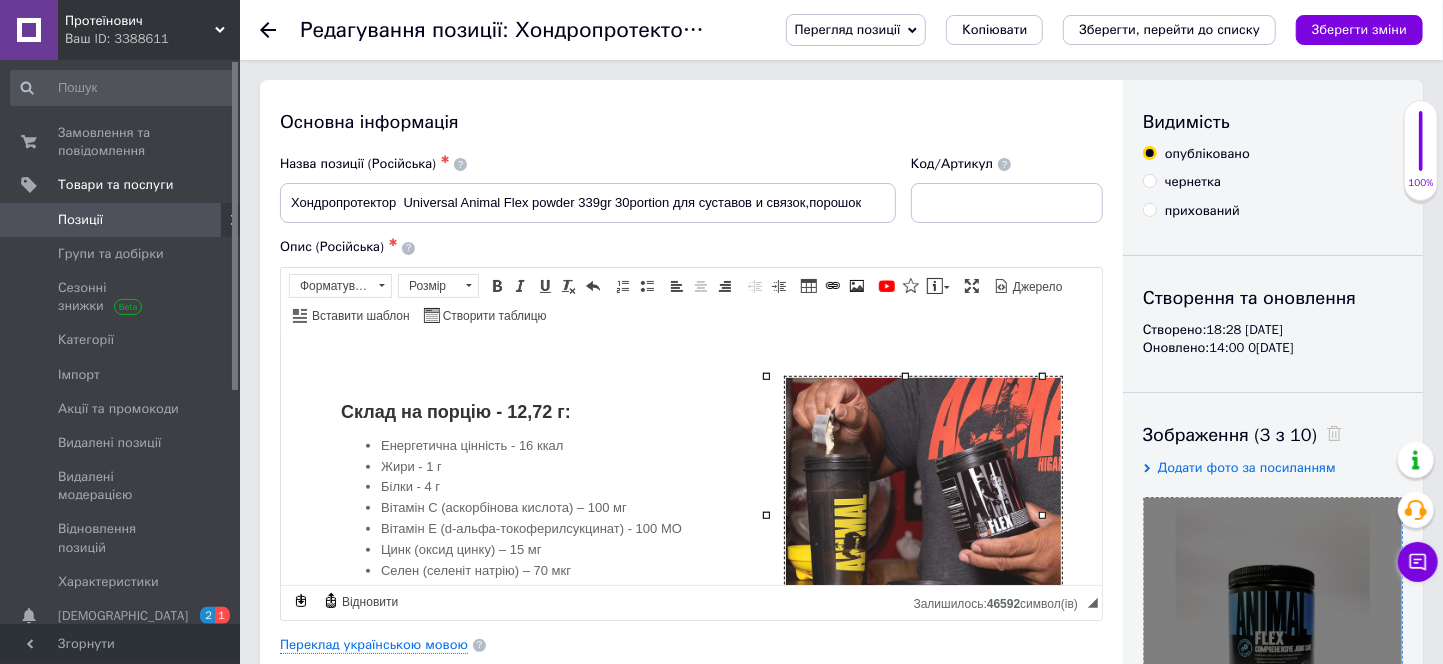 type 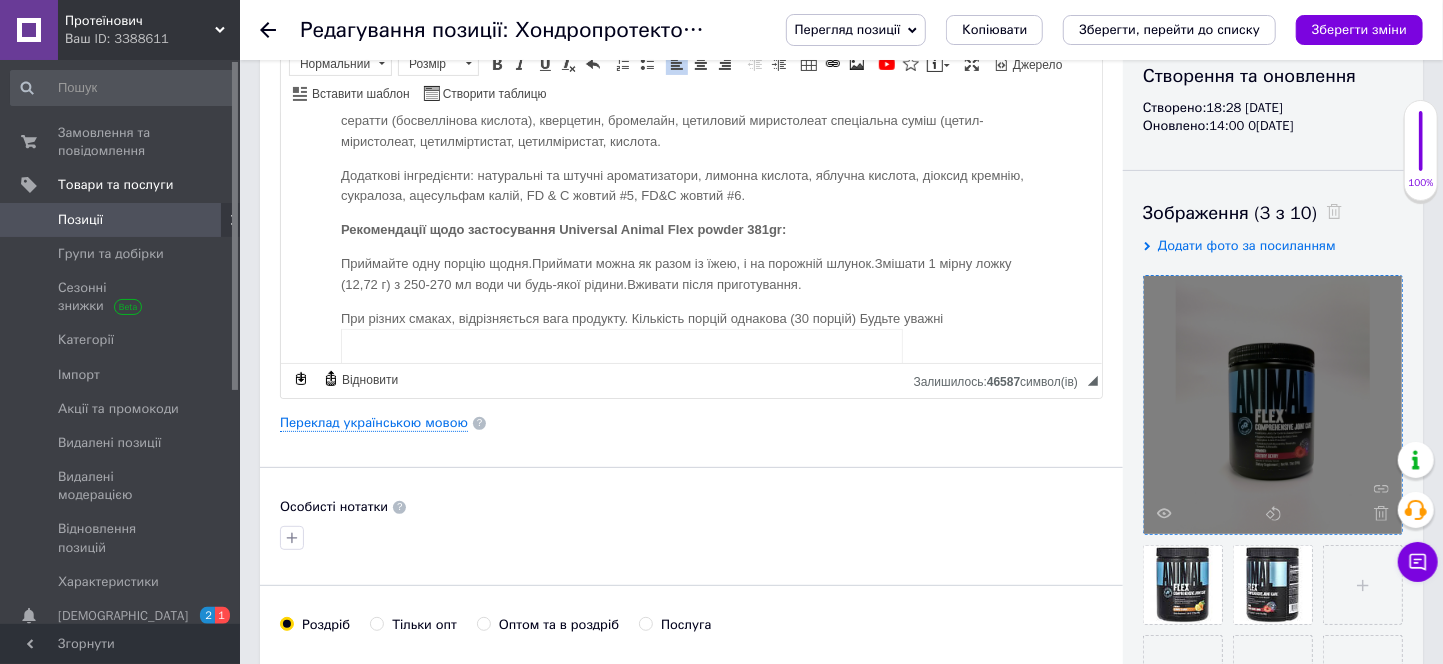 scroll, scrollTop: 1307, scrollLeft: 0, axis: vertical 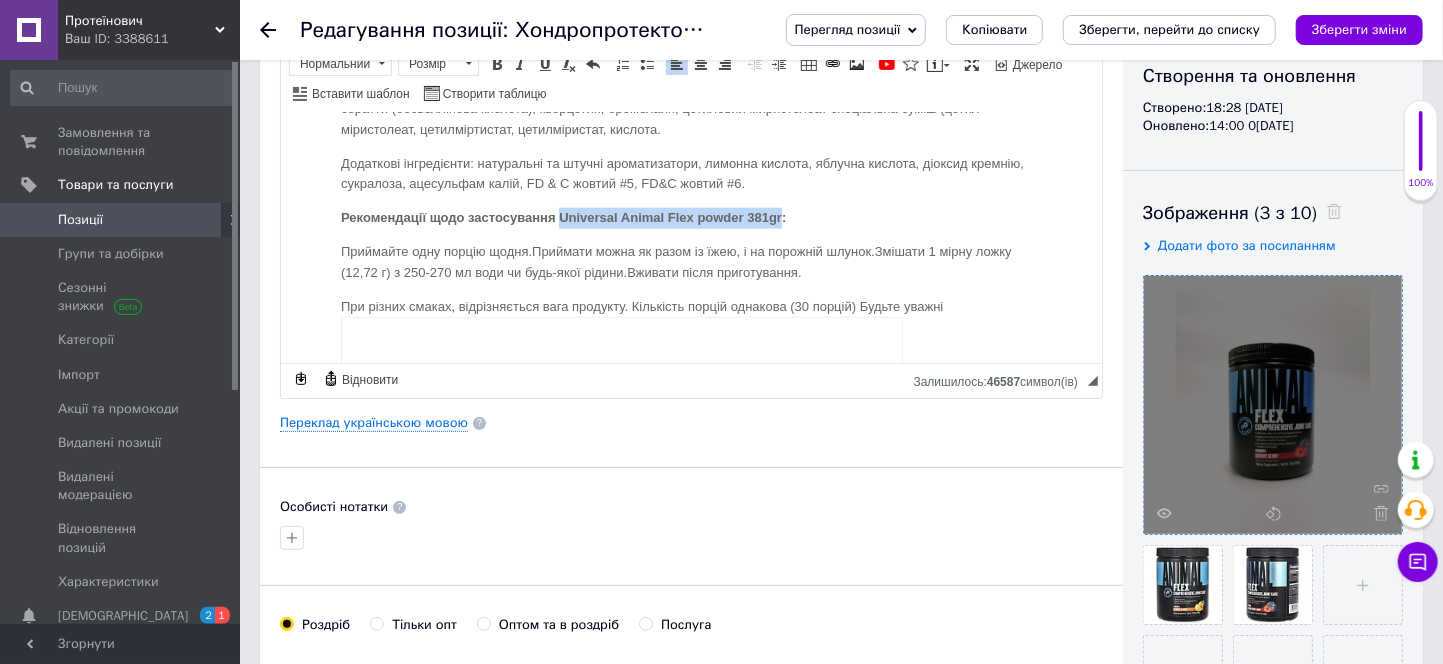 drag, startPoint x: 561, startPoint y: 212, endPoint x: 780, endPoint y: 204, distance: 219.14607 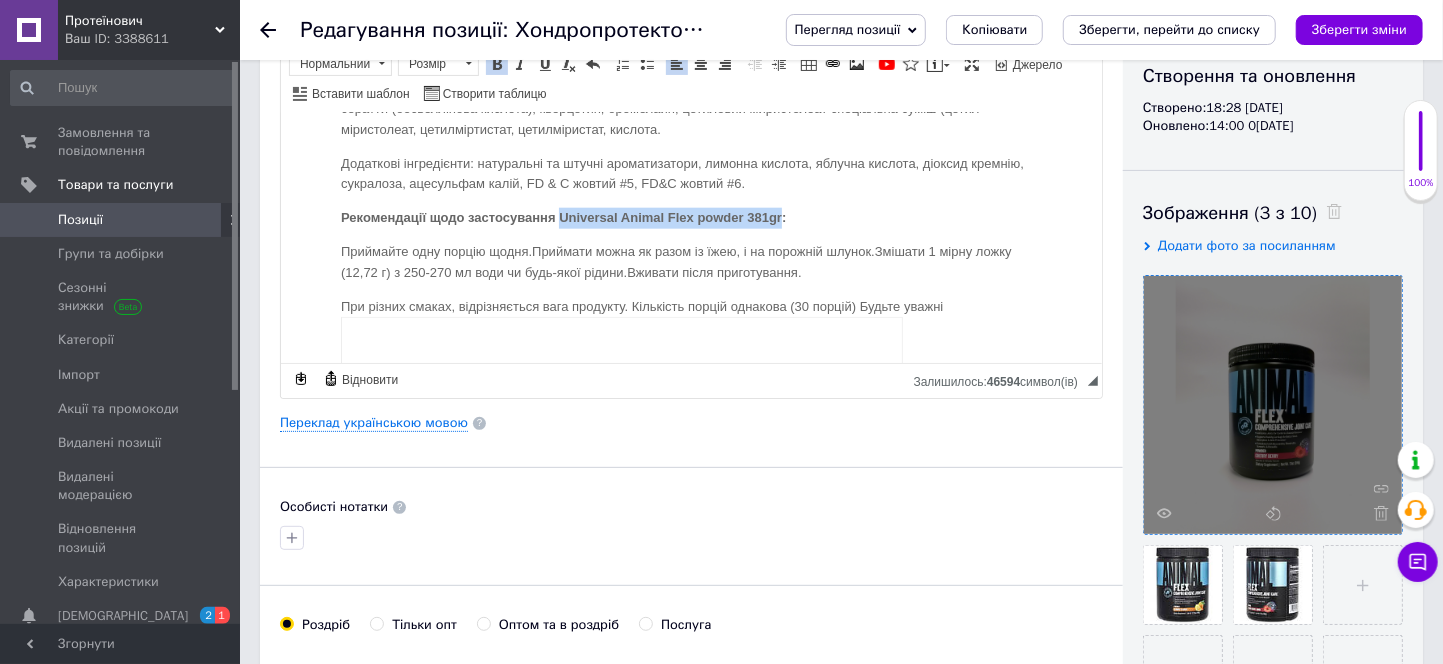 drag, startPoint x: 734, startPoint y: 215, endPoint x: 1014, endPoint y: 328, distance: 301.94205 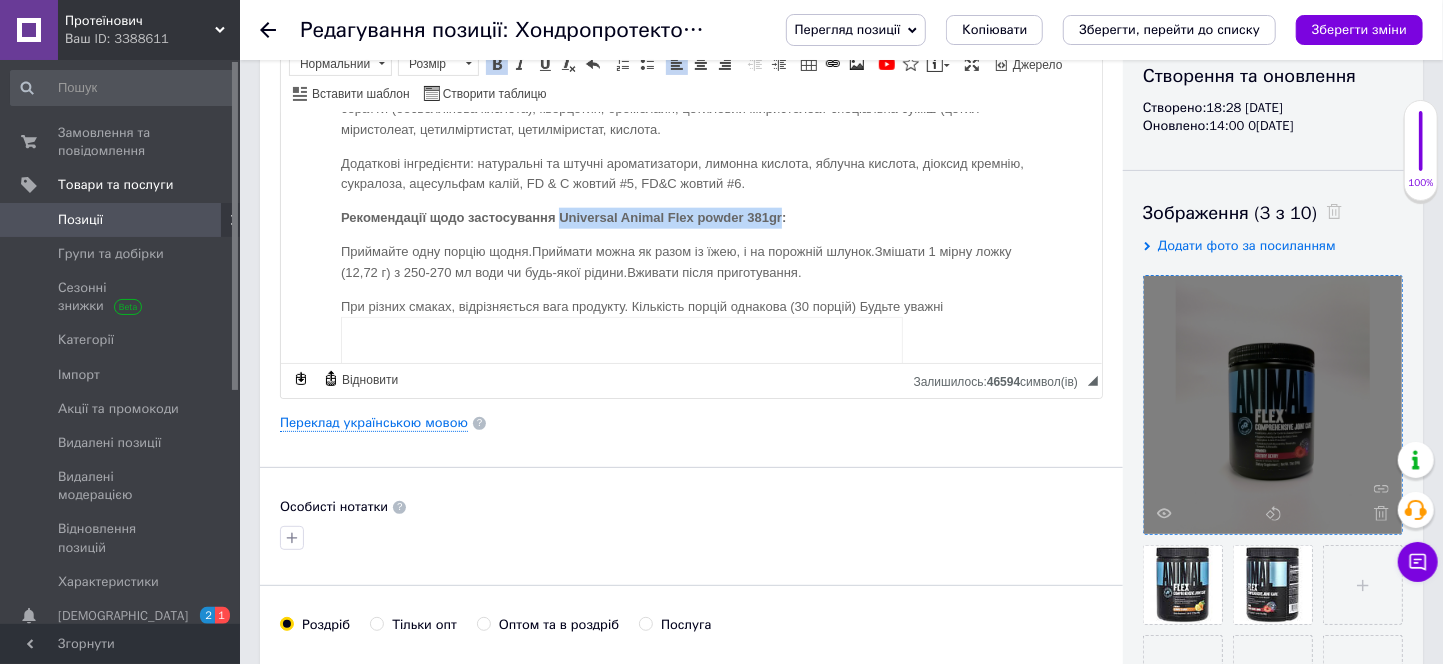 click on "Рекомендації щодо застосування Universal Animal Flex powder 381gr:" at bounding box center [690, 217] 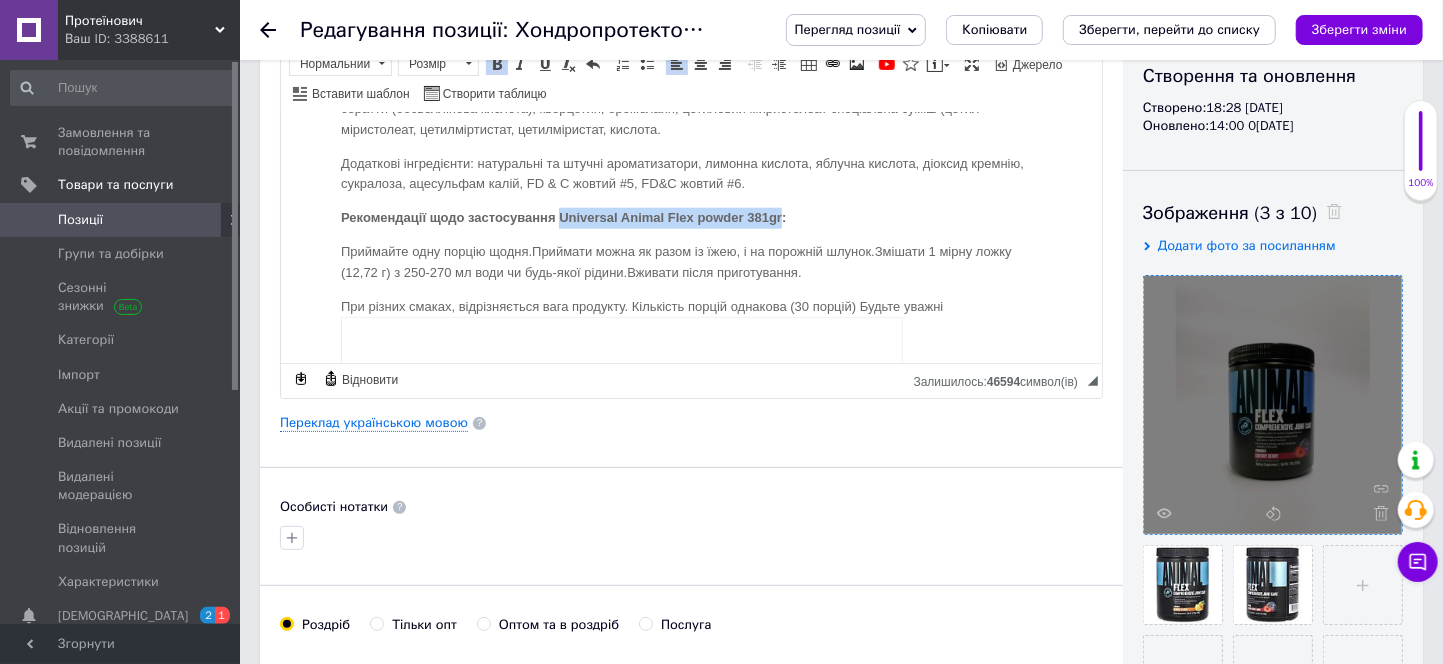 drag, startPoint x: 561, startPoint y: 214, endPoint x: 782, endPoint y: 204, distance: 221.22614 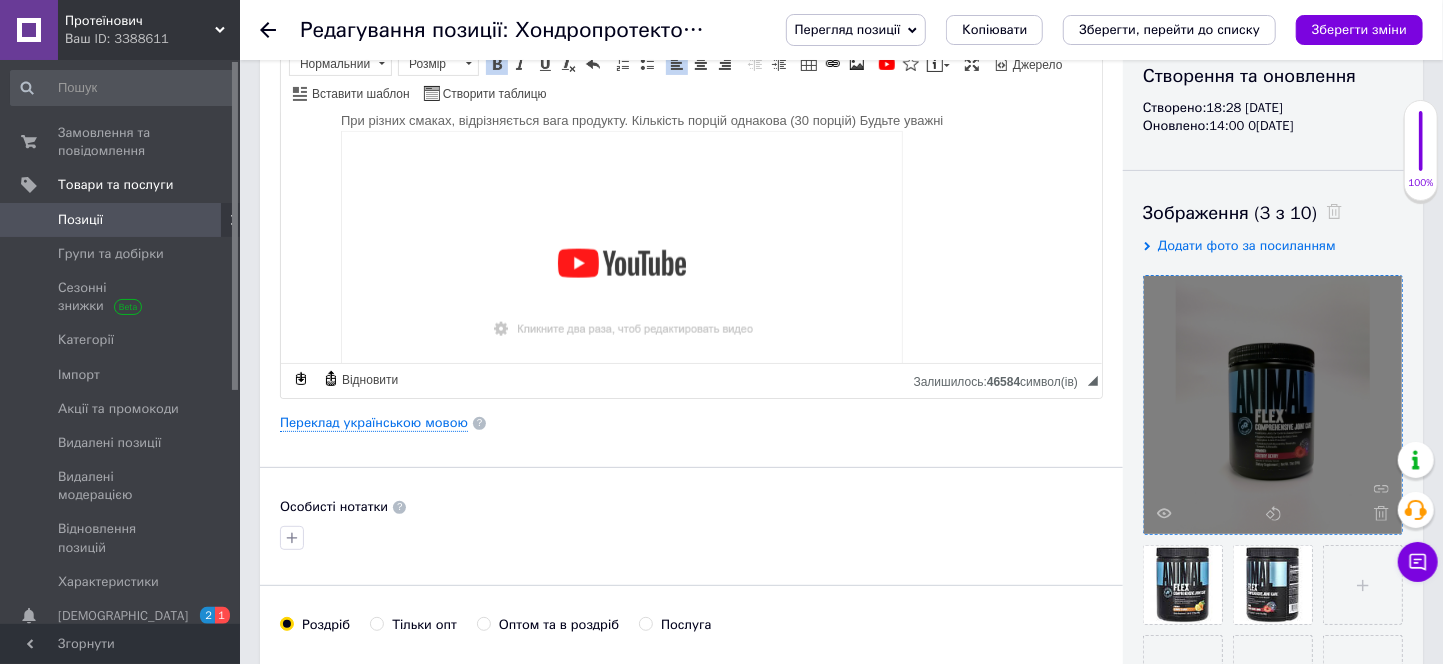 scroll, scrollTop: 1481, scrollLeft: 0, axis: vertical 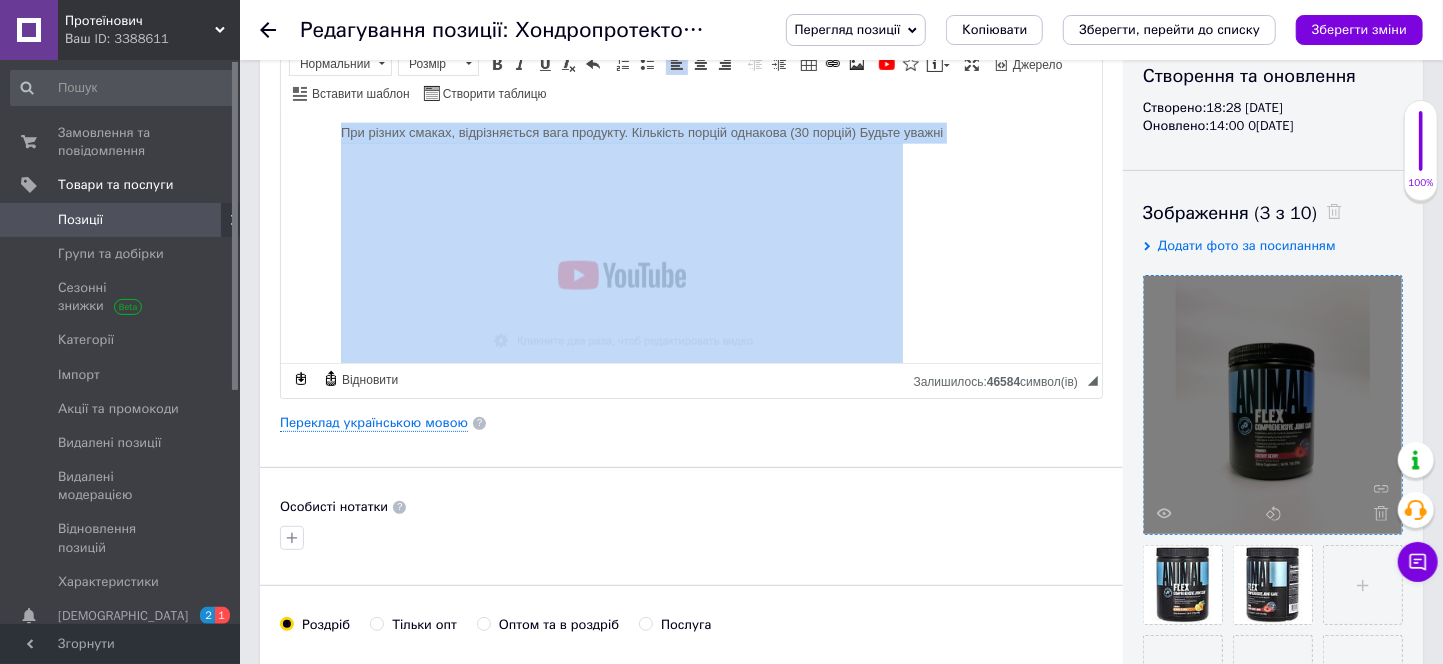 click at bounding box center [621, 300] 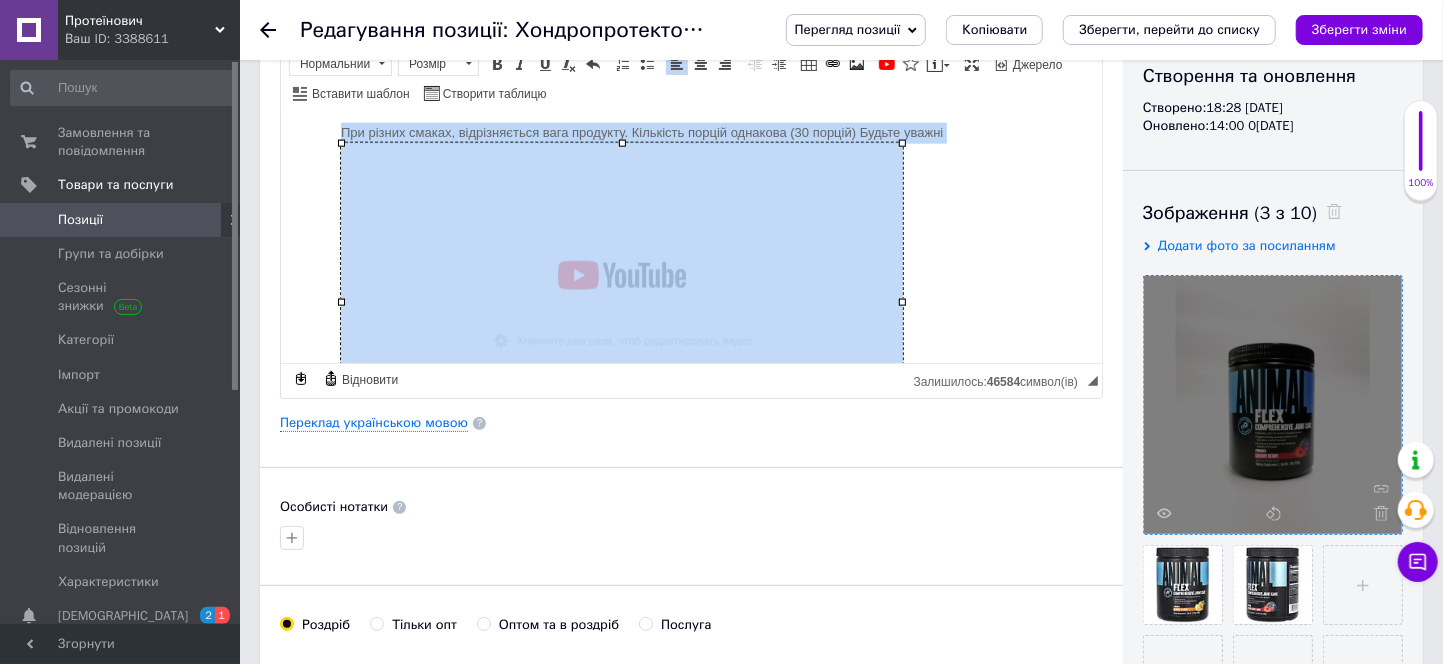 click at bounding box center [621, 300] 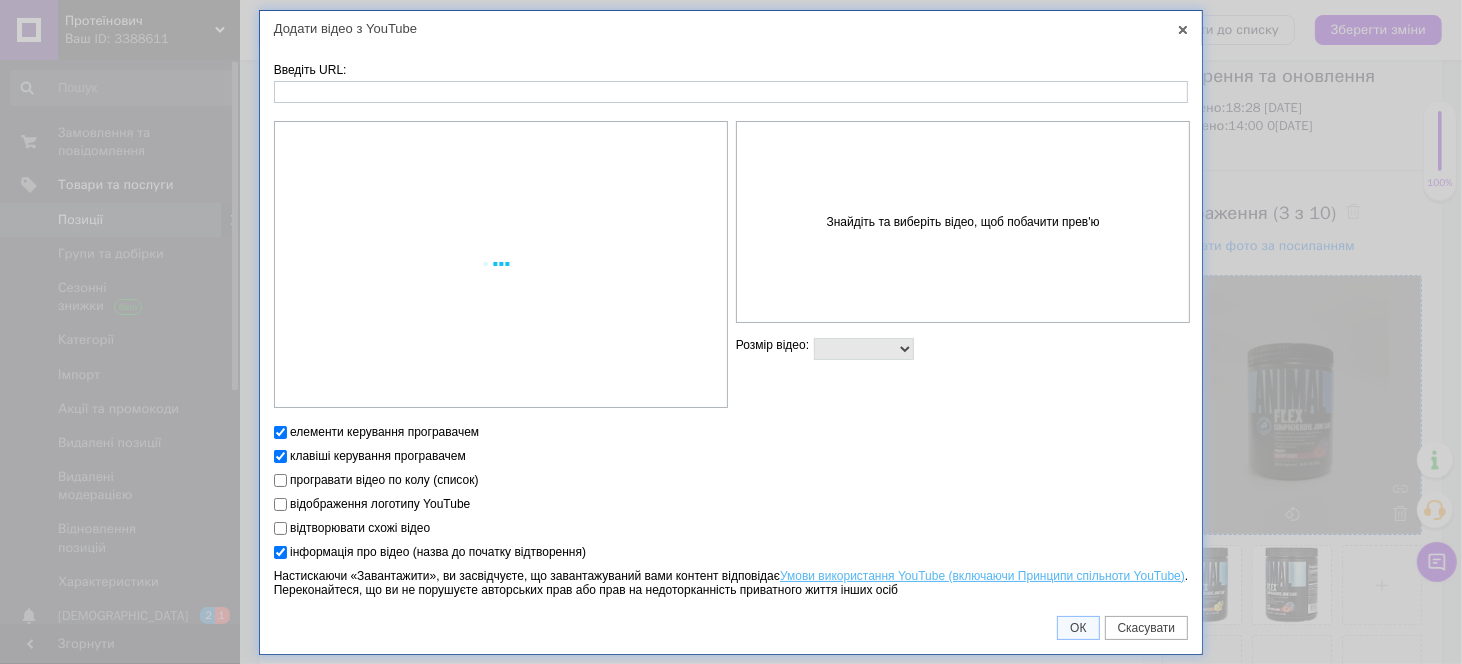 select on "560x315" 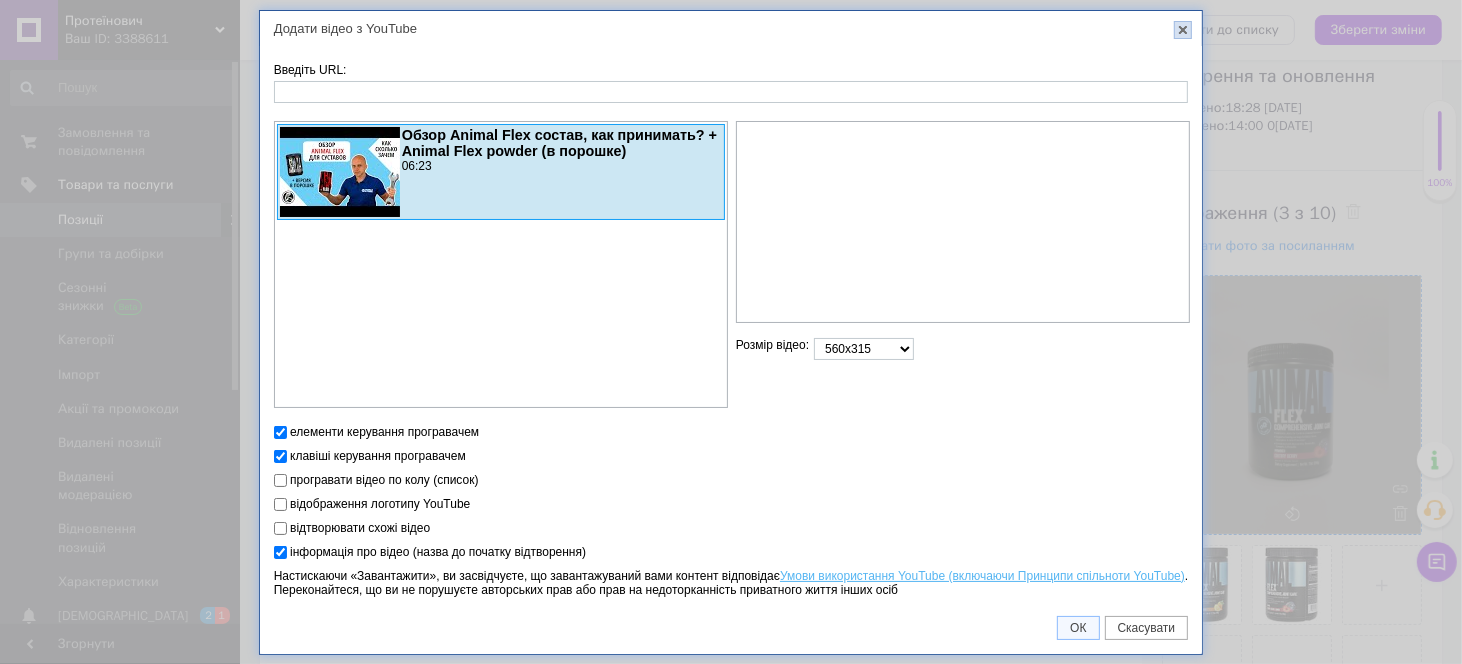 drag, startPoint x: 1182, startPoint y: 35, endPoint x: 624, endPoint y: 30, distance: 558.0224 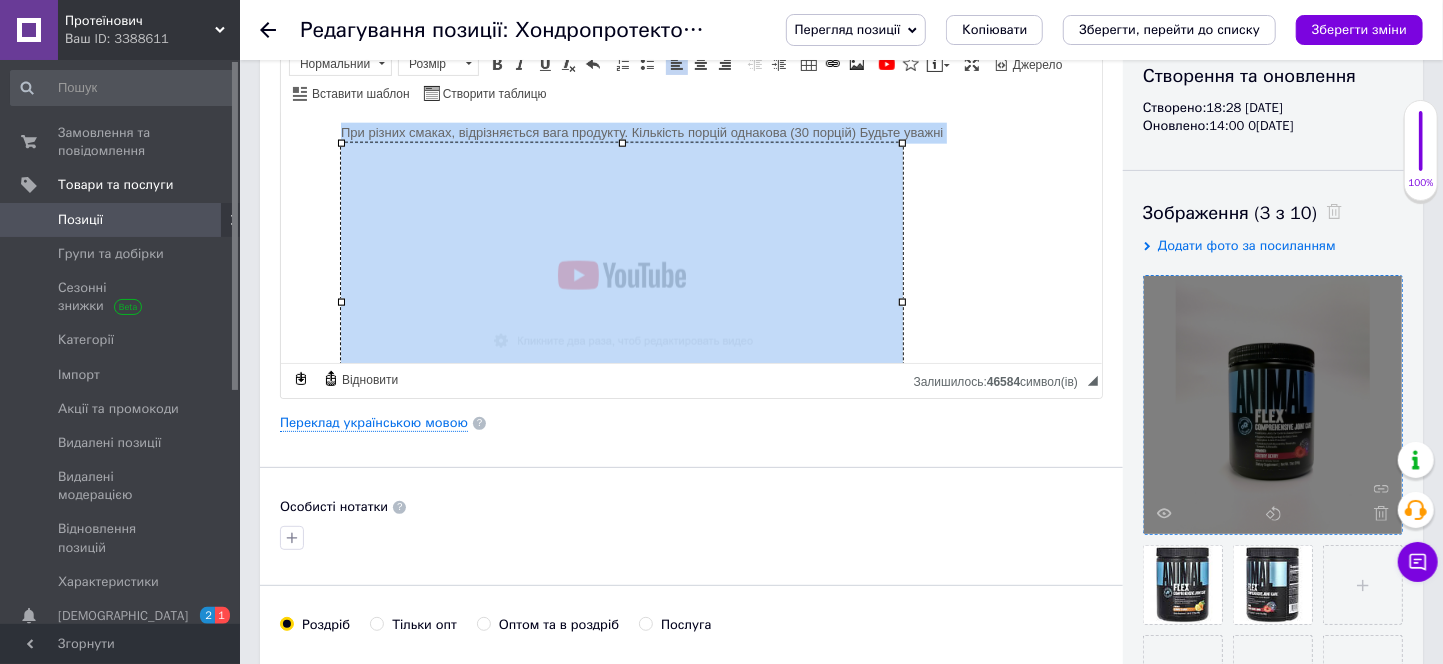 click at bounding box center [621, 300] 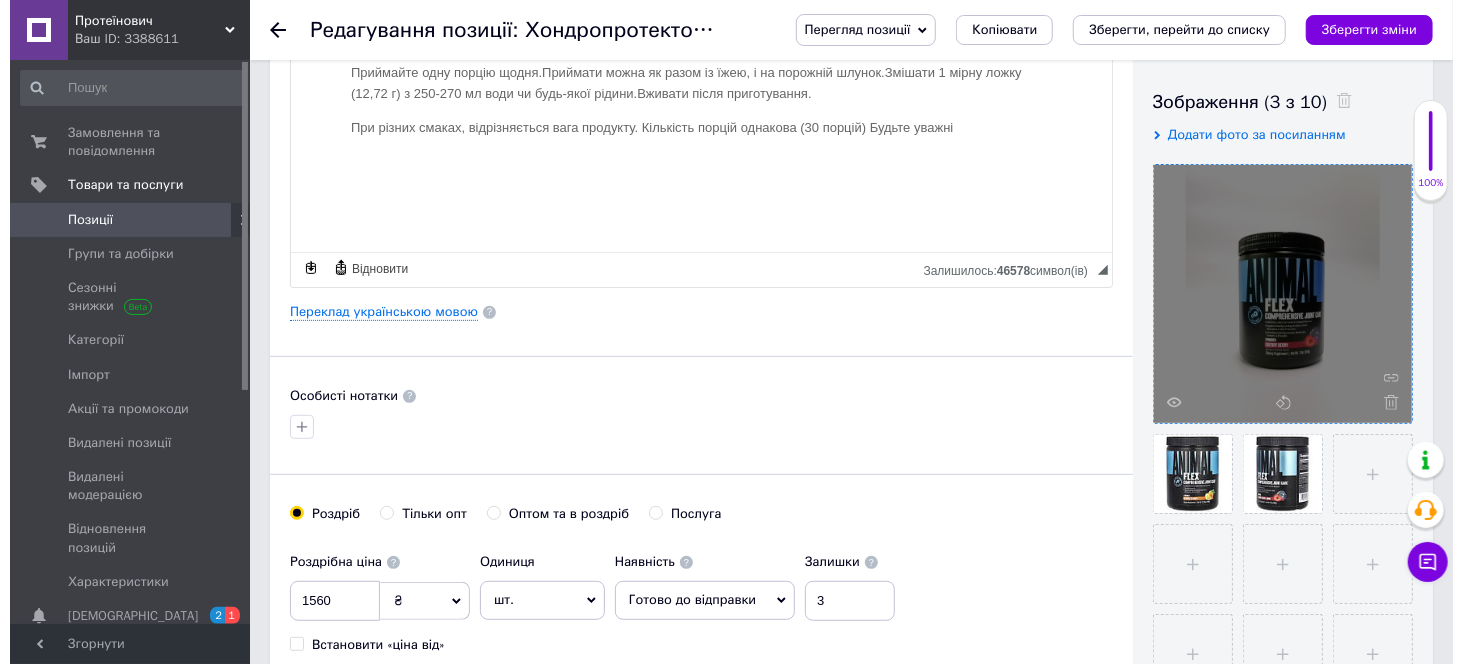 scroll, scrollTop: 1380, scrollLeft: 0, axis: vertical 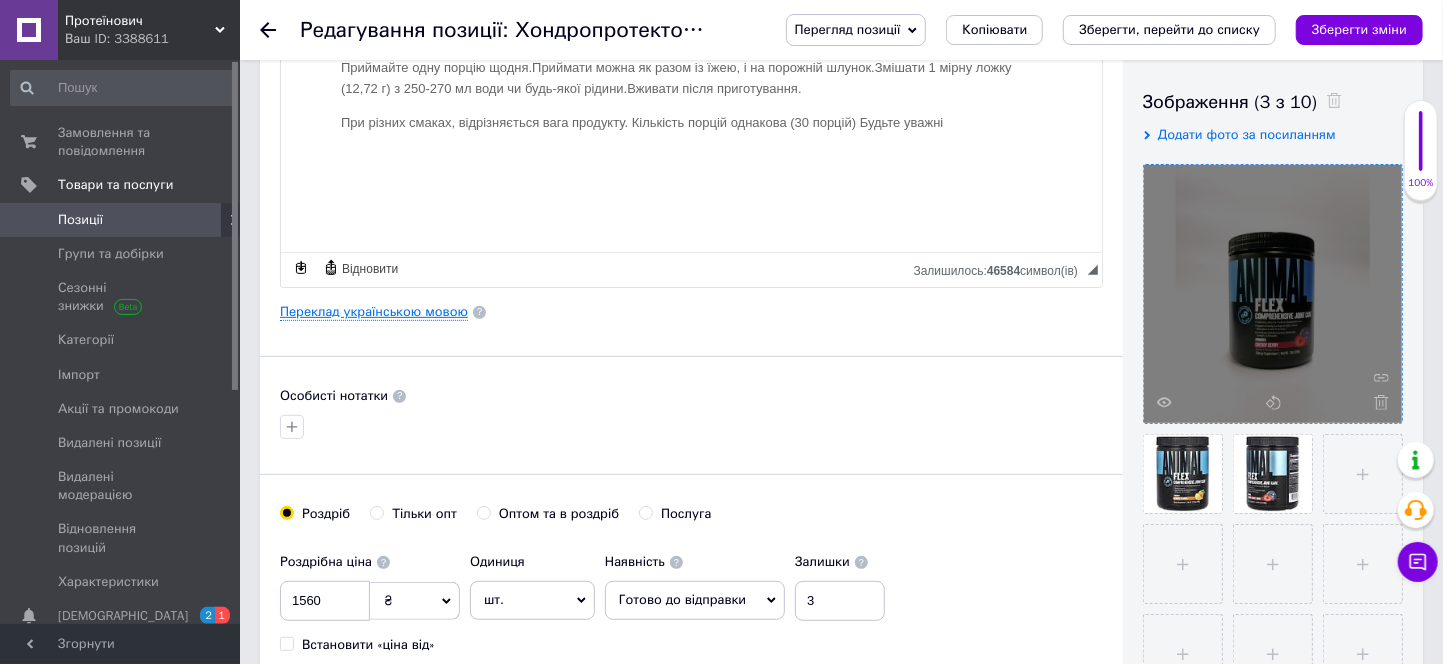 click on "Переклад українською мовою" at bounding box center [374, 312] 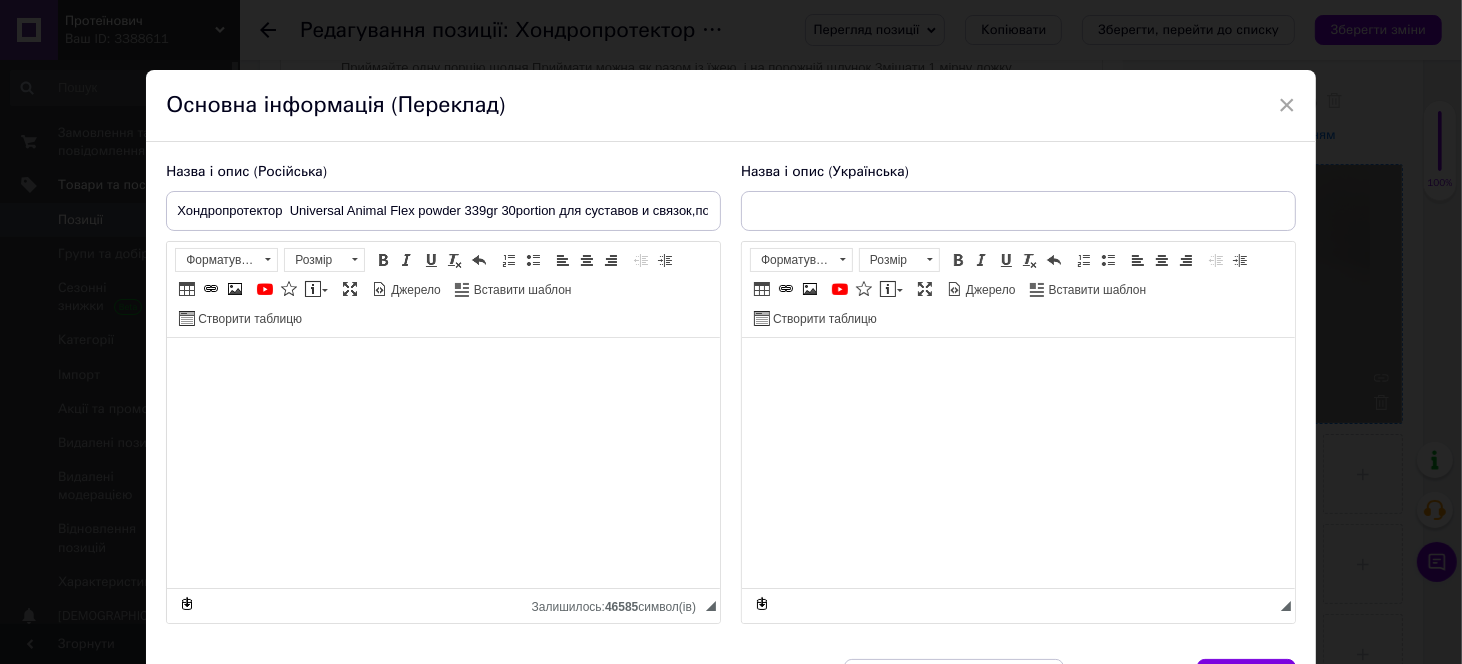 scroll, scrollTop: 0, scrollLeft: 0, axis: both 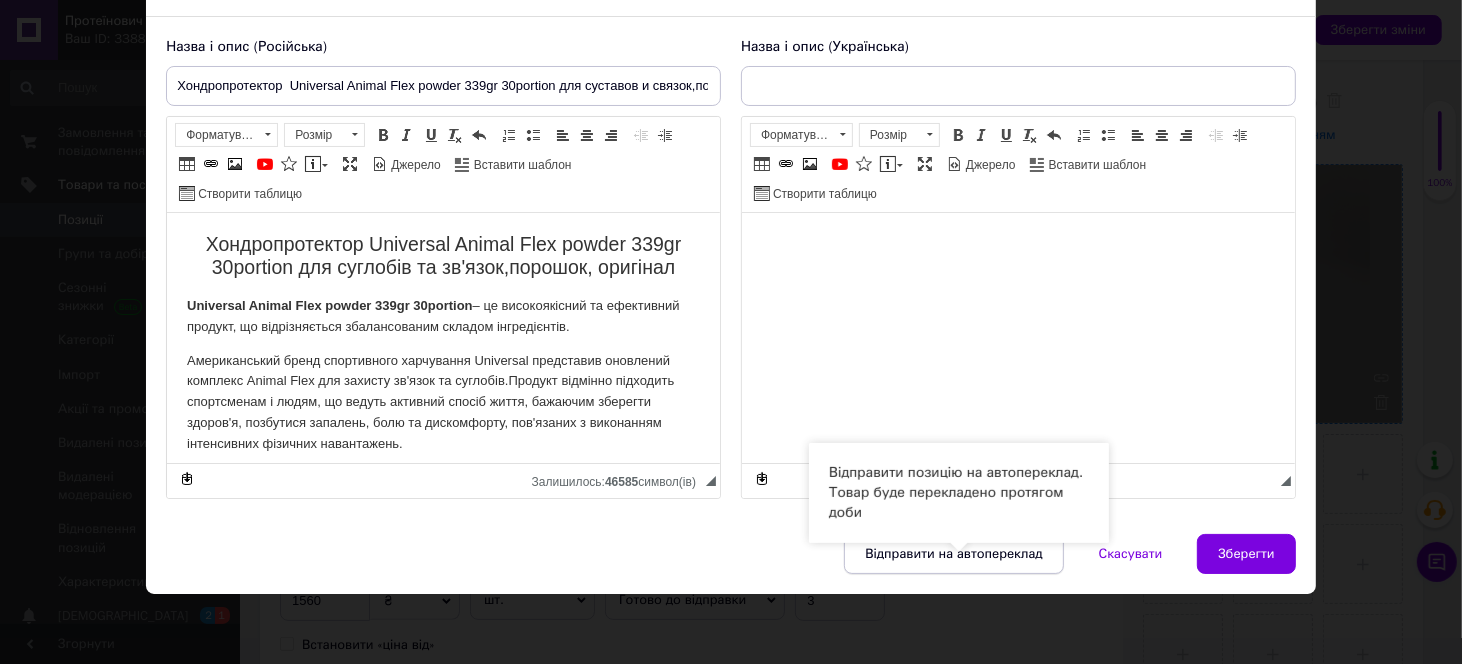 click on "Відправити на автопереклад" at bounding box center [953, 554] 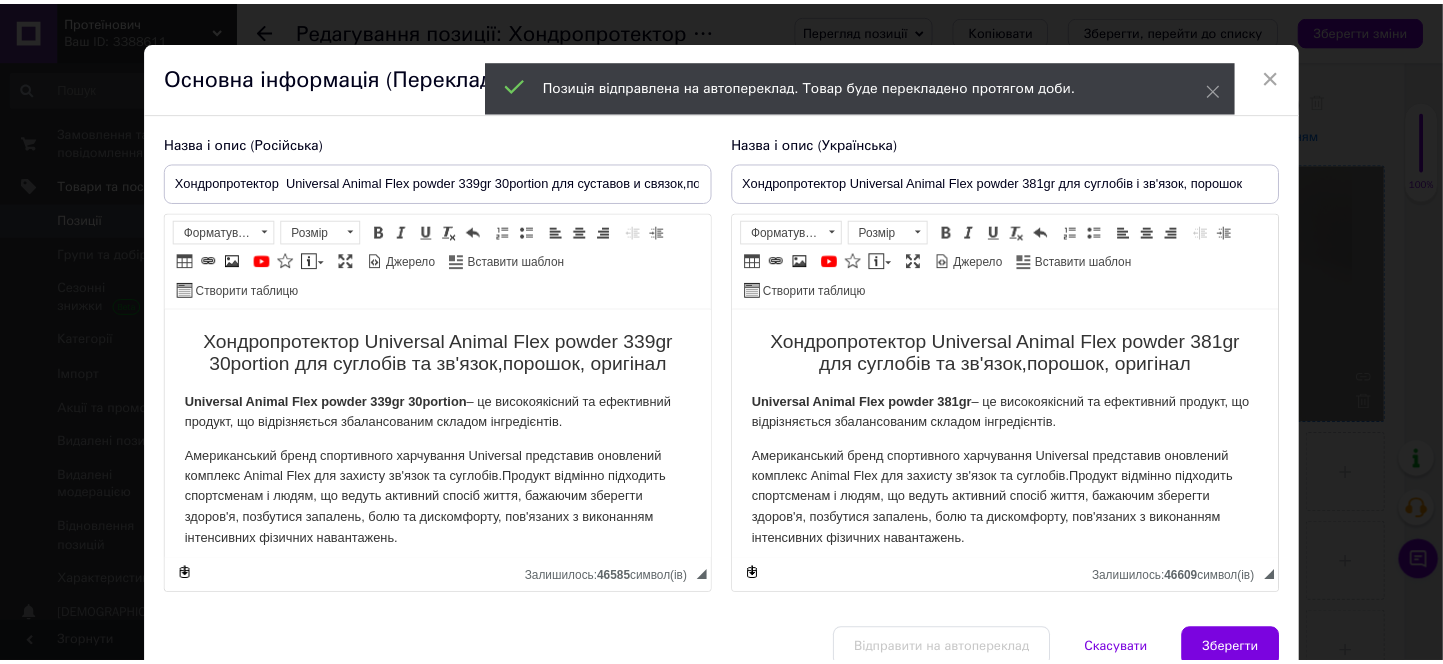 scroll, scrollTop: 15, scrollLeft: 0, axis: vertical 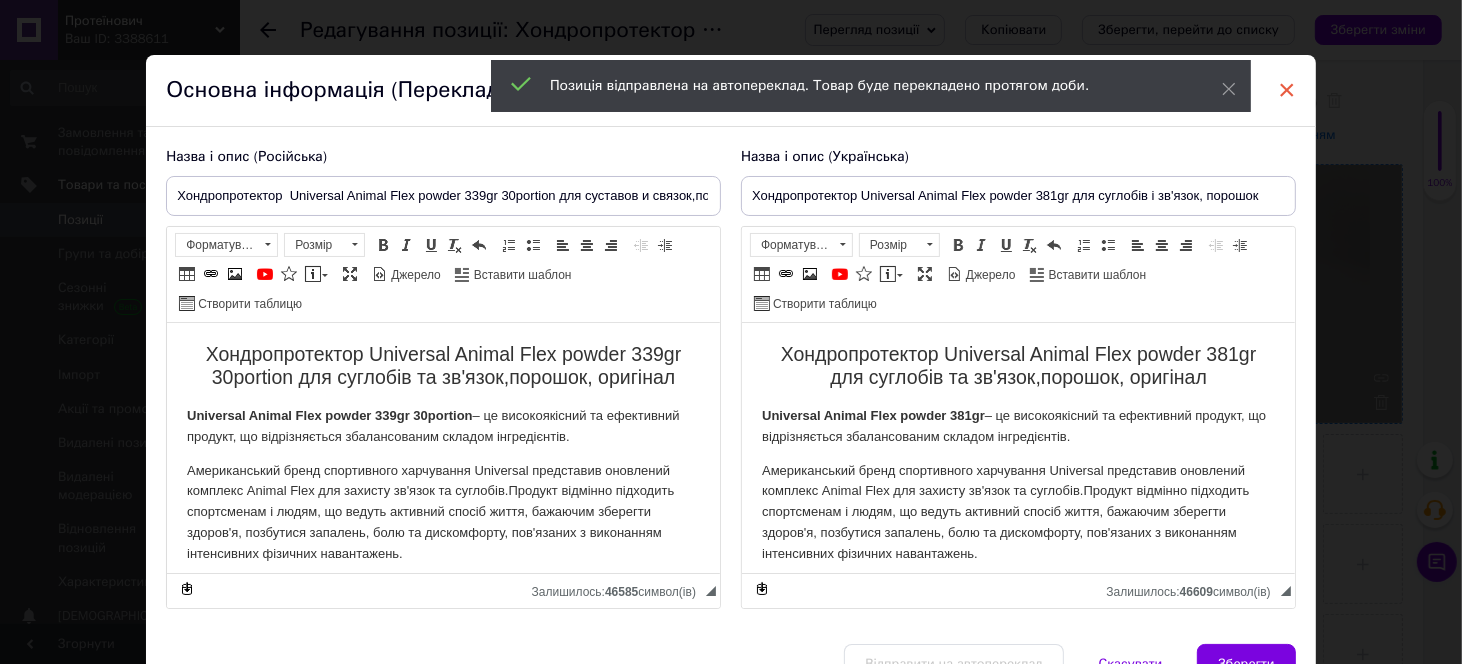 click on "×" at bounding box center (1287, 90) 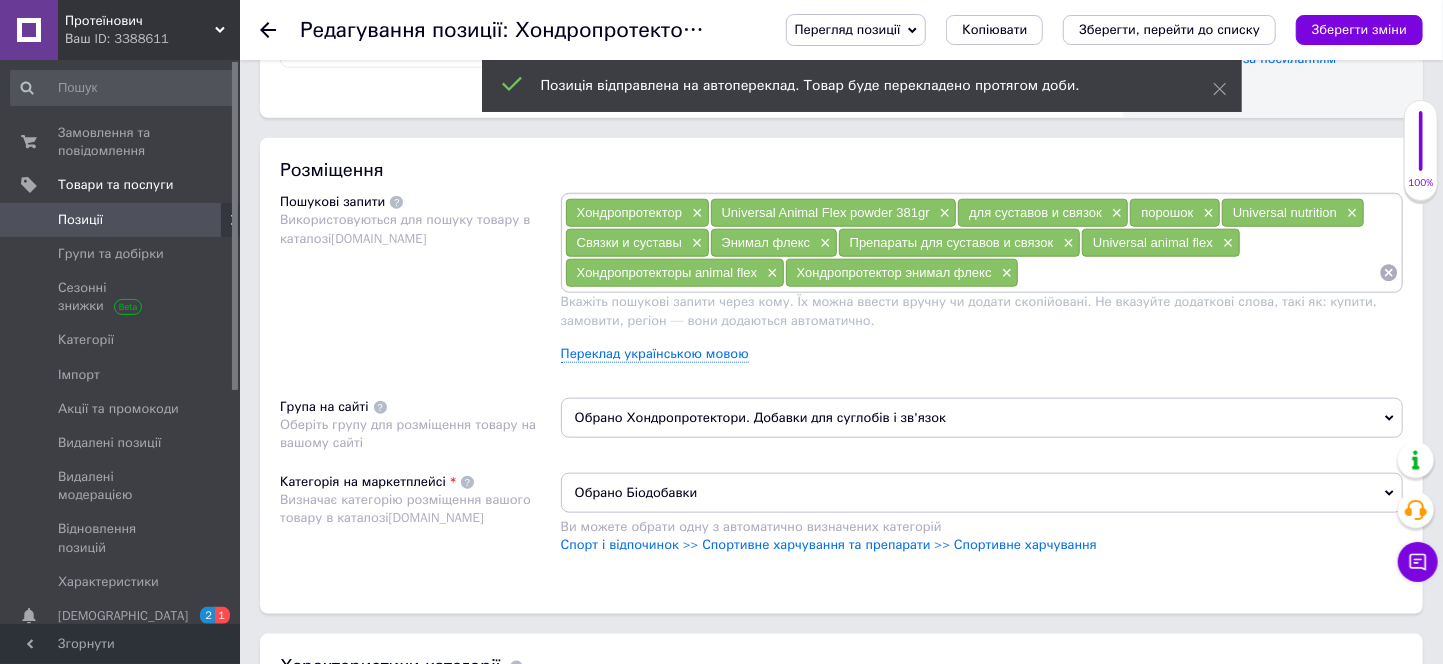 scroll, scrollTop: 1111, scrollLeft: 0, axis: vertical 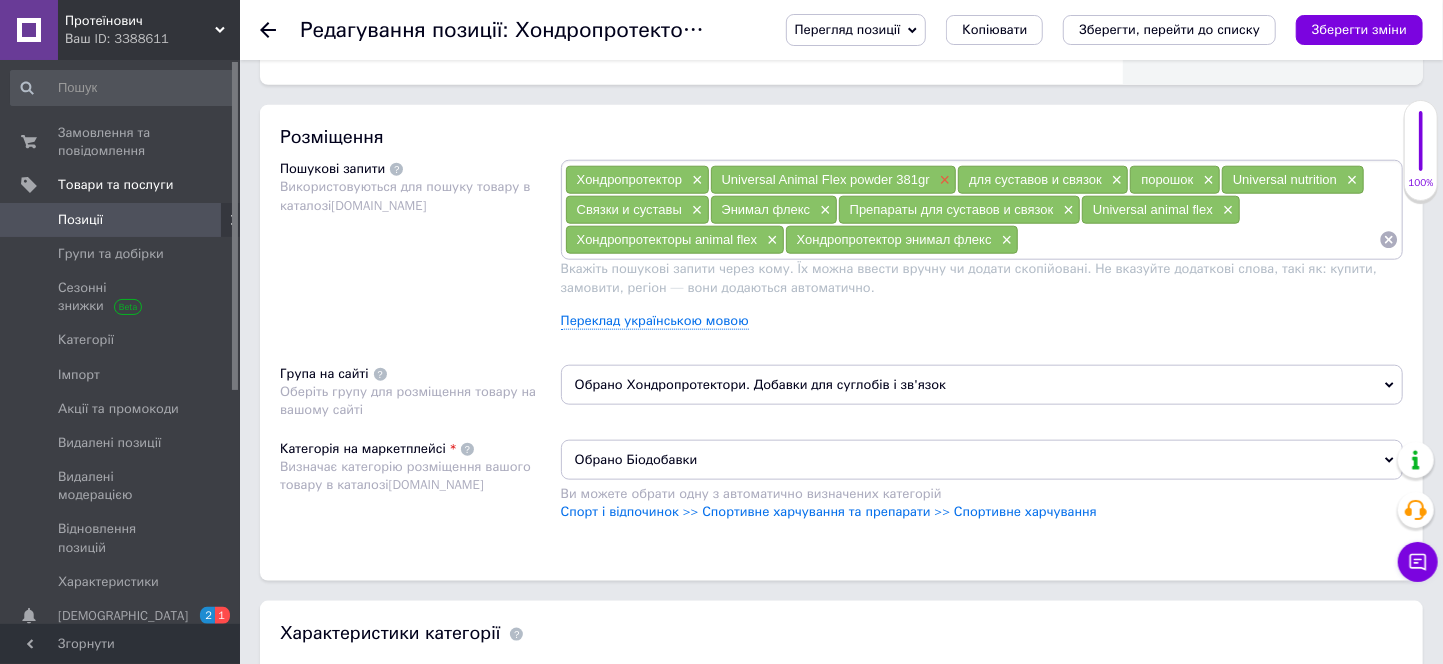click on "×" at bounding box center [943, 180] 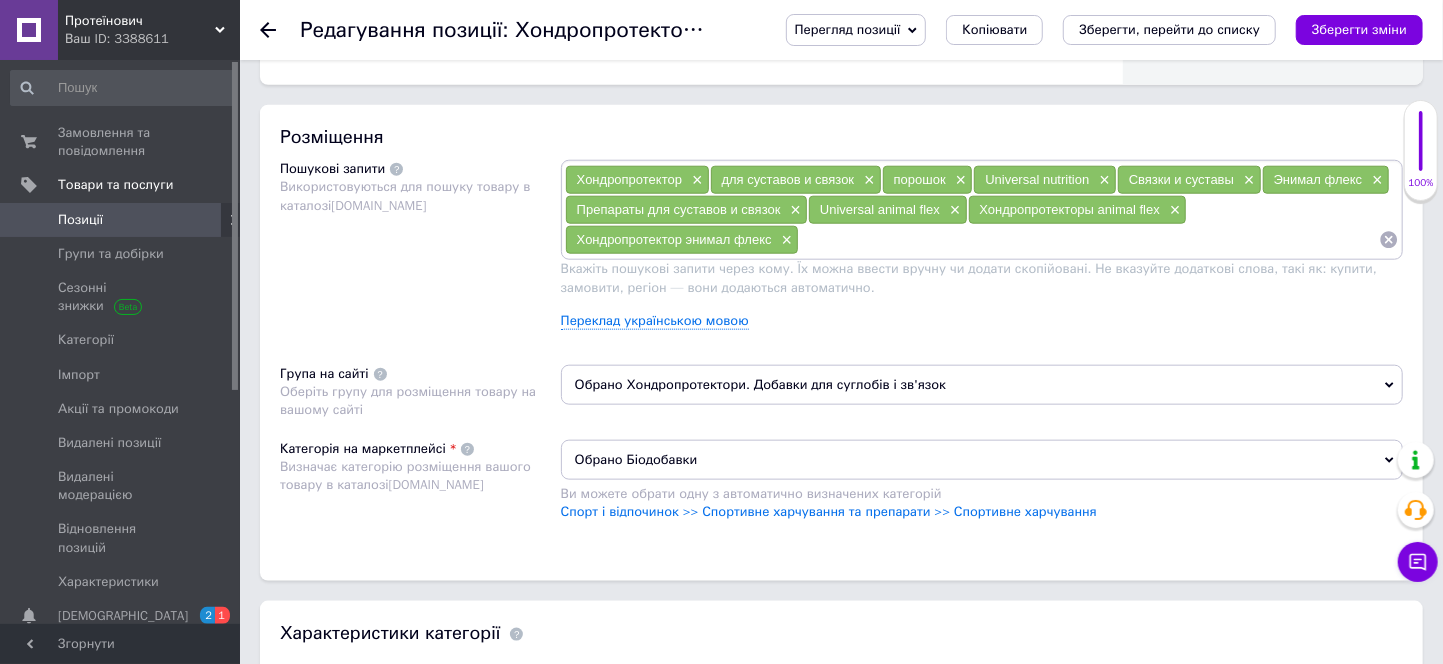 paste on "Universal Animal Flex powder 339gr 30portion" 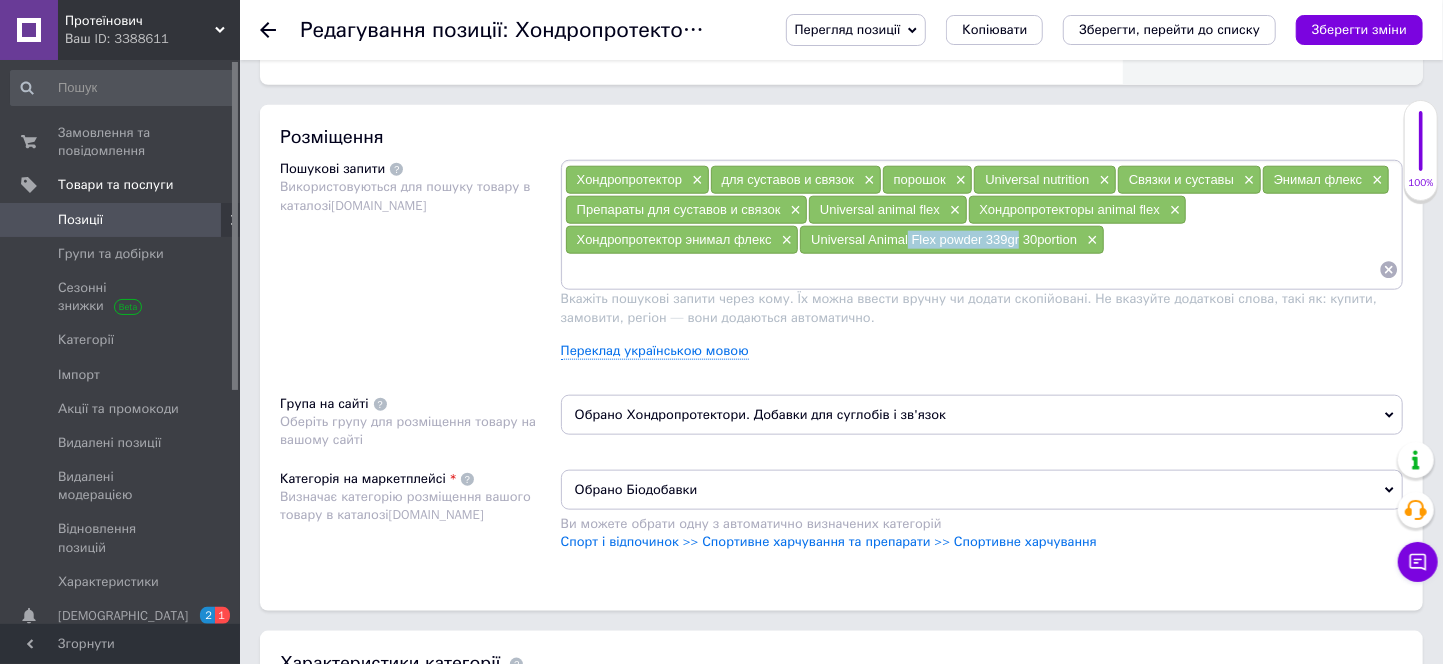 drag, startPoint x: 907, startPoint y: 425, endPoint x: 1021, endPoint y: 430, distance: 114.1096 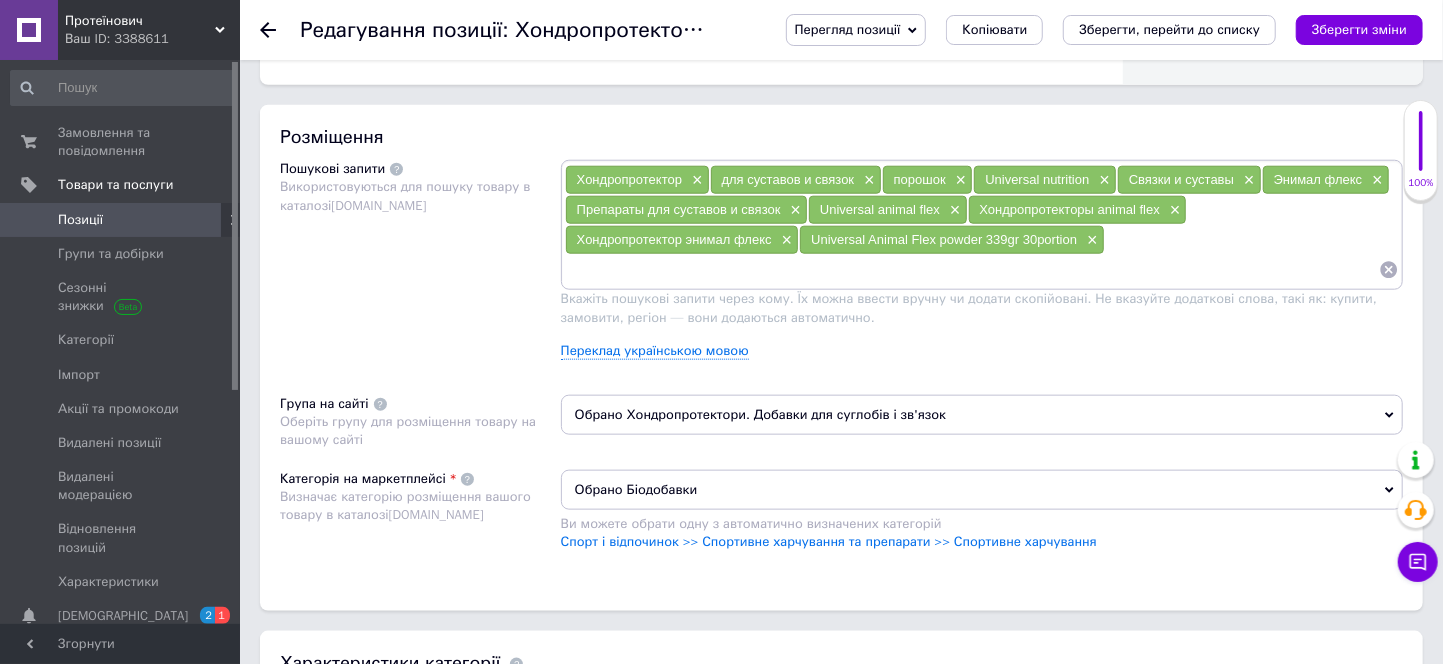 click at bounding box center [972, 270] 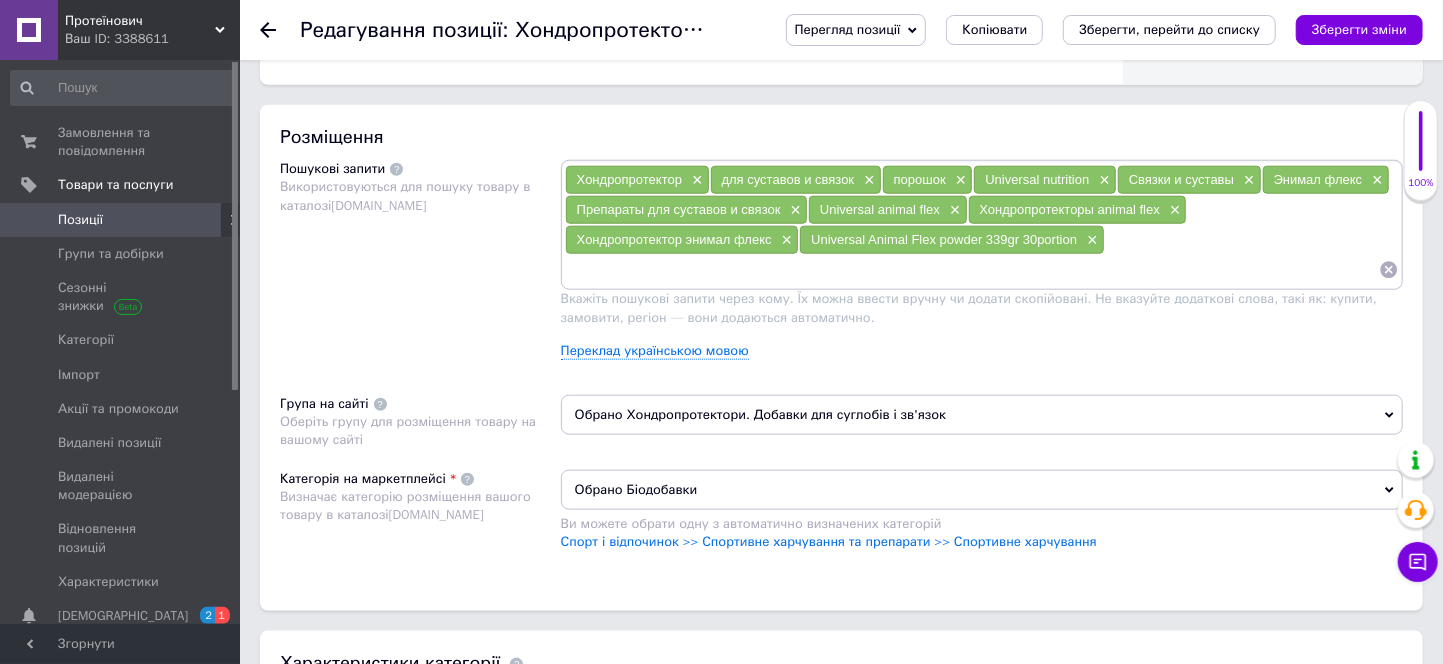 paste on "Flex powder 339gr" 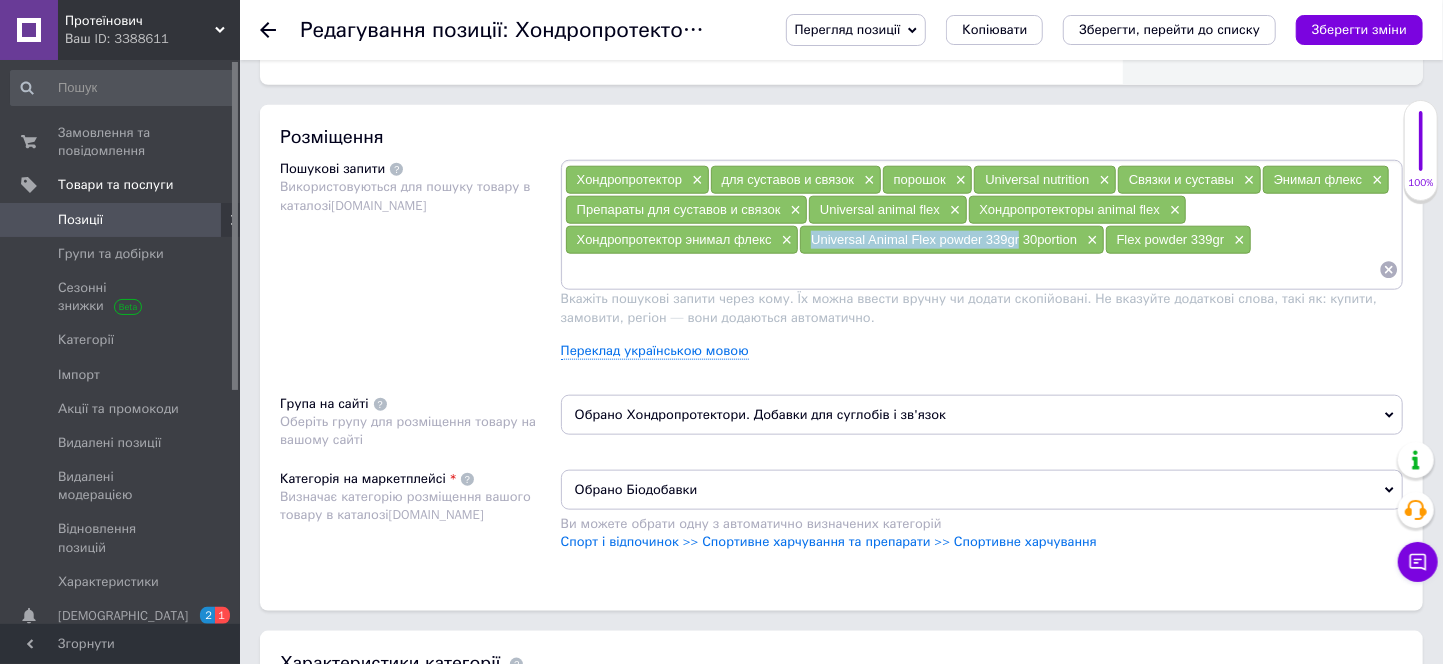 drag, startPoint x: 804, startPoint y: 420, endPoint x: 1017, endPoint y: 420, distance: 213 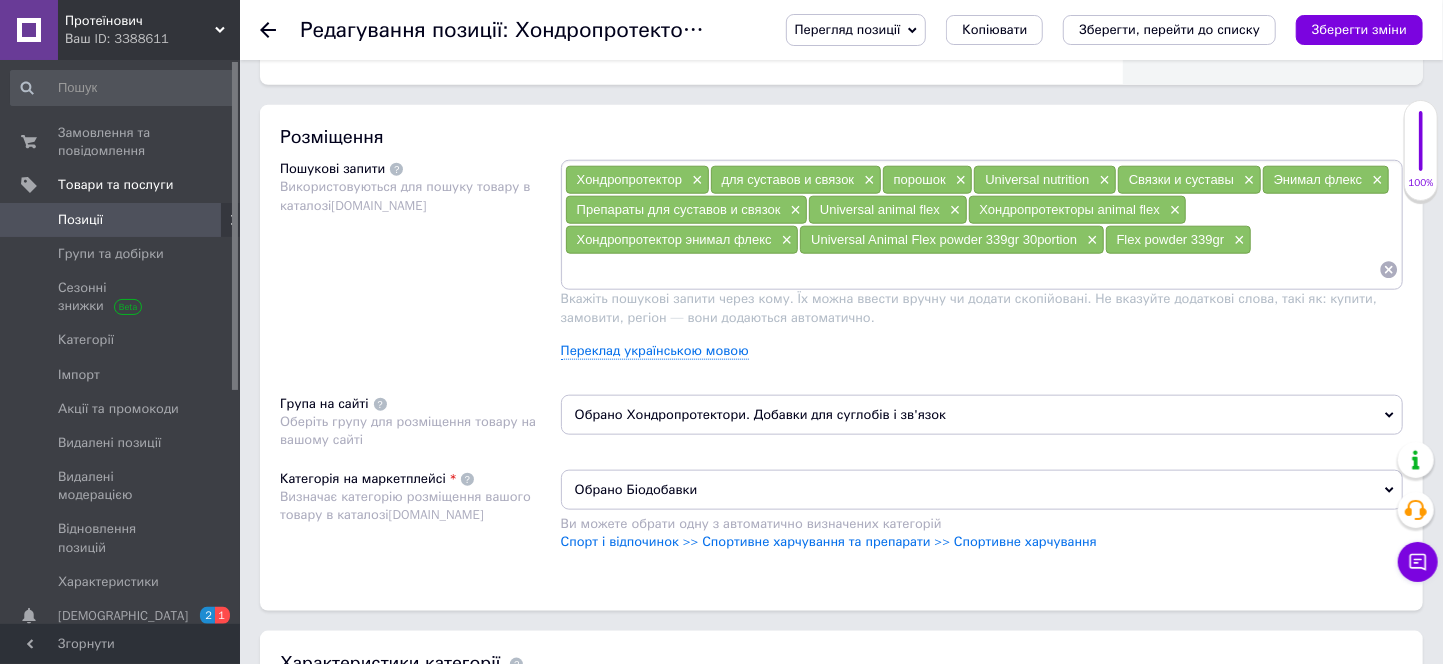 paste on "Universal Animal Flex powder 339gr" 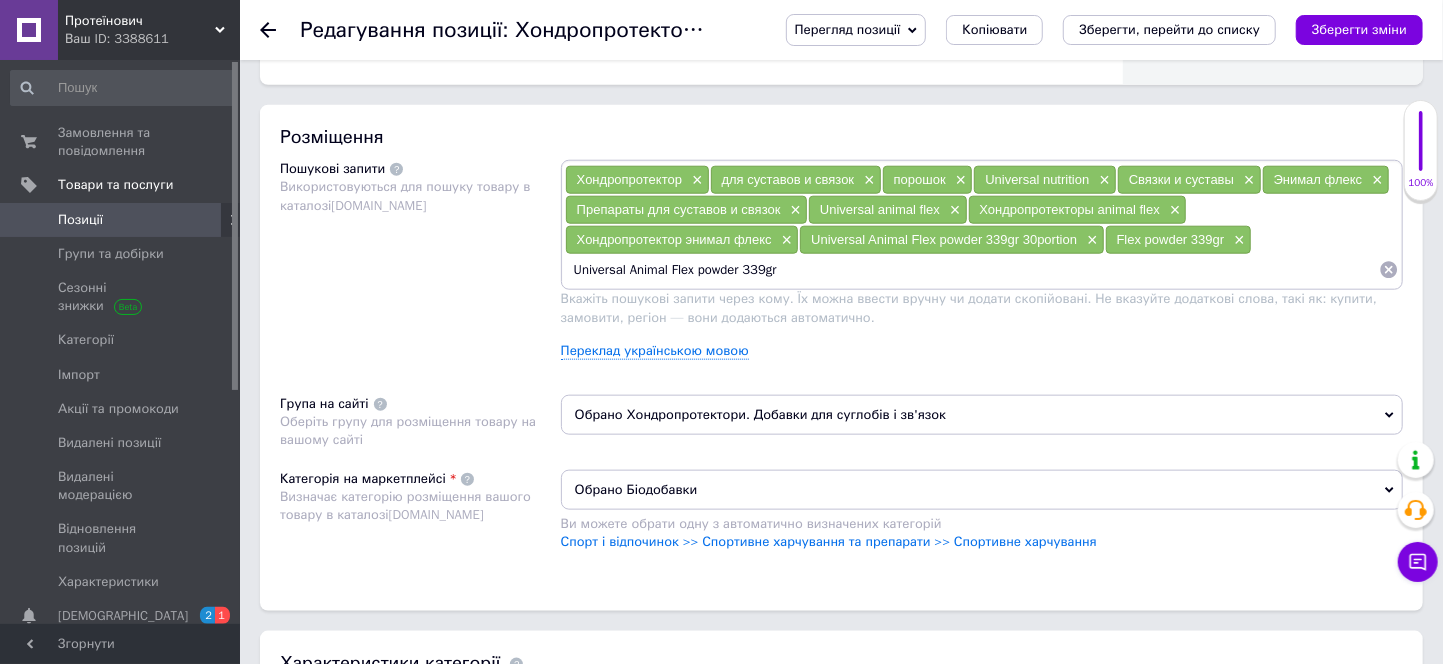 type 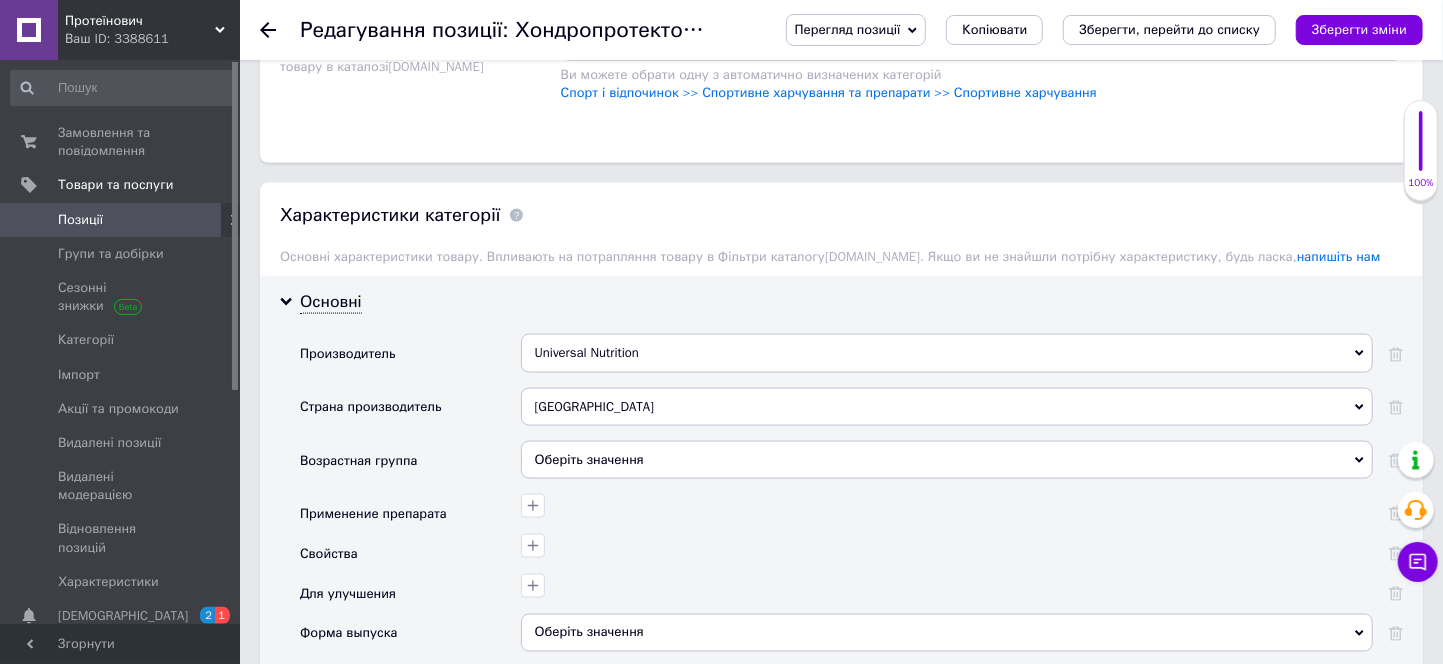 scroll, scrollTop: 1555, scrollLeft: 0, axis: vertical 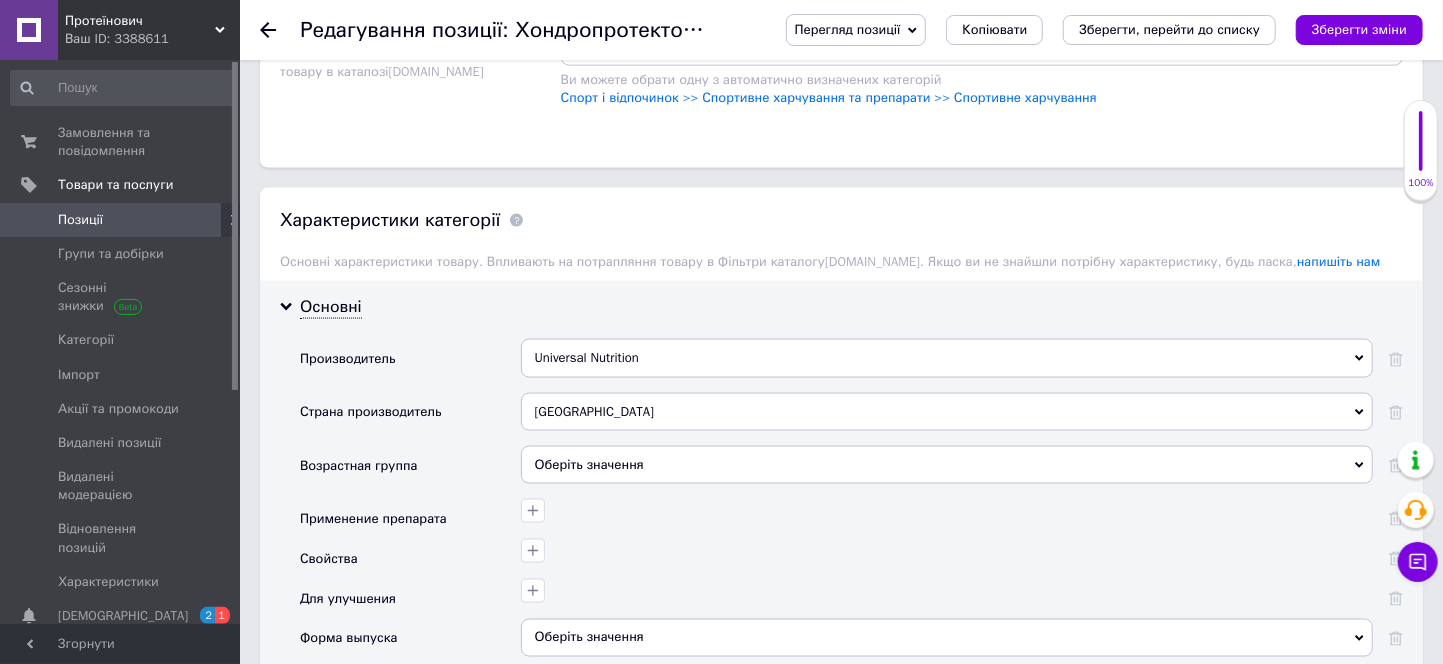 click on "Обрано Біодобавки" at bounding box center [982, 46] 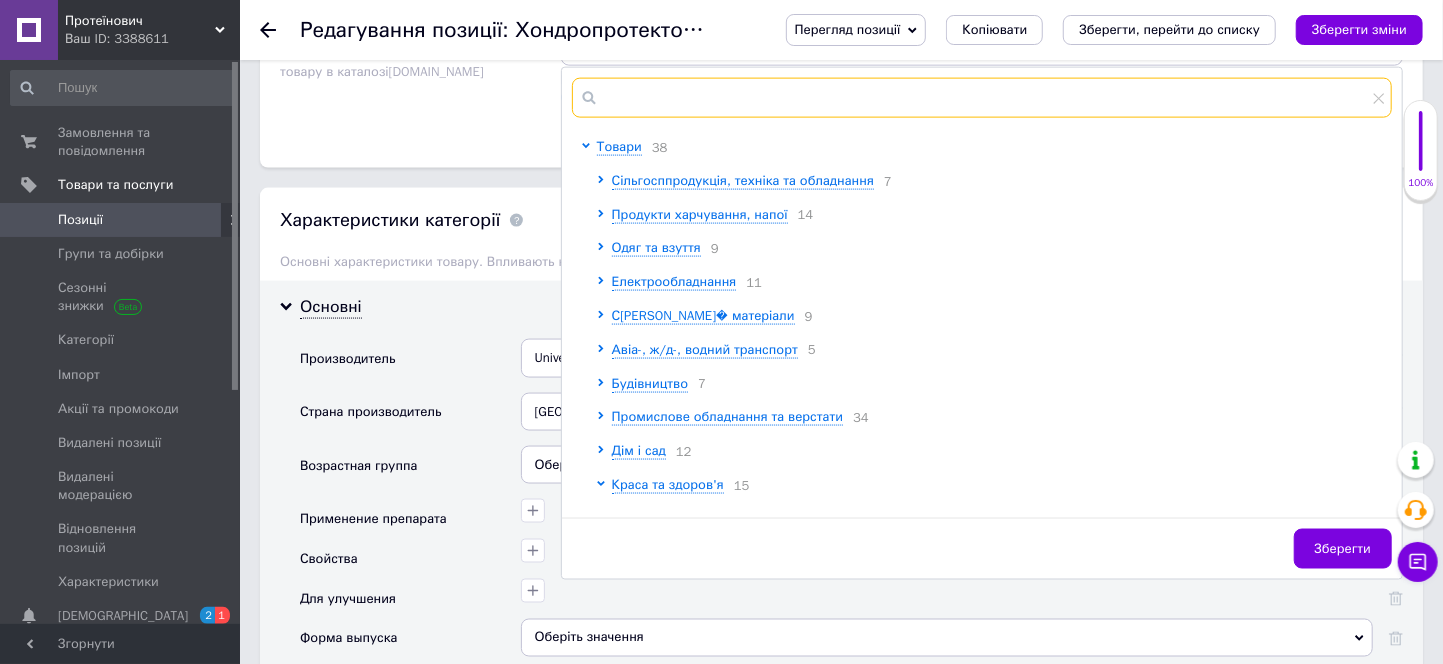 click at bounding box center [982, 98] 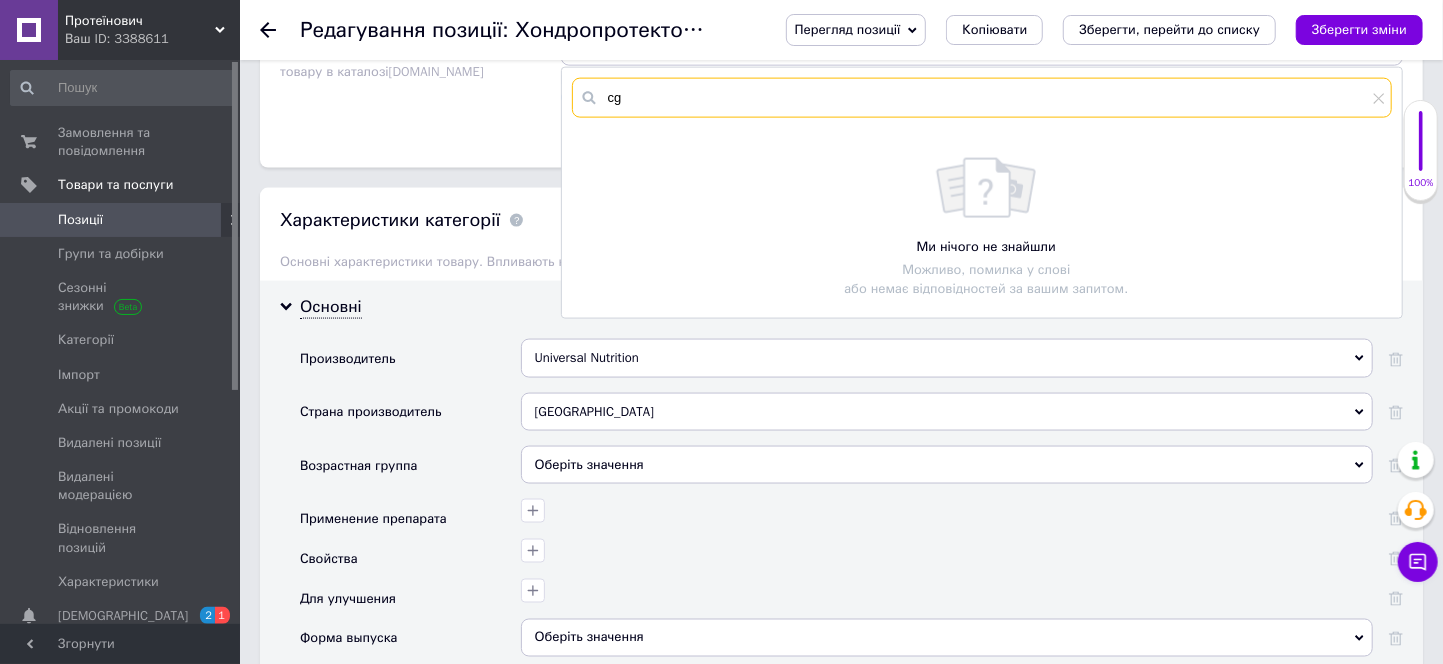 type on "c" 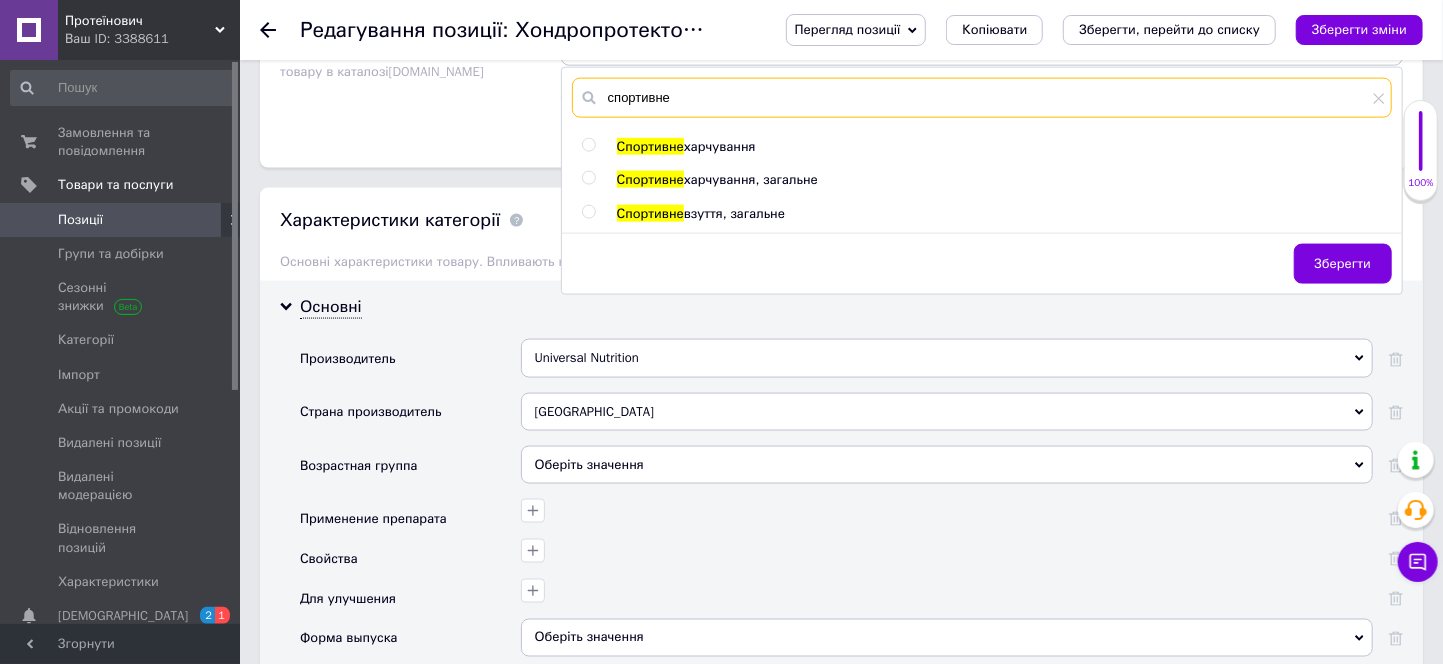 type on "спортивне" 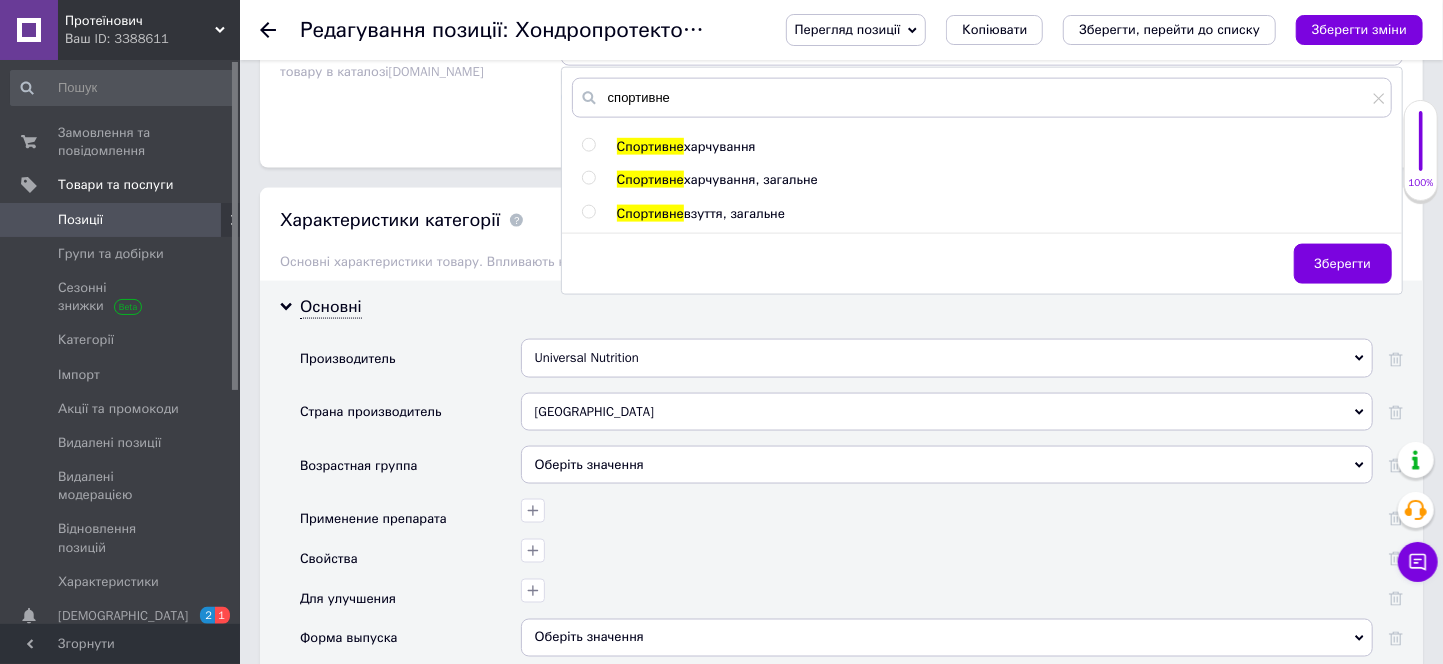 click at bounding box center (588, 145) 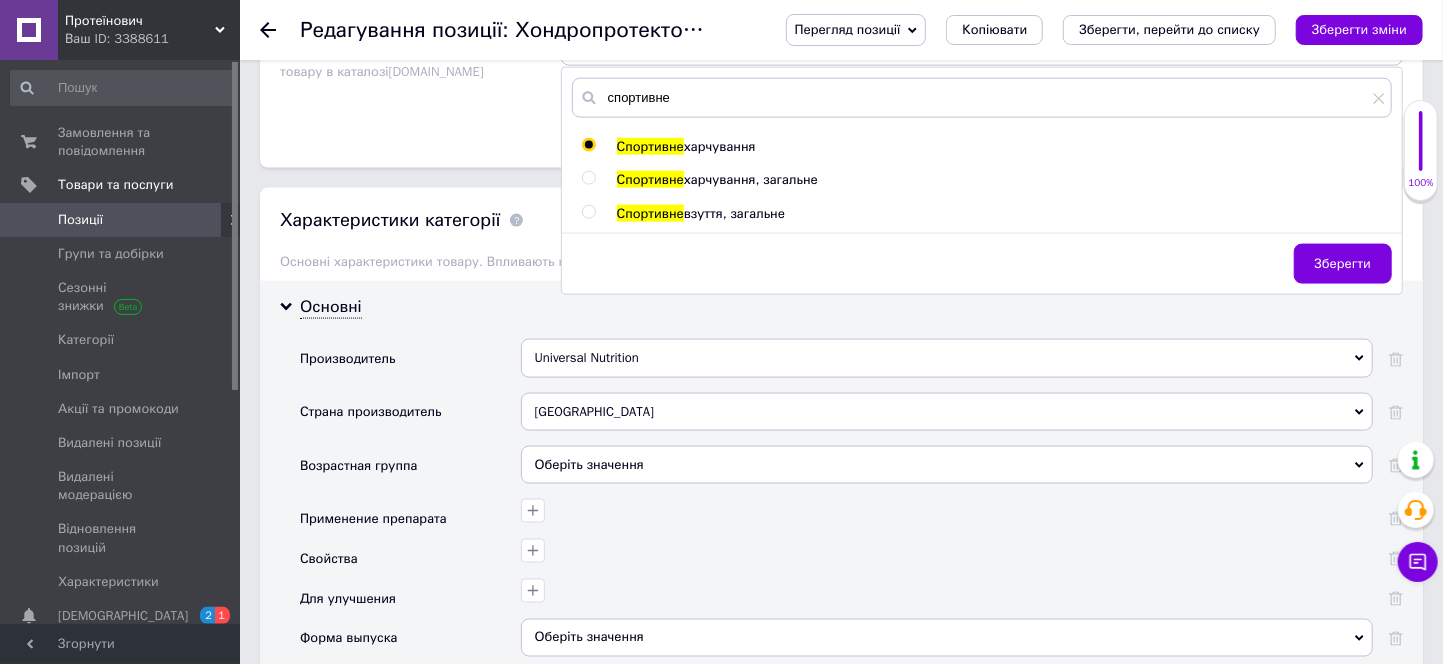 radio on "true" 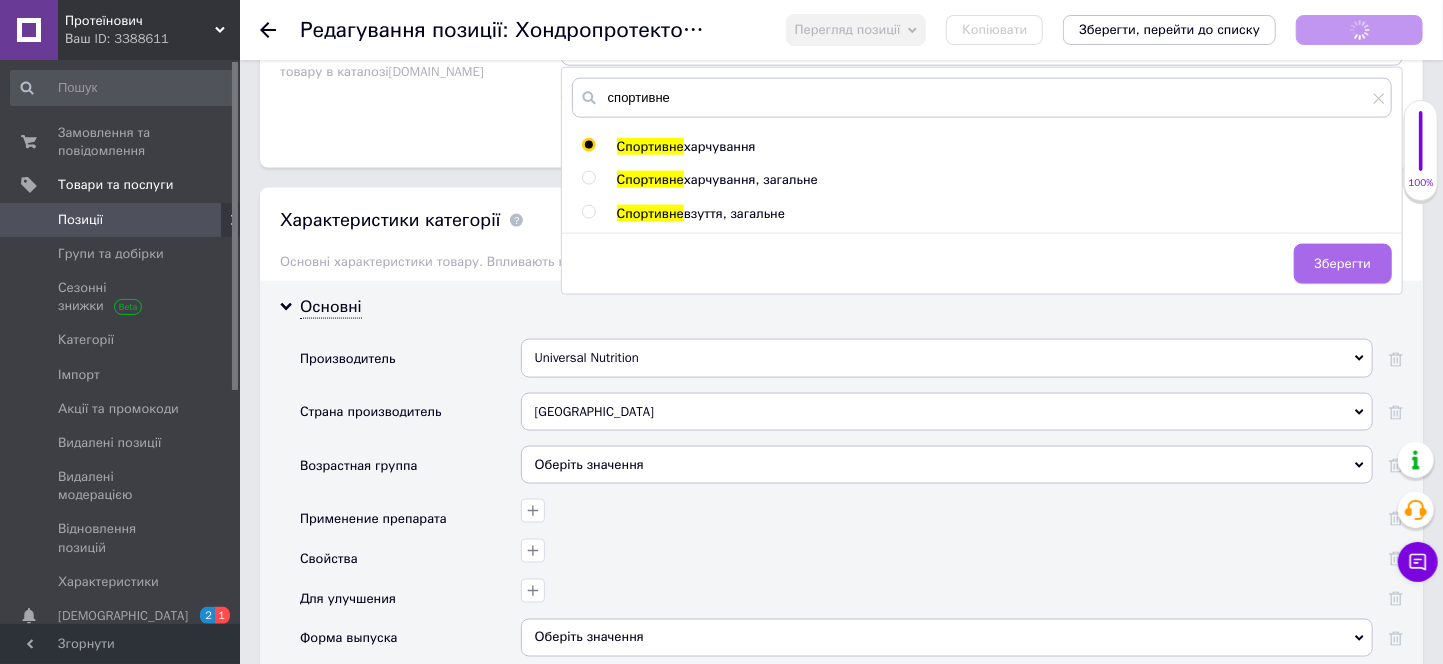 click on "Зберегти" at bounding box center [1343, 264] 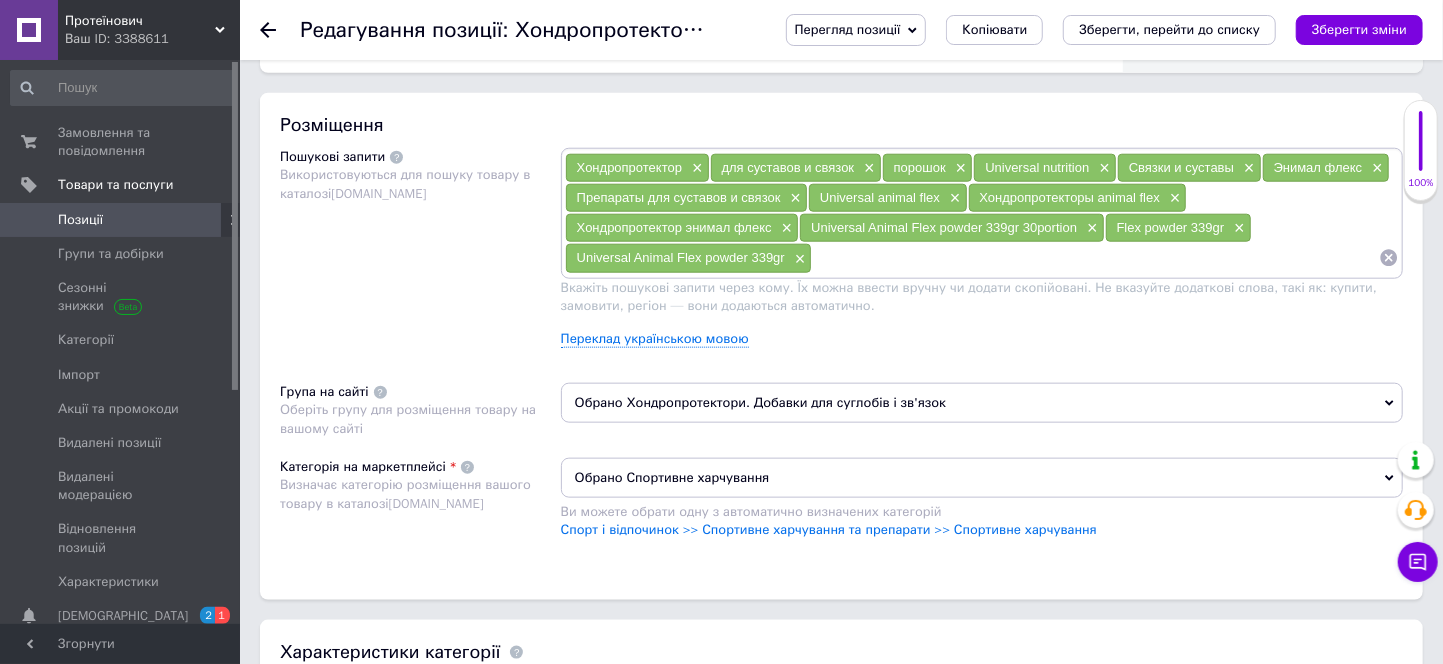 scroll, scrollTop: 1111, scrollLeft: 0, axis: vertical 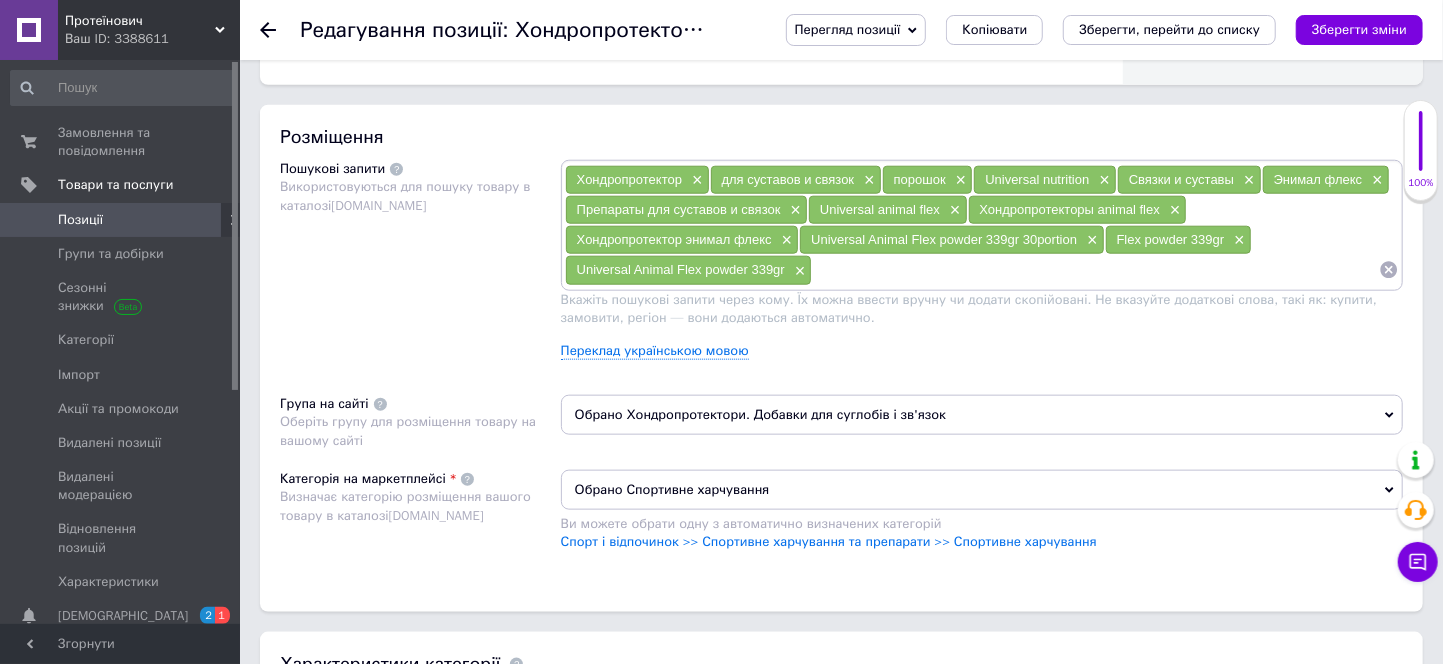 click at bounding box center (1105, 270) 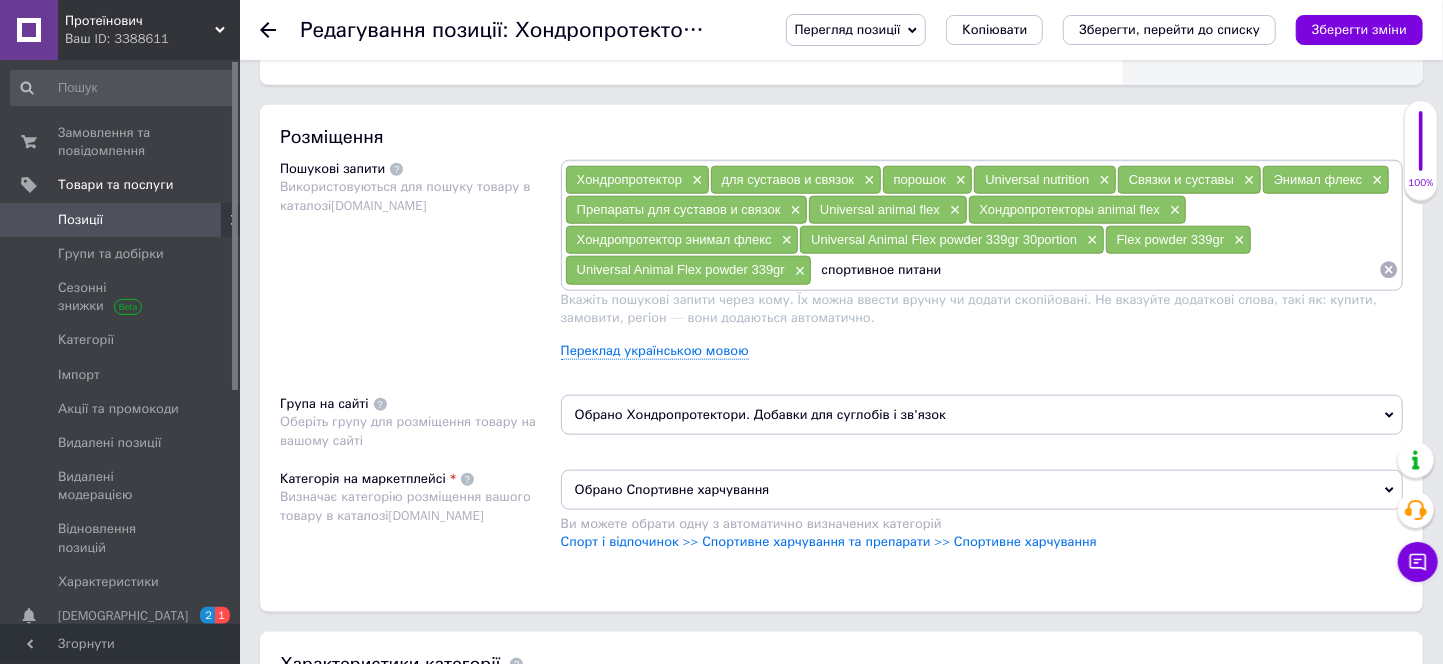 type on "спортивное питание" 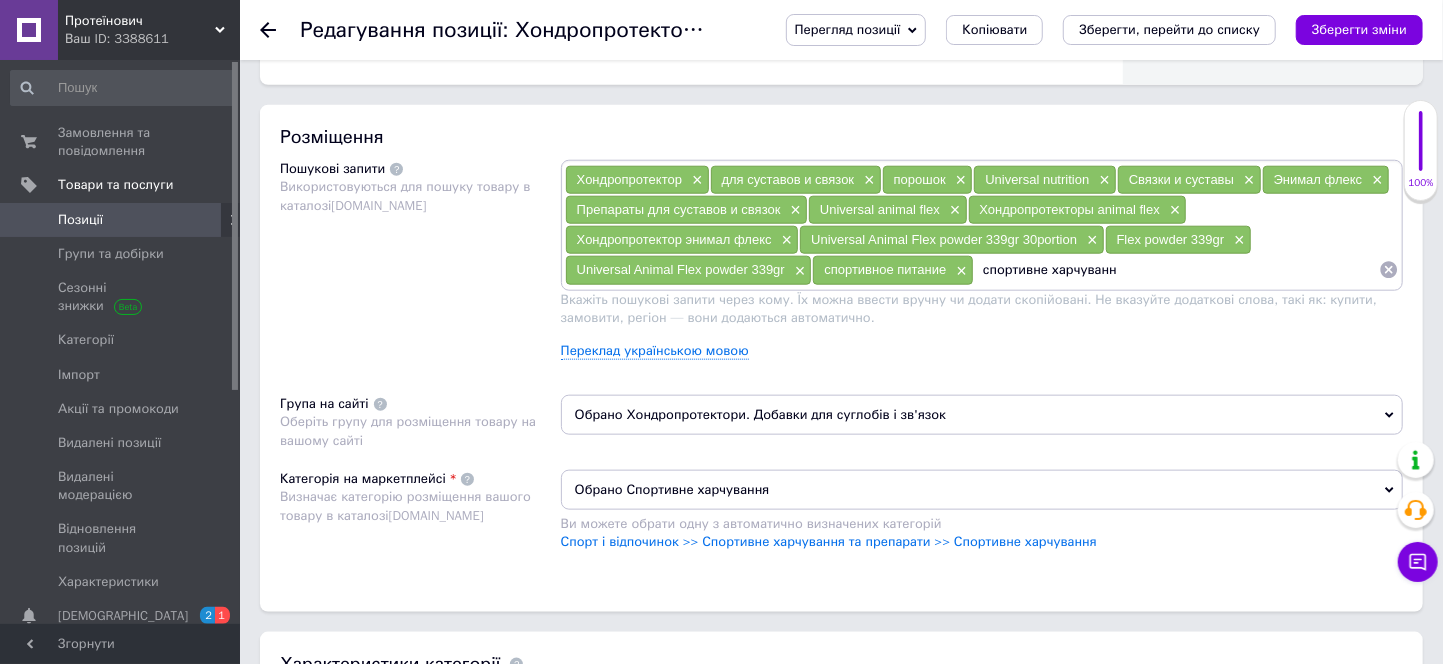 type on "спортивне харчування" 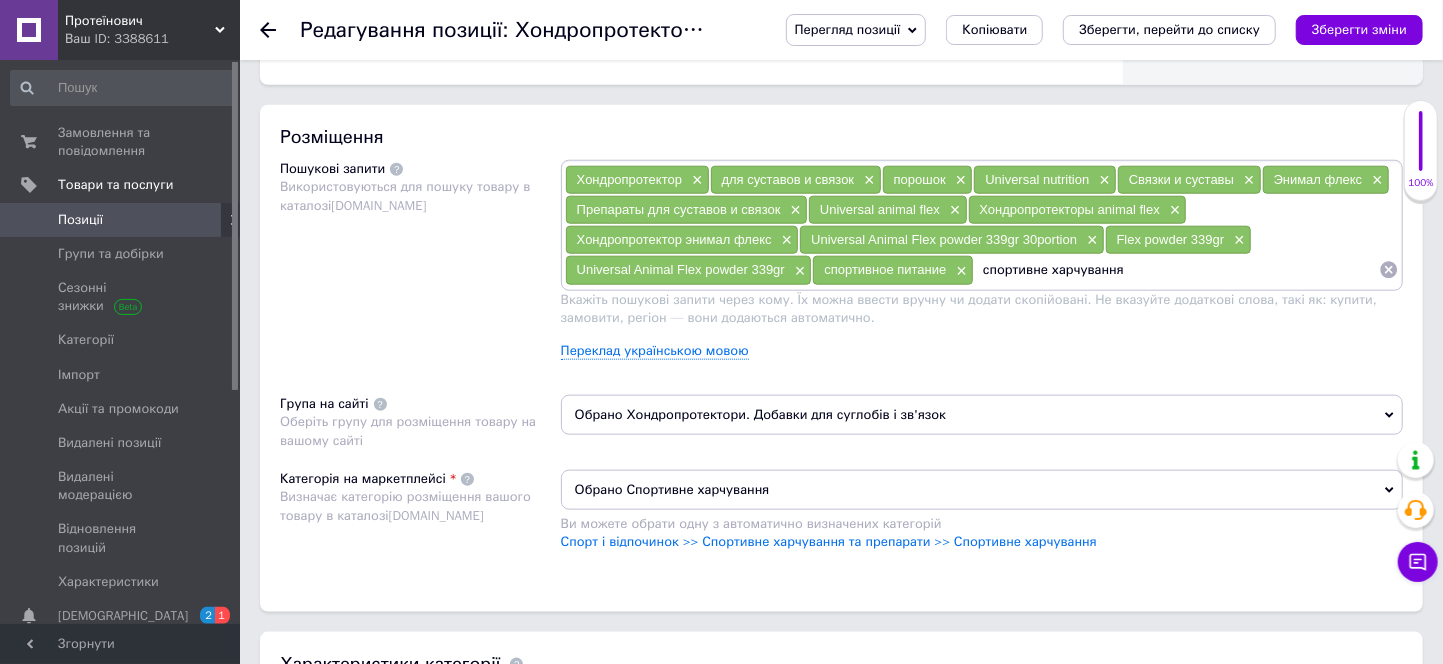 type 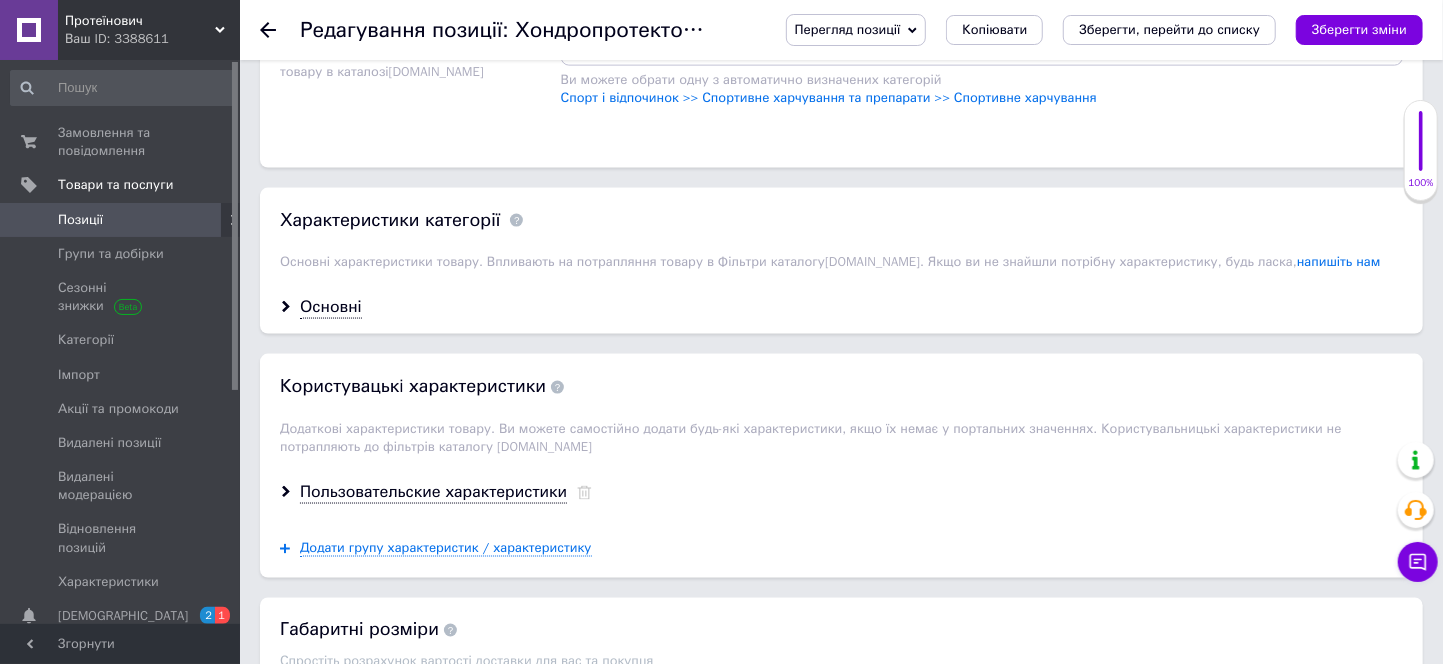 scroll, scrollTop: 1666, scrollLeft: 0, axis: vertical 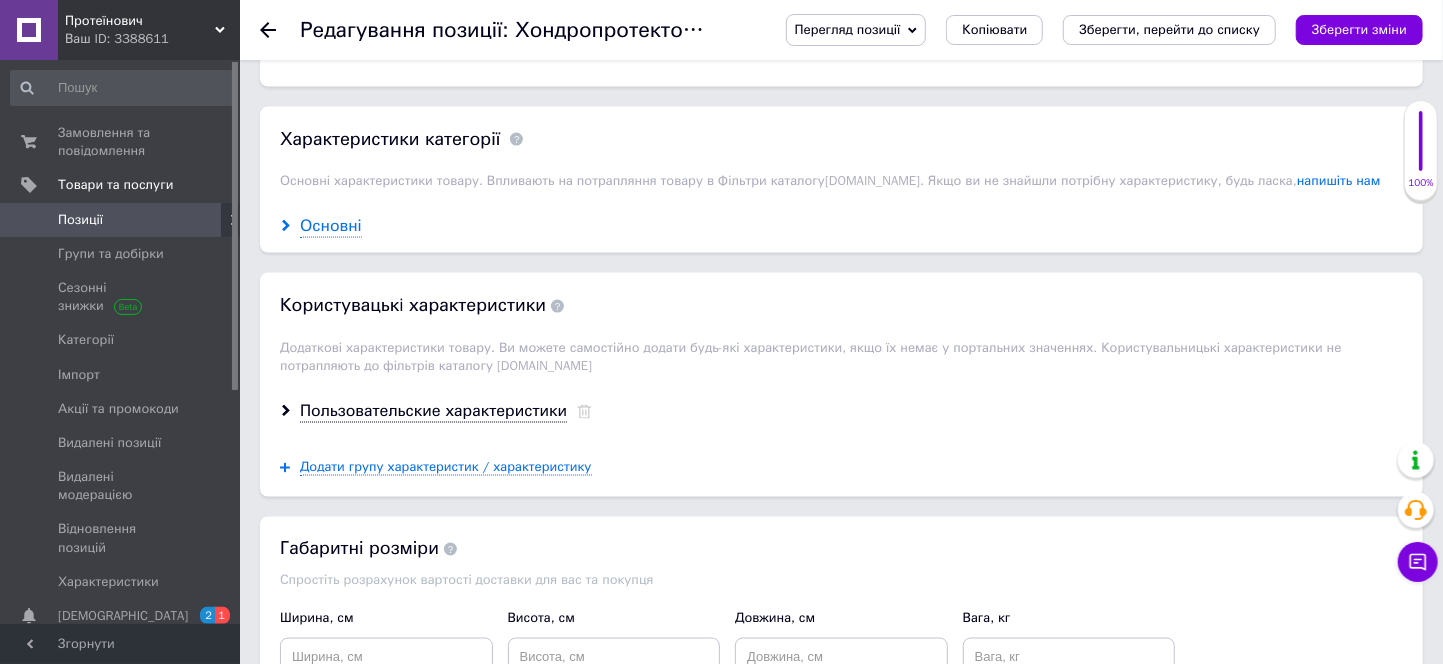 click on "Основні" at bounding box center (331, 226) 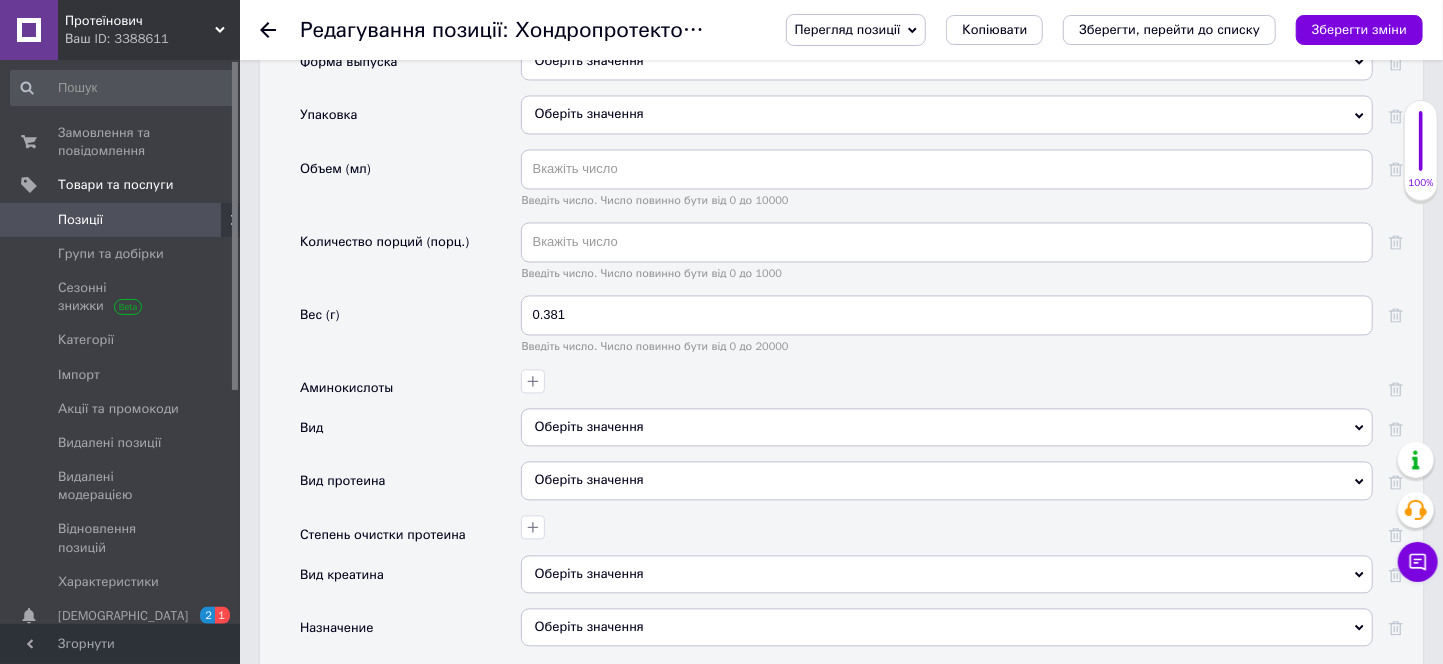 scroll, scrollTop: 2222, scrollLeft: 0, axis: vertical 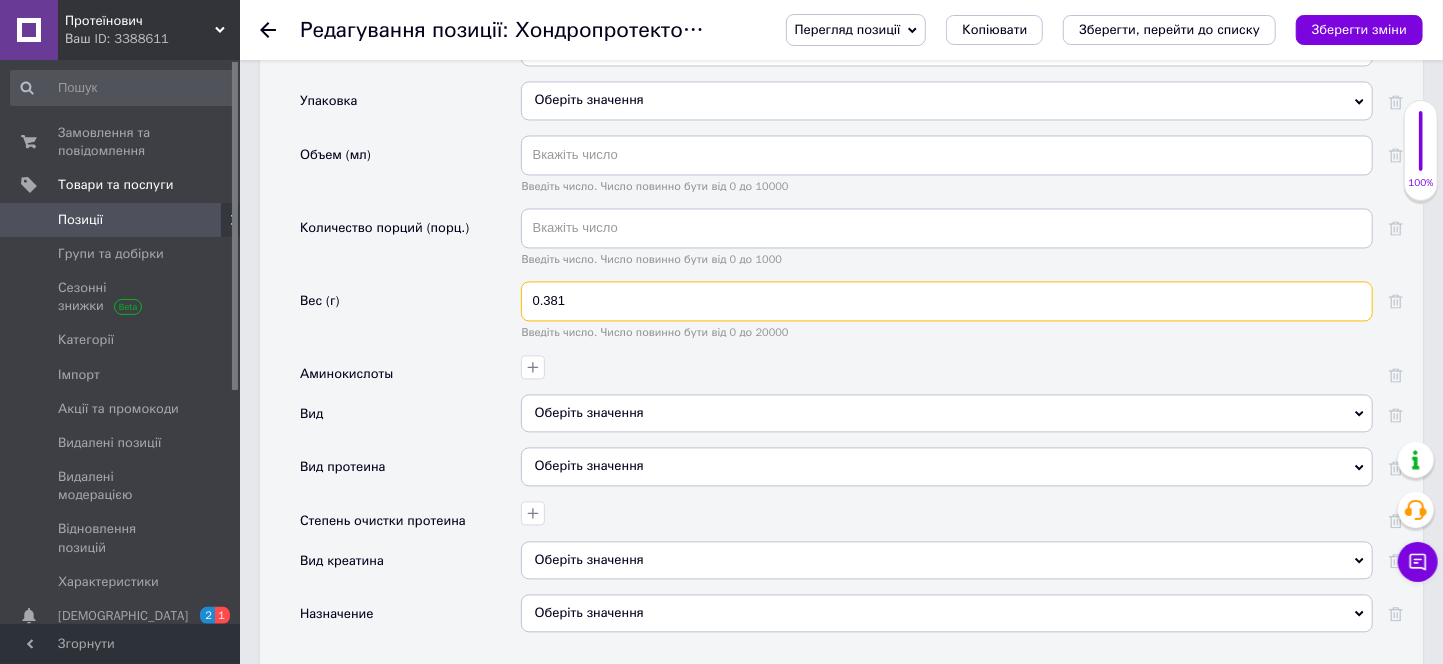 click on "0.381" at bounding box center [947, 301] 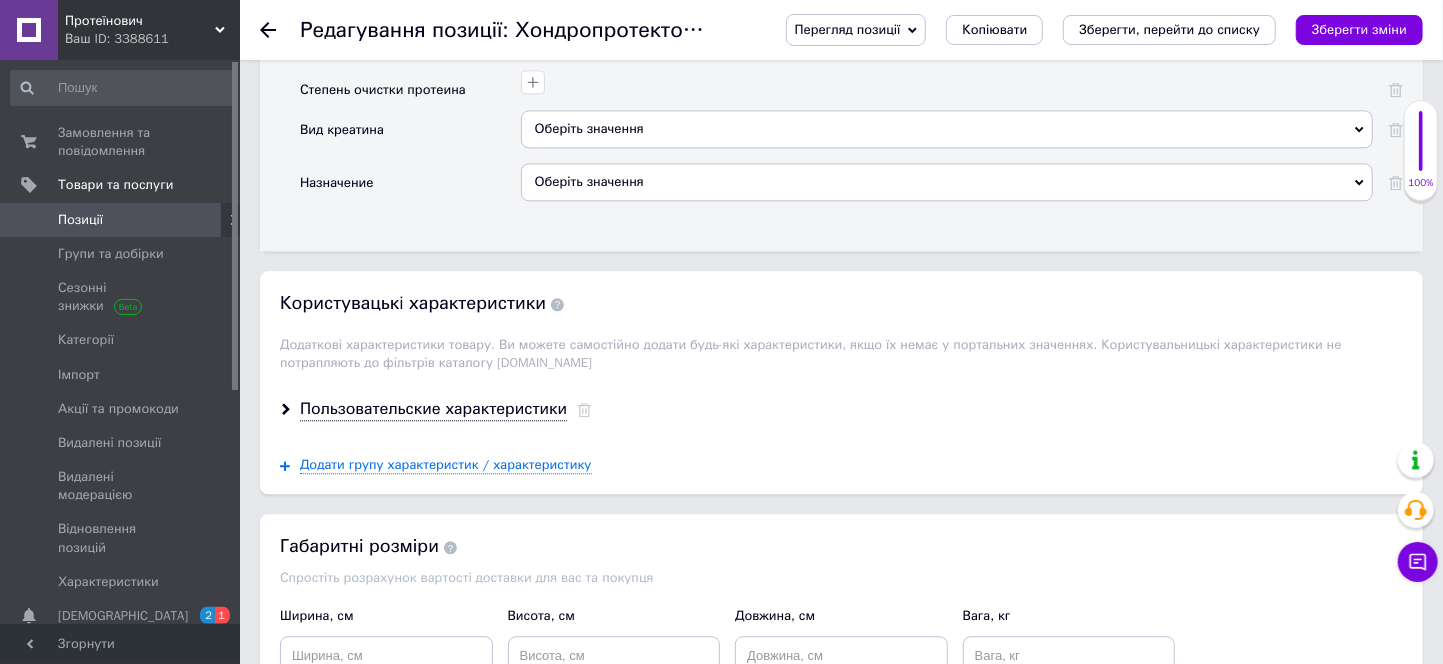 scroll, scrollTop: 2666, scrollLeft: 0, axis: vertical 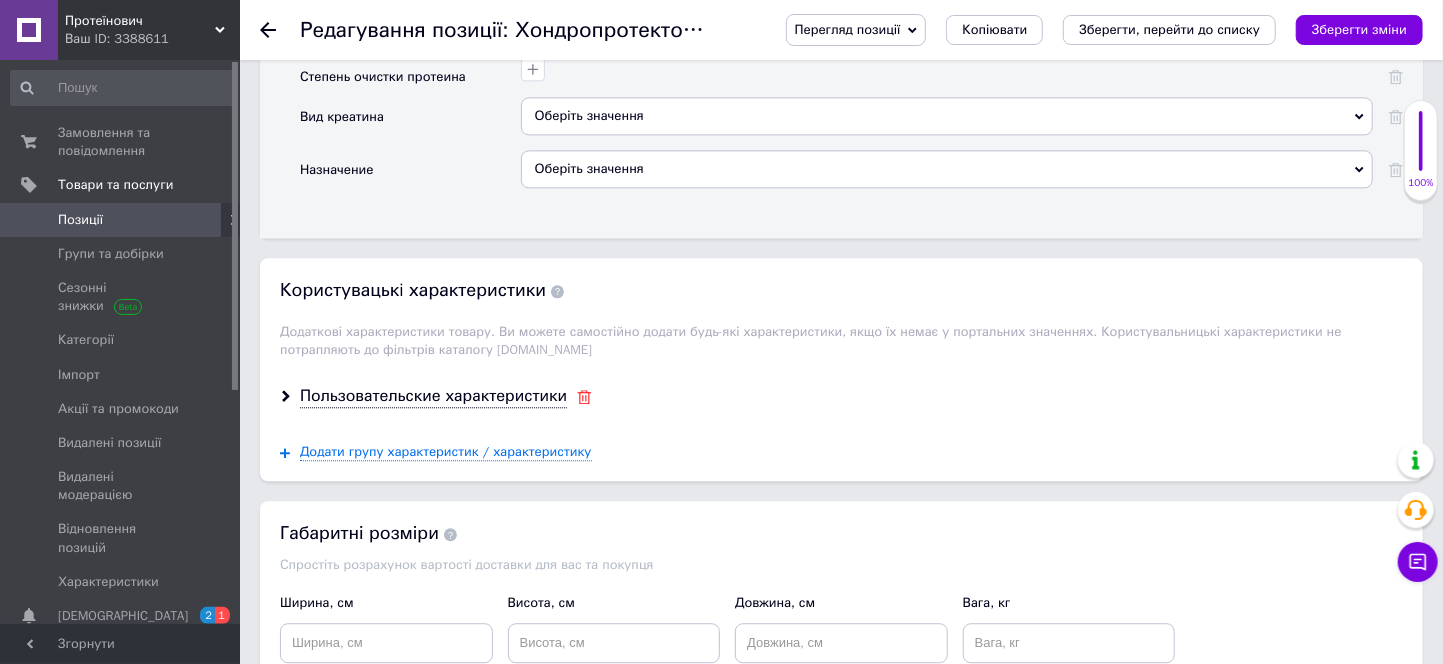 type on "0.339" 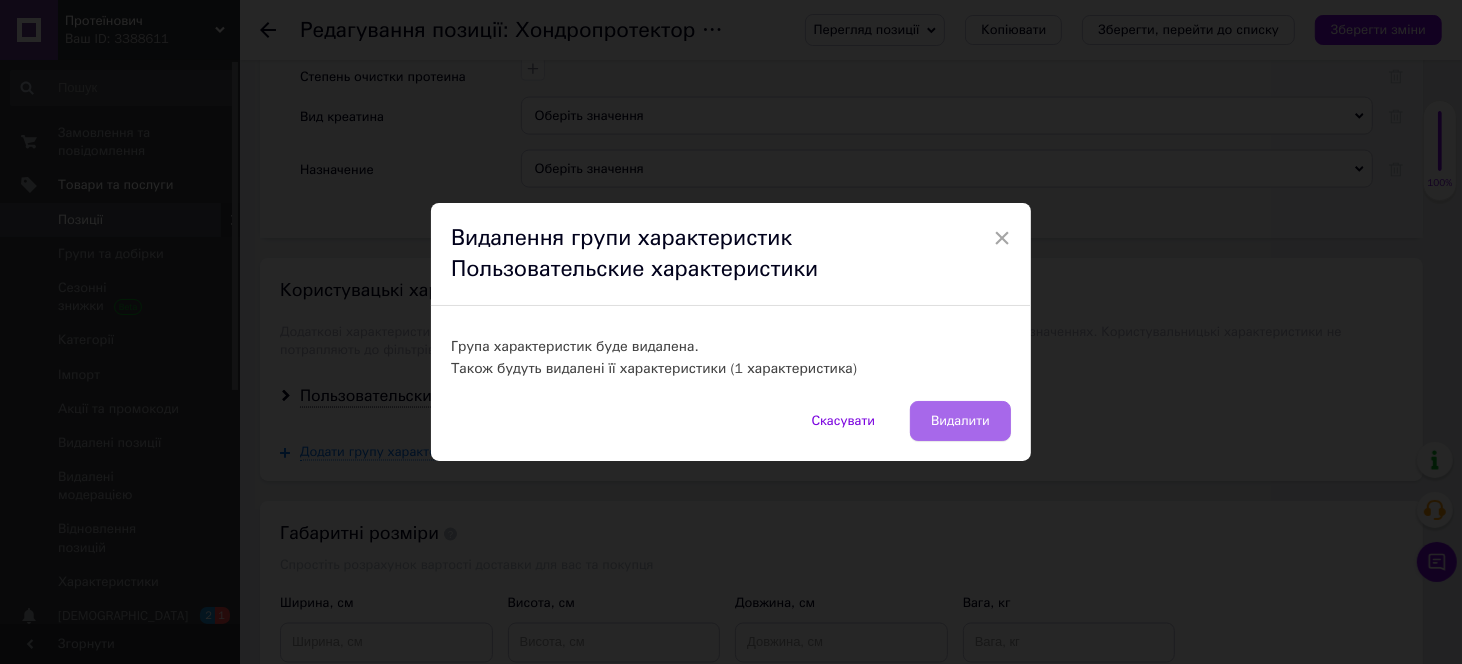 click on "Видалити" at bounding box center [960, 421] 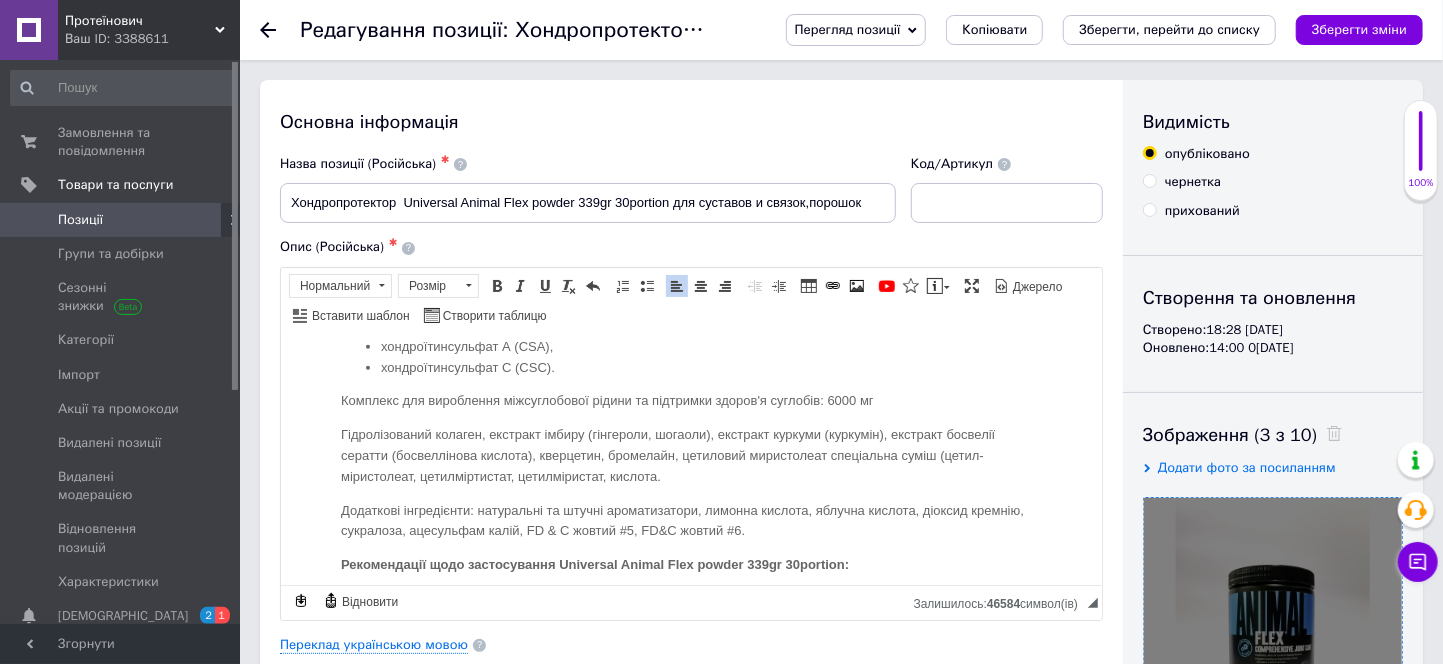 scroll, scrollTop: 1157, scrollLeft: 0, axis: vertical 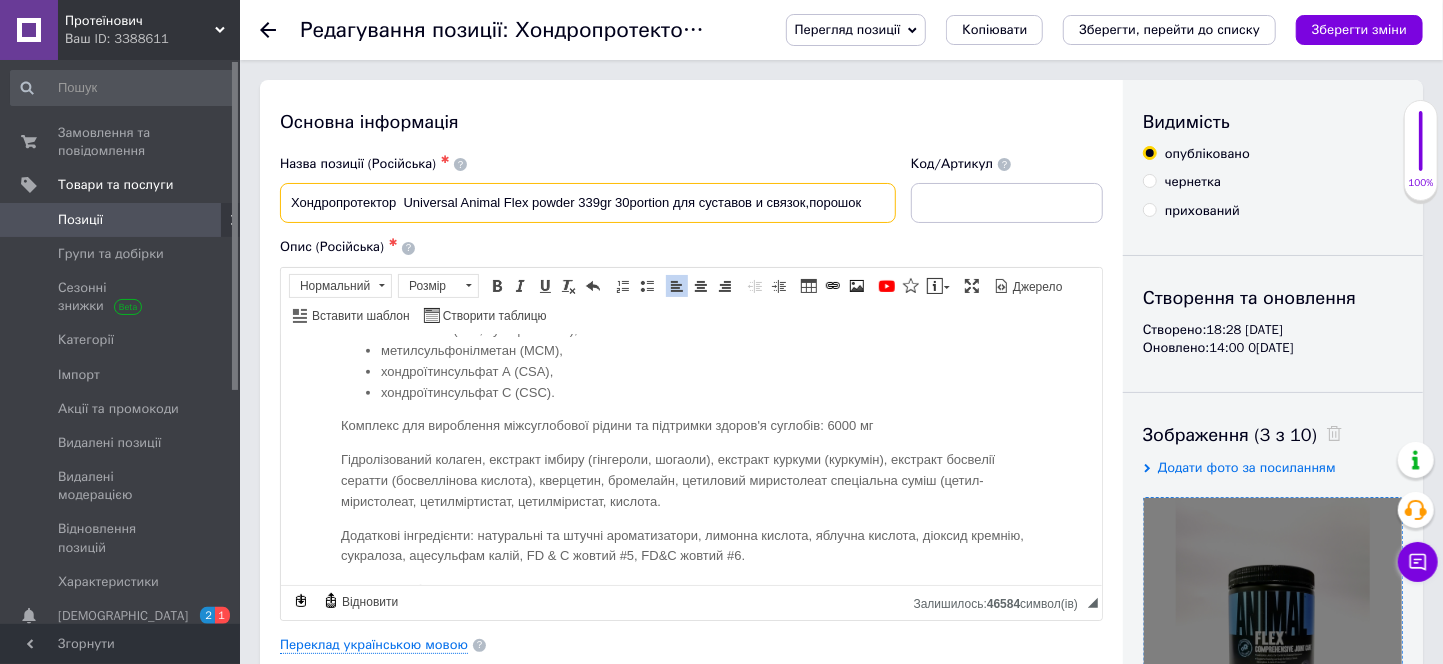drag, startPoint x: 280, startPoint y: 204, endPoint x: 890, endPoint y: 222, distance: 610.2655 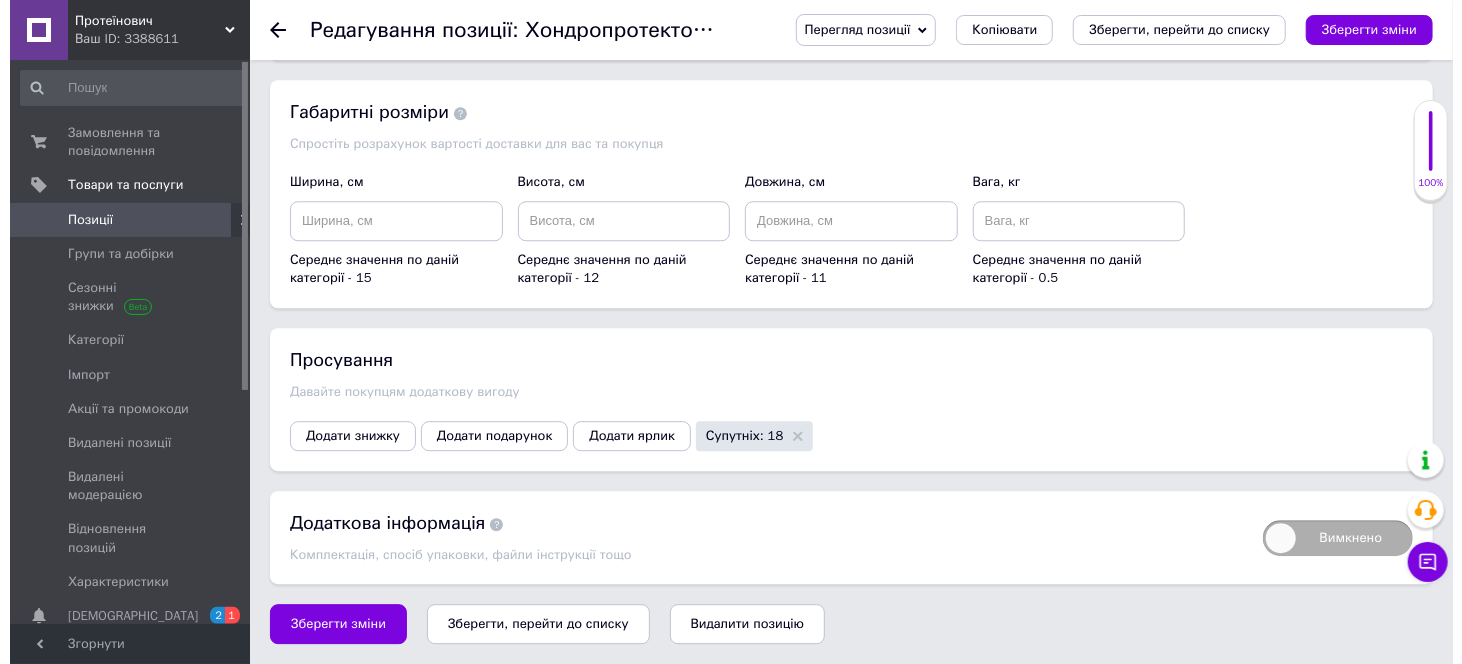 scroll, scrollTop: 2998, scrollLeft: 0, axis: vertical 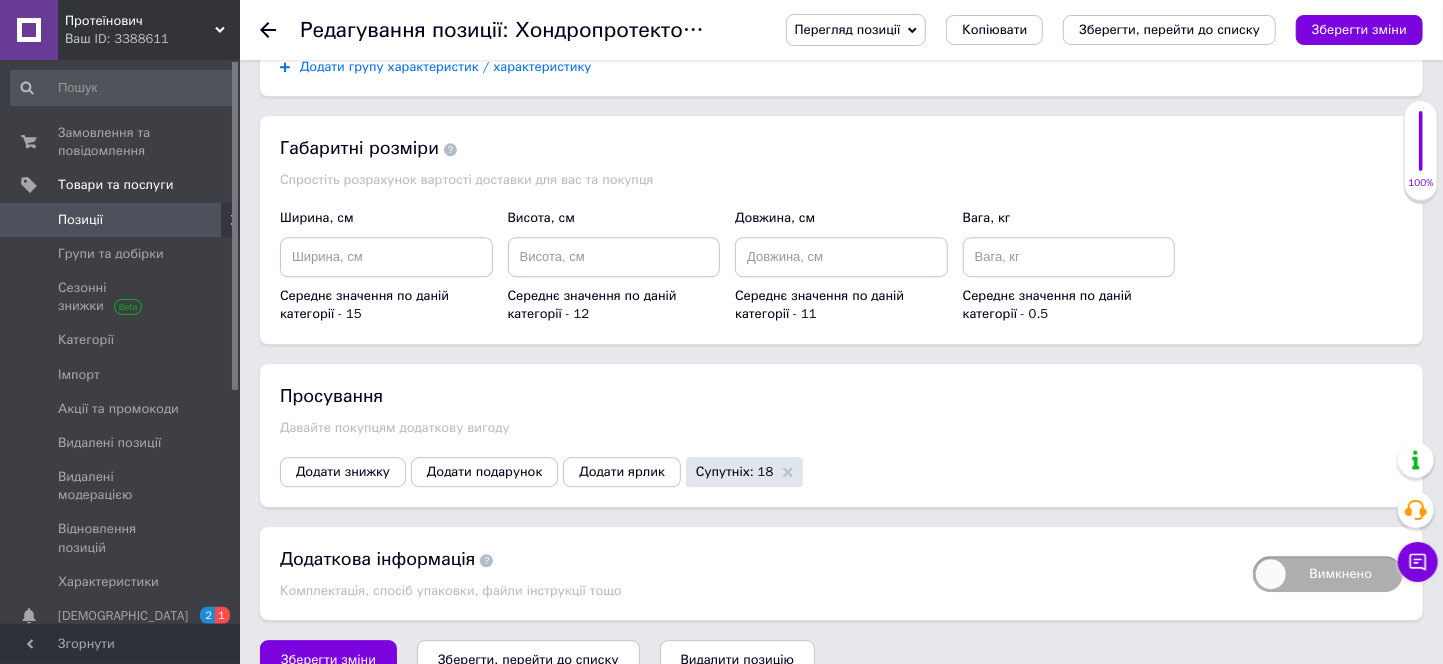click on "Додати групу характеристик / характеристику" at bounding box center (446, 67) 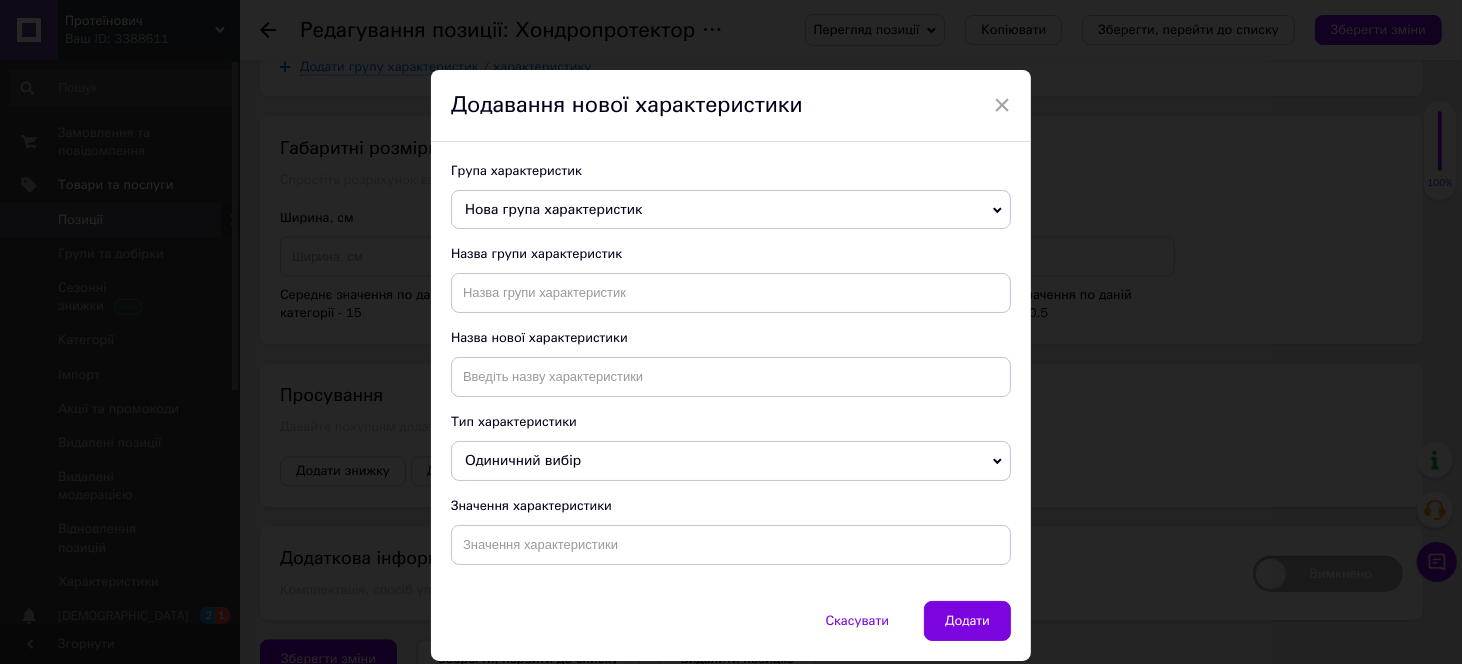 click on "Нова група характеристик" at bounding box center (731, 210) 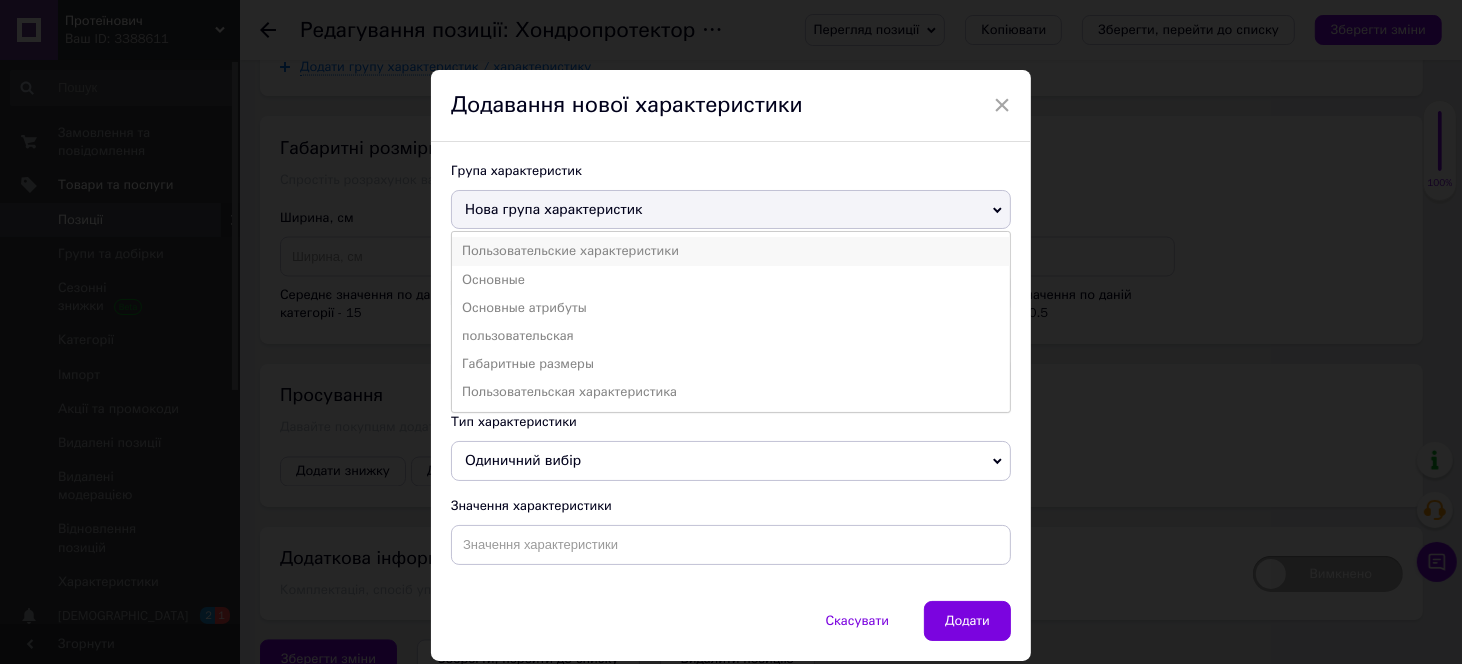 click on "Пользовательские характеристики" at bounding box center (731, 251) 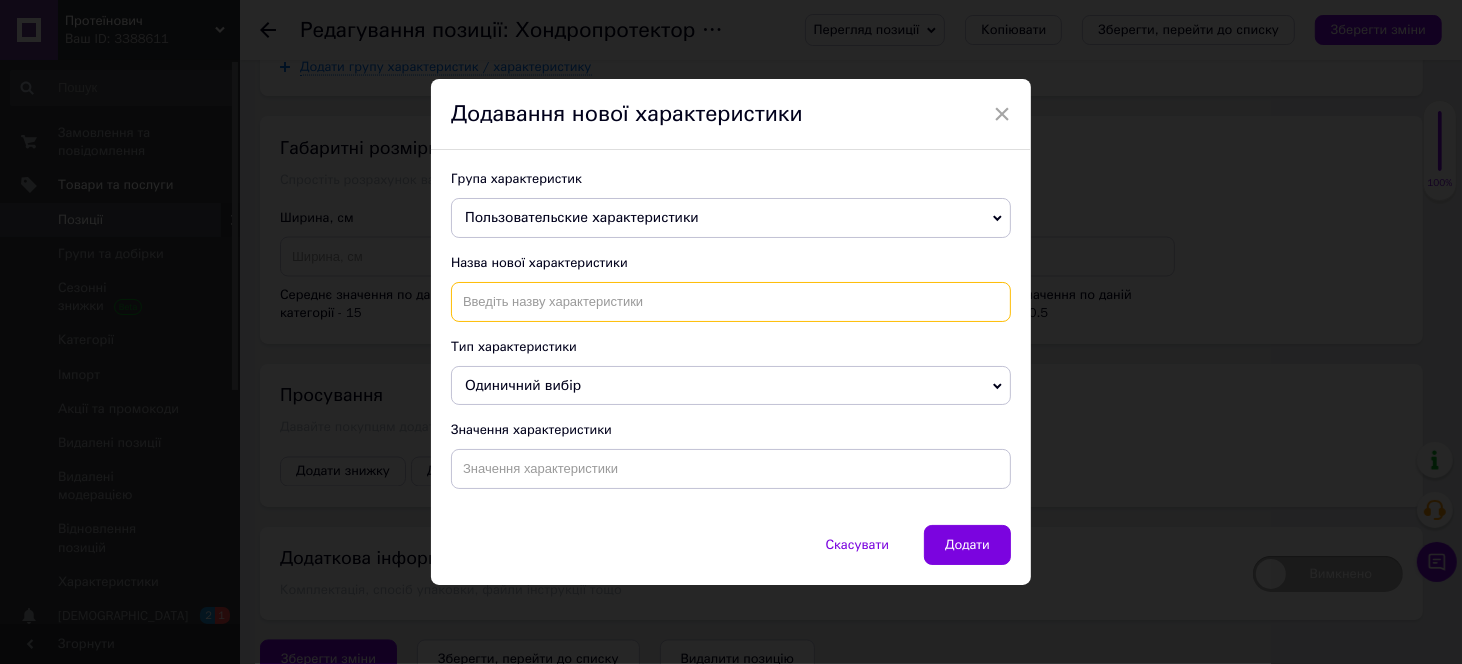 click at bounding box center (731, 302) 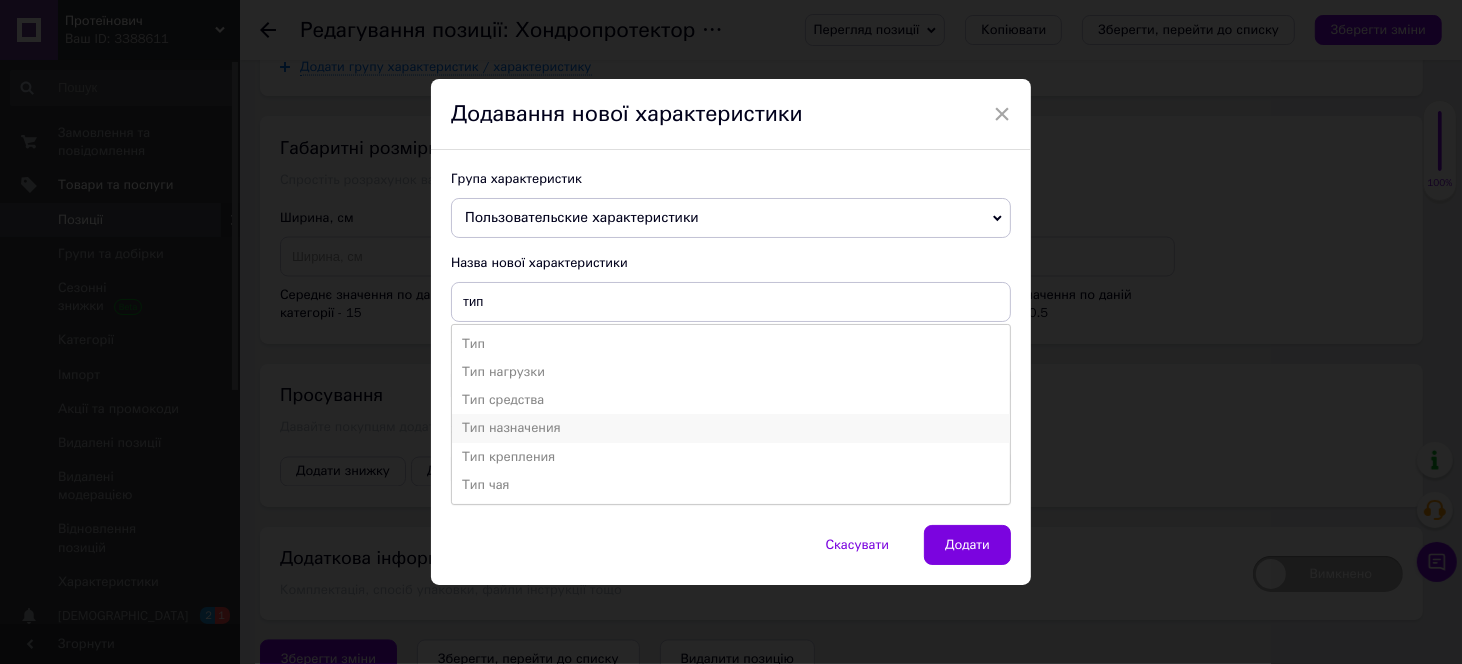 click on "Тип назначения" at bounding box center [731, 428] 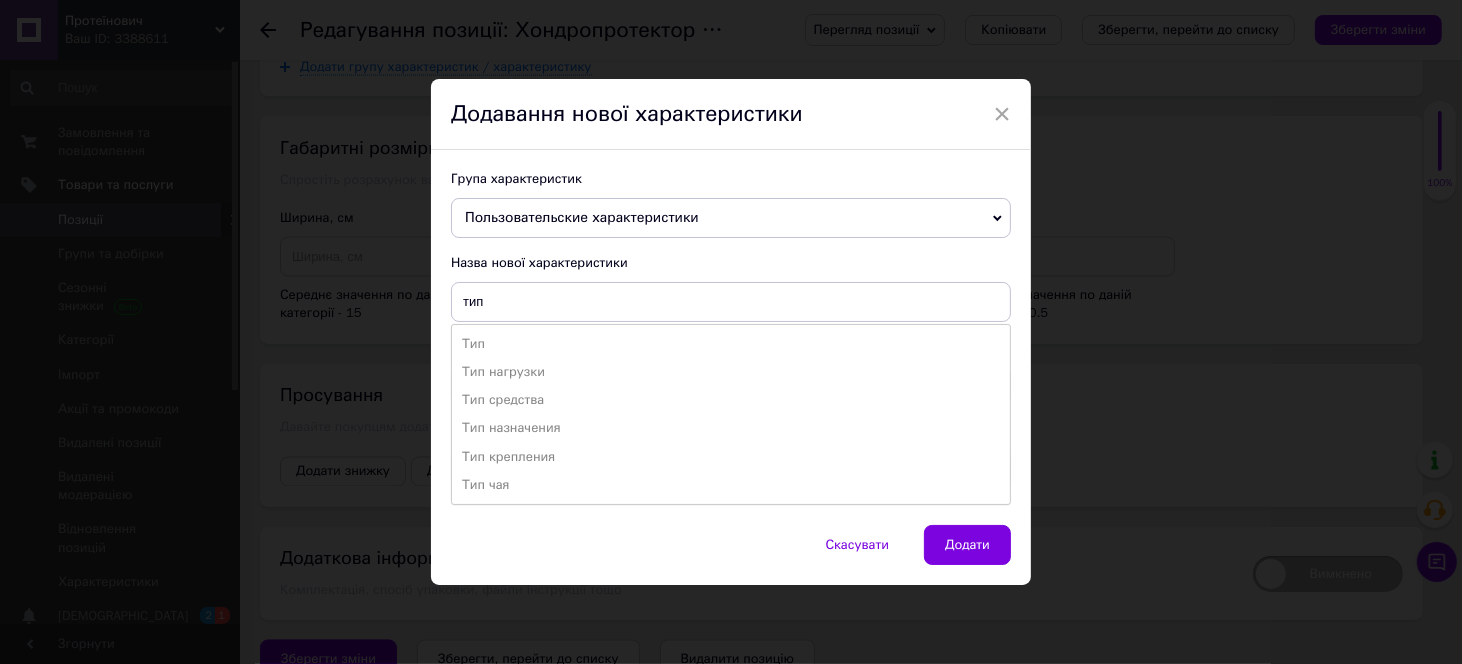 type on "Тип назначения" 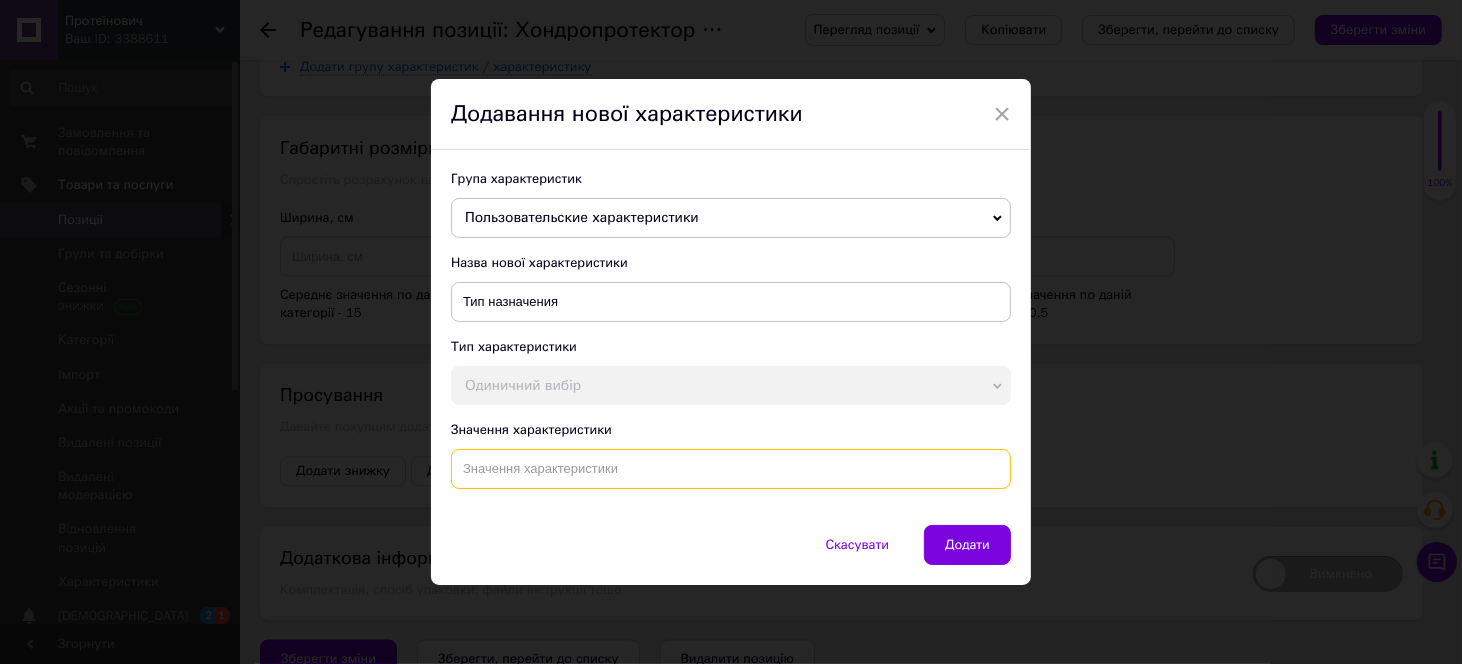 paste on "Хондропротектор  Universal Animal Flex powder 339gr 30portion для суставов и связок,порошок" 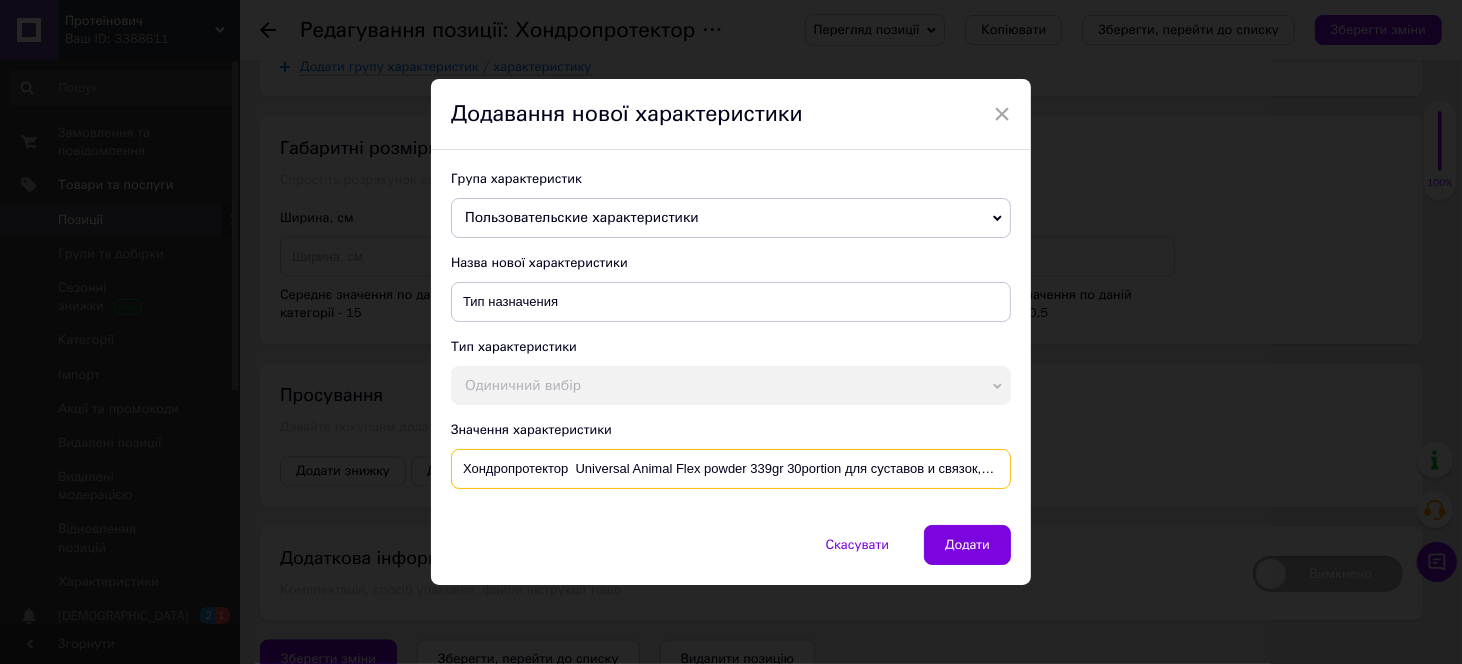 scroll, scrollTop: 0, scrollLeft: 34, axis: horizontal 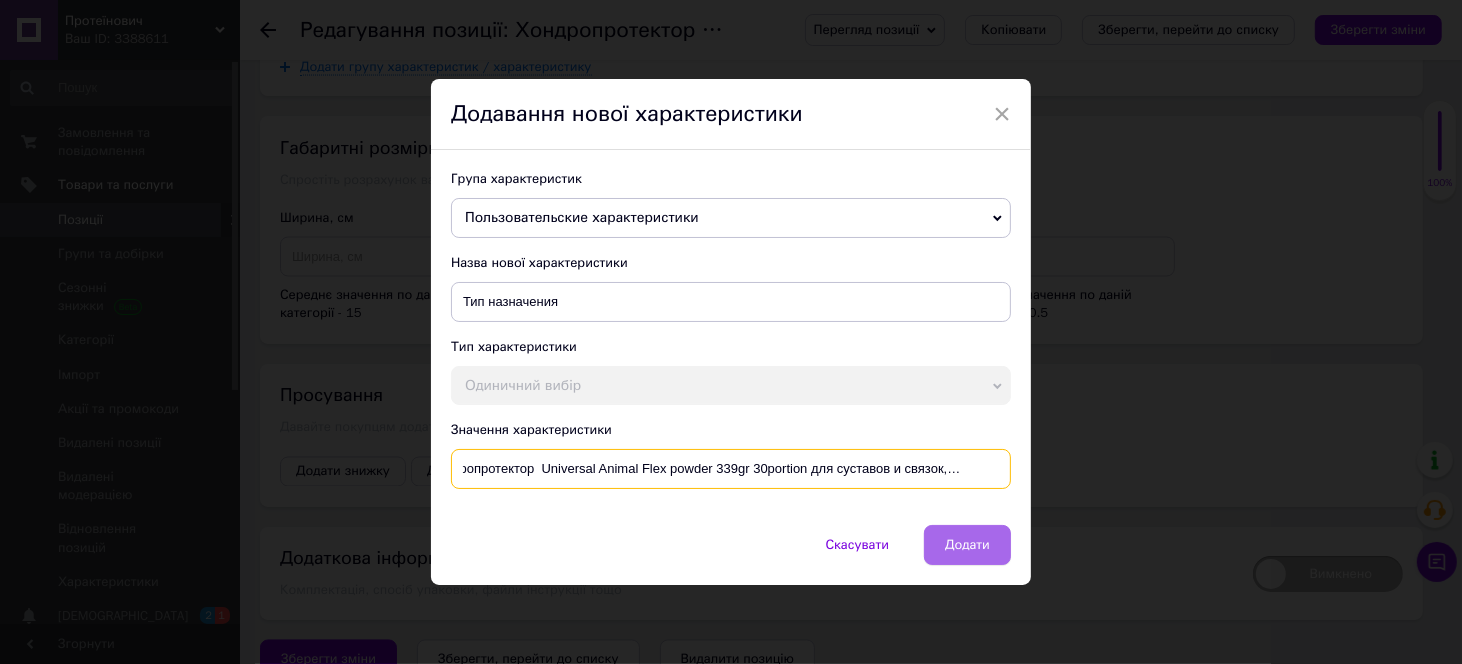 type on "Хондропротектор  Universal Animal Flex powder 339gr 30portion для суставов и связок,порошок" 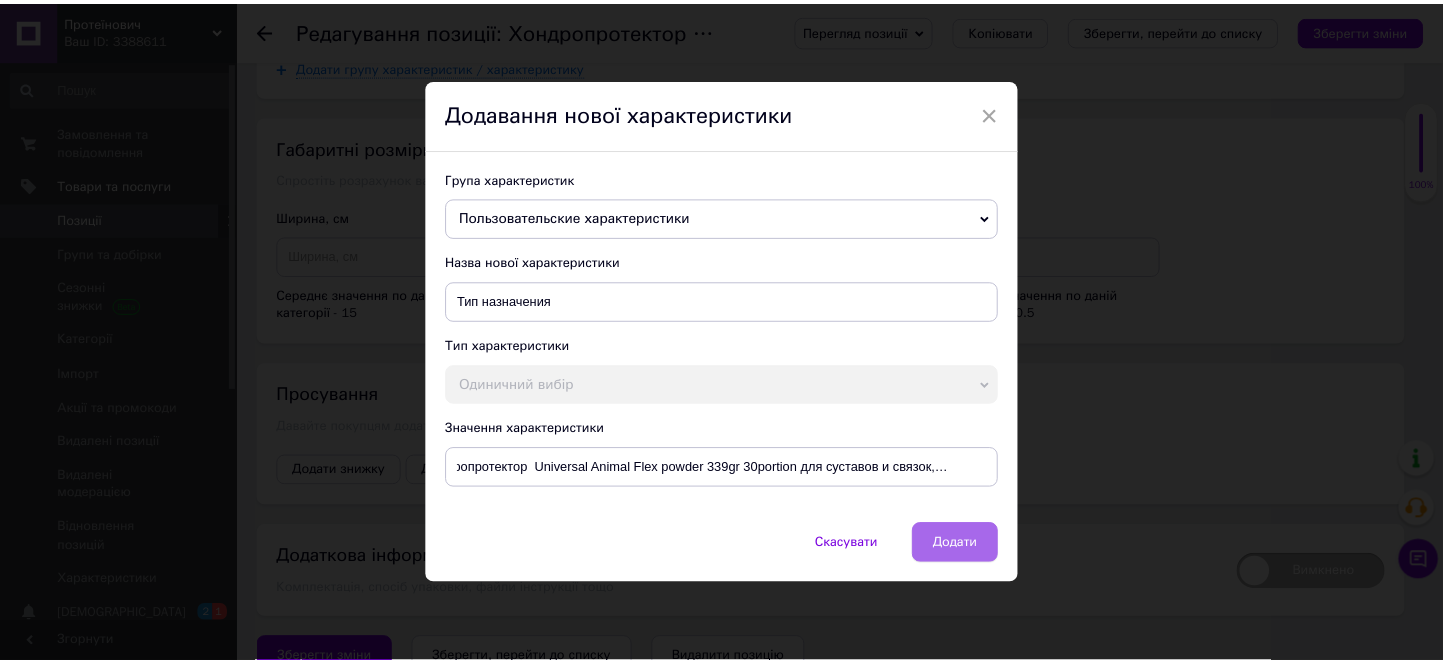scroll, scrollTop: 0, scrollLeft: 0, axis: both 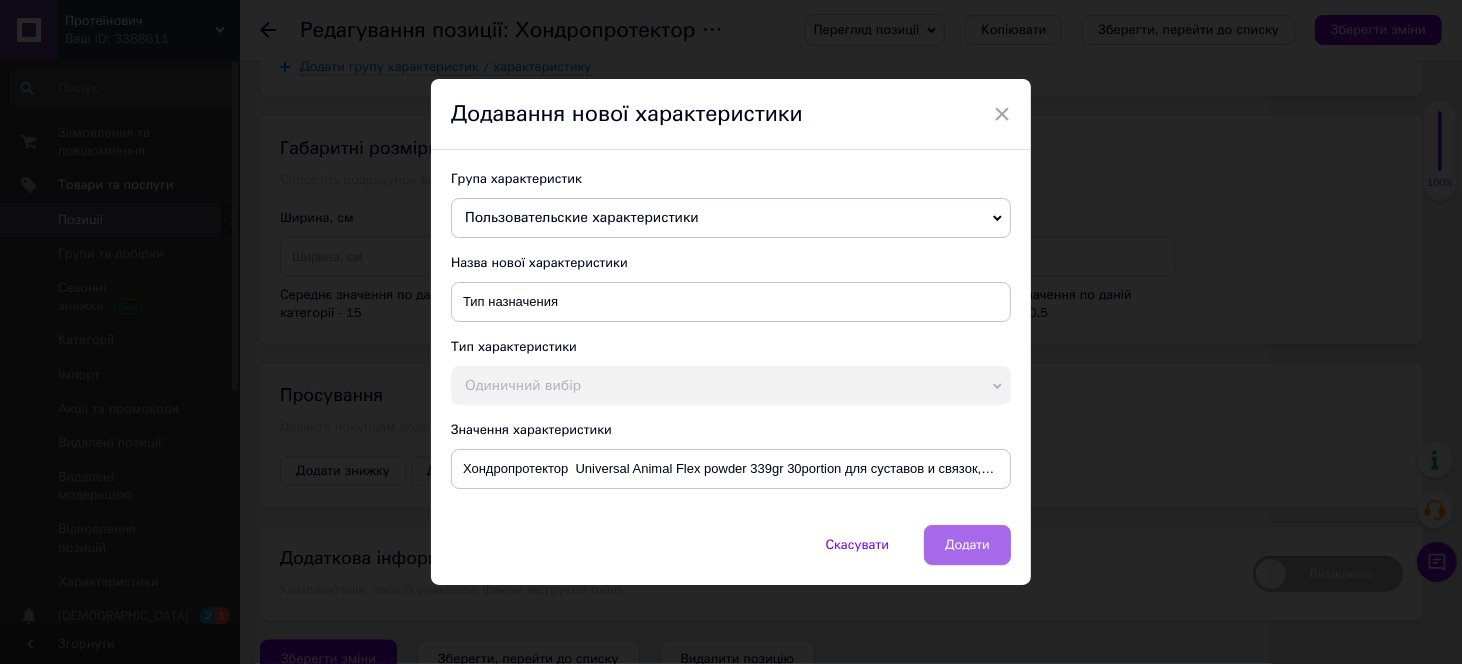 click on "Додати" at bounding box center [967, 545] 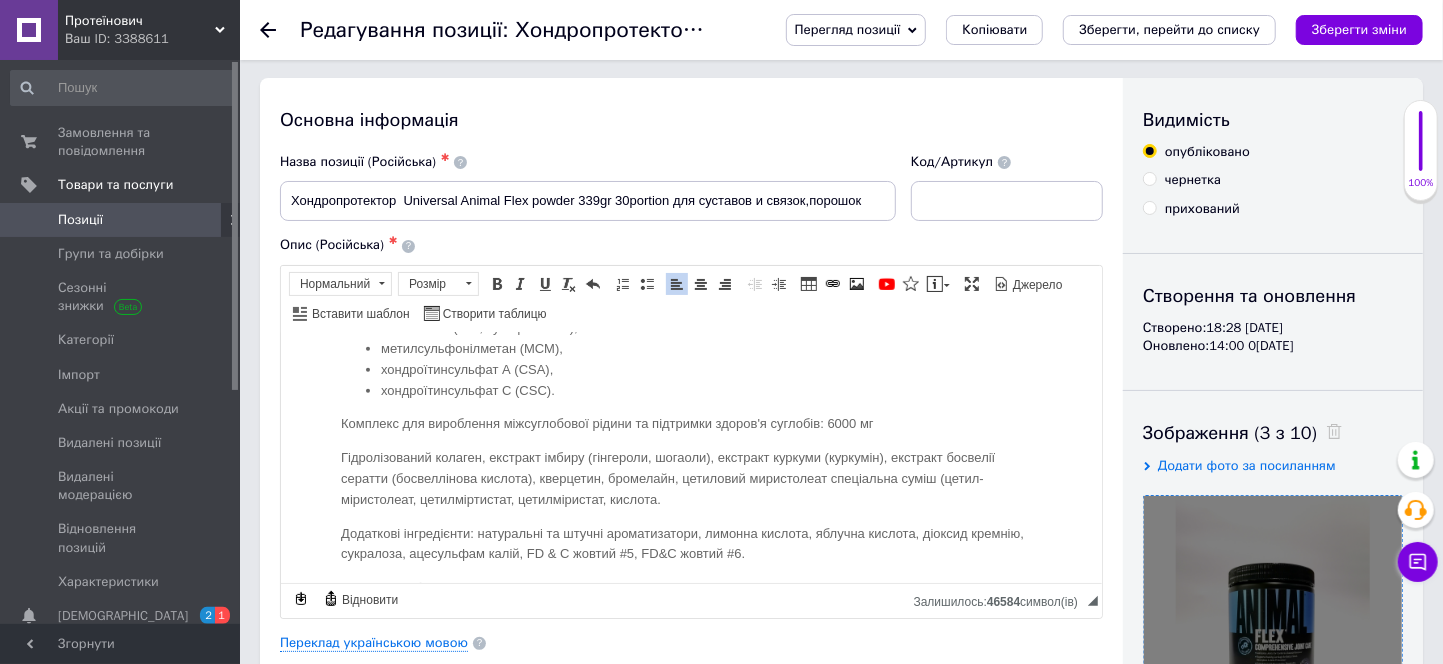 scroll, scrollTop: 0, scrollLeft: 0, axis: both 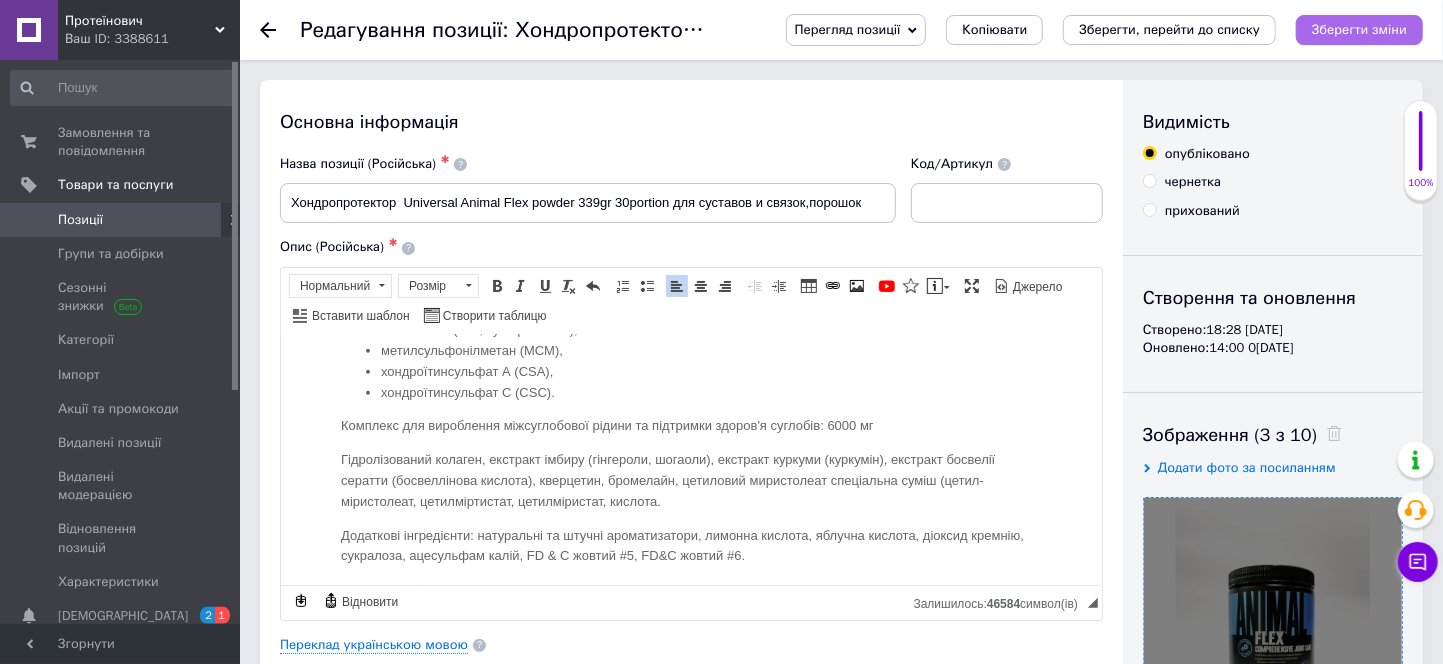 click on "Зберегти зміни" at bounding box center (1359, 29) 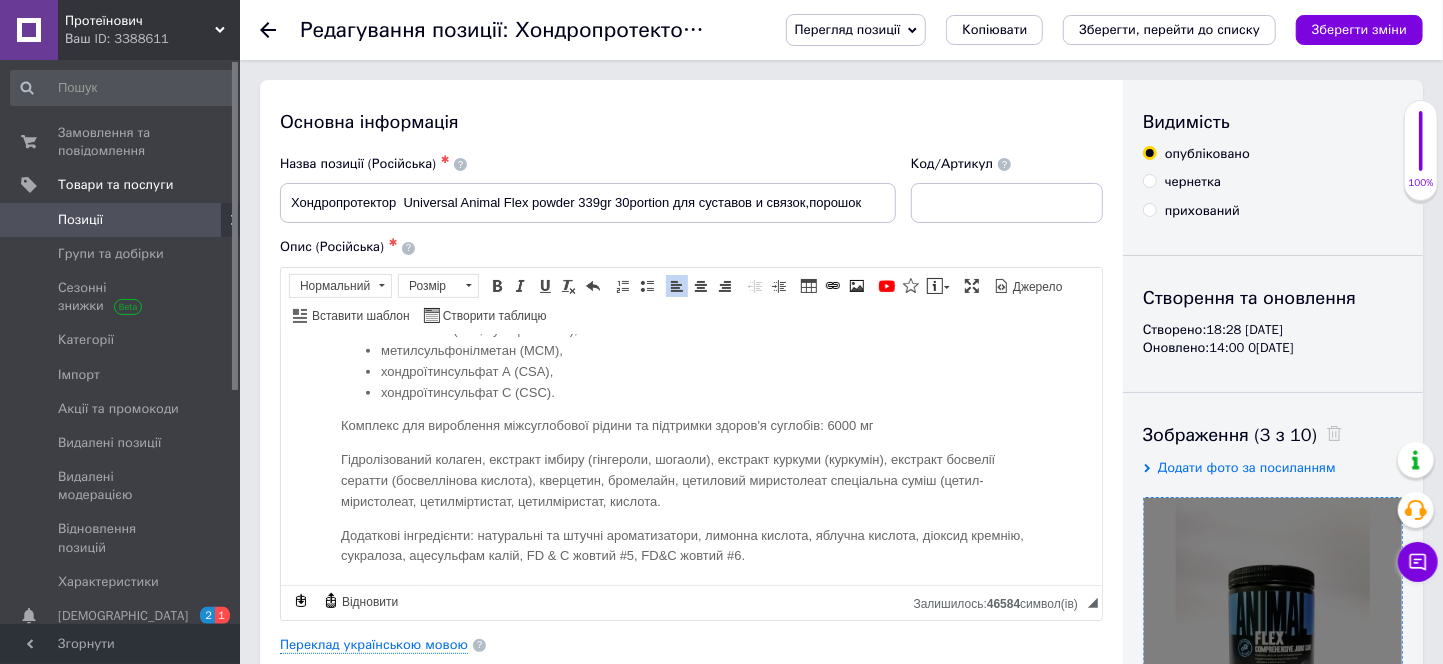 drag, startPoint x: 162, startPoint y: 215, endPoint x: 181, endPoint y: 218, distance: 19.235384 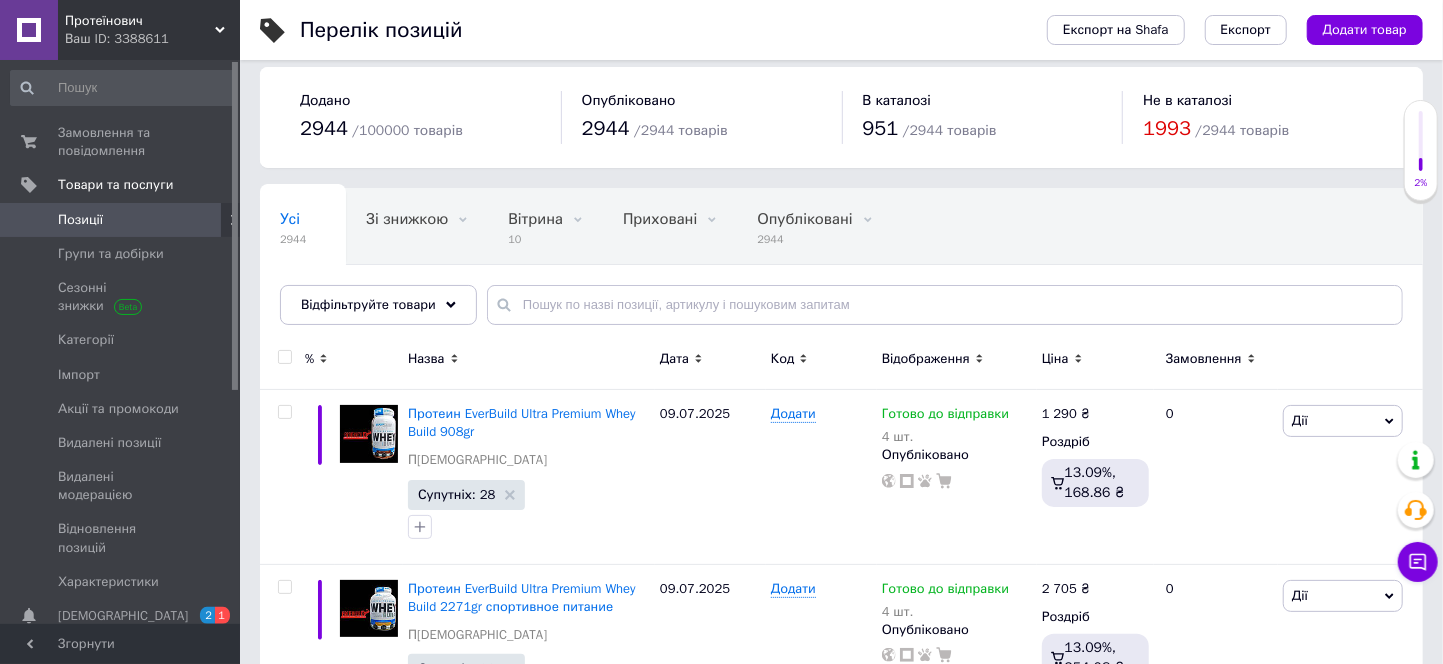 scroll, scrollTop: 0, scrollLeft: 0, axis: both 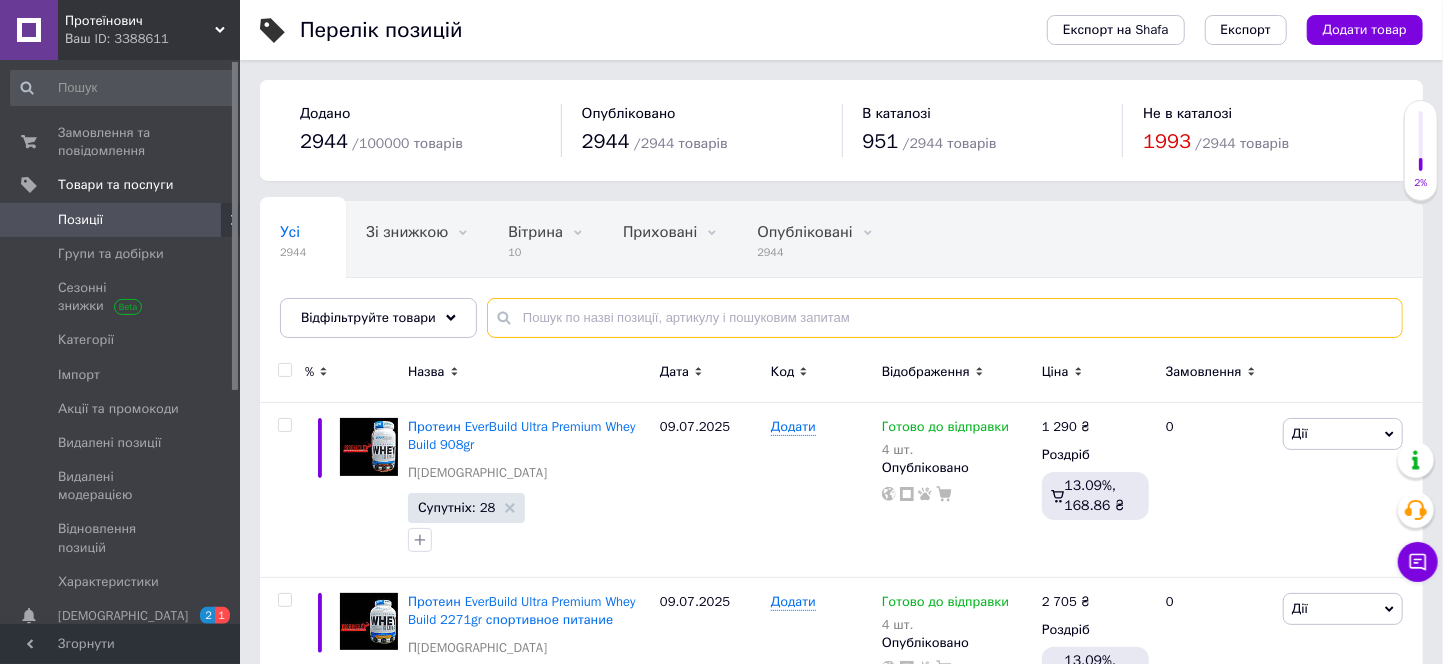 paste on "Витамин Д3 BIOTUS [MEDICAL_DATA] 2000IU 120Caps витамины и минералы" 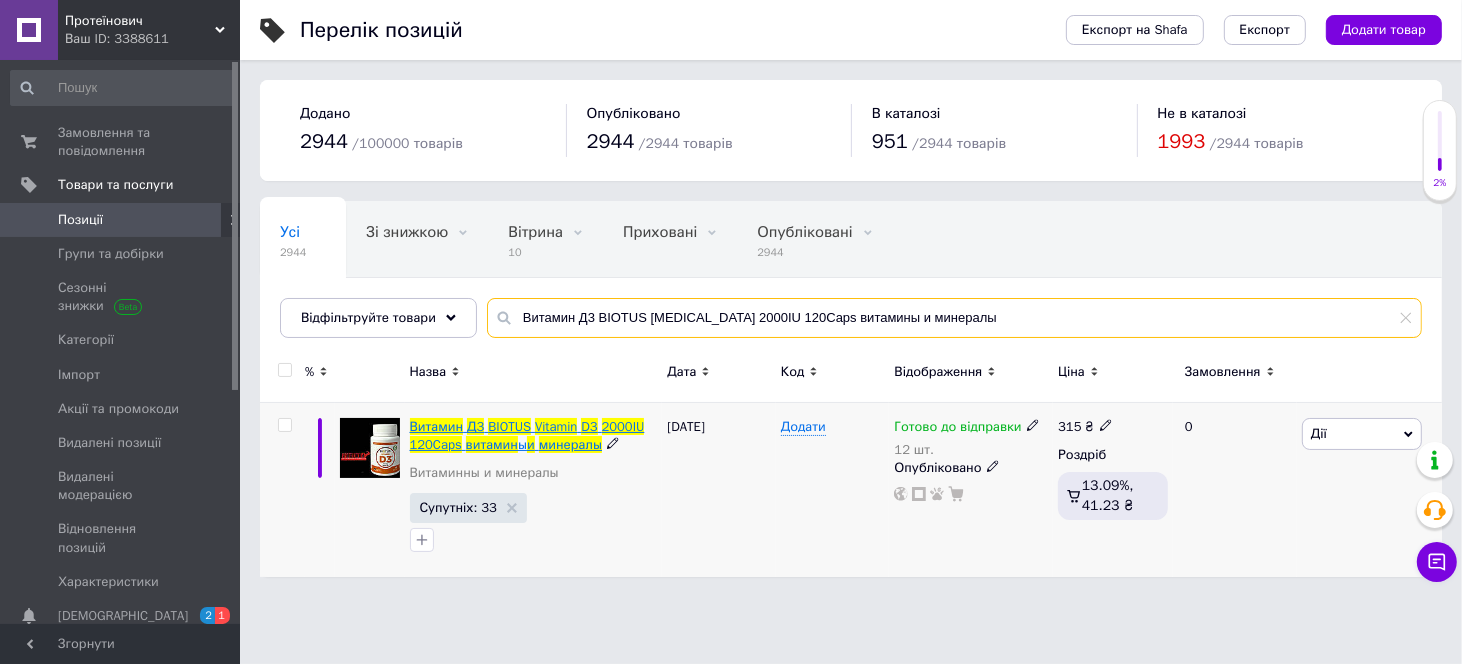 type on "Витамин Д3 BIOTUS [MEDICAL_DATA] 2000IU 120Caps витамины и минералы" 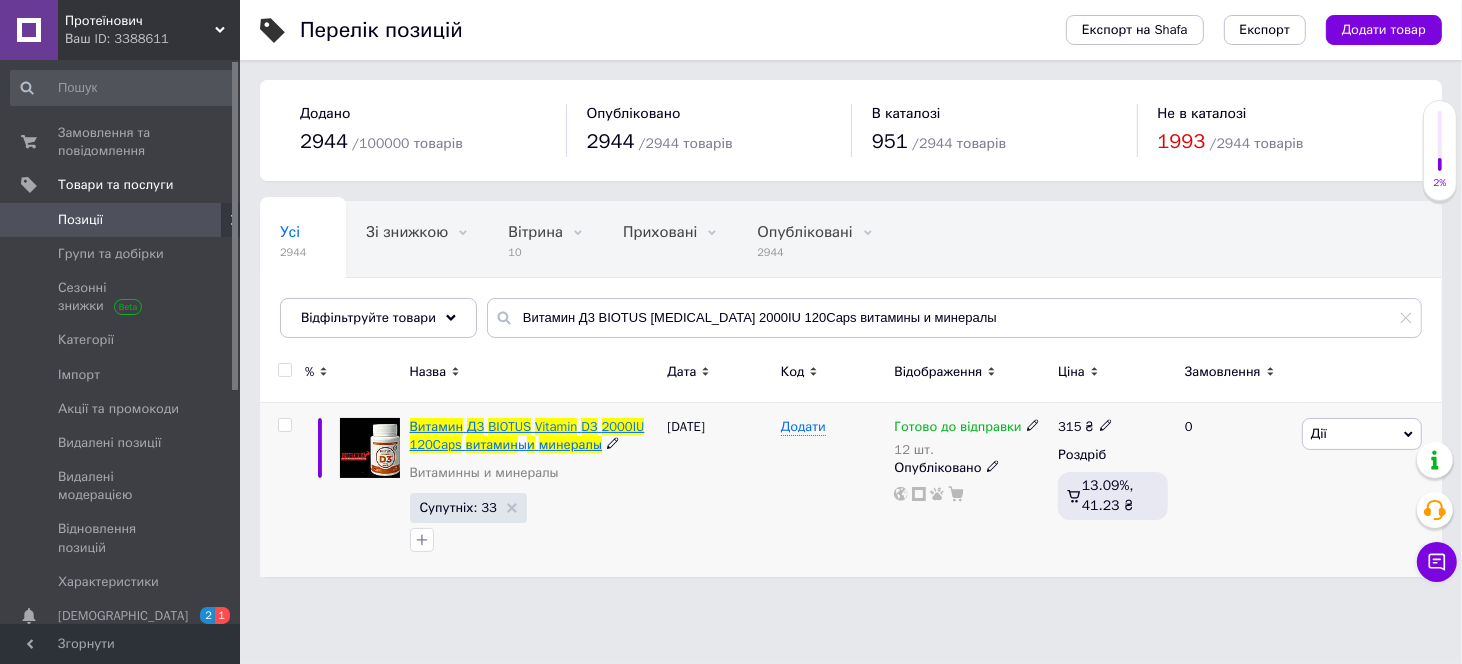 click on "BIOTUS" at bounding box center [509, 426] 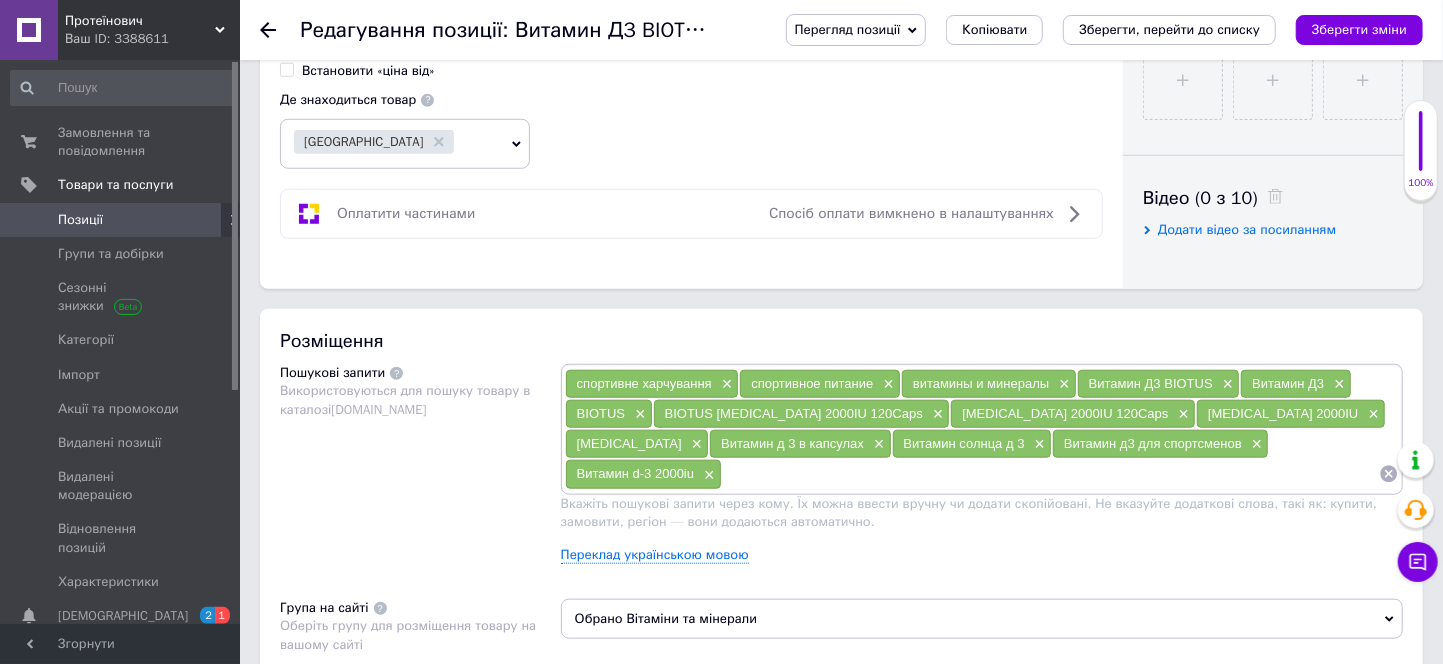 scroll, scrollTop: 1222, scrollLeft: 0, axis: vertical 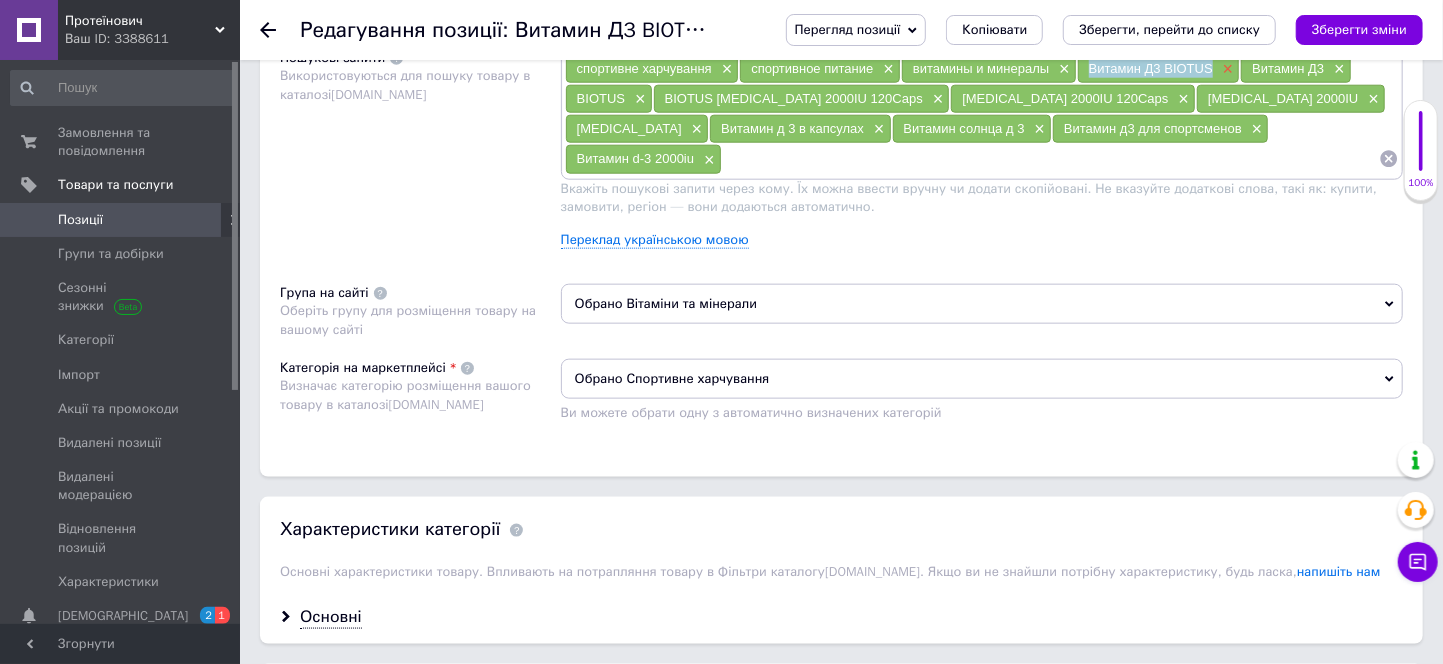 drag, startPoint x: 1085, startPoint y: 248, endPoint x: 1220, endPoint y: 253, distance: 135.09256 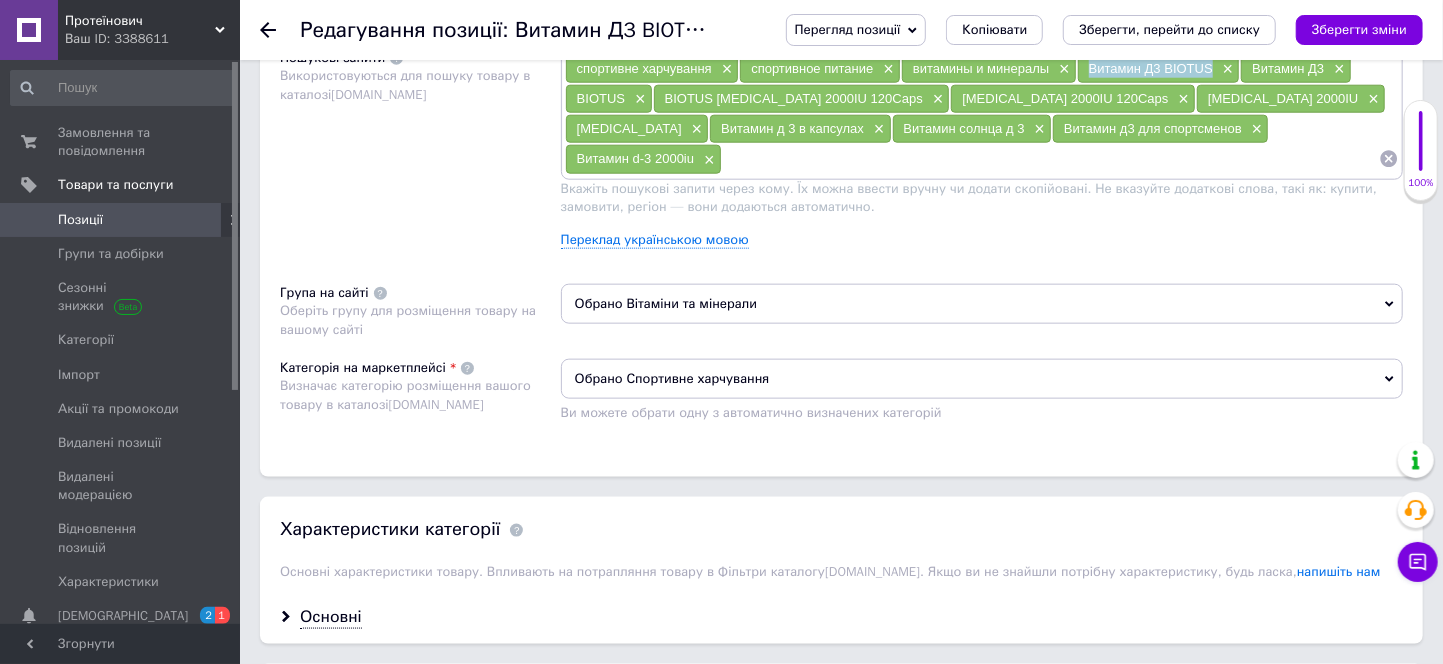 copy on "Витамин Д3 BIOTUS" 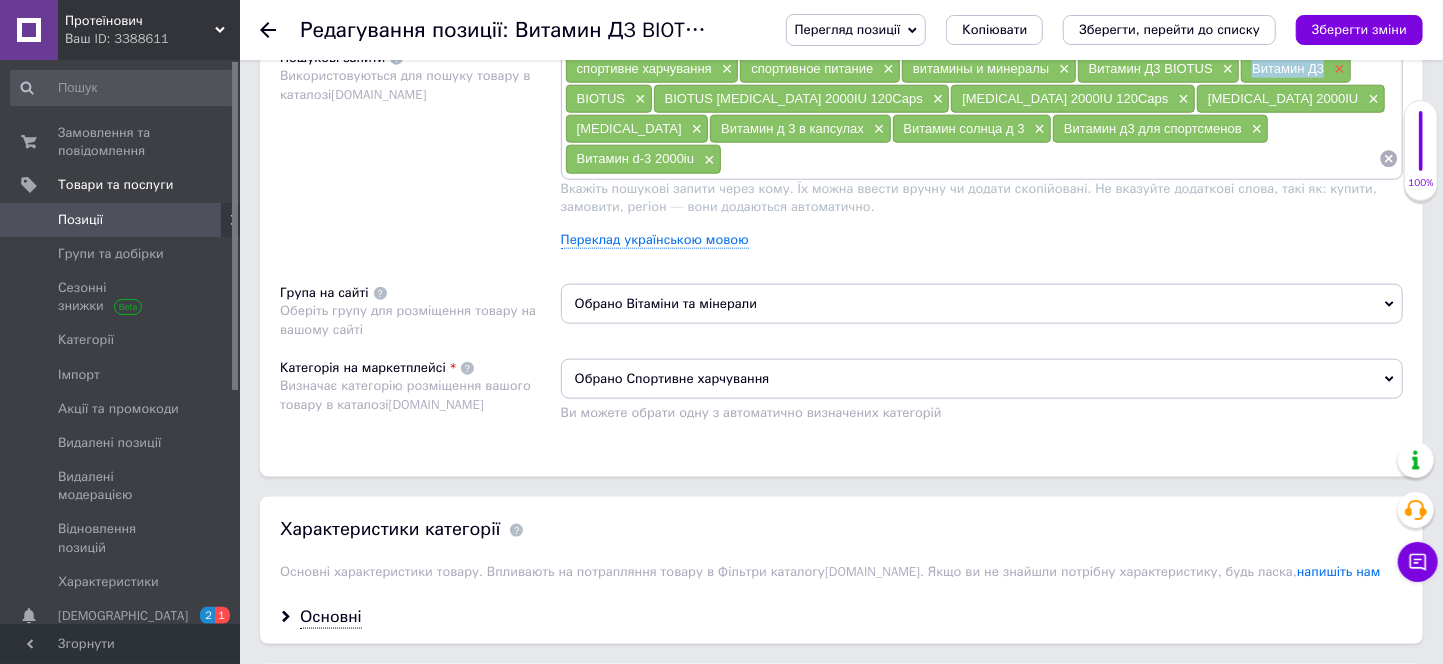 drag, startPoint x: 1264, startPoint y: 256, endPoint x: 1332, endPoint y: 253, distance: 68.06615 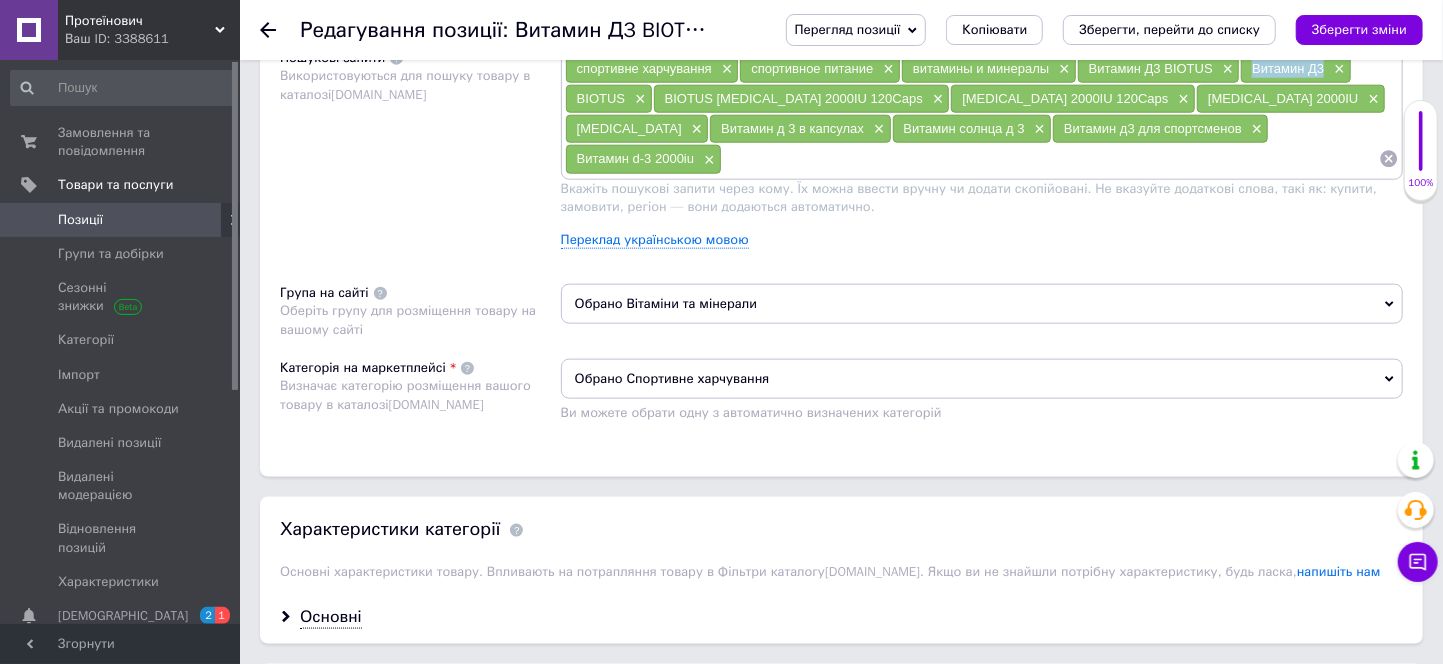 copy on "Витамин Д3" 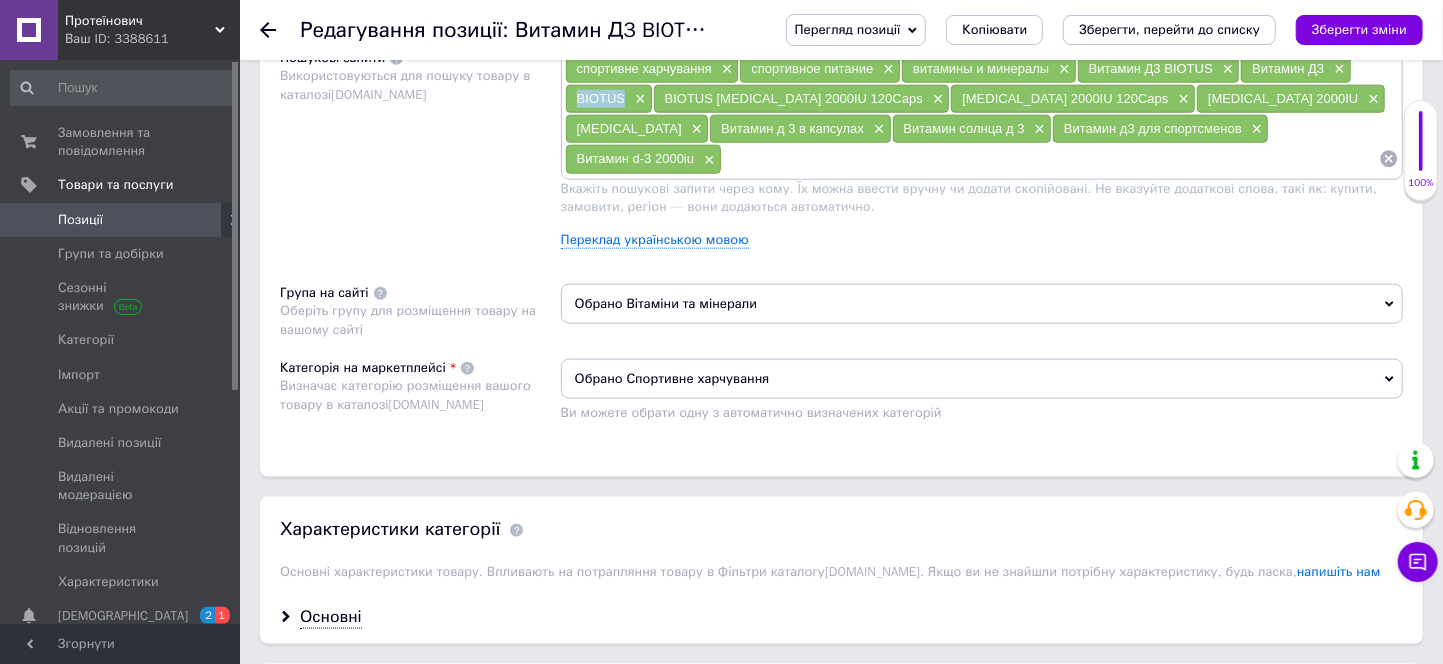 drag, startPoint x: 564, startPoint y: 278, endPoint x: 623, endPoint y: 273, distance: 59.211487 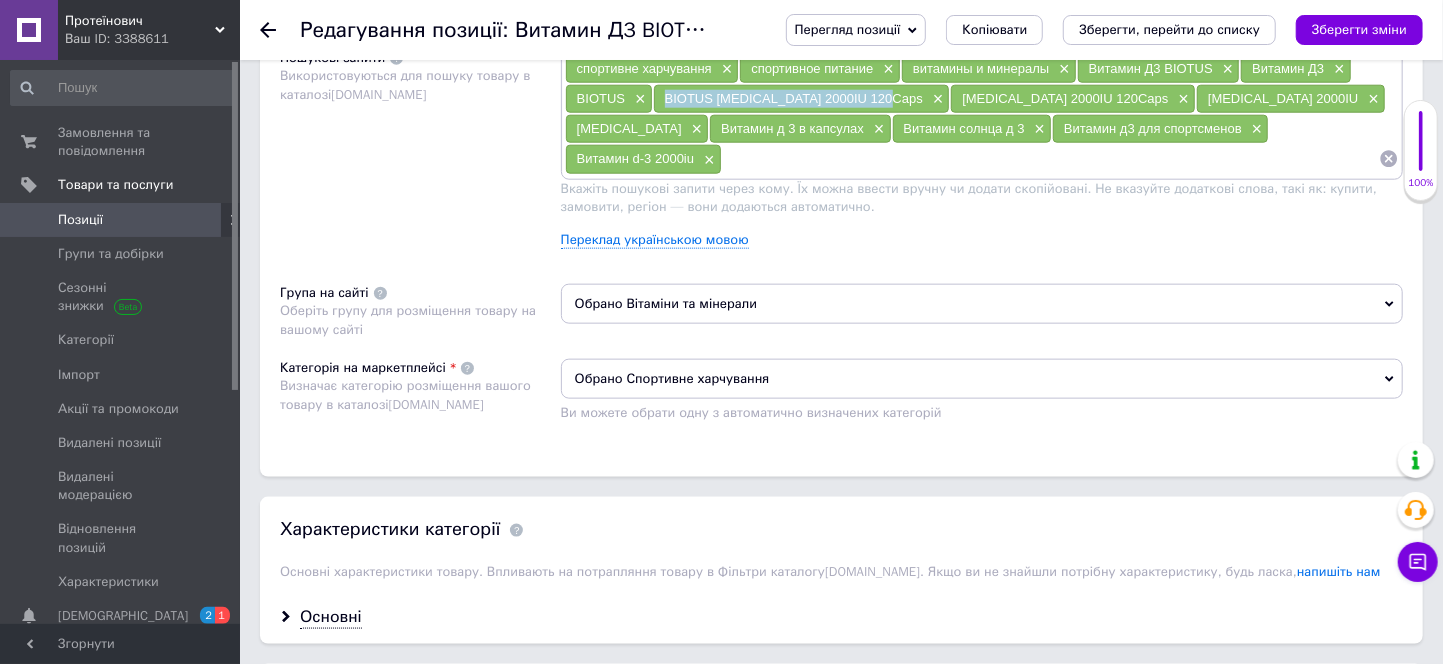 drag, startPoint x: 656, startPoint y: 274, endPoint x: 883, endPoint y: 283, distance: 227.17834 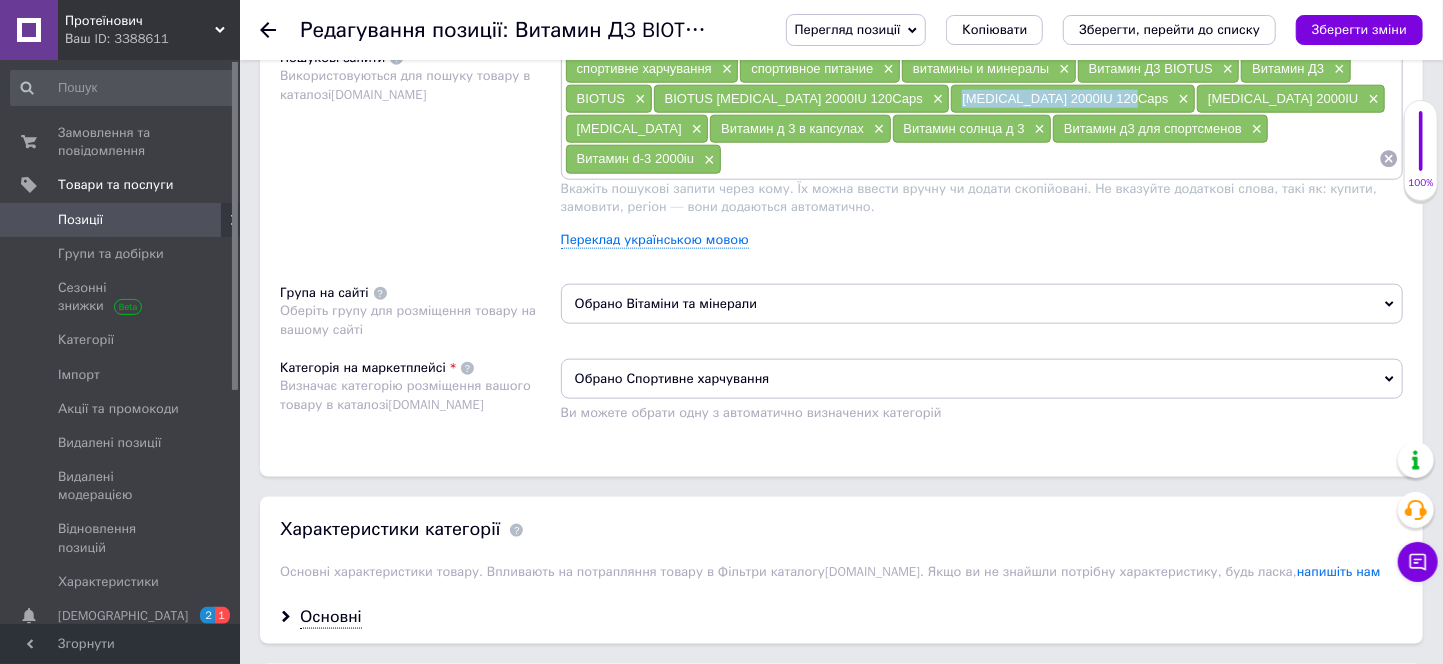drag, startPoint x: 918, startPoint y: 275, endPoint x: 1085, endPoint y: 285, distance: 167.29913 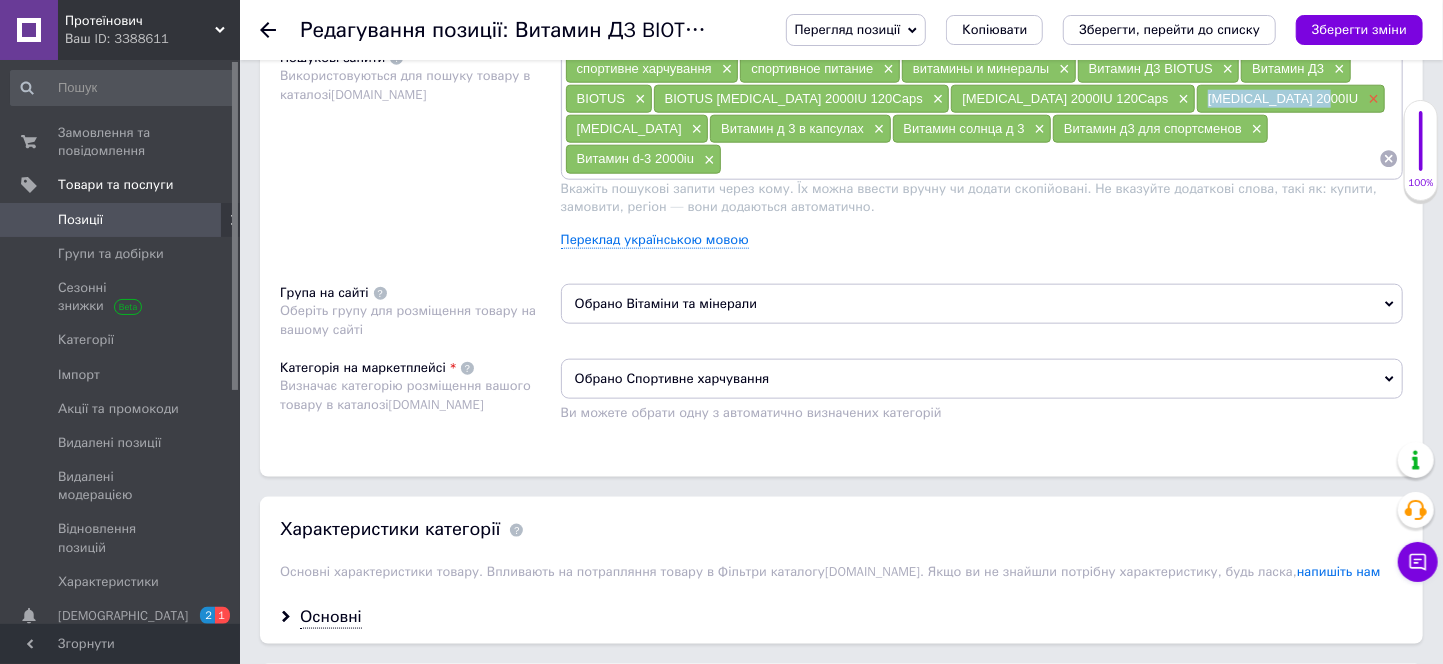 drag, startPoint x: 1124, startPoint y: 281, endPoint x: 1240, endPoint y: 284, distance: 116.03879 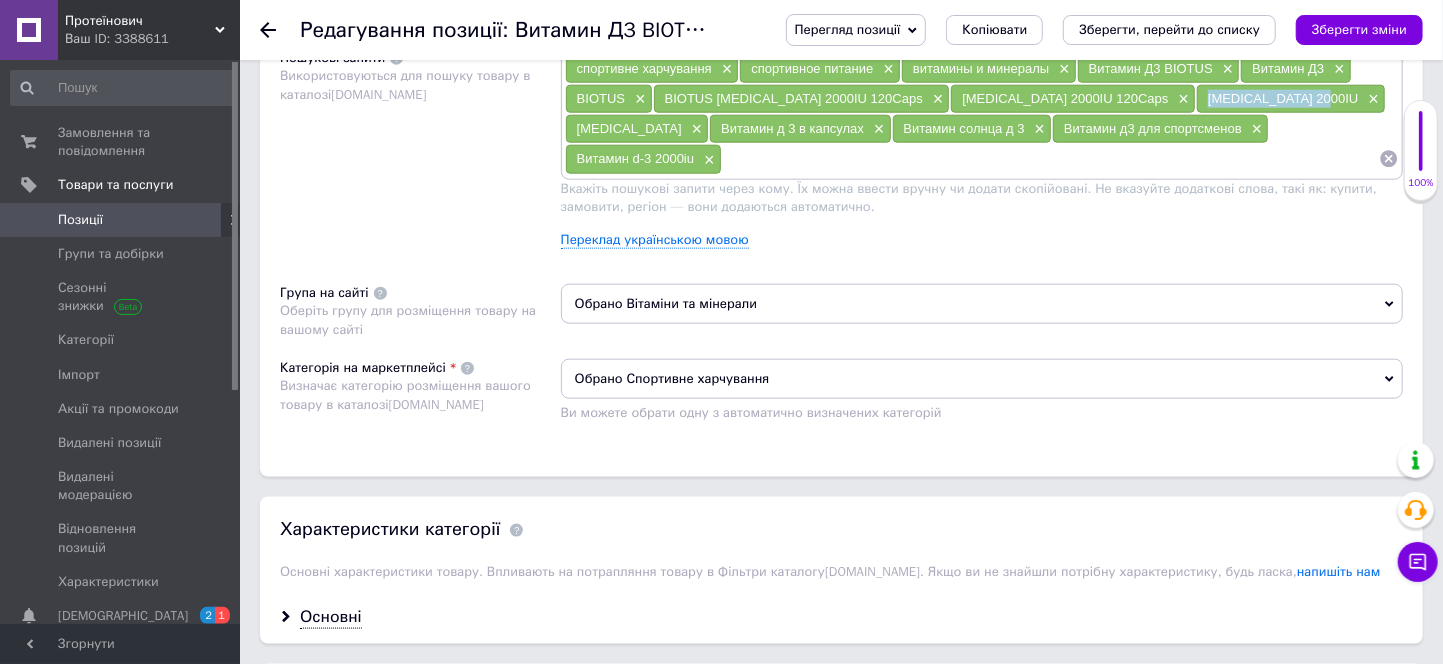 copy on "[MEDICAL_DATA] 2000IU" 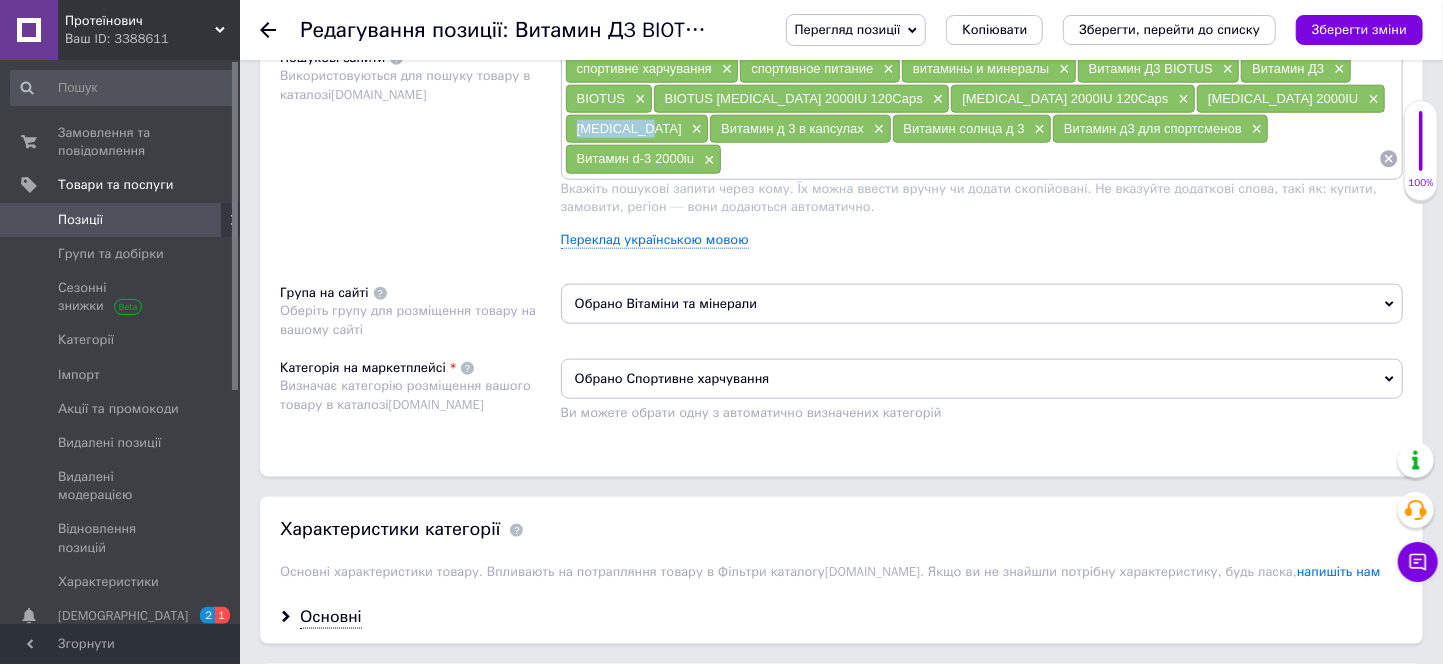 drag, startPoint x: 1275, startPoint y: 282, endPoint x: 1341, endPoint y: 274, distance: 66.48308 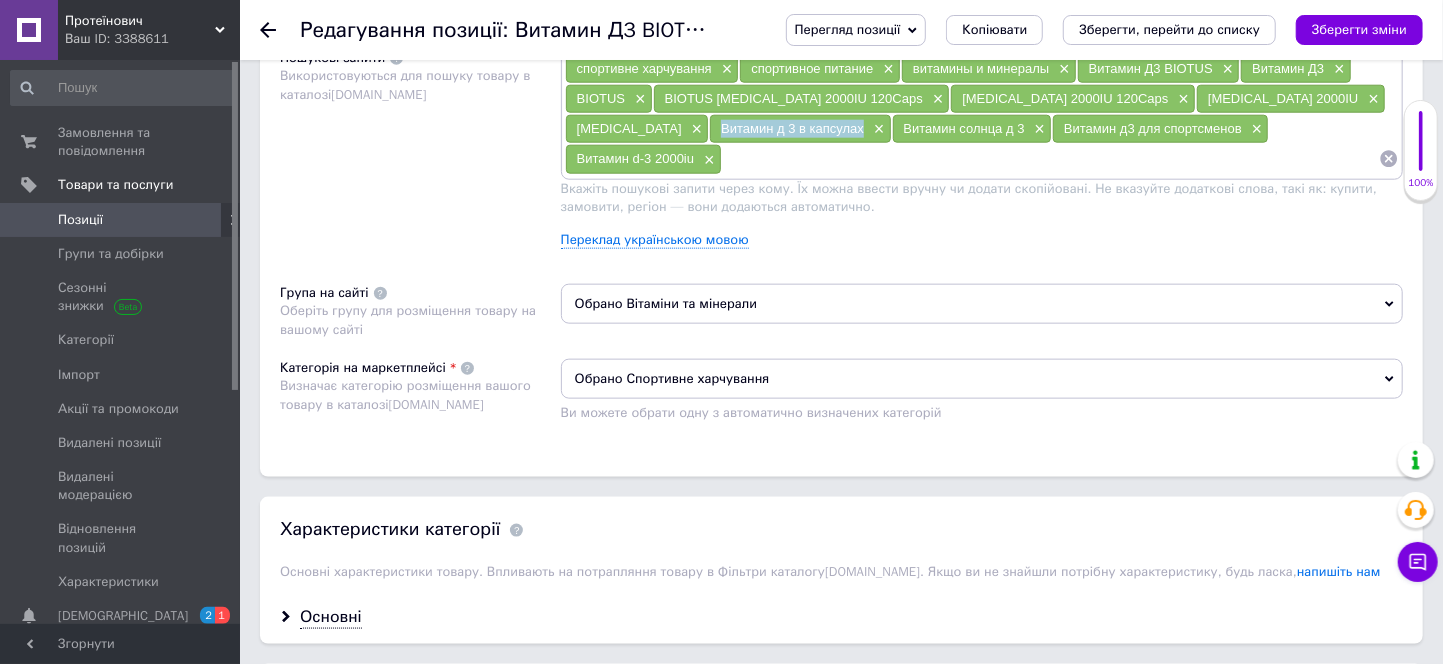 drag, startPoint x: 566, startPoint y: 313, endPoint x: 717, endPoint y: 313, distance: 151 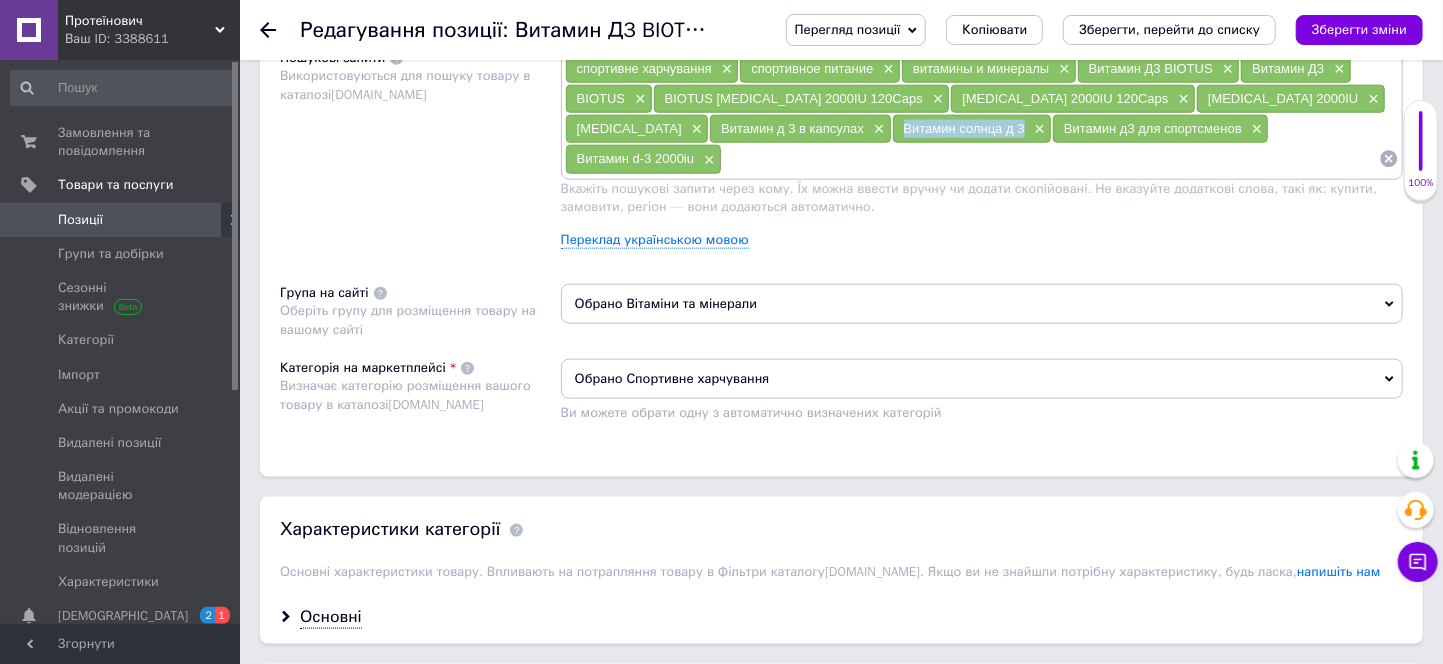 drag, startPoint x: 760, startPoint y: 311, endPoint x: 892, endPoint y: 300, distance: 132.45753 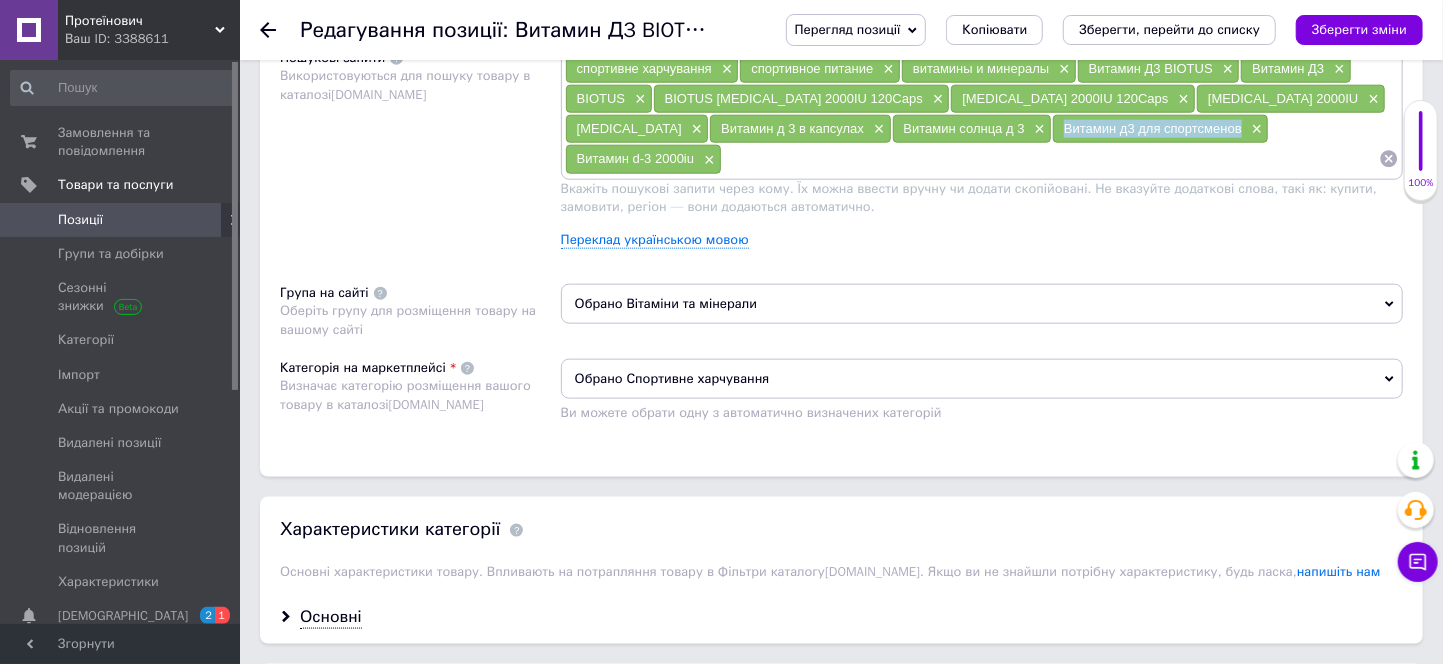 drag, startPoint x: 923, startPoint y: 310, endPoint x: 1096, endPoint y: 313, distance: 173.02602 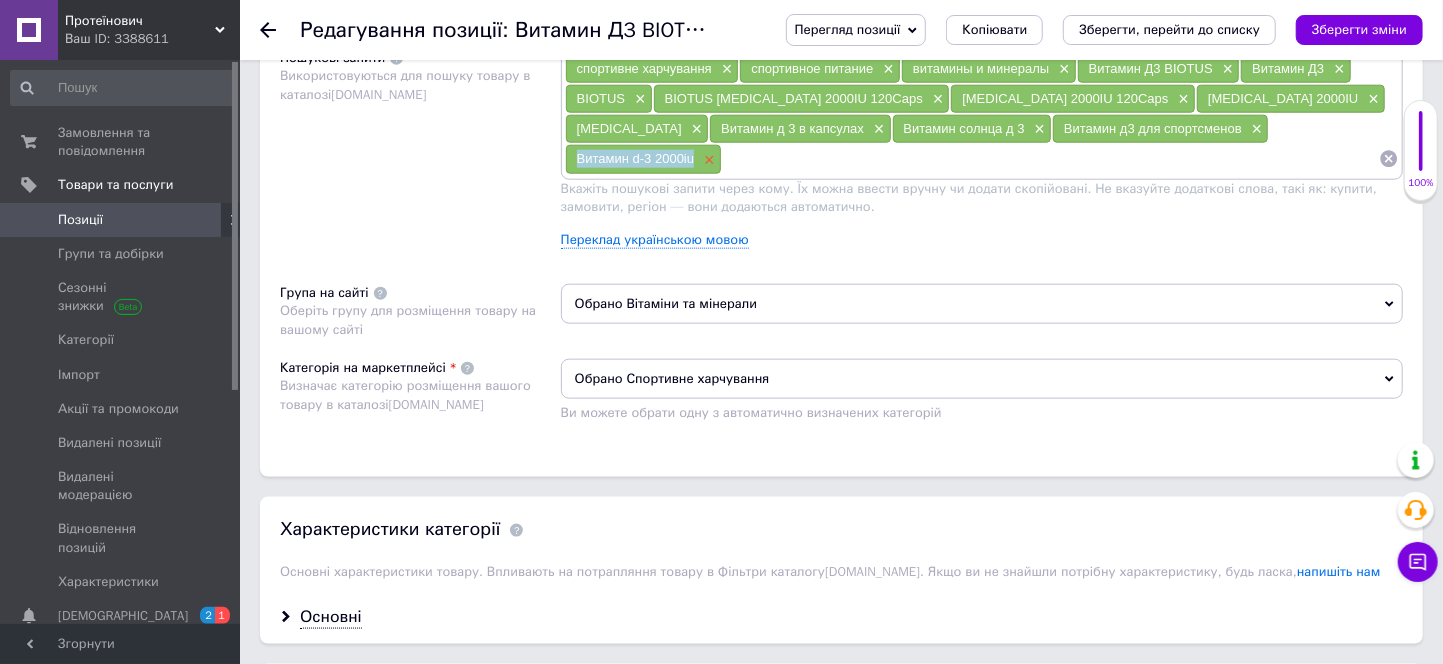 drag, startPoint x: 1142, startPoint y: 304, endPoint x: 1261, endPoint y: 315, distance: 119.507324 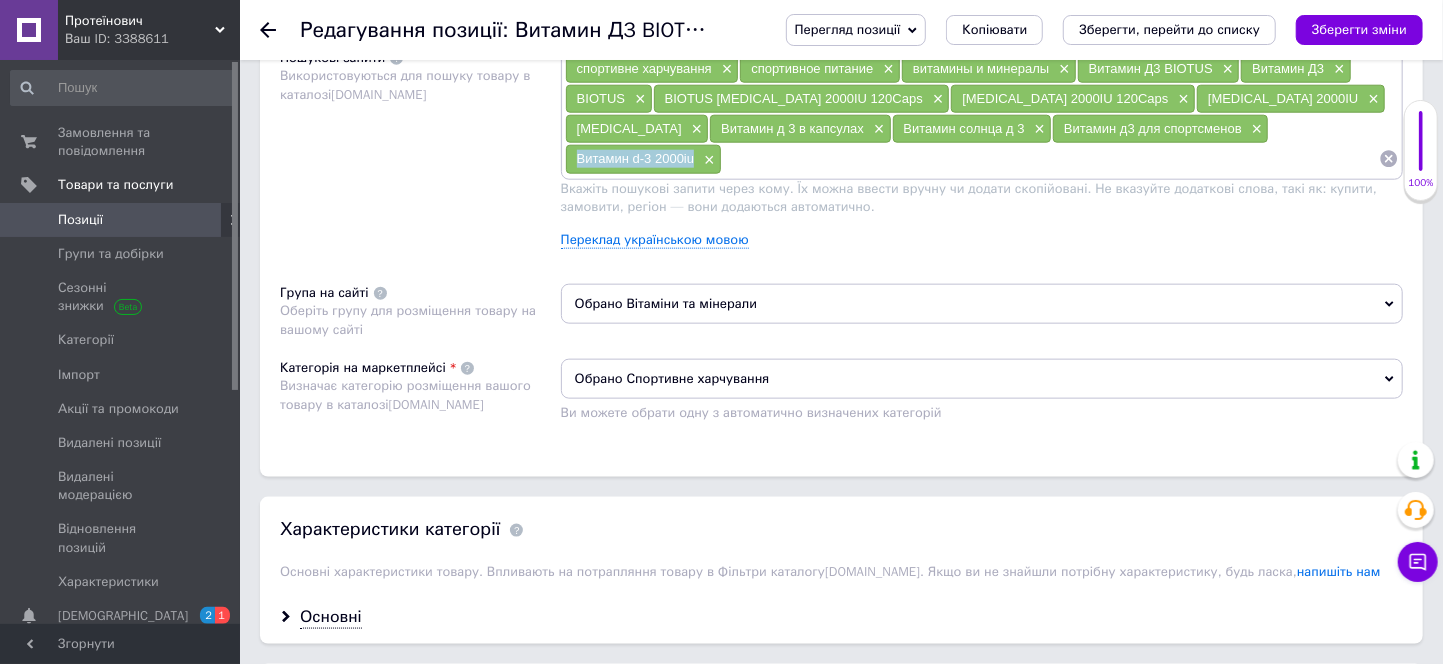 click on "Позиції" at bounding box center (80, 220) 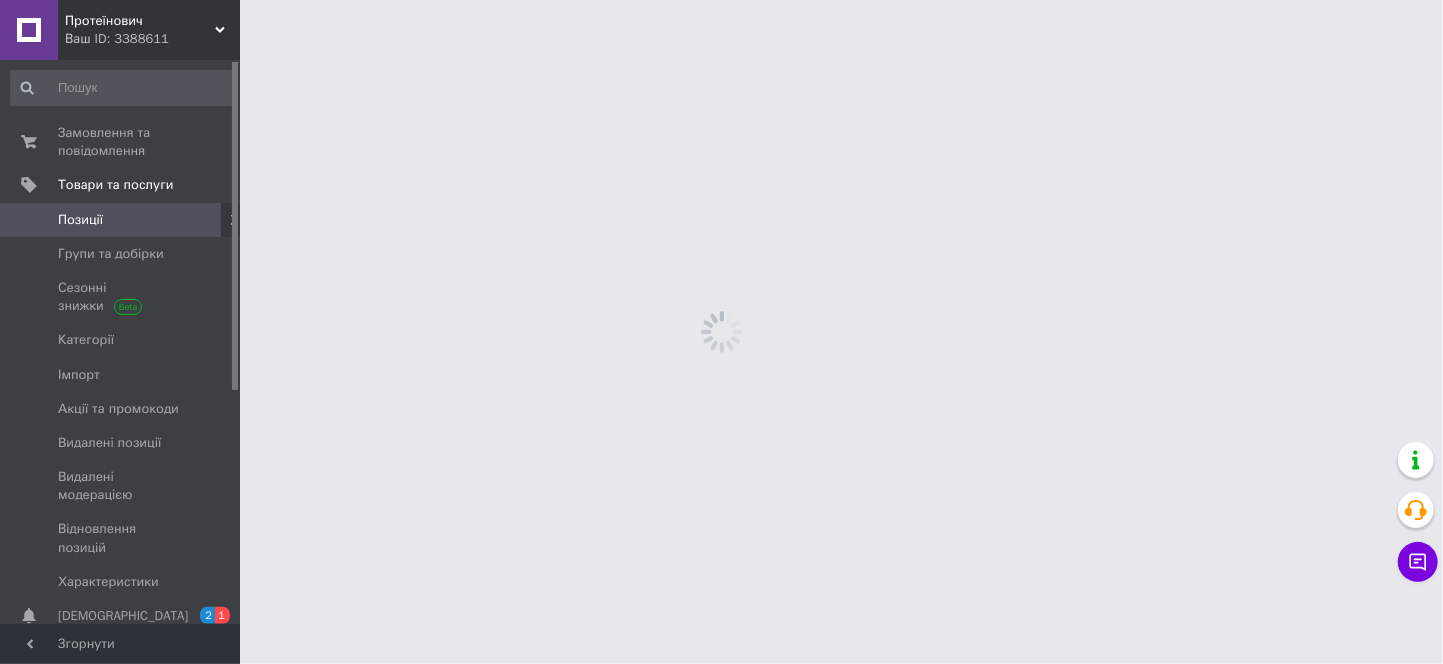 scroll, scrollTop: 0, scrollLeft: 0, axis: both 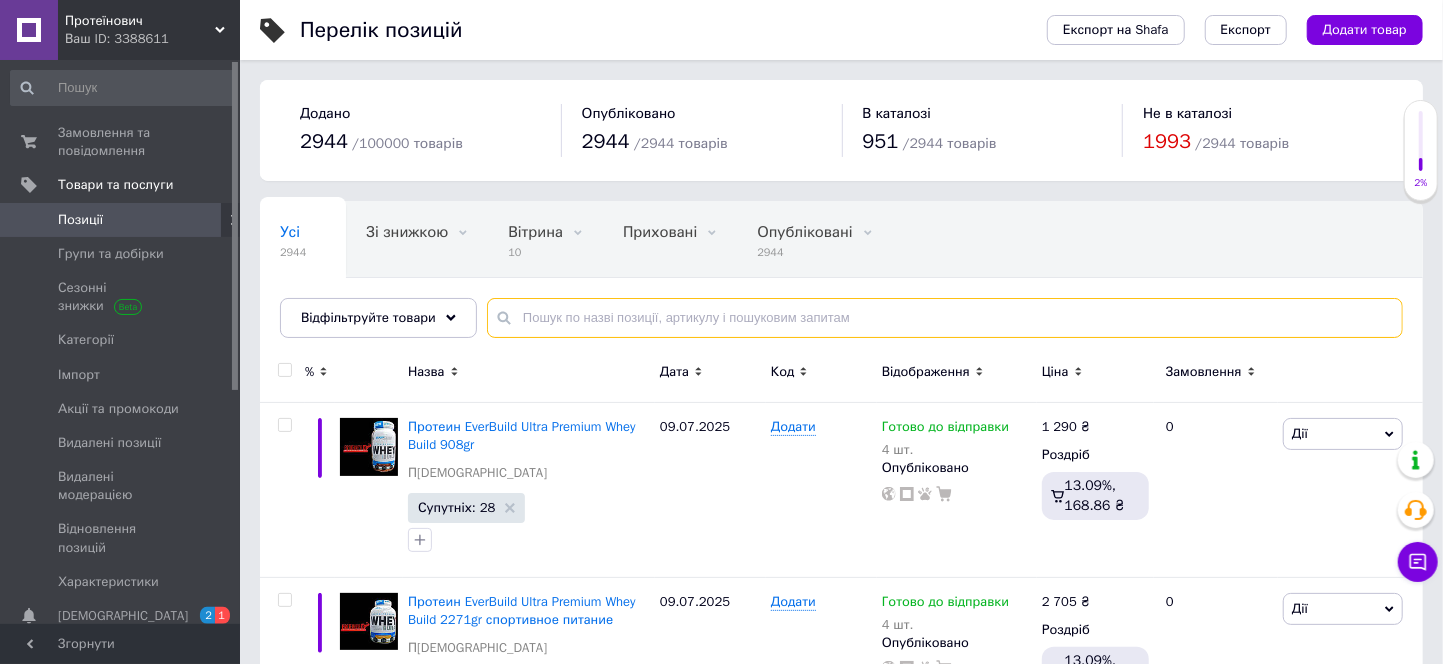 paste on "Витамин Д3 BIOTUS [MEDICAL_DATA] 2000IU 60Caps" 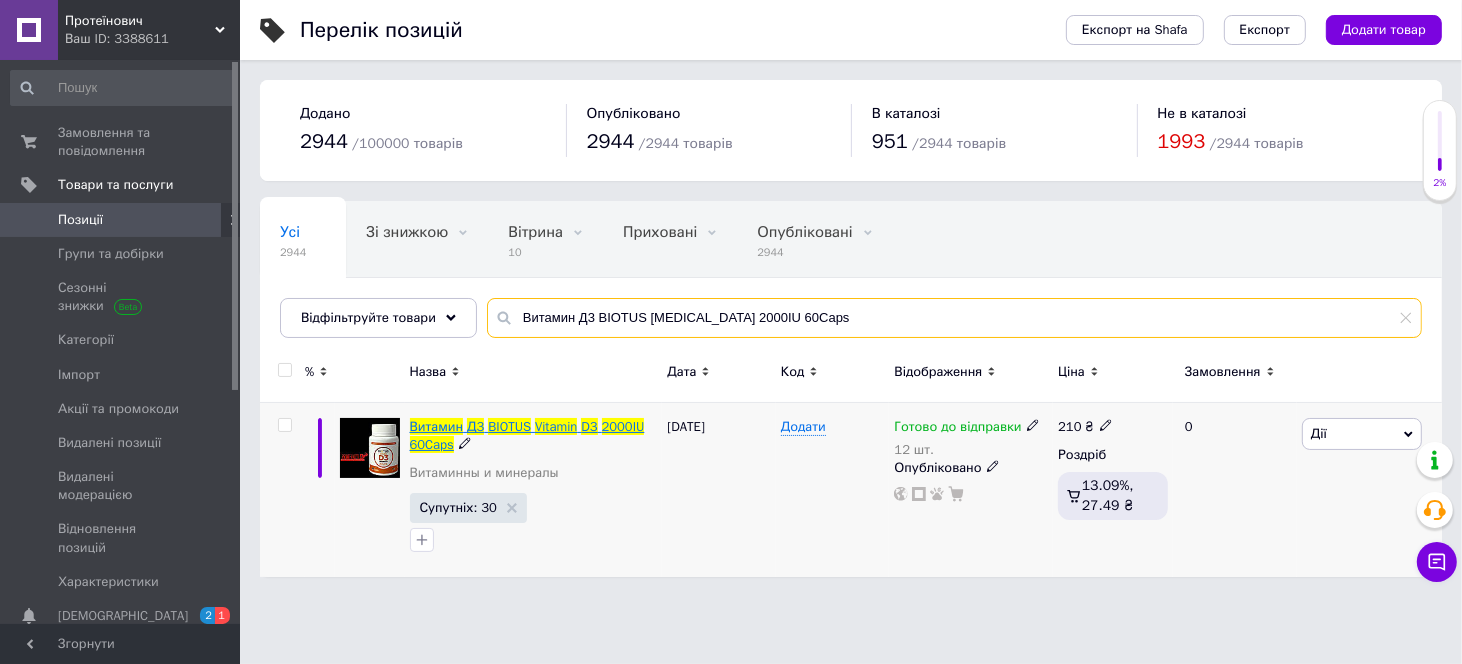 type on "Витамин Д3 BIOTUS [MEDICAL_DATA] 2000IU 60Caps" 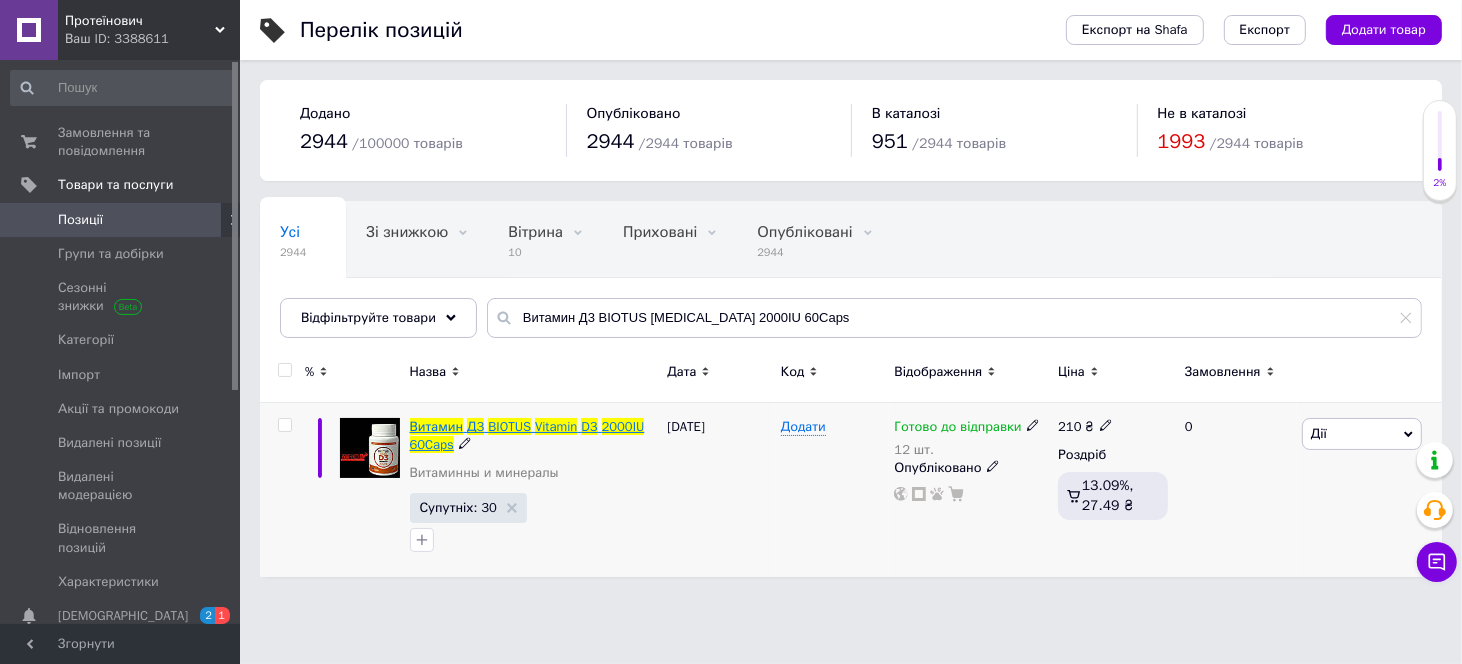 click on "BIOTUS" at bounding box center (509, 426) 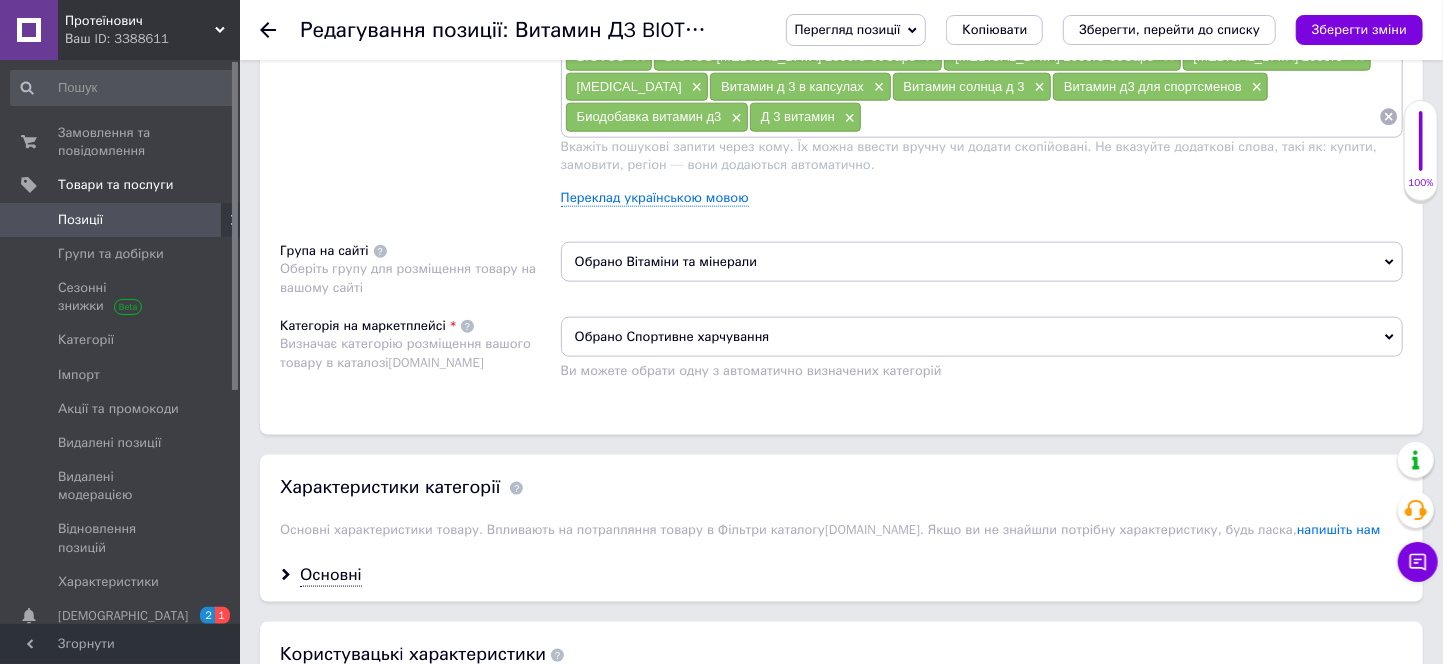 scroll, scrollTop: 1333, scrollLeft: 0, axis: vertical 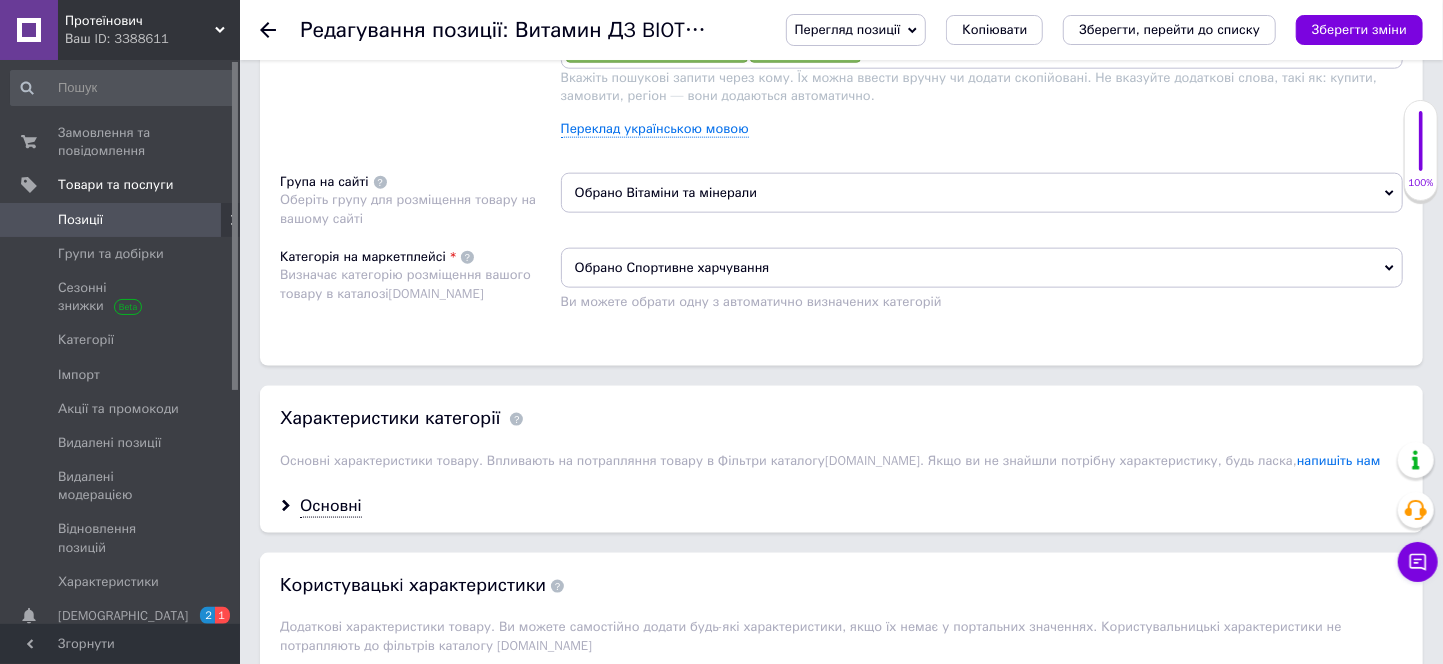 drag, startPoint x: 1087, startPoint y: 140, endPoint x: 1212, endPoint y: 144, distance: 125.06398 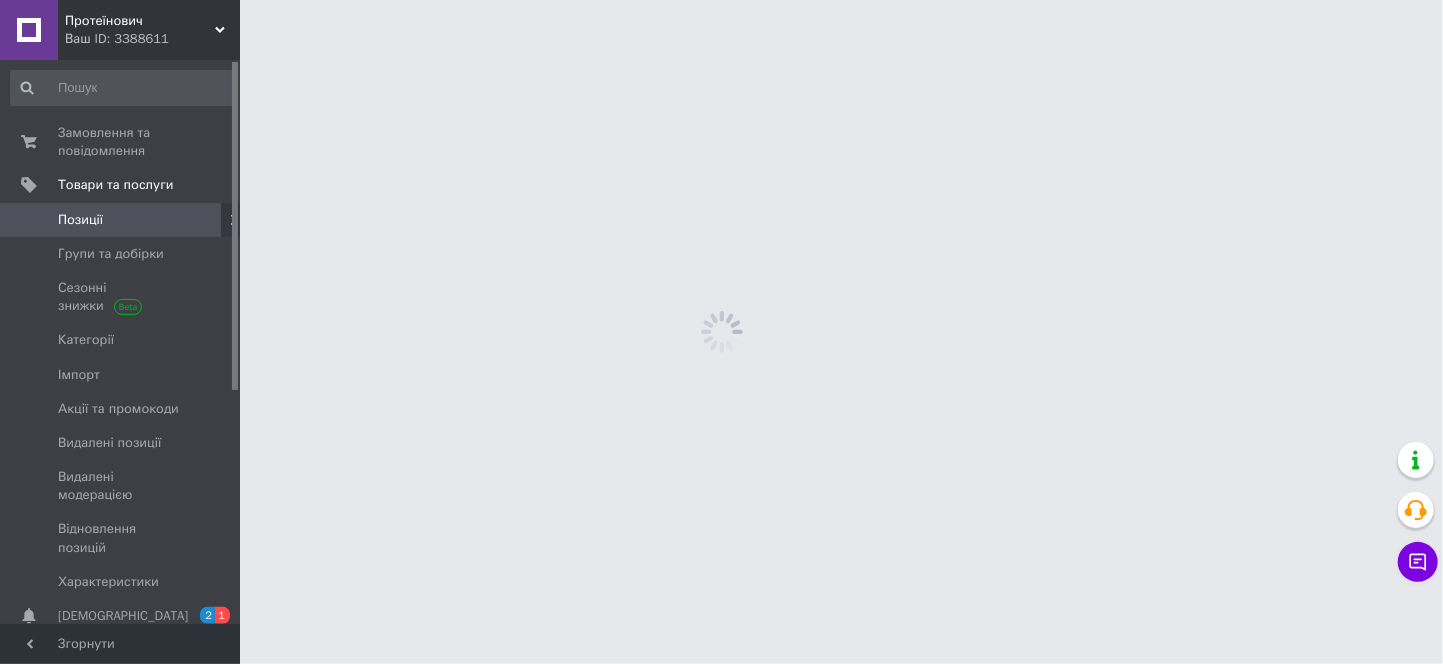 scroll, scrollTop: 0, scrollLeft: 0, axis: both 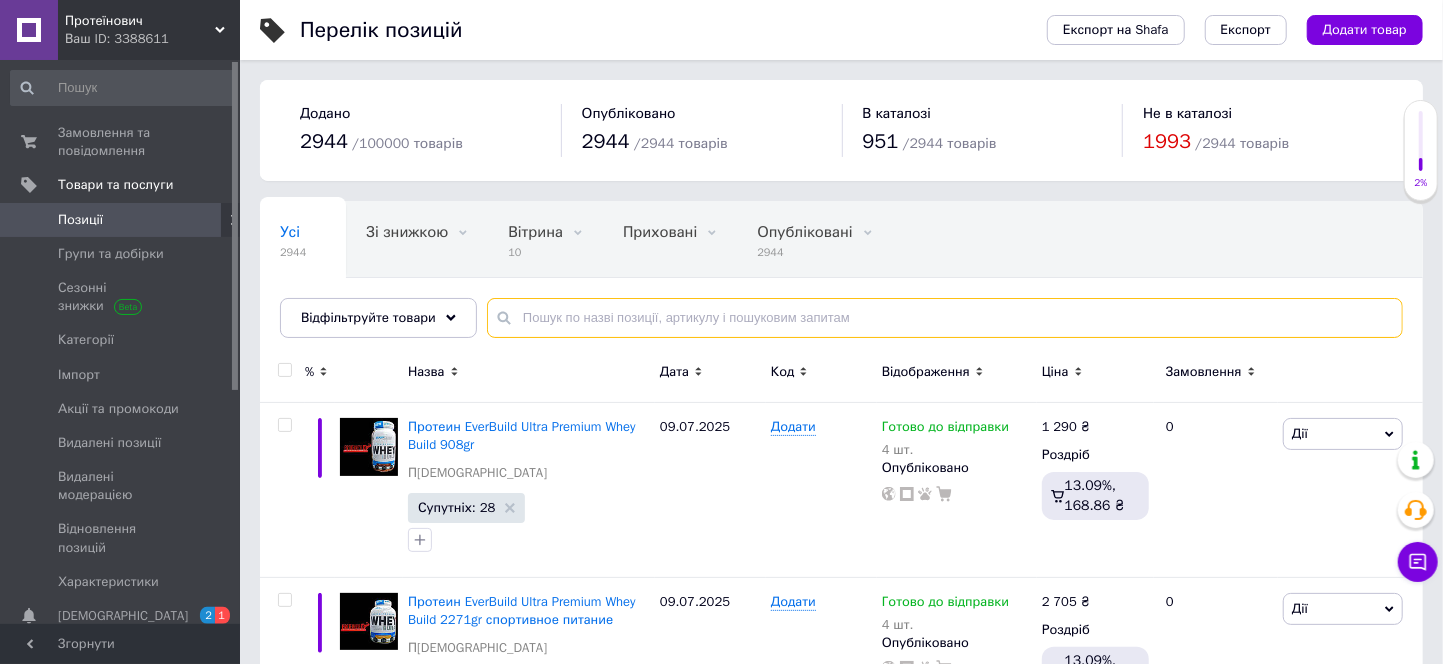paste on "Витамин С BIOTUS Vitamin C 500mg 60Caps витамины и минералы" 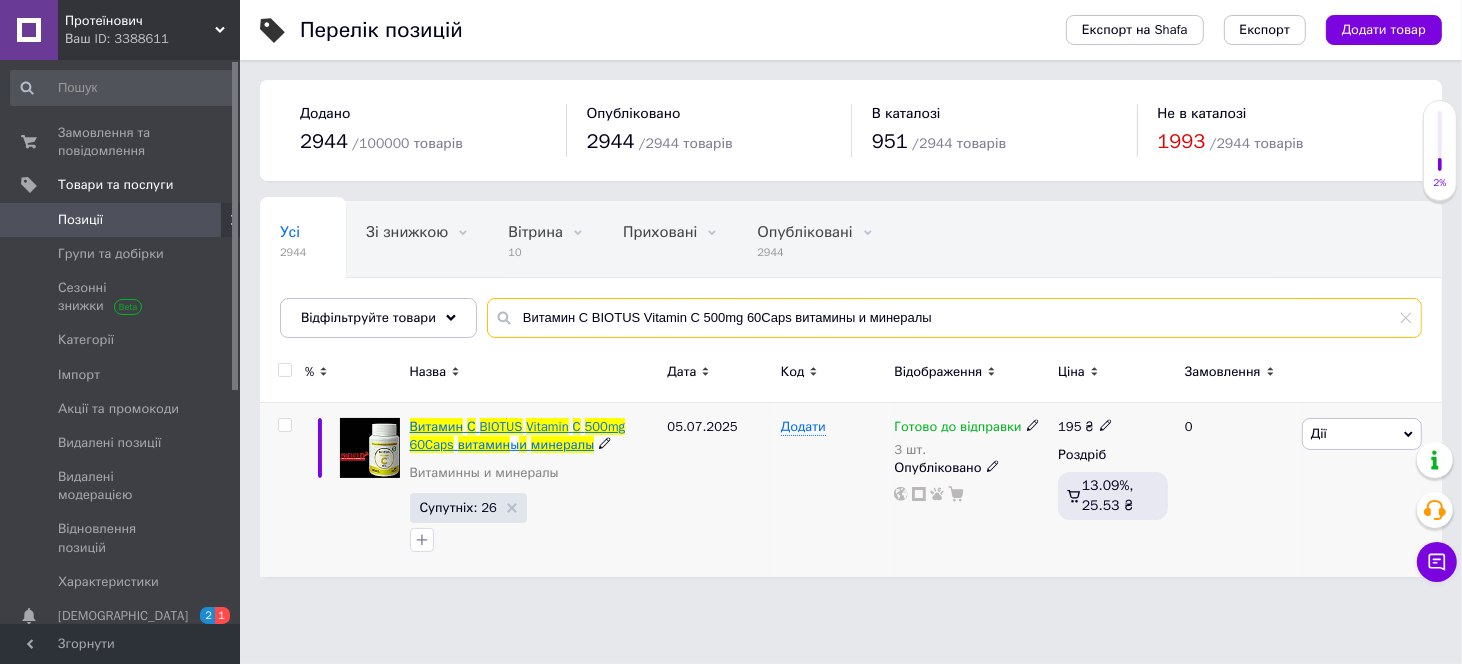 type on "Витамин С BIOTUS Vitamin C 500mg 60Caps витамины и минералы" 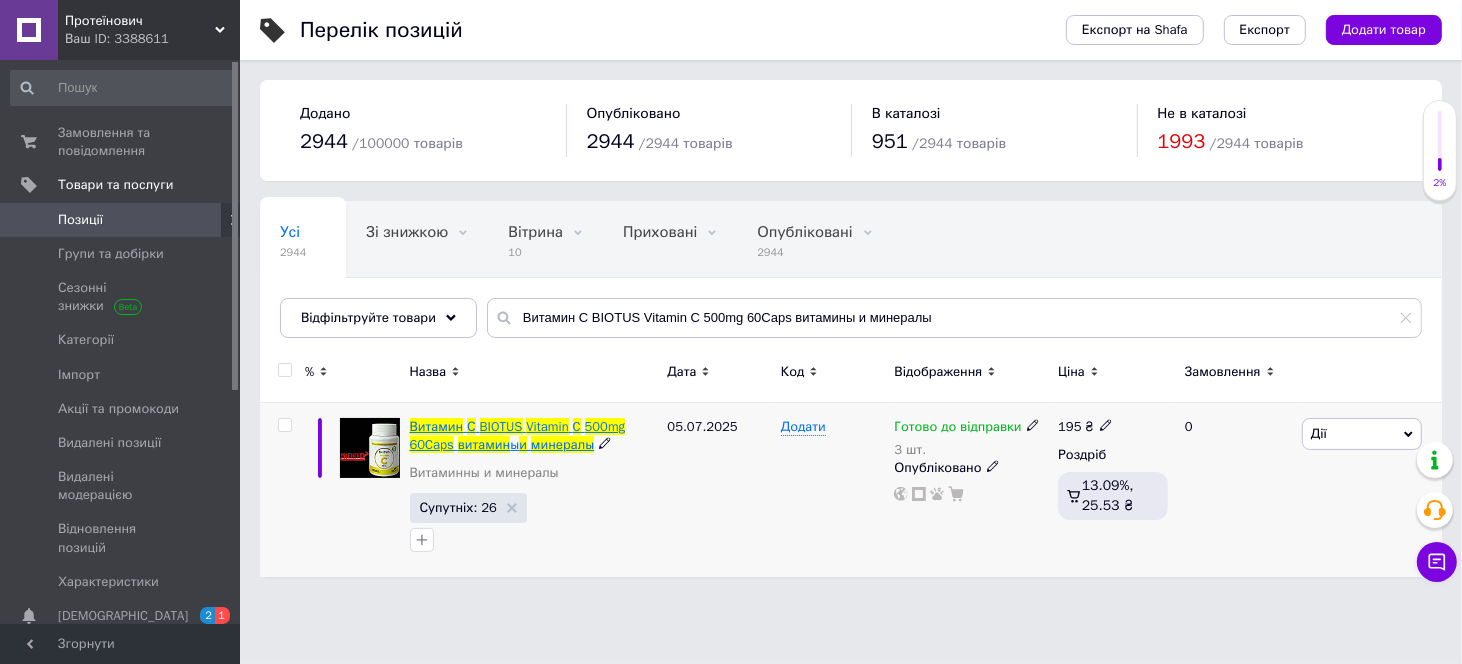click on "BIOTUS" at bounding box center [501, 426] 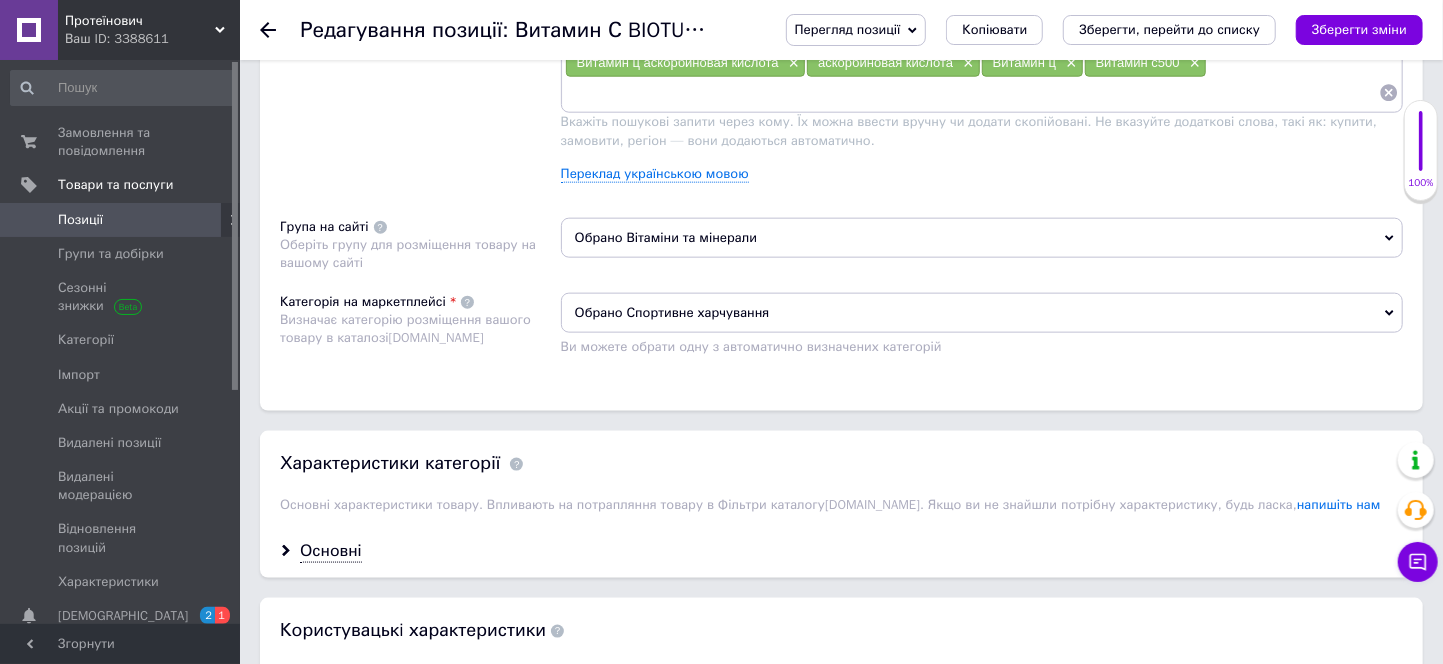 scroll, scrollTop: 1333, scrollLeft: 0, axis: vertical 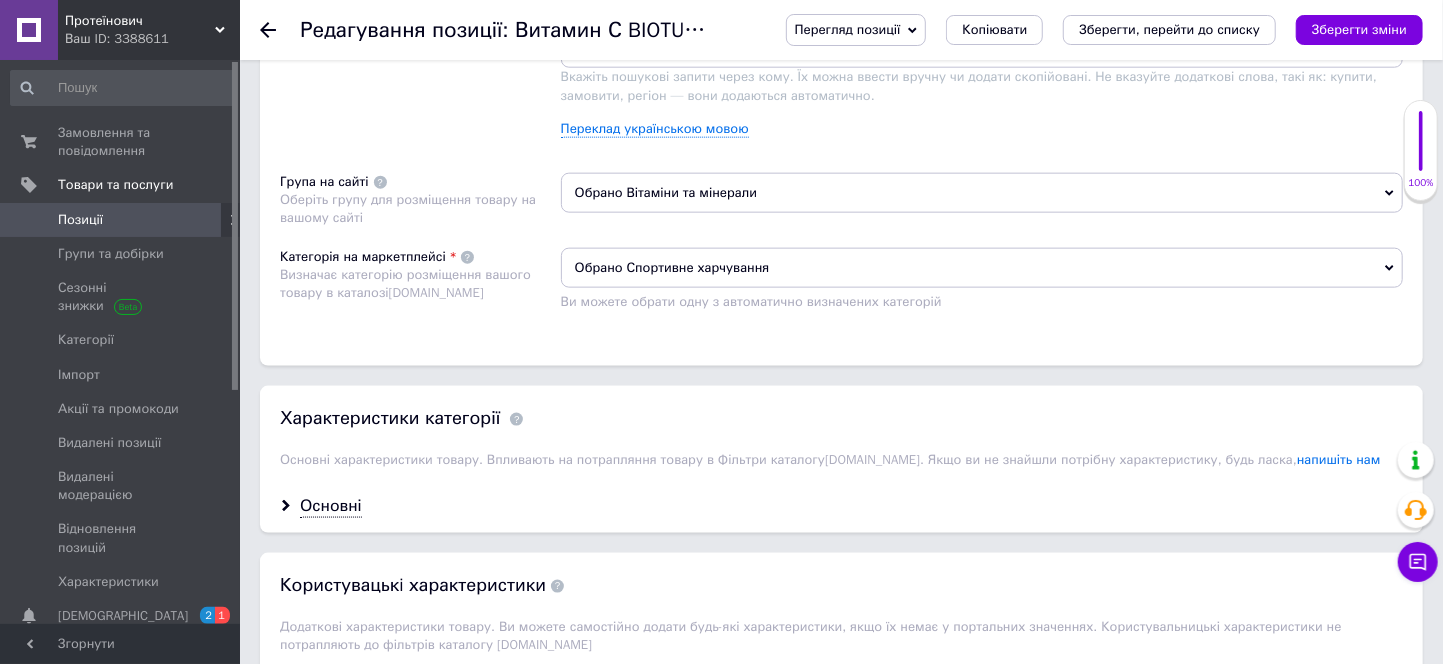 drag, startPoint x: 1088, startPoint y: 145, endPoint x: 1204, endPoint y: 142, distance: 116.03879 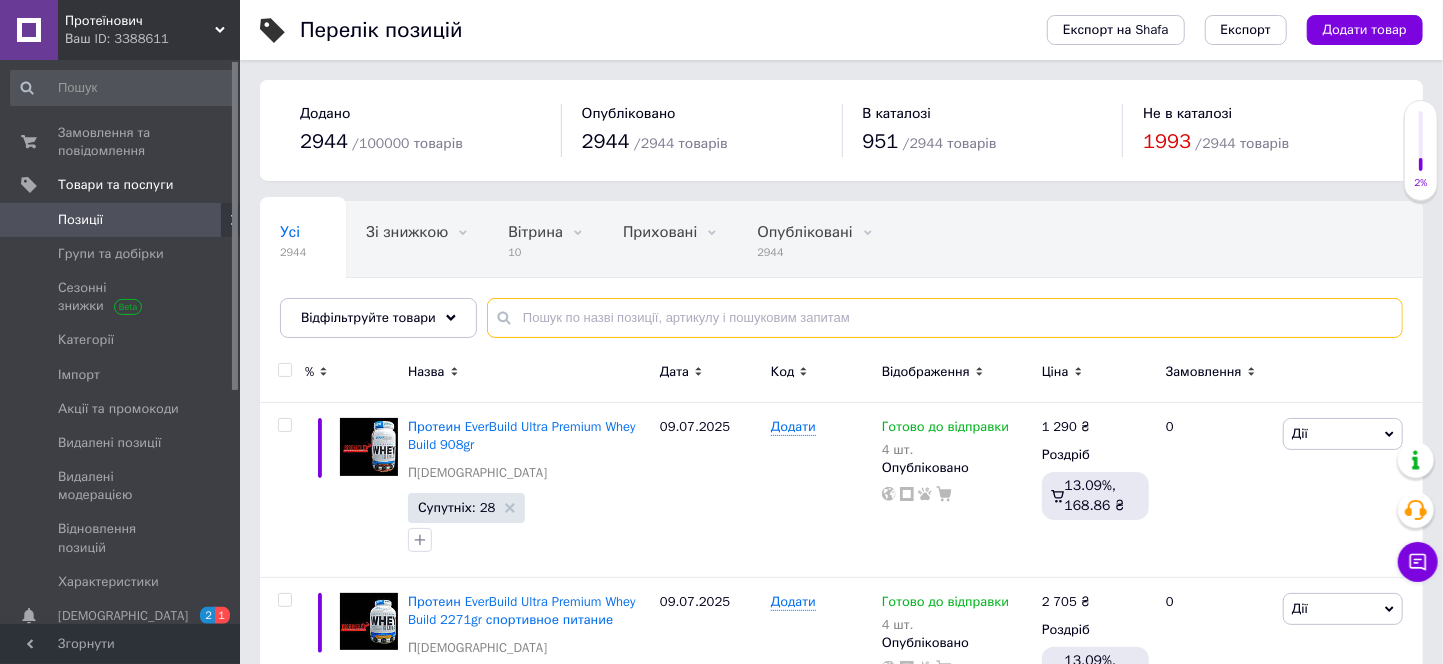 paste on "Омега 3 BIOTUS Omega-3 [MEDICAL_DATA] 500mg 60Caps жирные кислоты" 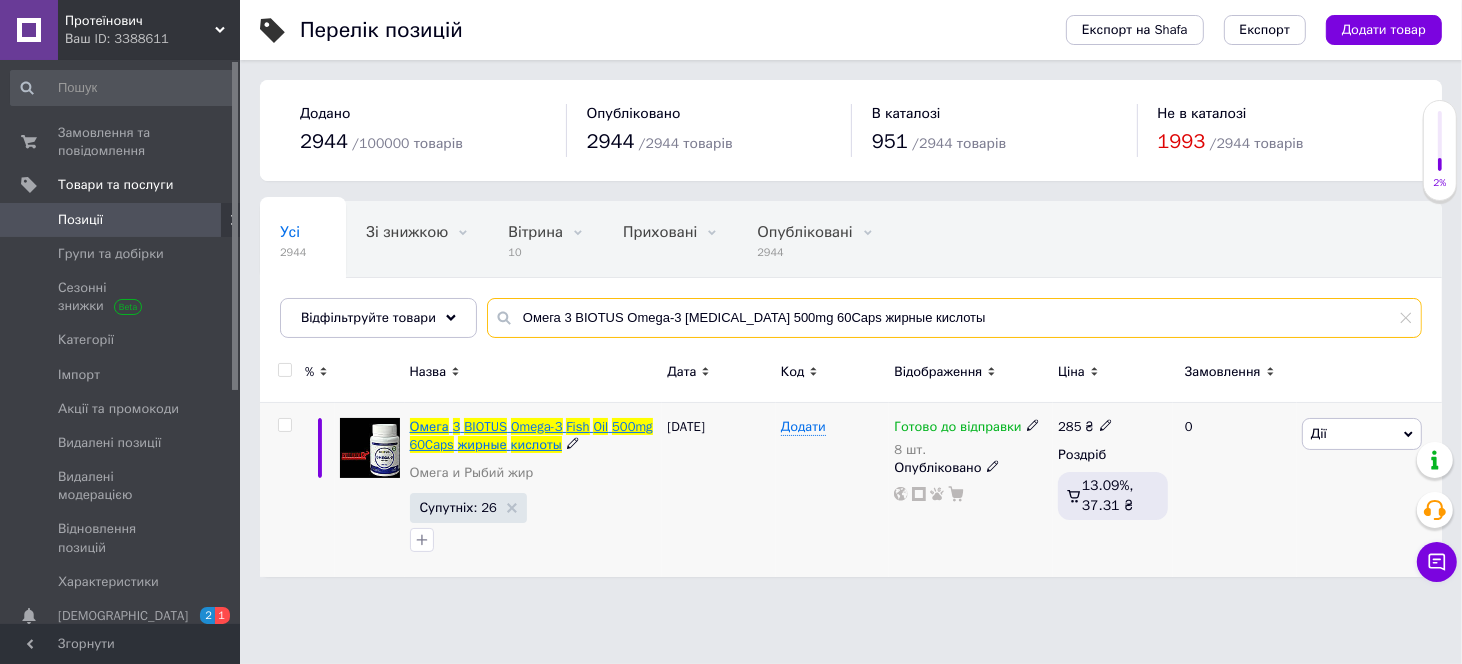 type on "Омега 3 BIOTUS Omega-3 [MEDICAL_DATA] 500mg 60Caps жирные кислоты" 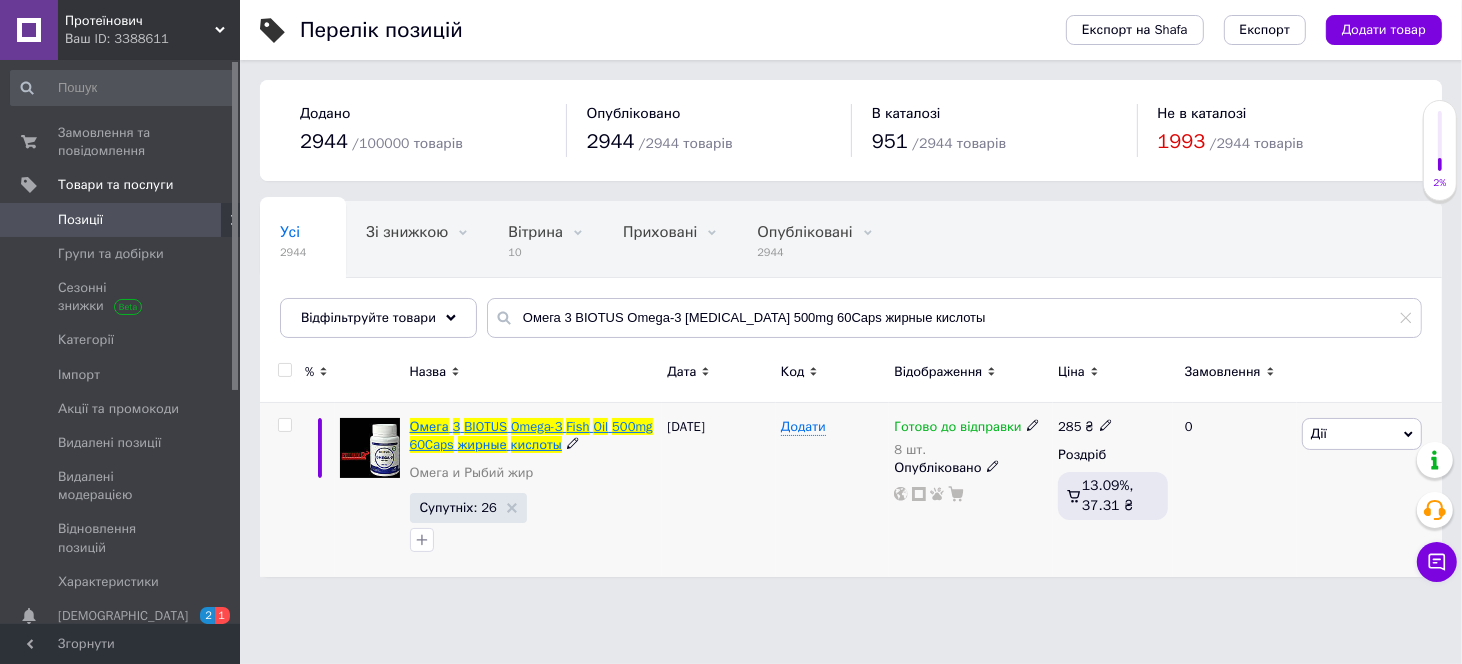 click on "BIOTUS" at bounding box center [485, 426] 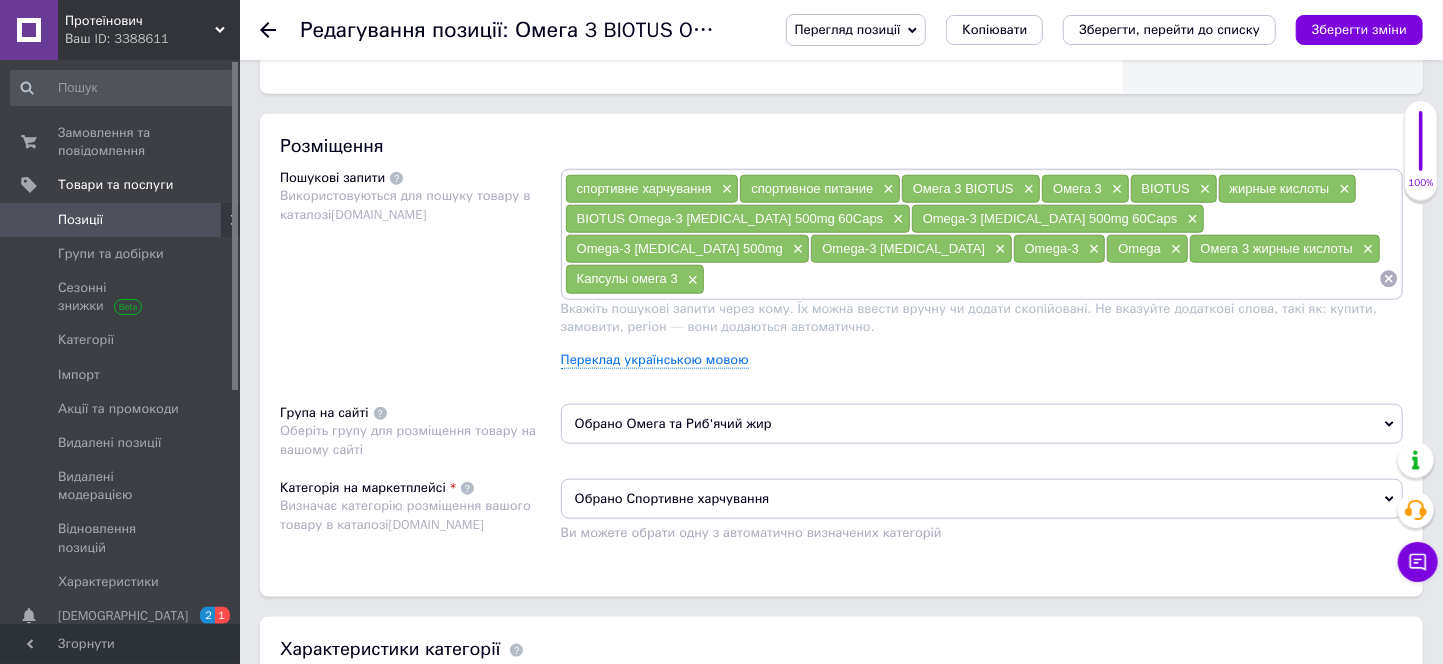 scroll, scrollTop: 1111, scrollLeft: 0, axis: vertical 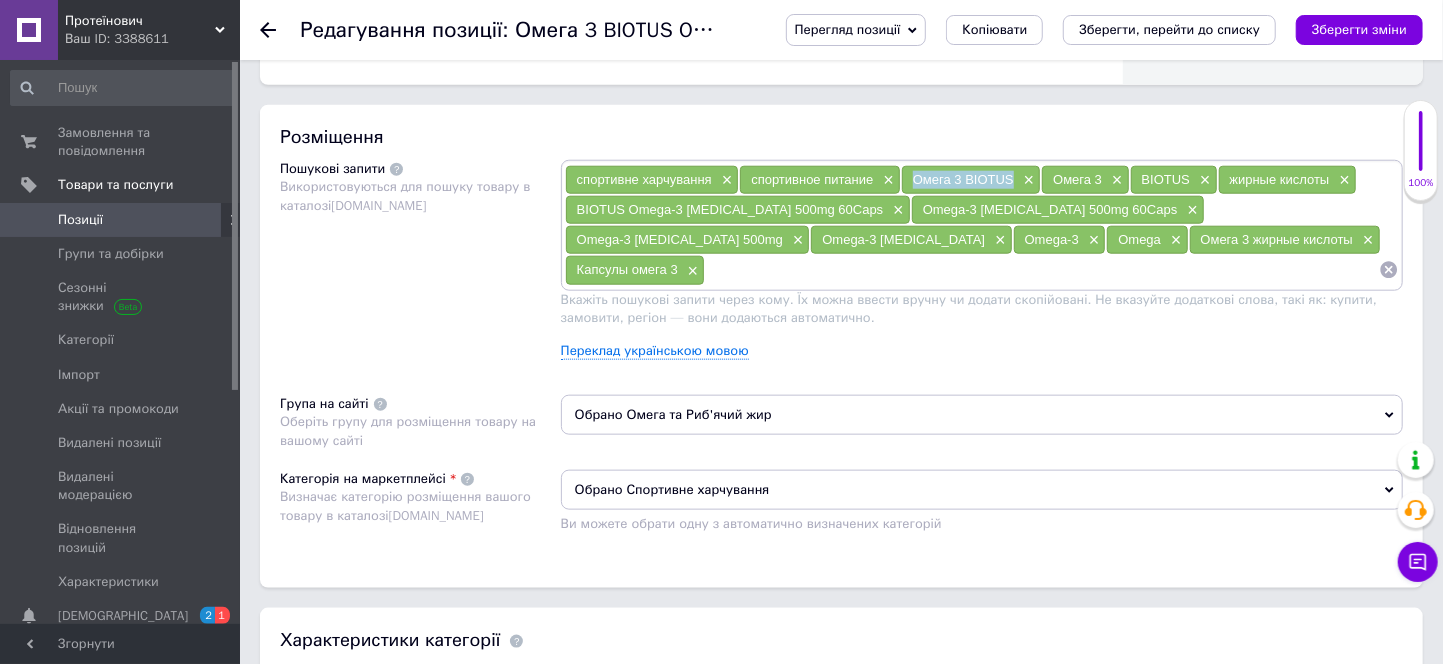 drag, startPoint x: 915, startPoint y: 361, endPoint x: 1011, endPoint y: 358, distance: 96.04687 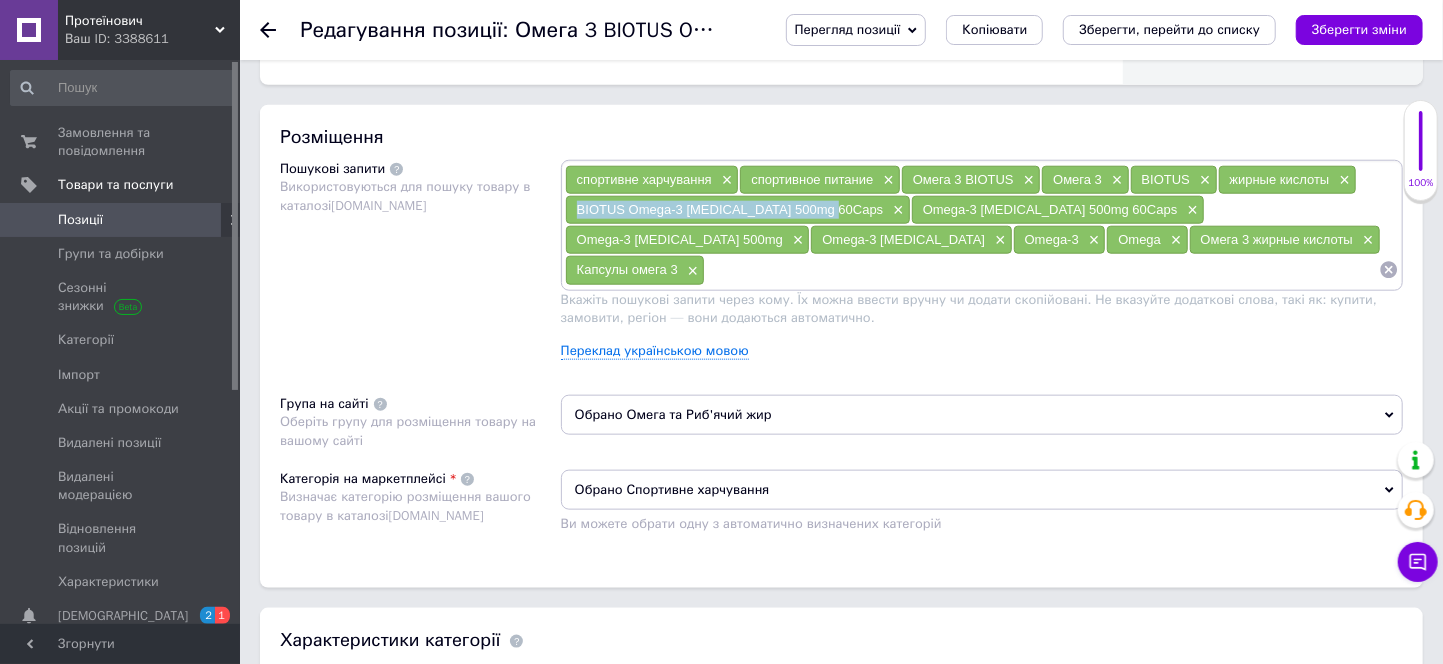drag, startPoint x: 572, startPoint y: 384, endPoint x: 823, endPoint y: 391, distance: 251.0976 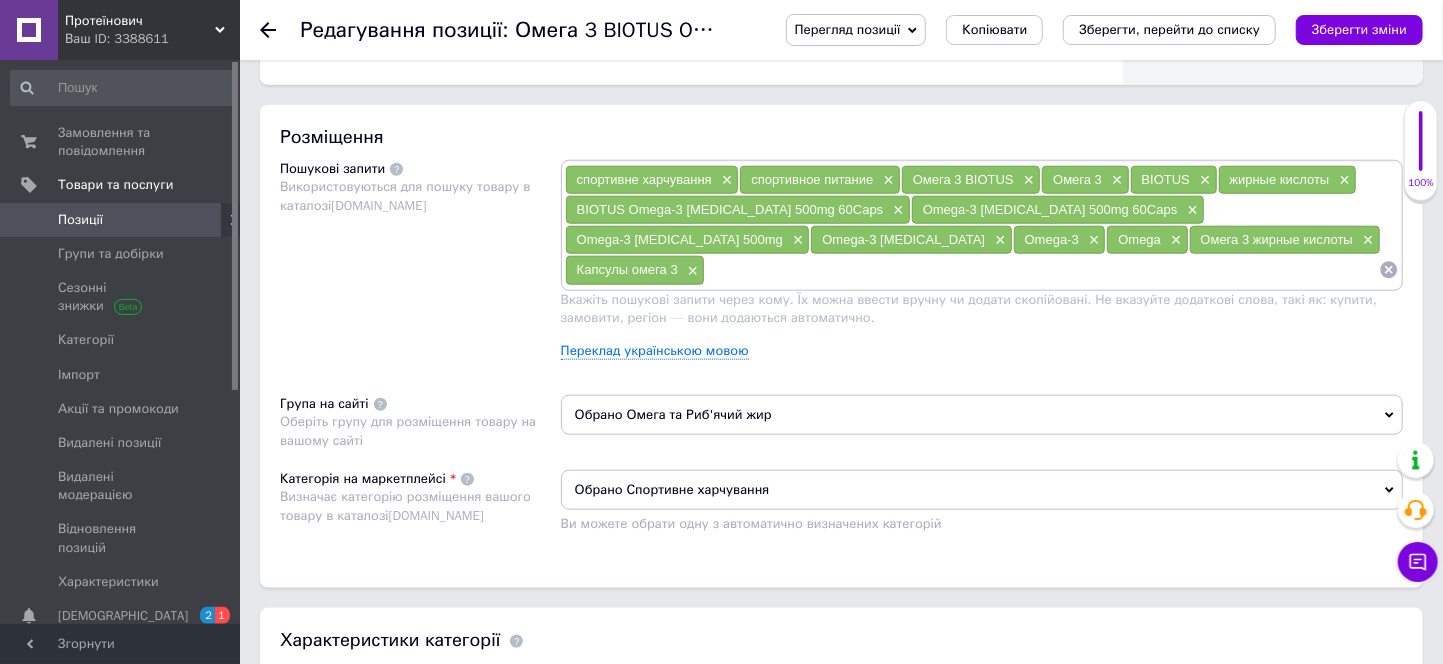click on "Omega-3 [MEDICAL_DATA] ×" at bounding box center [911, 240] 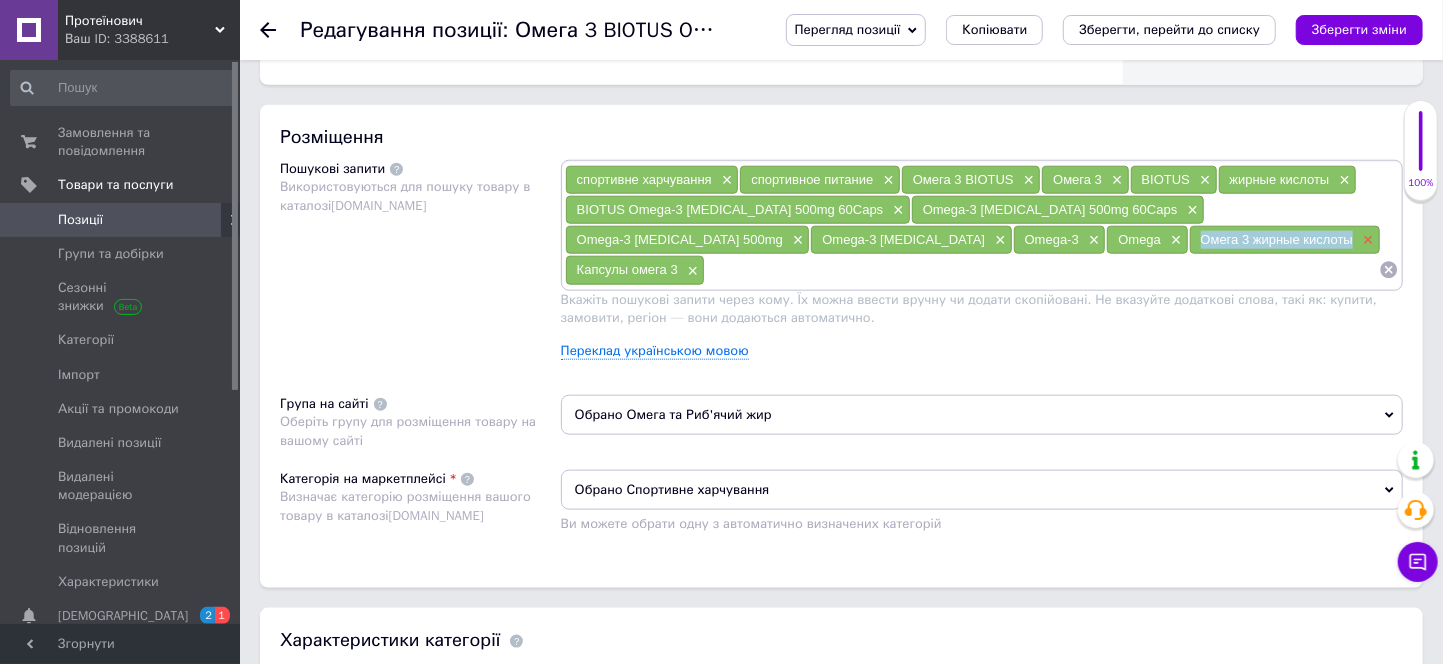 drag, startPoint x: 893, startPoint y: 423, endPoint x: 1058, endPoint y: 422, distance: 165.00304 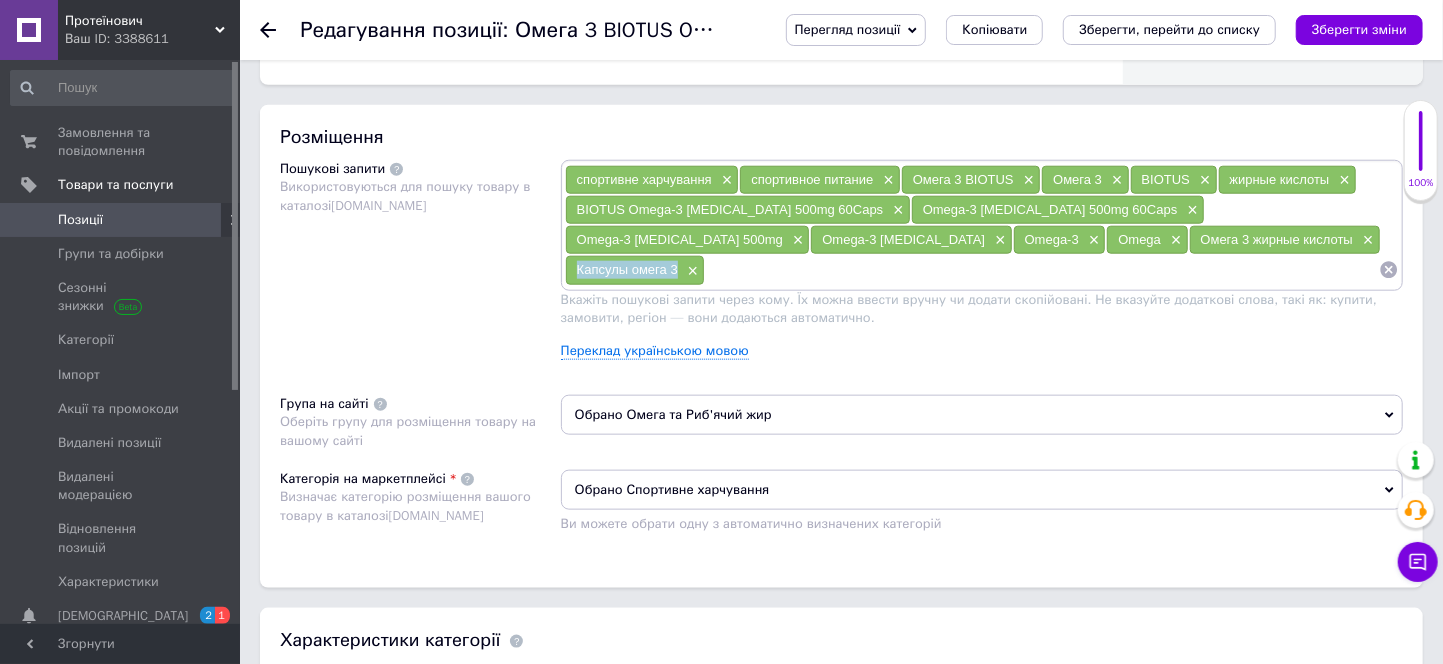 drag, startPoint x: 1085, startPoint y: 425, endPoint x: 1190, endPoint y: 422, distance: 105.04285 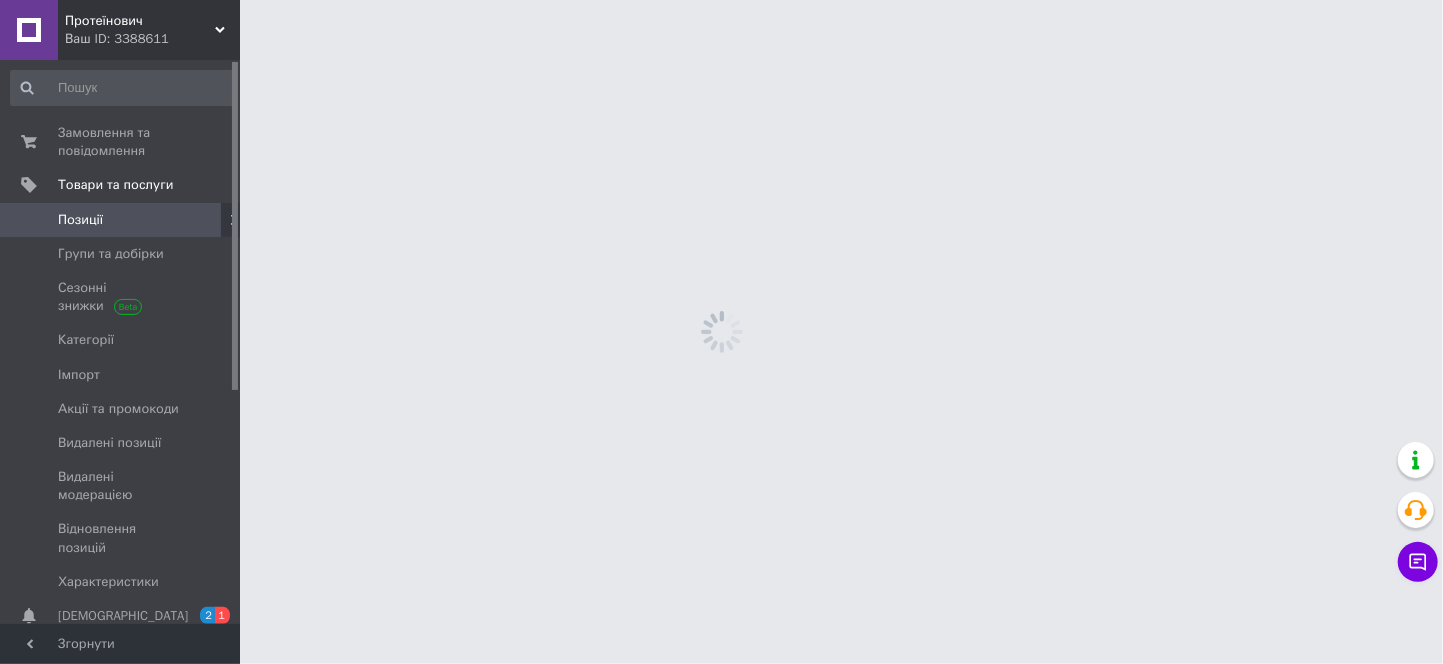 scroll, scrollTop: 0, scrollLeft: 0, axis: both 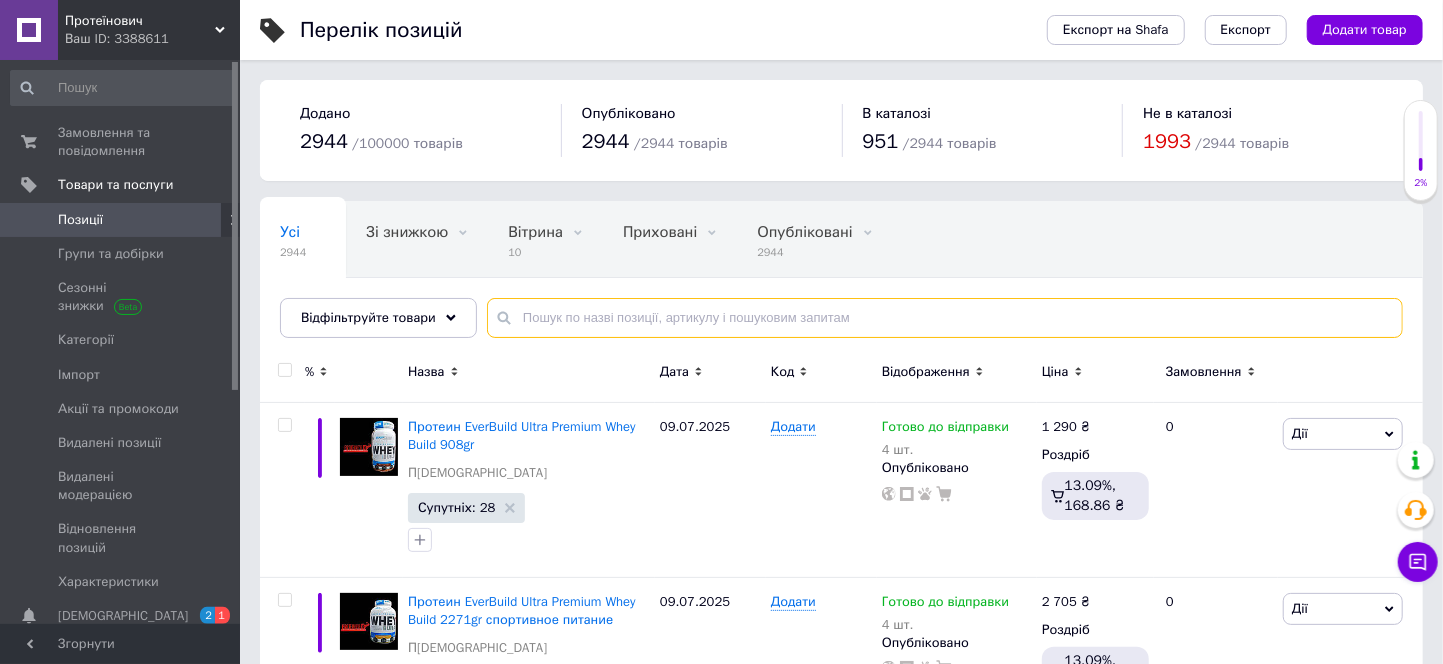 paste on "Мелатонин BIOTUS [MEDICAL_DATA] 5mg 60Caps для улучшения сна" 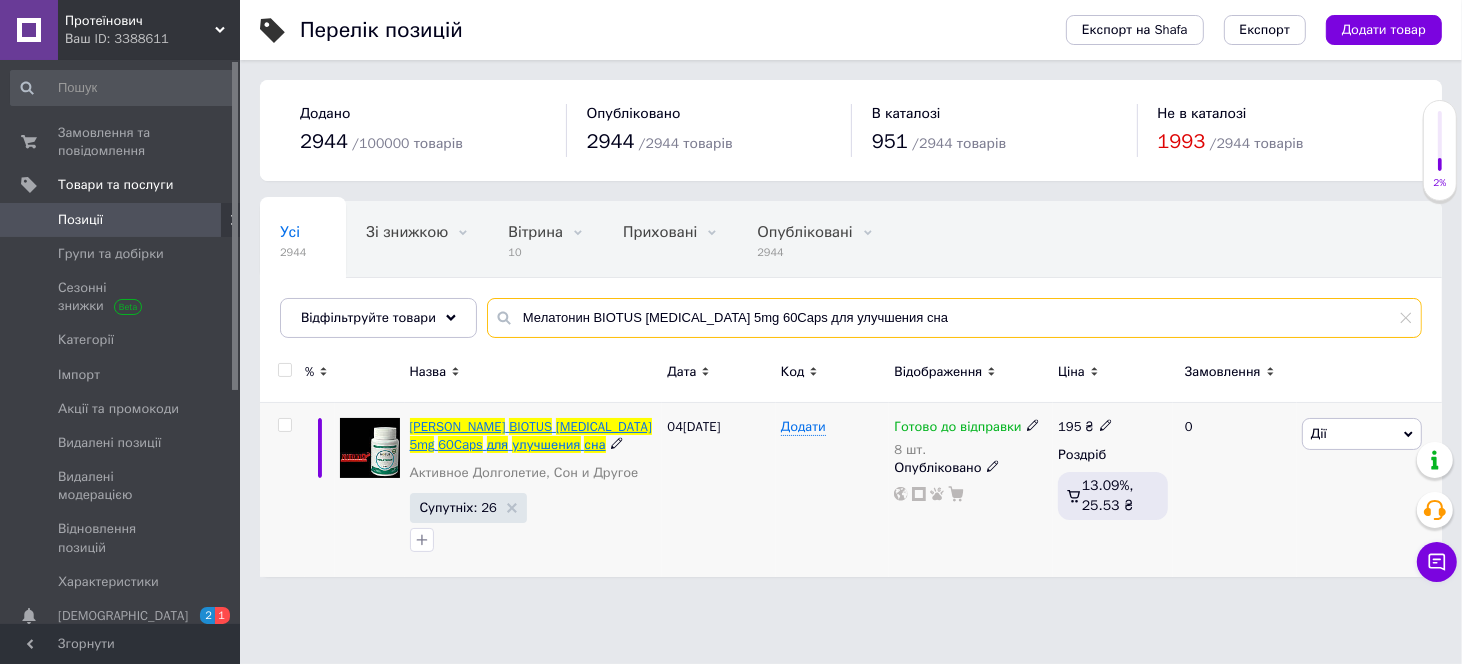 type on "Мелатонин BIOTUS [MEDICAL_DATA] 5mg 60Caps для улучшения сна" 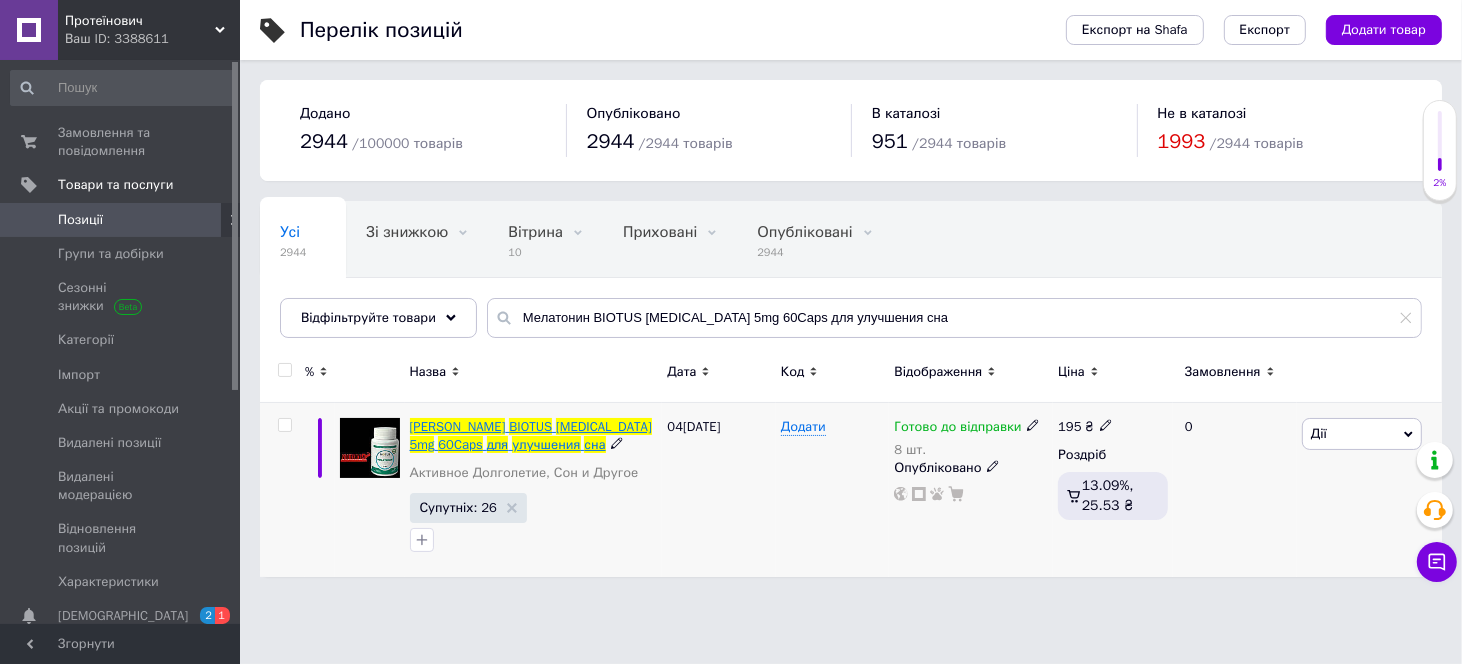 click on "[MEDICAL_DATA]" at bounding box center (604, 426) 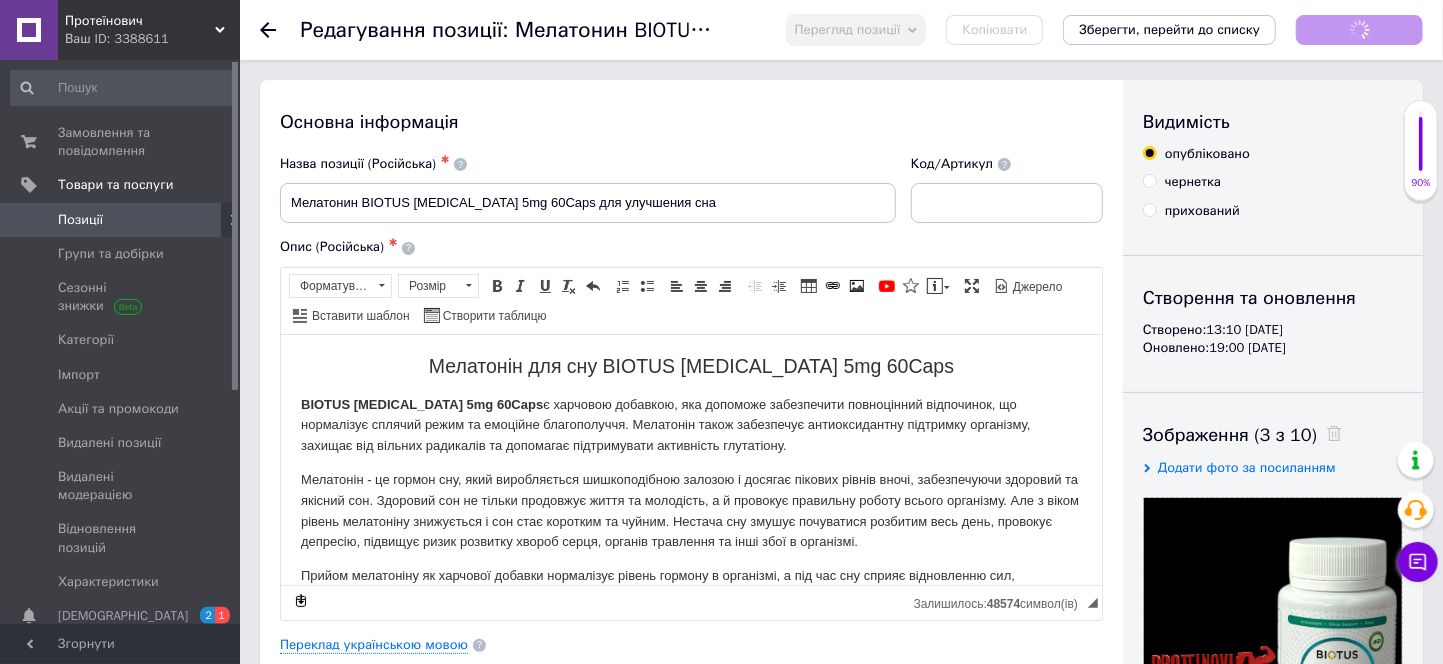 scroll, scrollTop: 0, scrollLeft: 0, axis: both 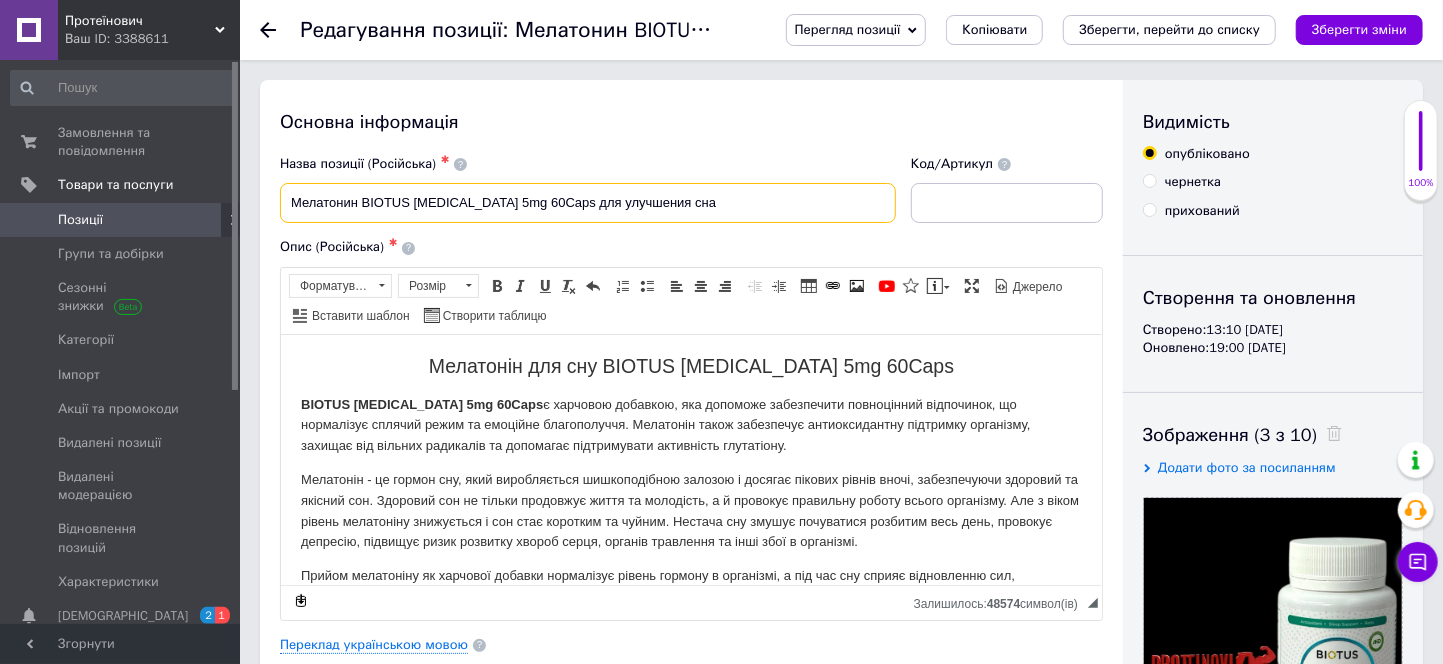 drag, startPoint x: 668, startPoint y: 201, endPoint x: 552, endPoint y: 200, distance: 116.00431 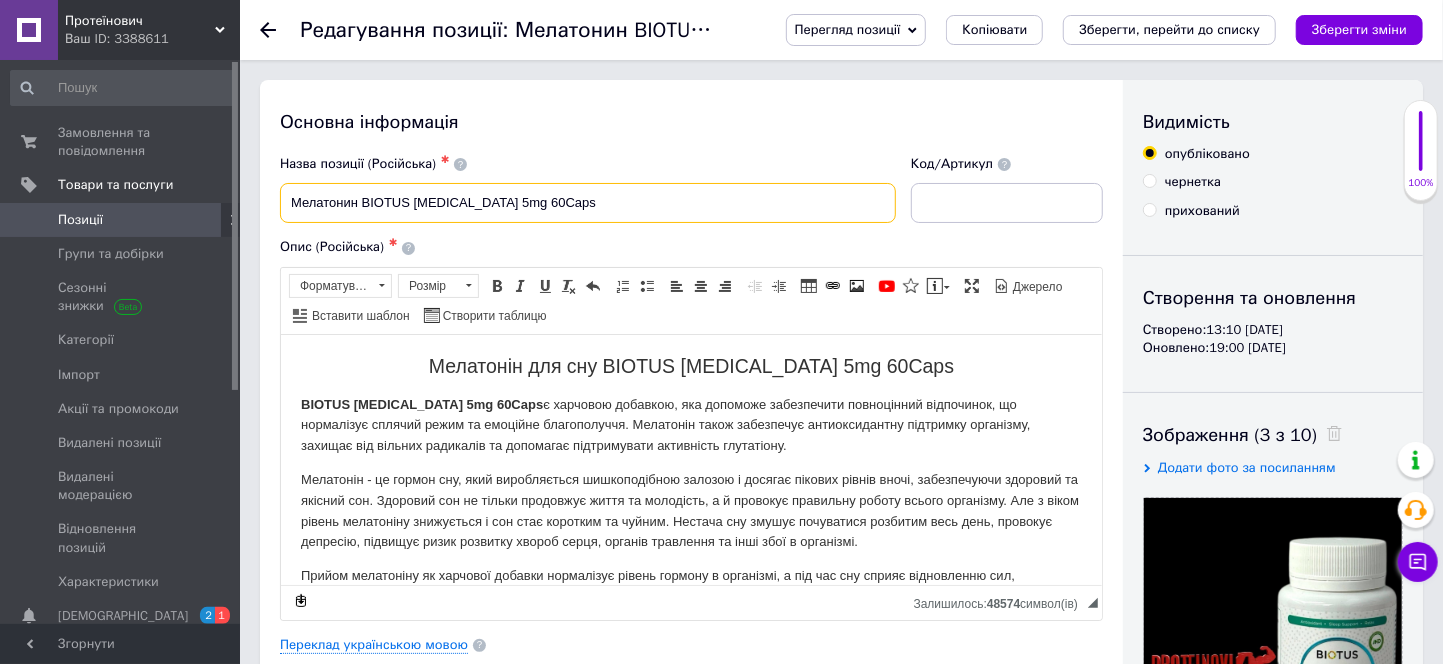 type on "Мелатонин BIOTUS [MEDICAL_DATA] 5mg 60Caps" 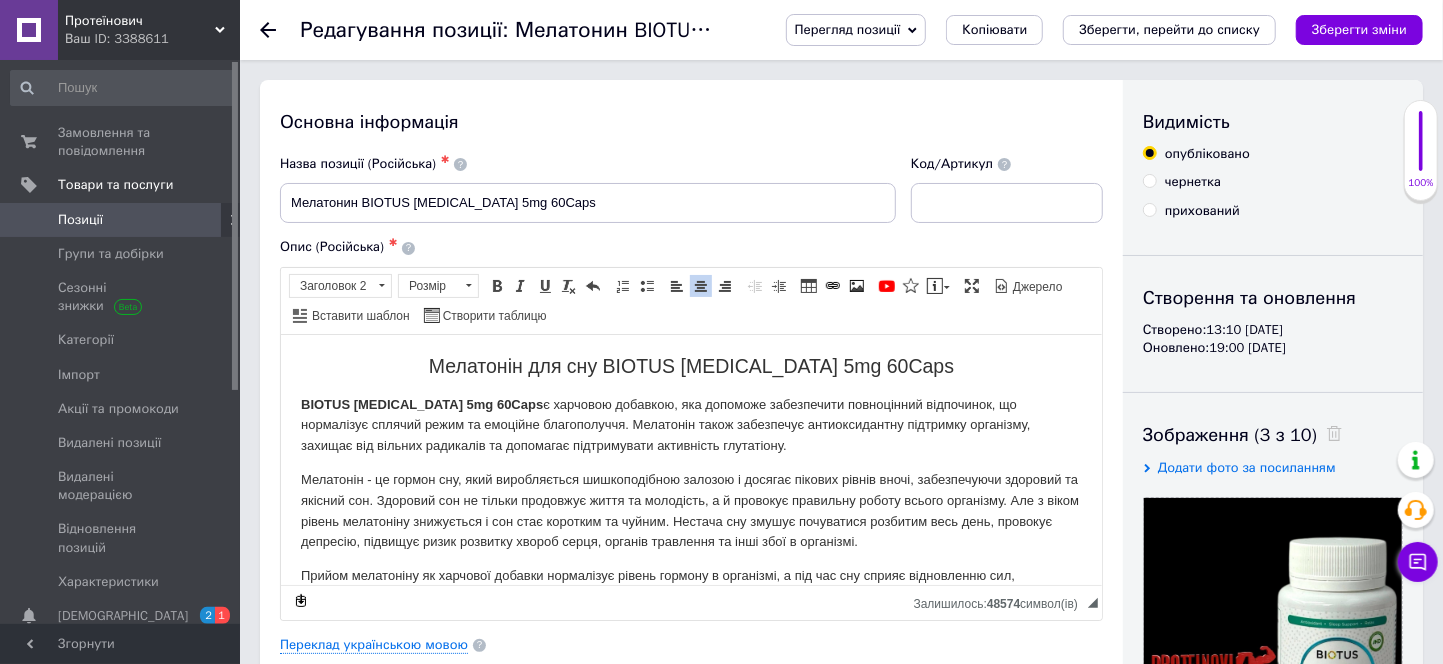 click on "Мелатонін для сну BIOTUS [MEDICAL_DATA] 5mg 60Caps" at bounding box center [690, 365] 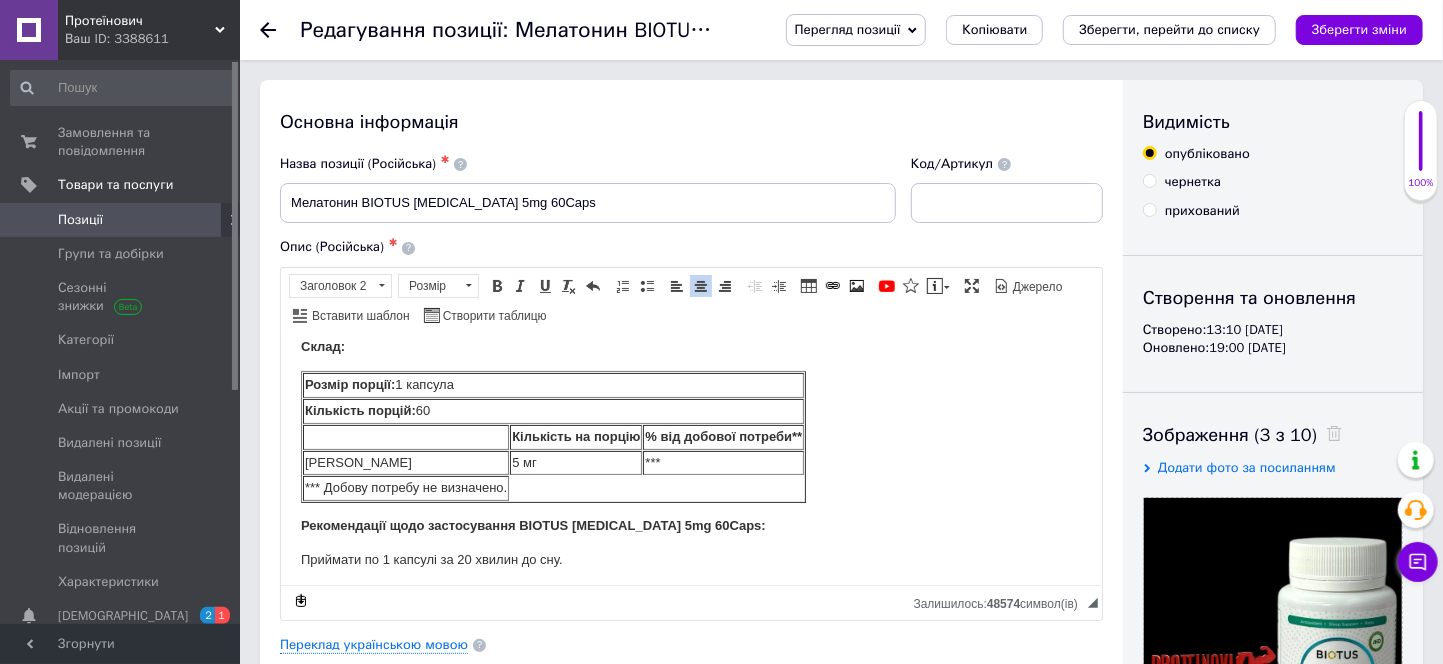 scroll, scrollTop: 227, scrollLeft: 0, axis: vertical 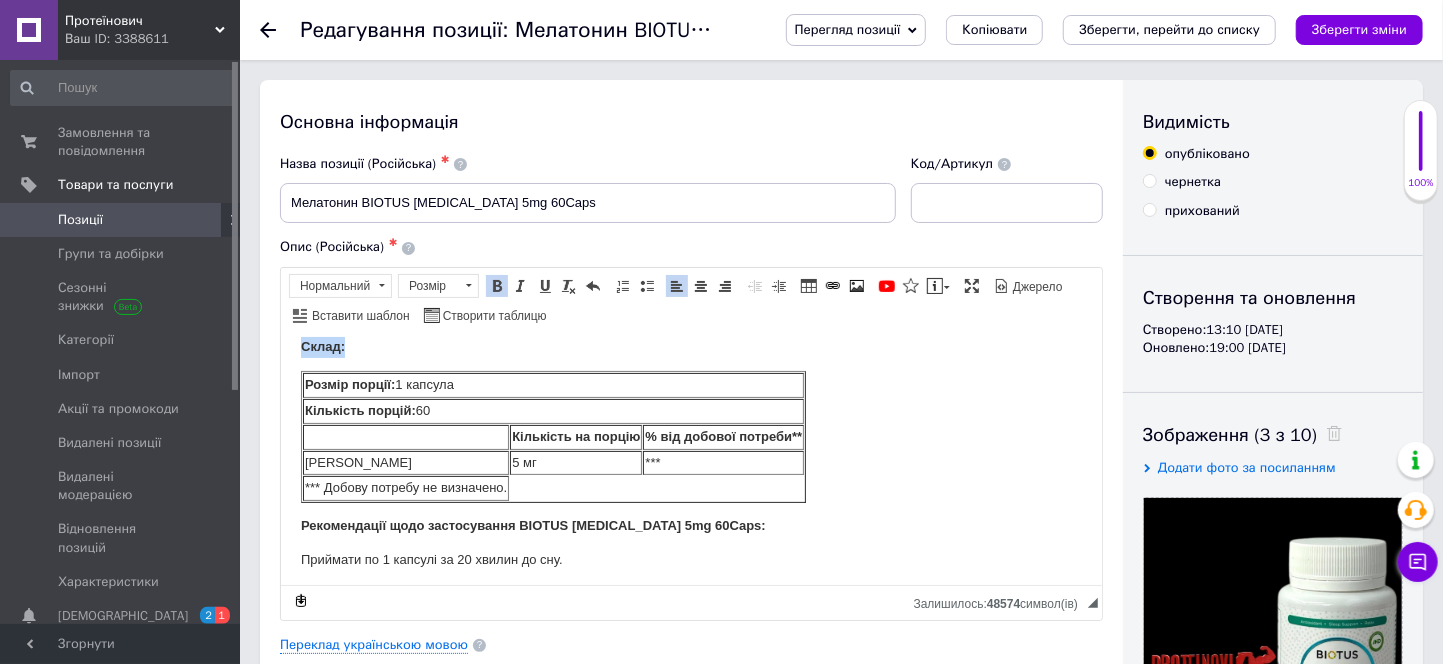 drag, startPoint x: 288, startPoint y: 461, endPoint x: 812, endPoint y: 485, distance: 524.5493 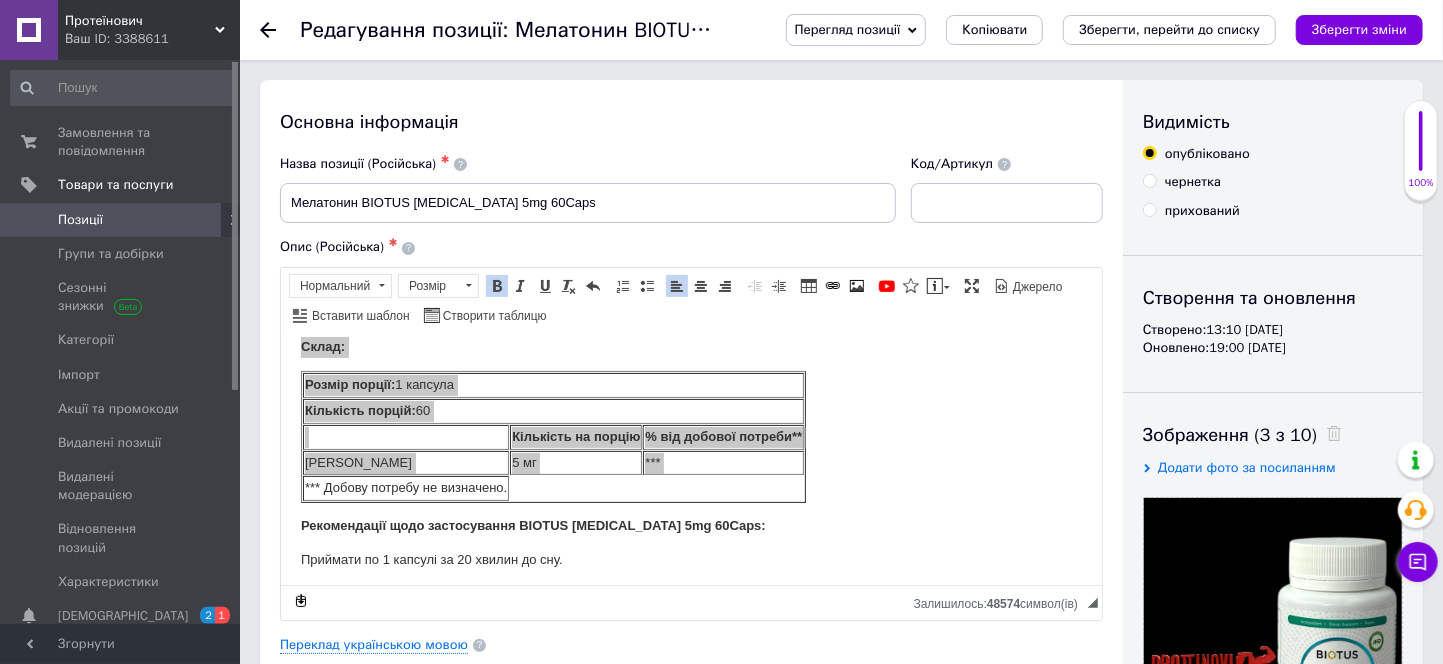 scroll, scrollTop: 0, scrollLeft: 0, axis: both 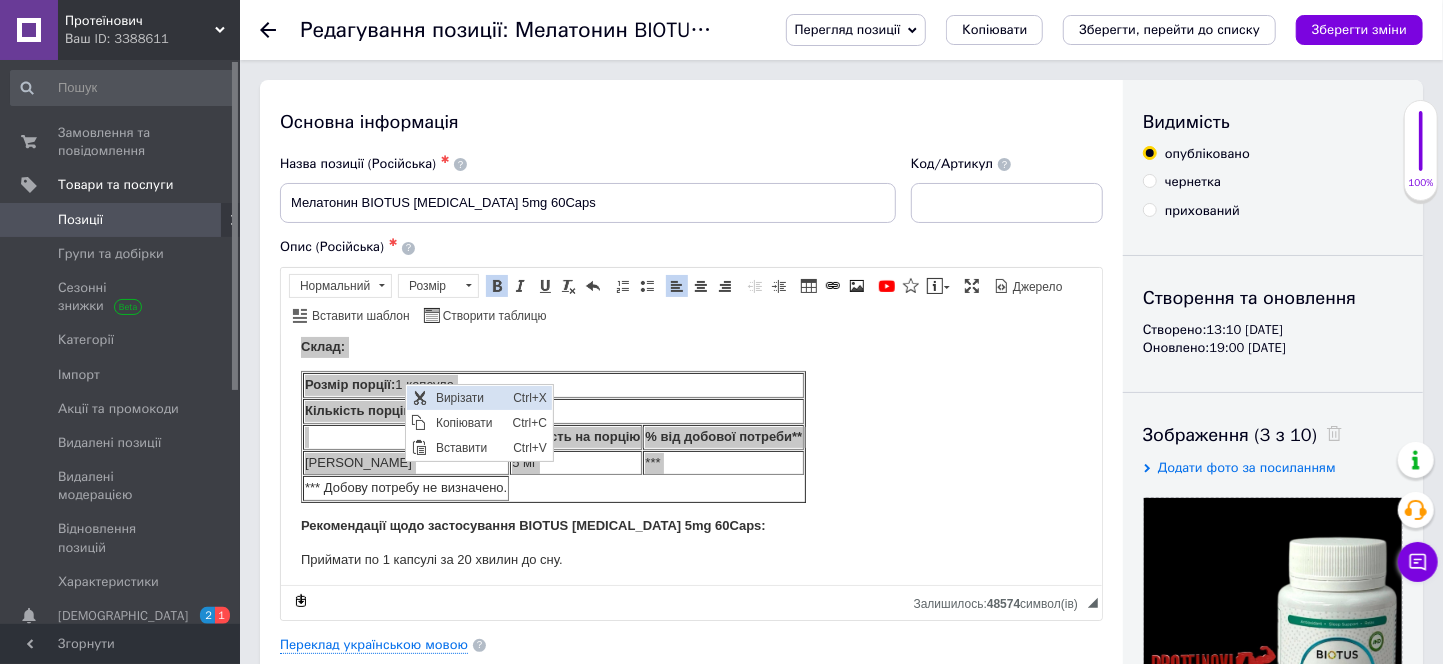 click on "Вирізати" at bounding box center [469, 398] 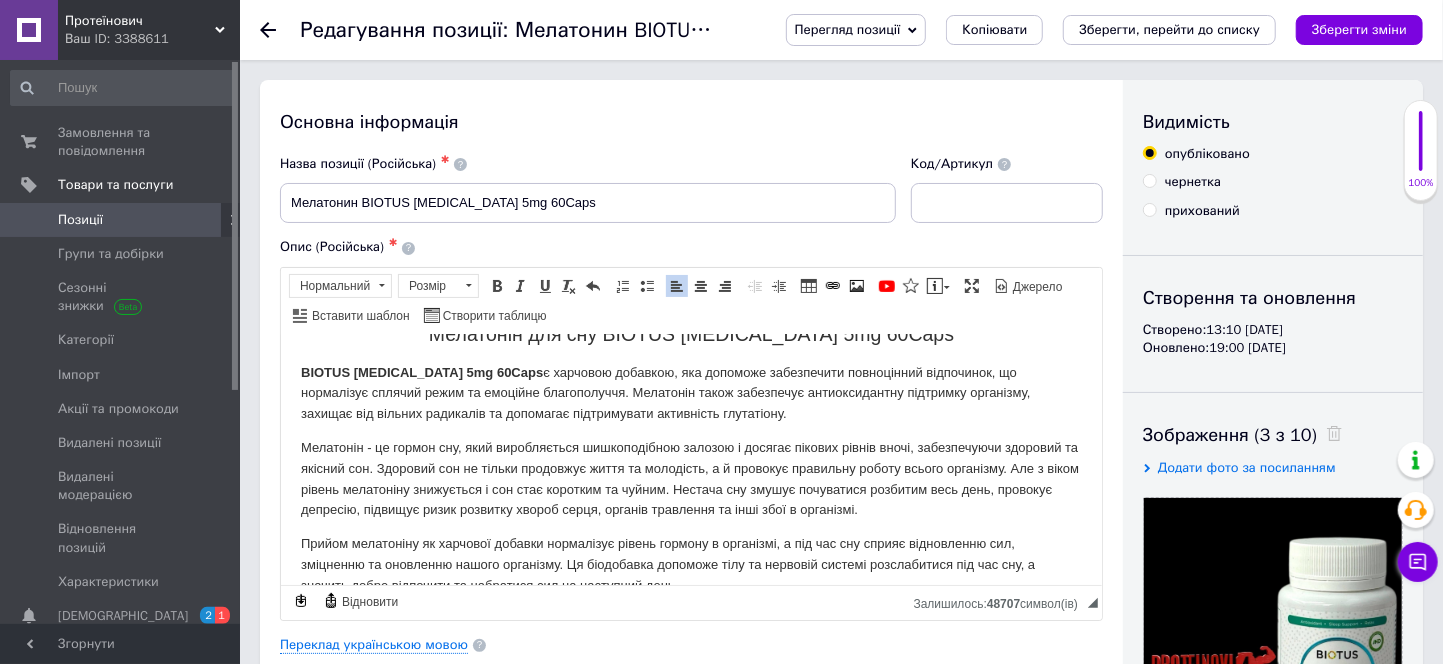 scroll, scrollTop: 0, scrollLeft: 0, axis: both 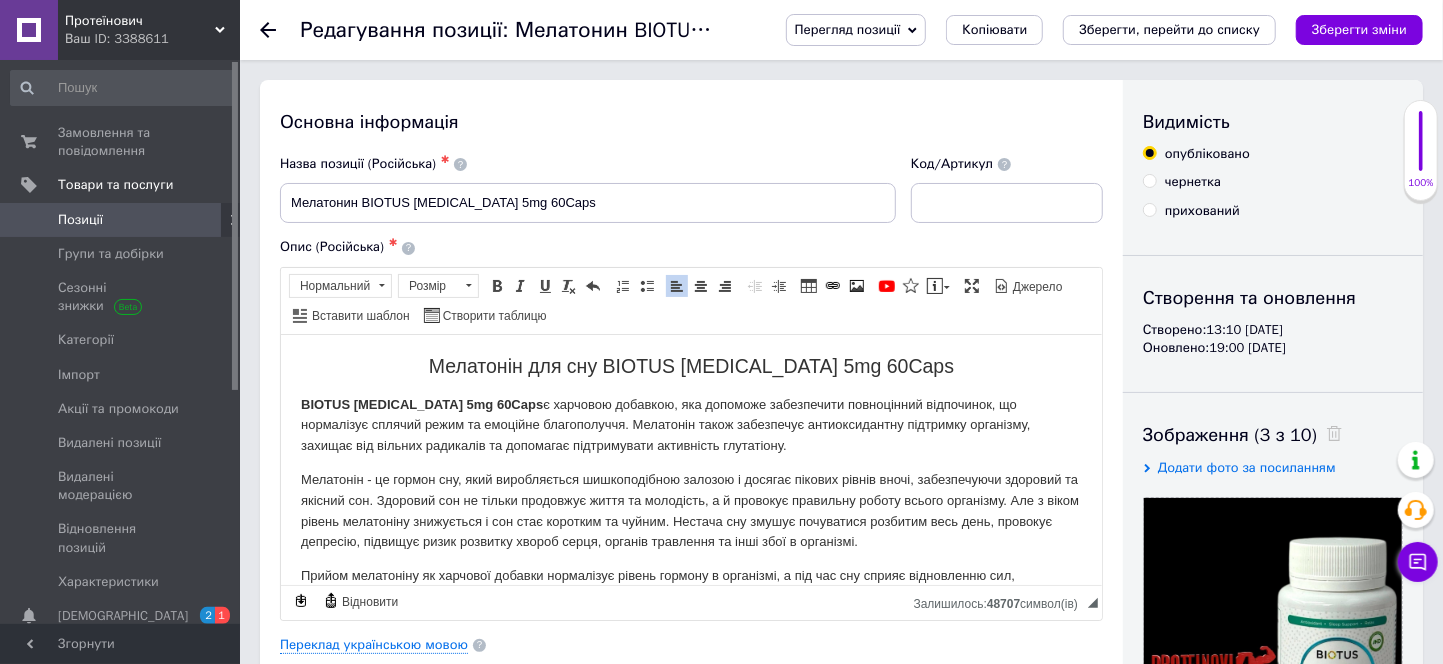 click on "BIOTUS [MEDICAL_DATA] 5mg 60Caps  є харчовою добавкою, яка допоможе забезпечити повноцінний відпочинок, що нормалізує сплячий режим та емоційне благополуччя. Мелатонін також забезпечує антиоксидантну підтримку організму, захищає від вільних радикалів та допомагає підтримувати активність глутатіону." at bounding box center [690, 425] 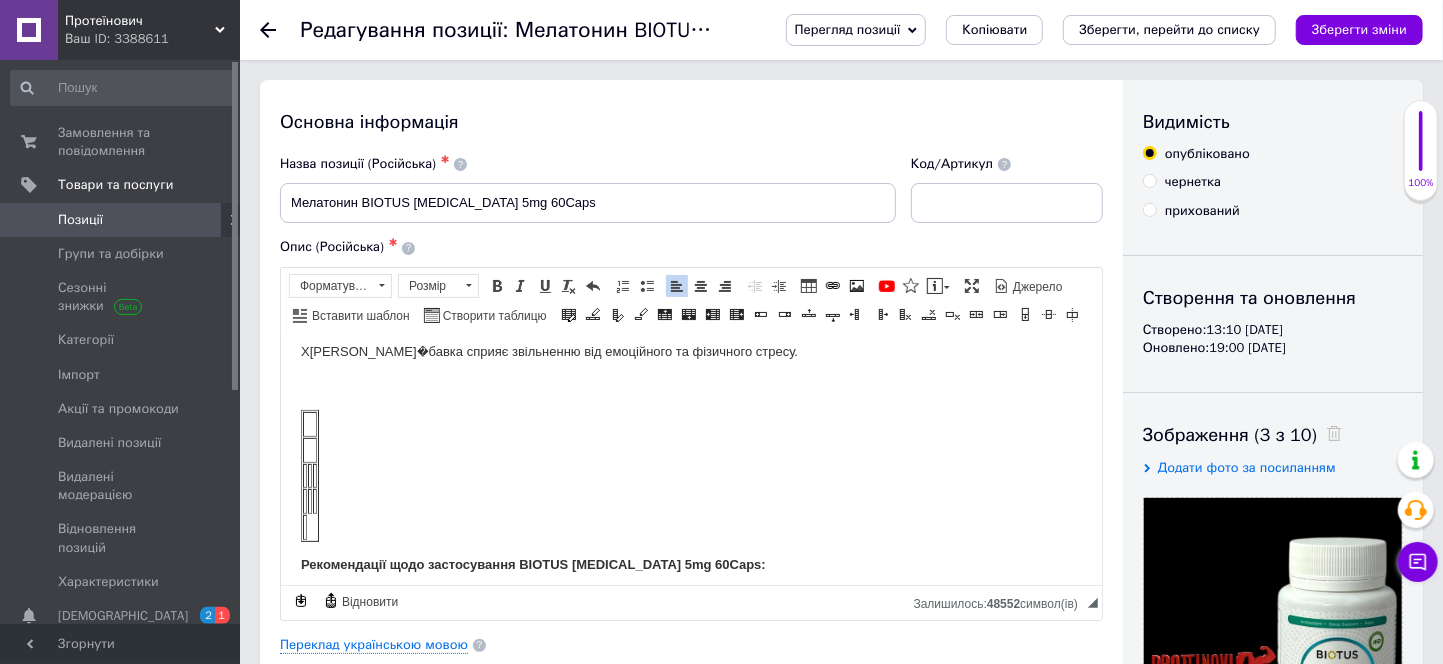 scroll, scrollTop: 482, scrollLeft: 0, axis: vertical 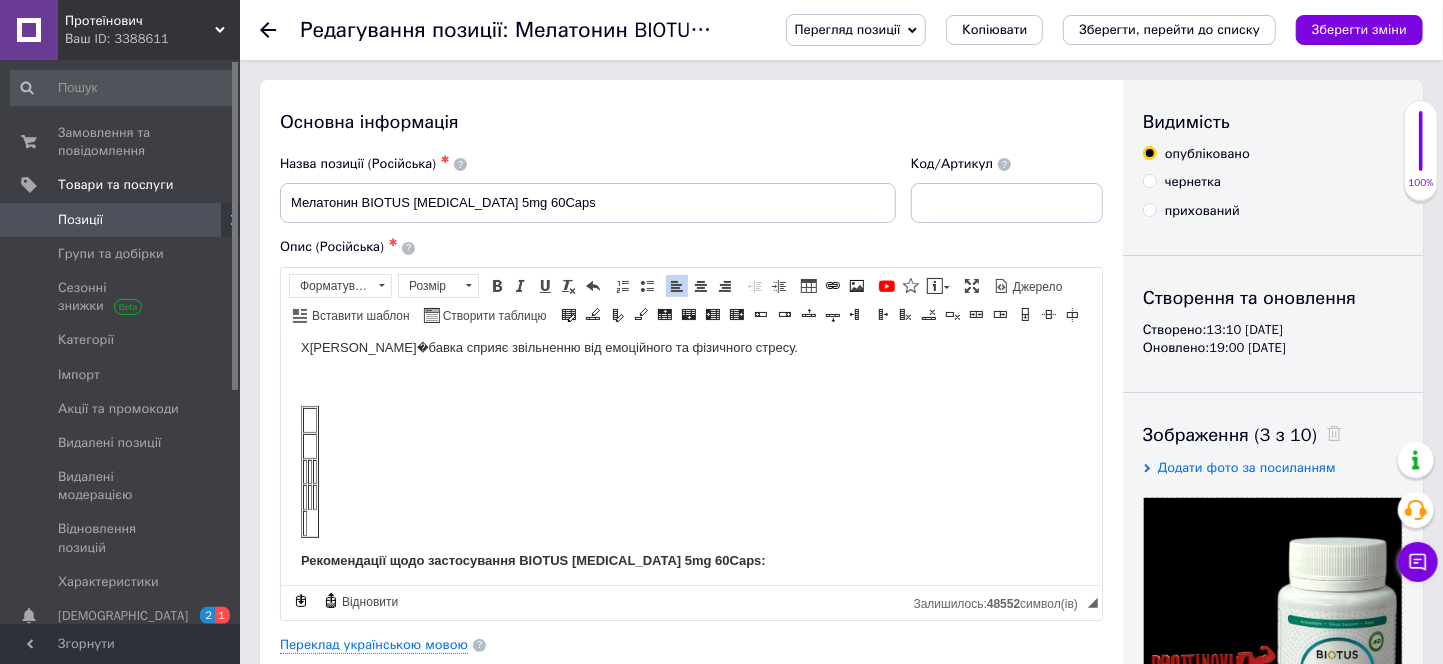 click at bounding box center [690, 454] 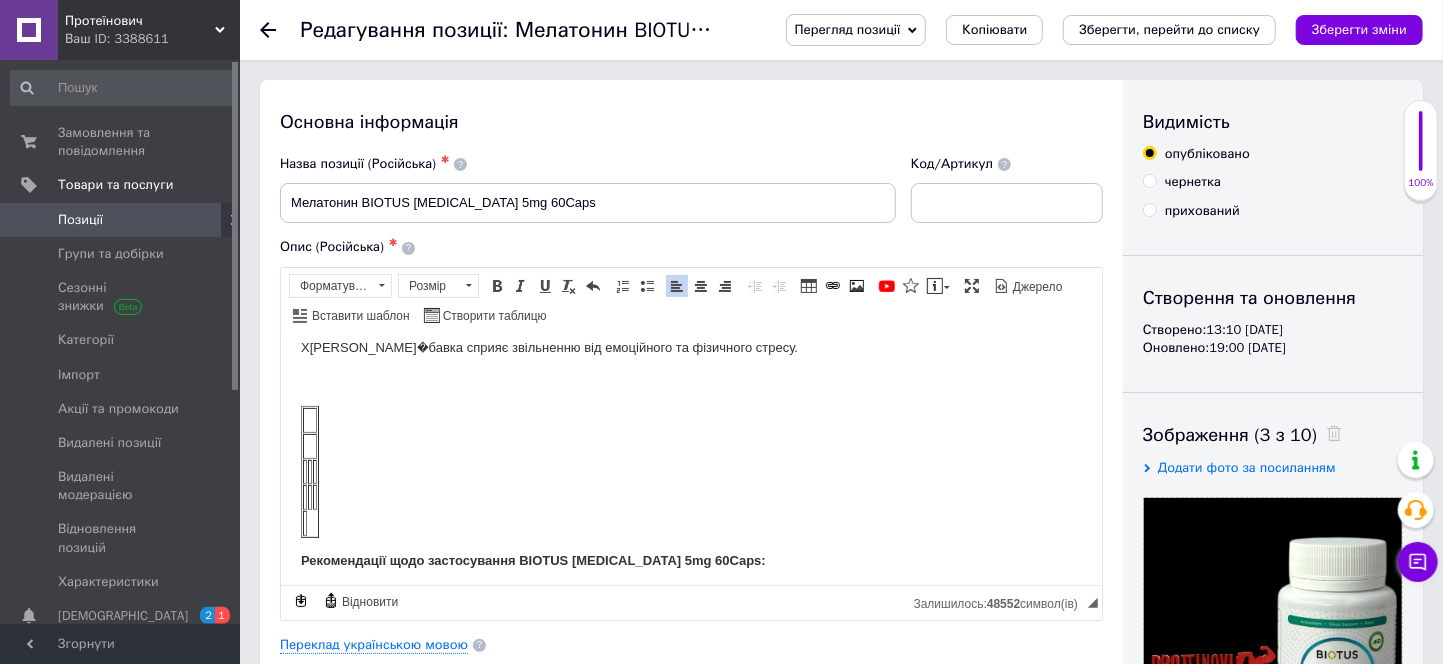 type 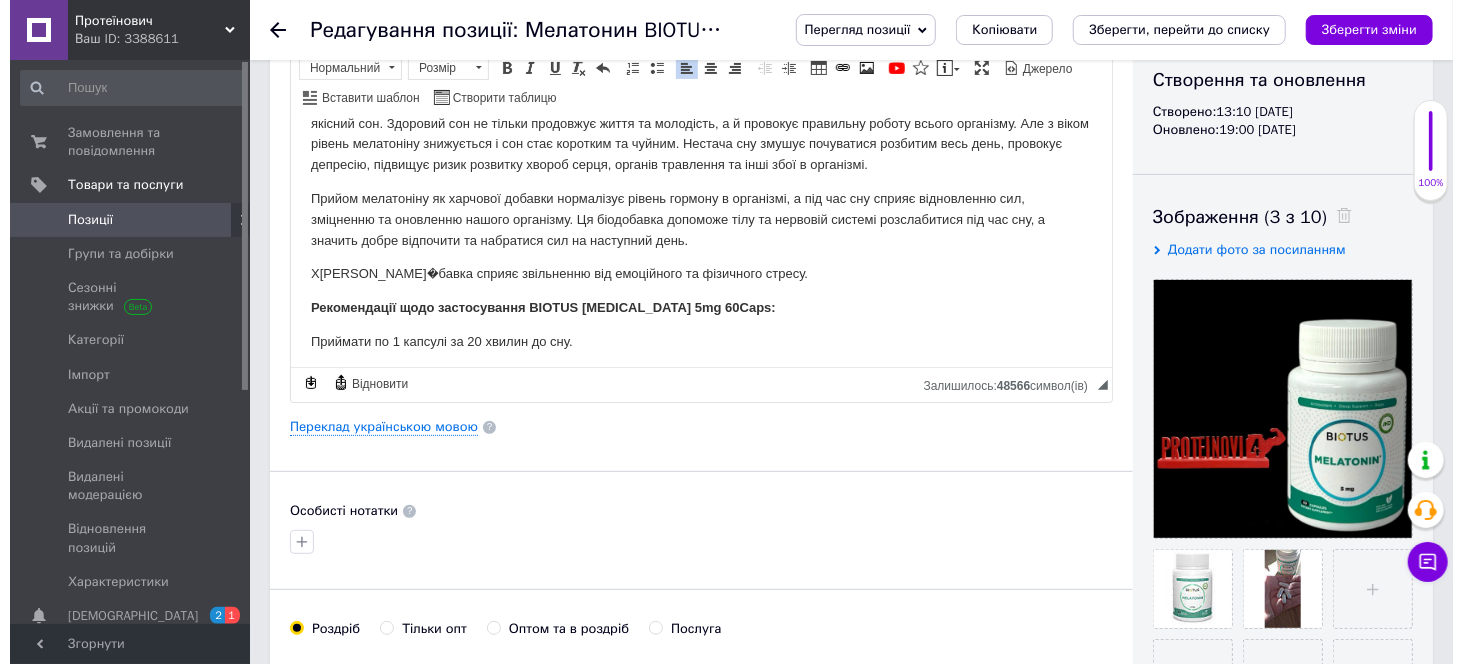 scroll, scrollTop: 222, scrollLeft: 0, axis: vertical 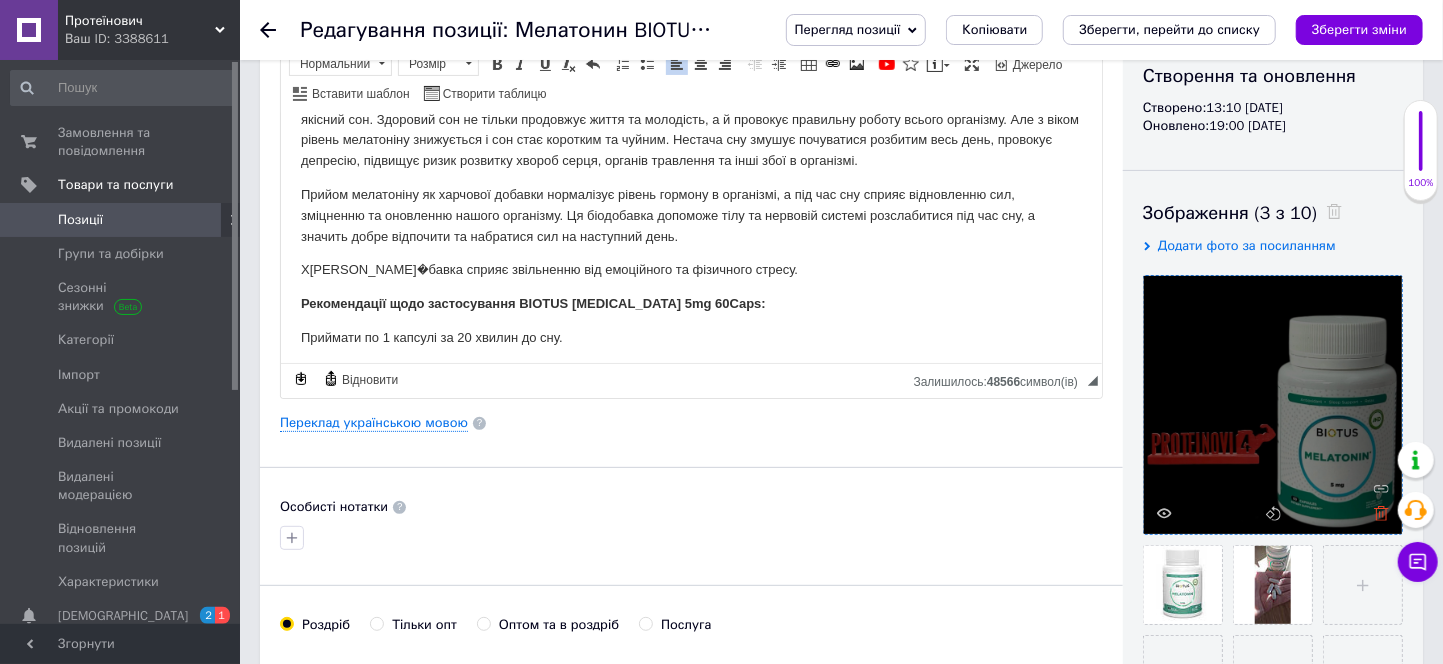 click 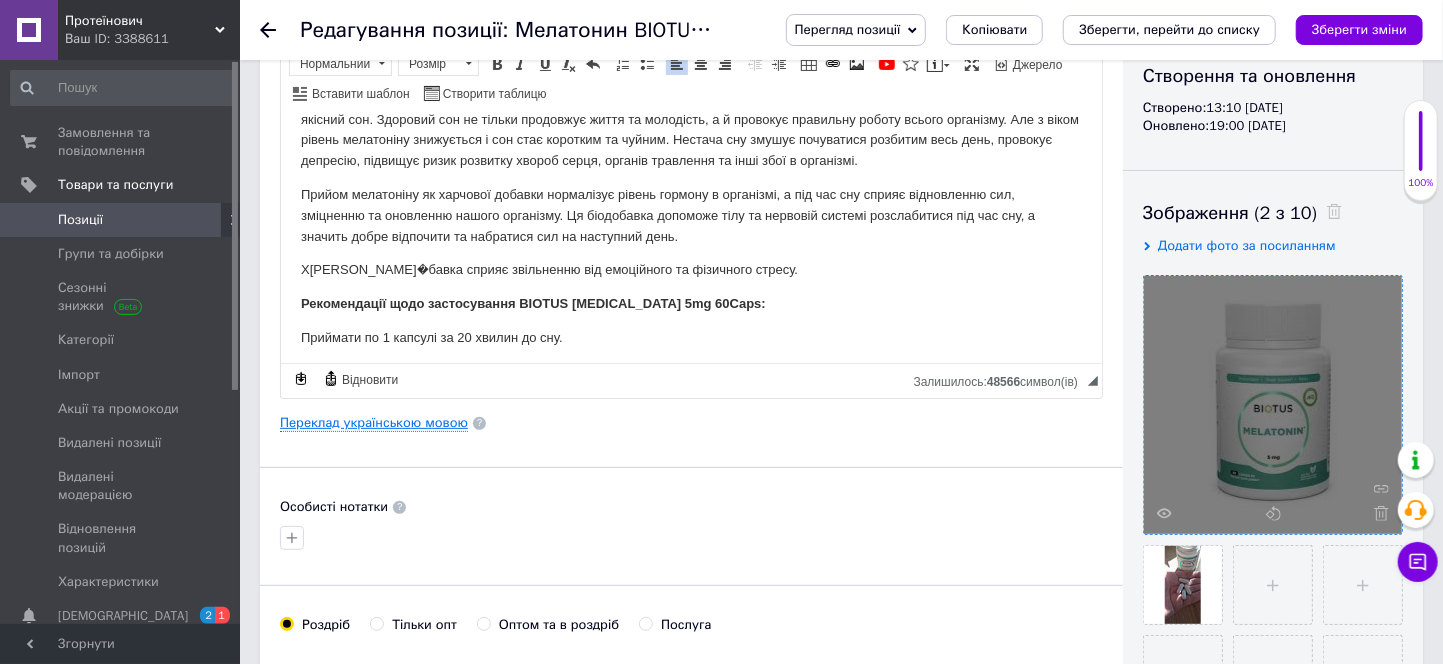 click on "Переклад українською мовою" at bounding box center (374, 423) 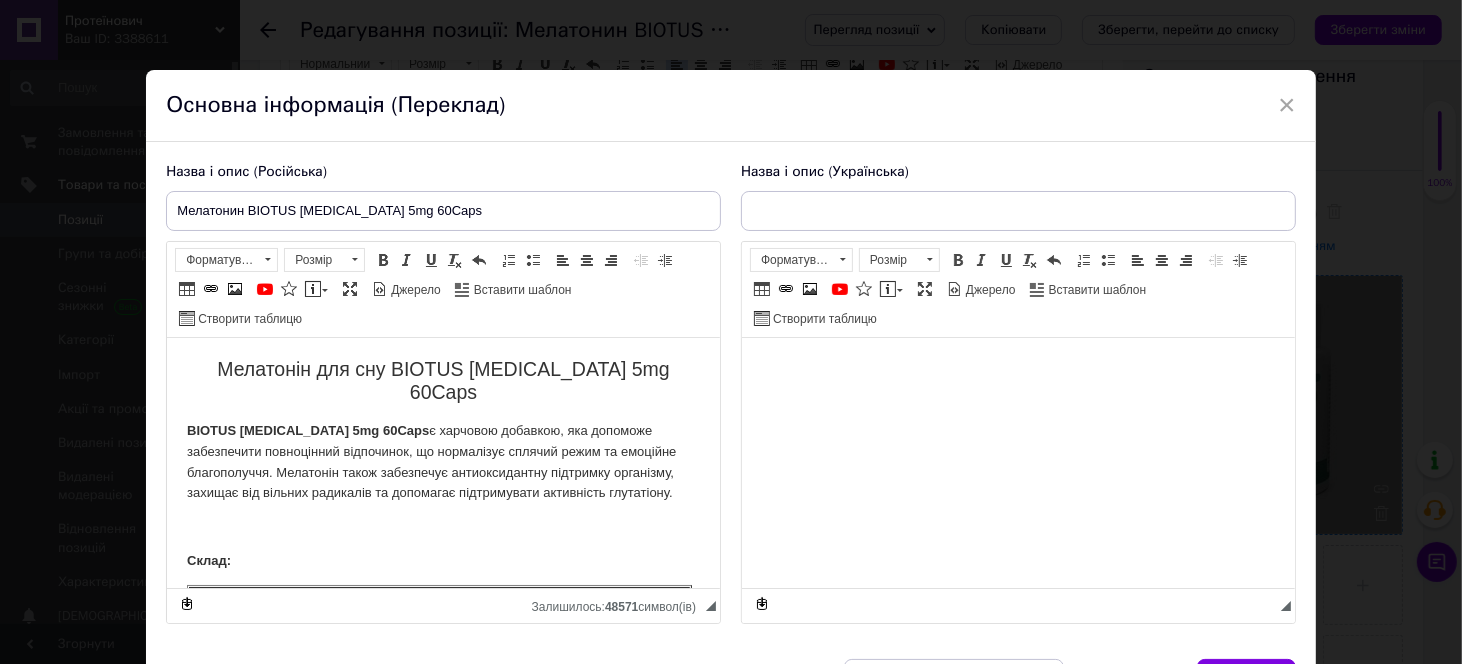 scroll, scrollTop: 0, scrollLeft: 0, axis: both 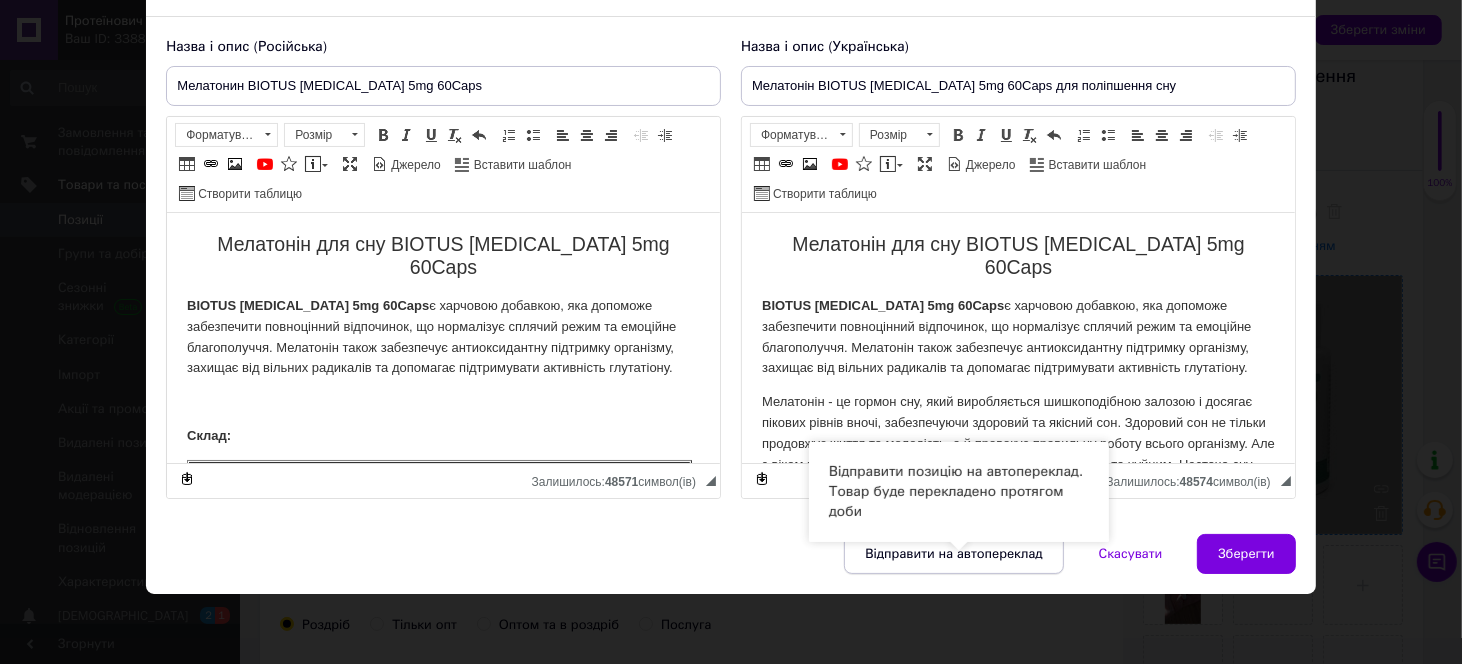 click on "Відправити на автопереклад" at bounding box center [953, 554] 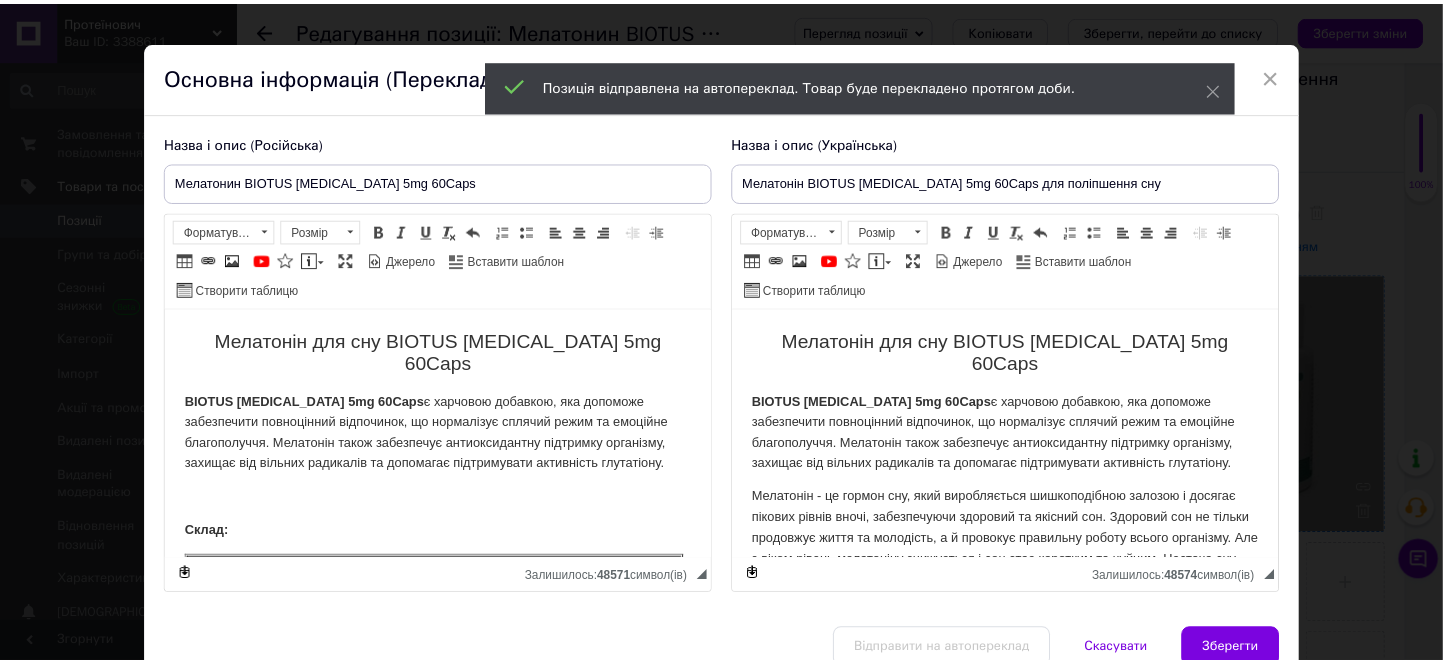 scroll, scrollTop: 15, scrollLeft: 0, axis: vertical 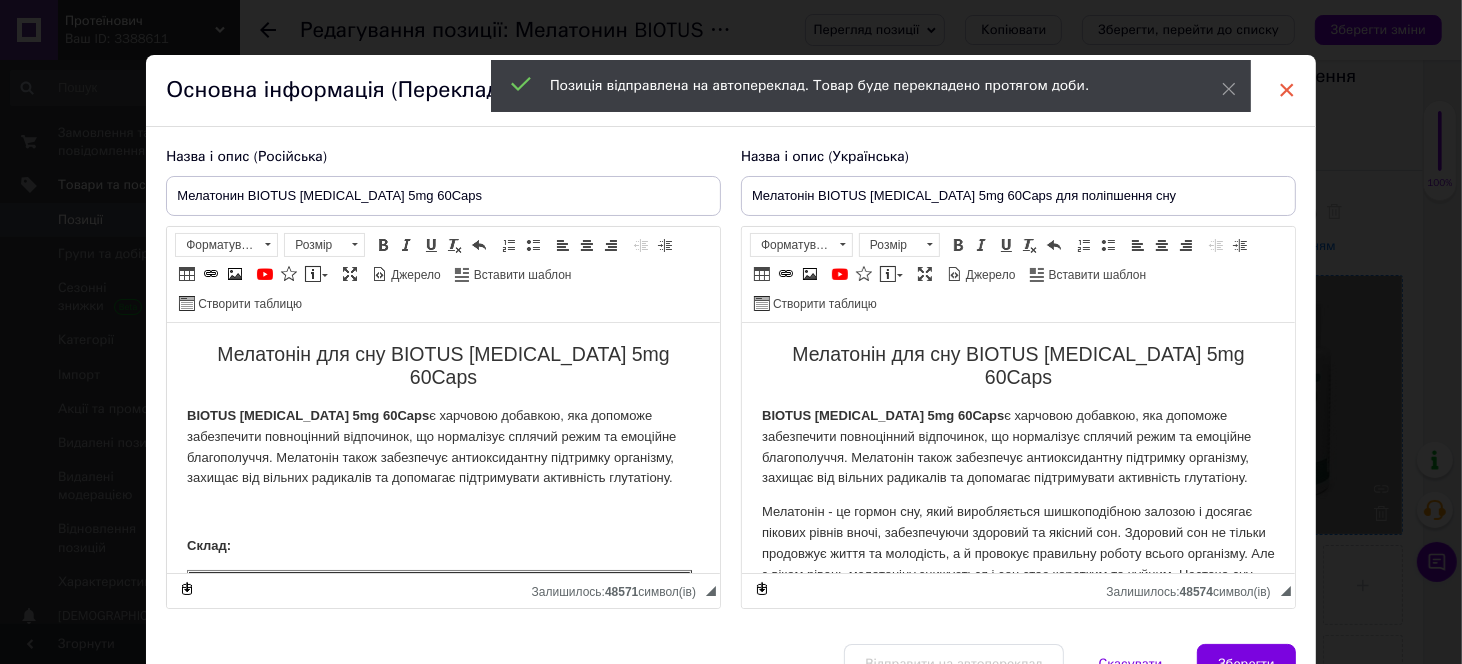 click on "×" at bounding box center (1287, 90) 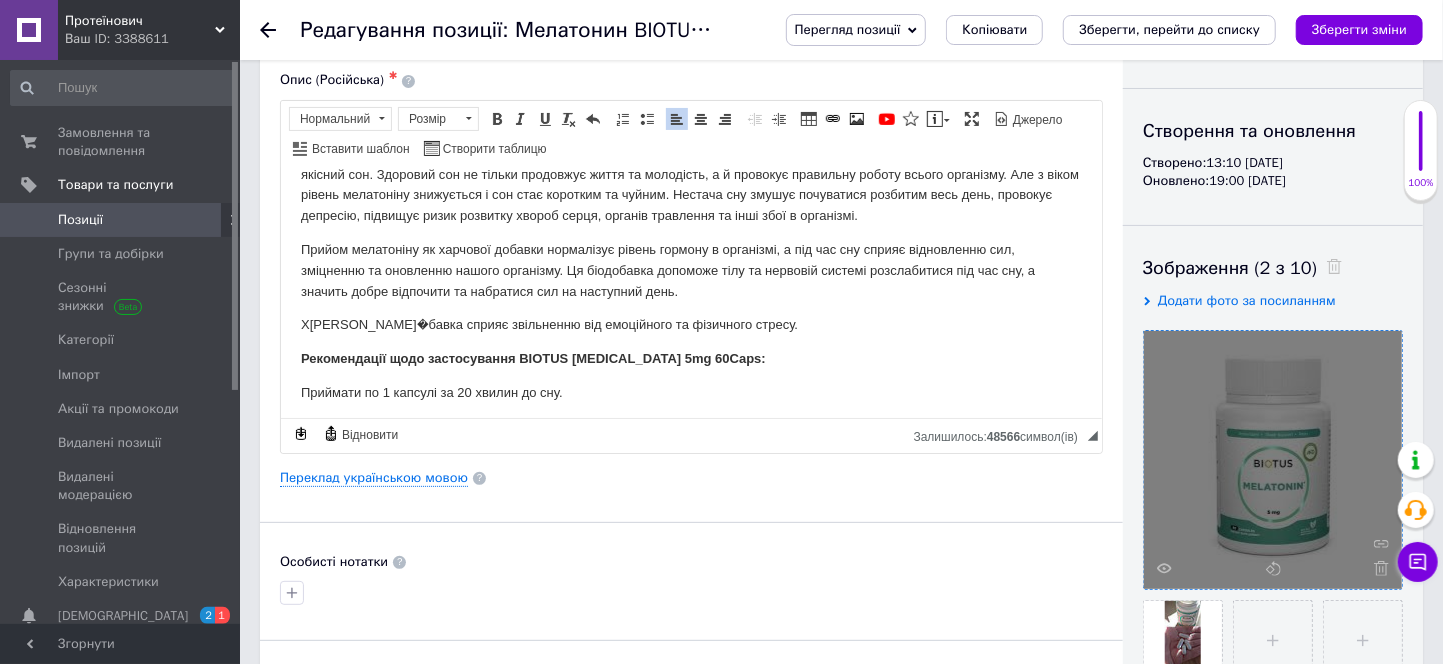 scroll, scrollTop: 222, scrollLeft: 0, axis: vertical 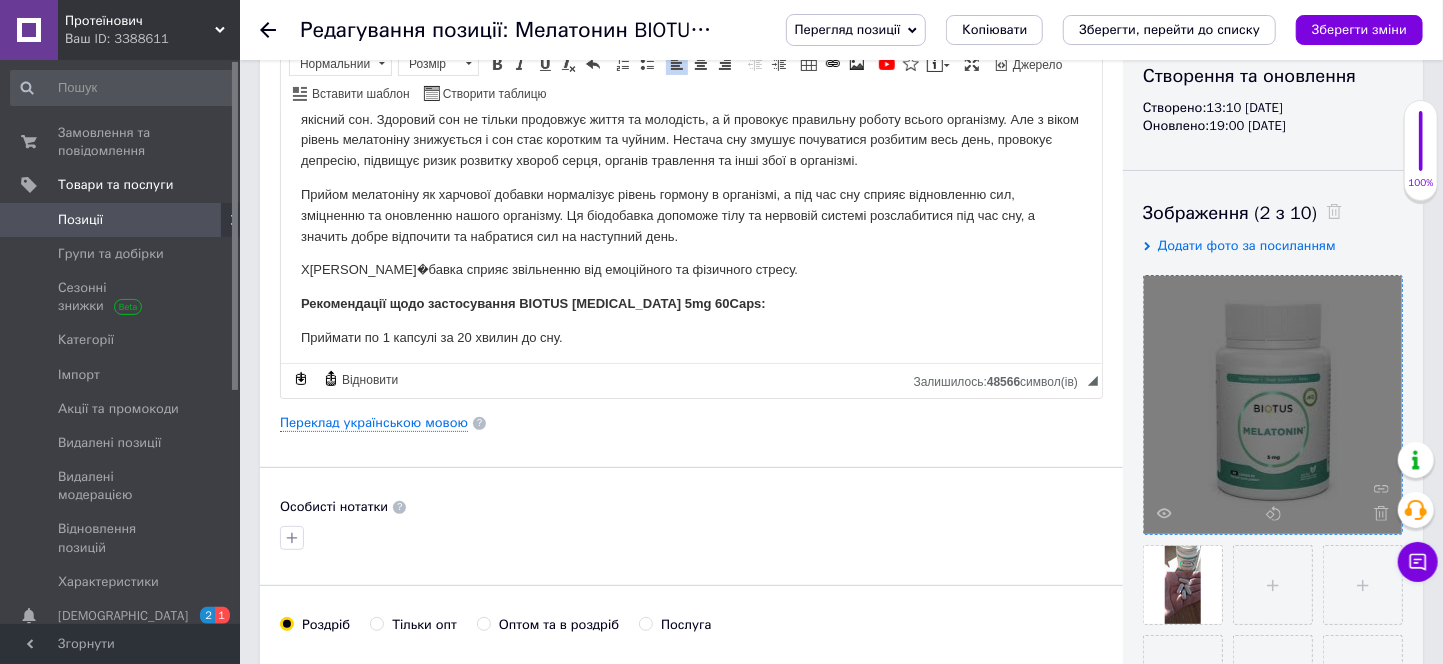 click on "Прийом мелатоніну як харчової добавки нормалізує рівень гормону в організмі, а під час сну сприяє відновленню сил, зміцненню та оновленню нашого організму. Ця біодобавка допоможе тілу та нервовій системі розслабитися під час сну, а значить добре відпочити та набратися сил на наступний день." at bounding box center [667, 214] 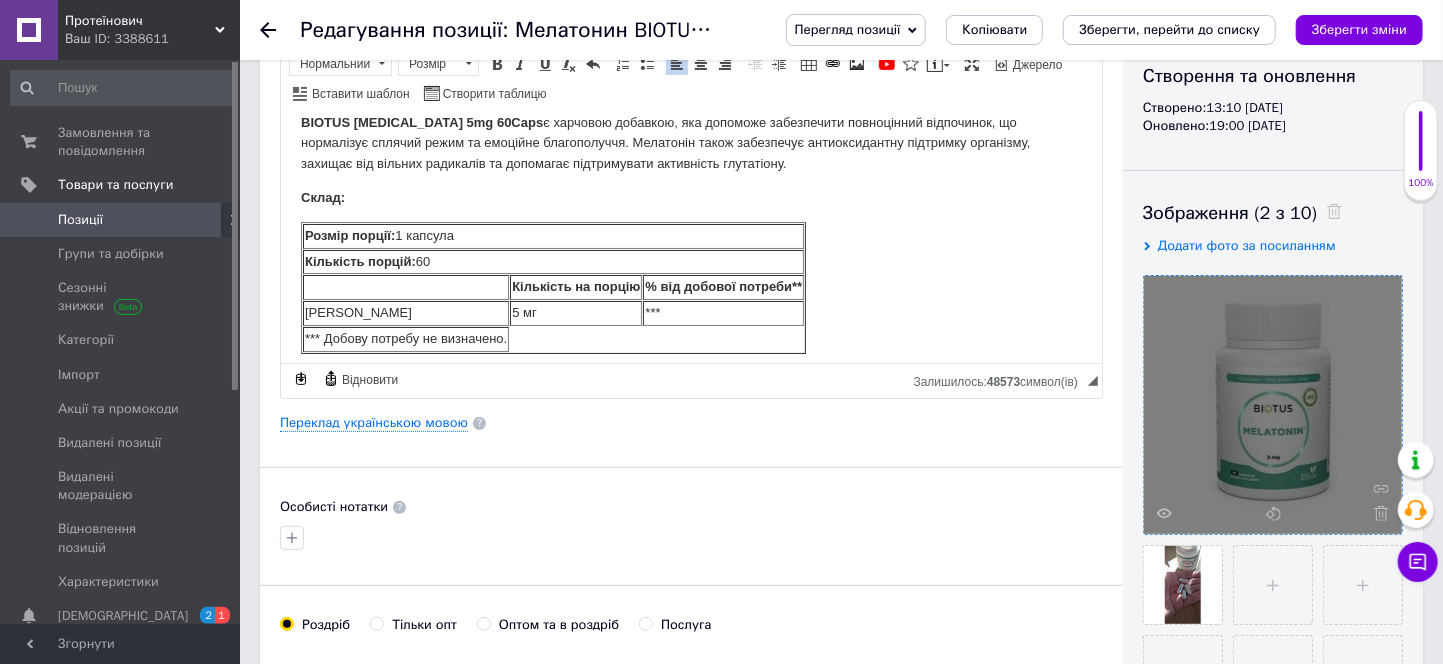 scroll, scrollTop: 0, scrollLeft: 0, axis: both 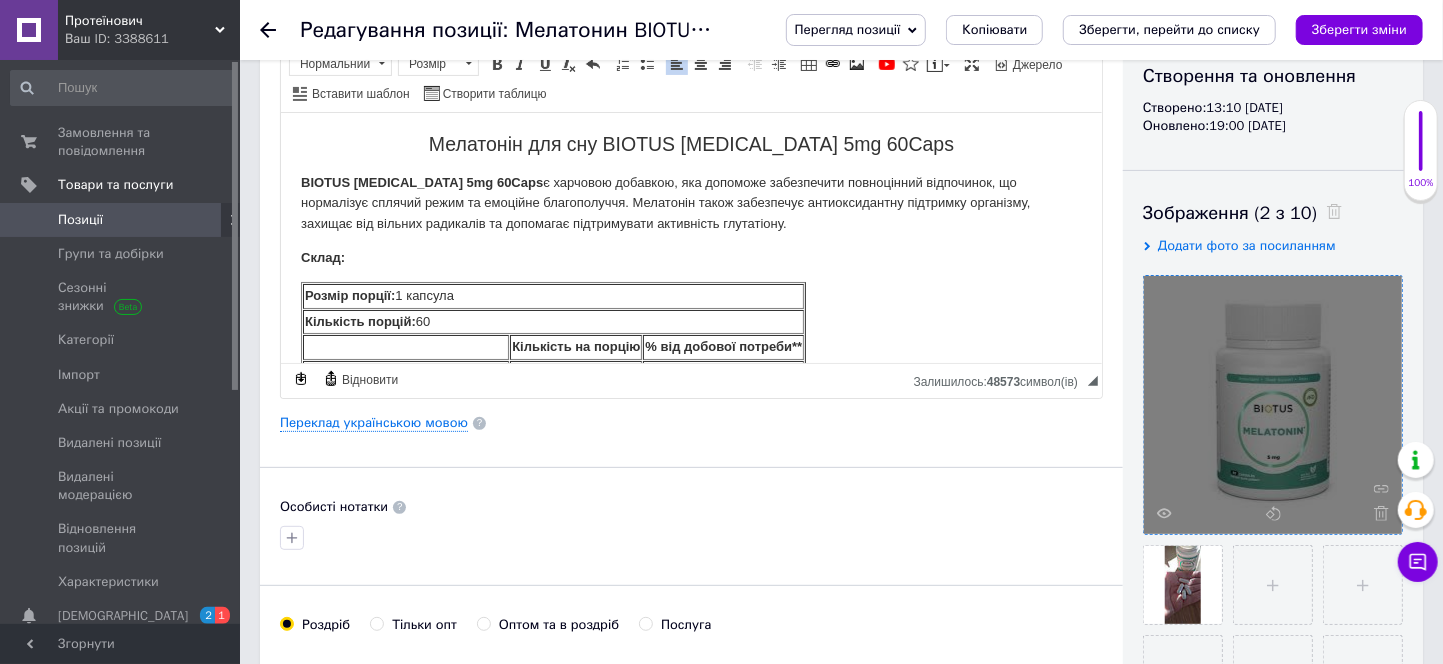 click on "Позиції" at bounding box center (121, 220) 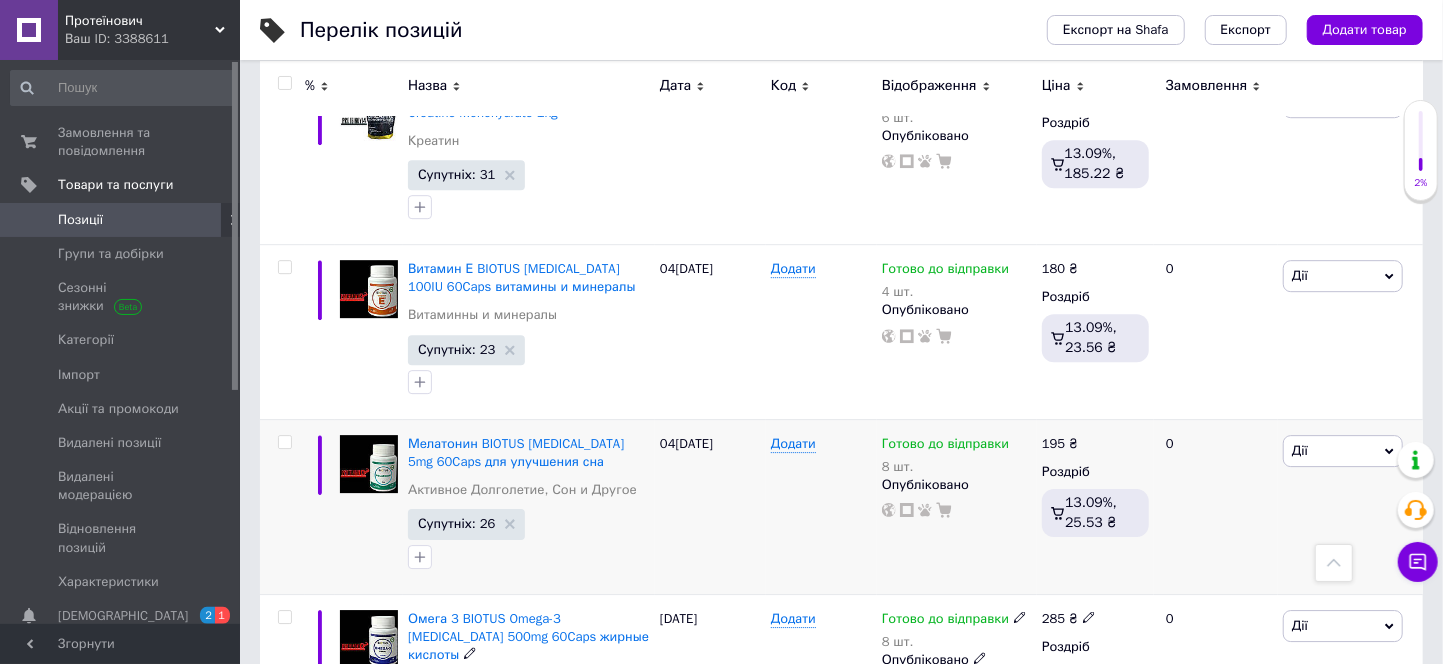scroll, scrollTop: 3334, scrollLeft: 0, axis: vertical 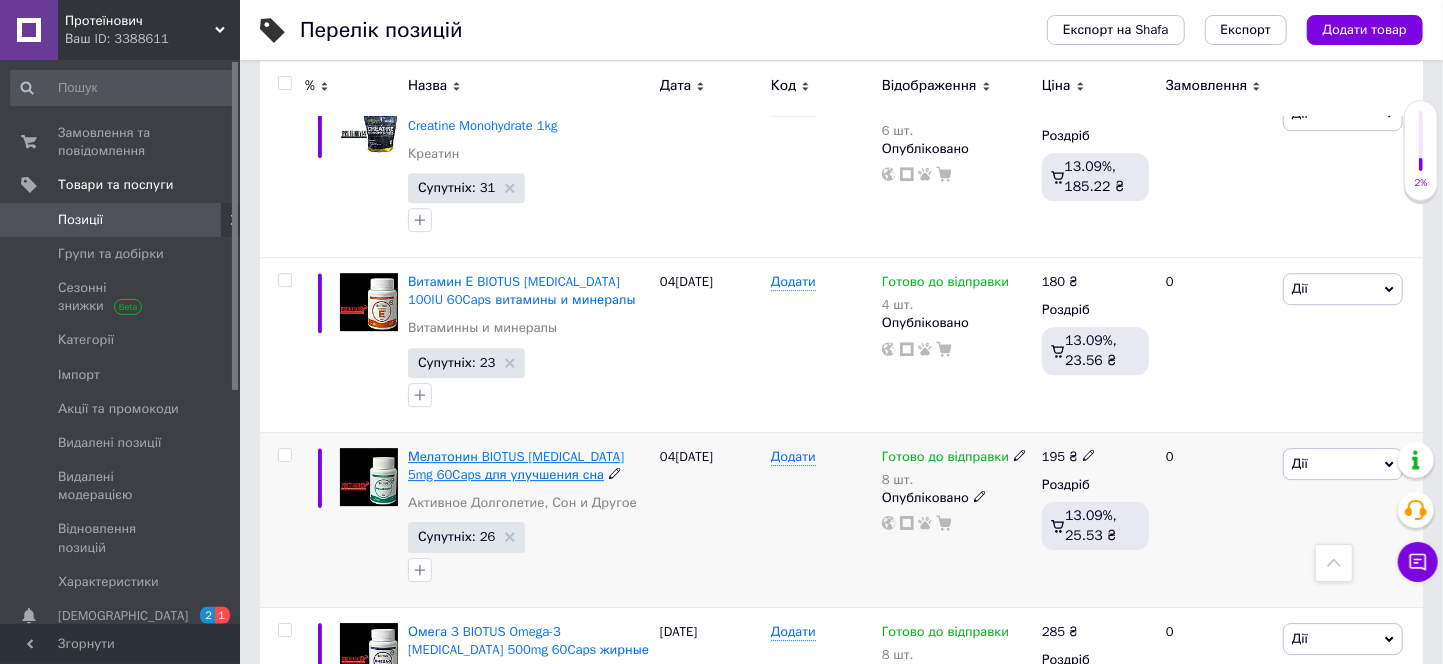 click on "Мелатонин BIOTUS [MEDICAL_DATA] 5mg 60Caps для улучшения сна" at bounding box center [516, 465] 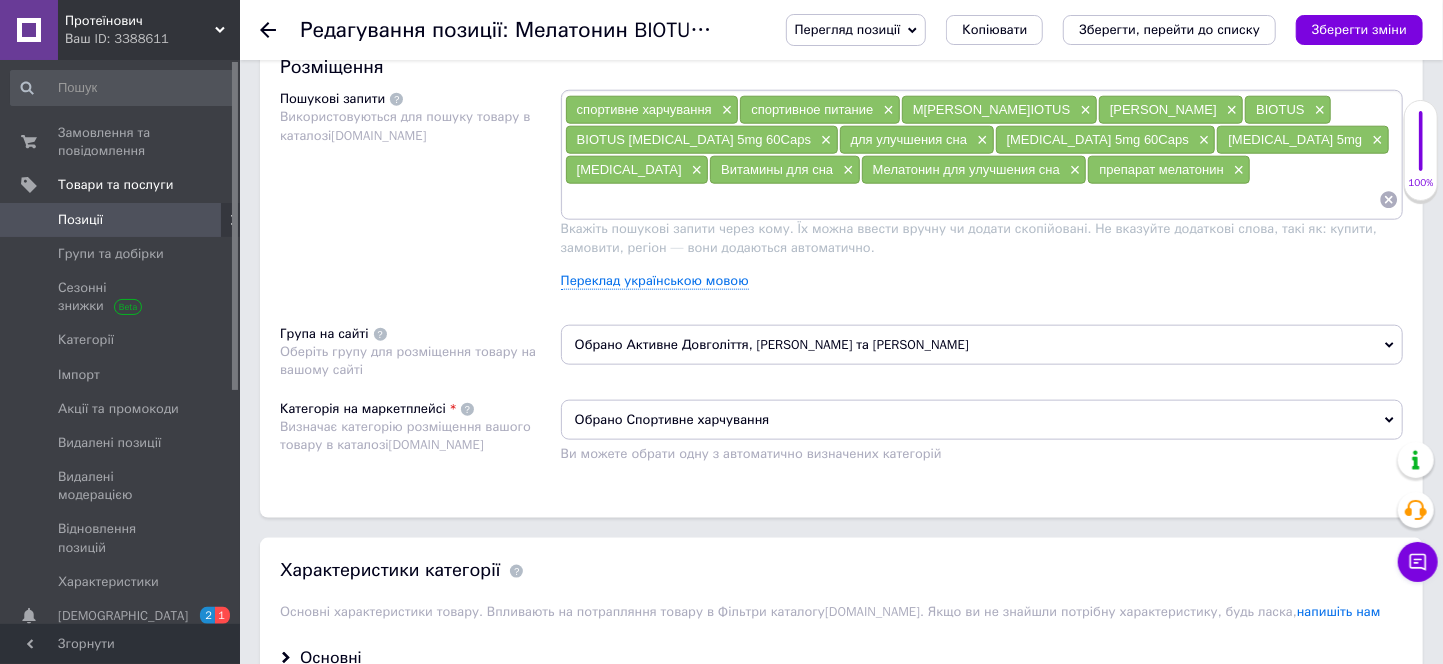 scroll, scrollTop: 1222, scrollLeft: 0, axis: vertical 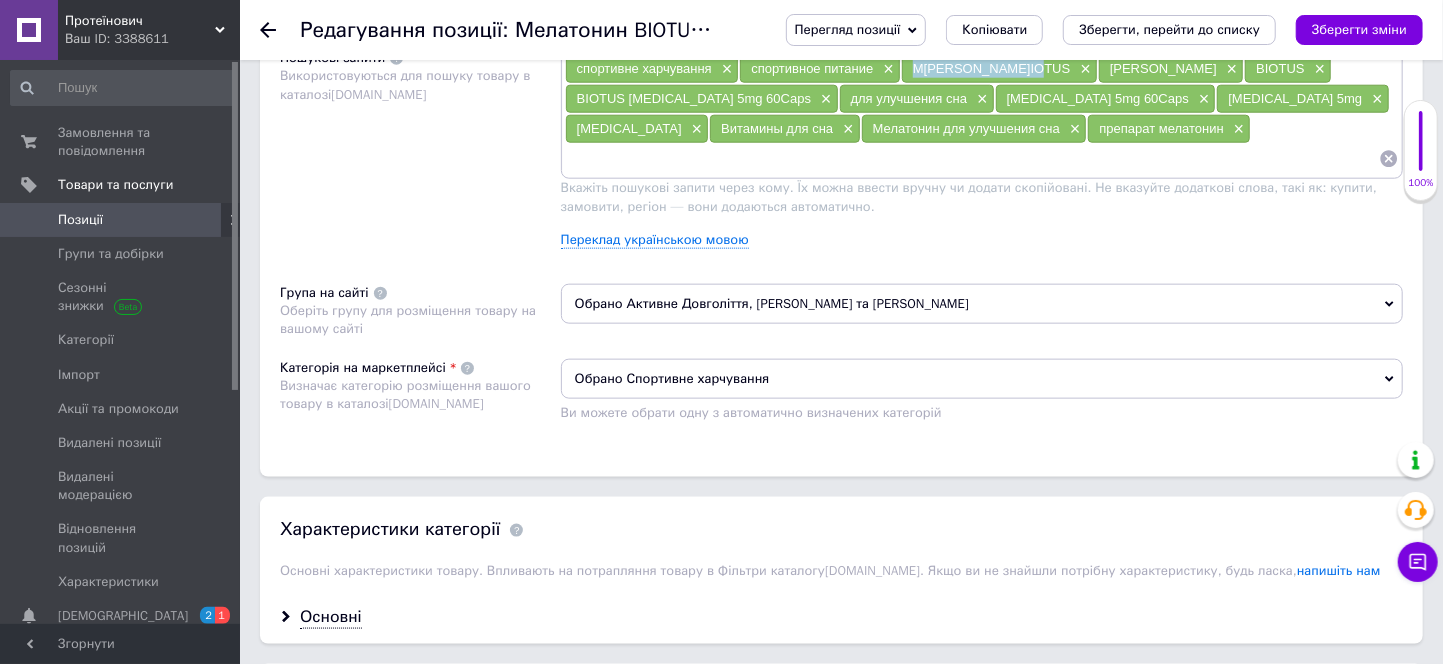 drag, startPoint x: 907, startPoint y: 248, endPoint x: 1035, endPoint y: 248, distance: 128 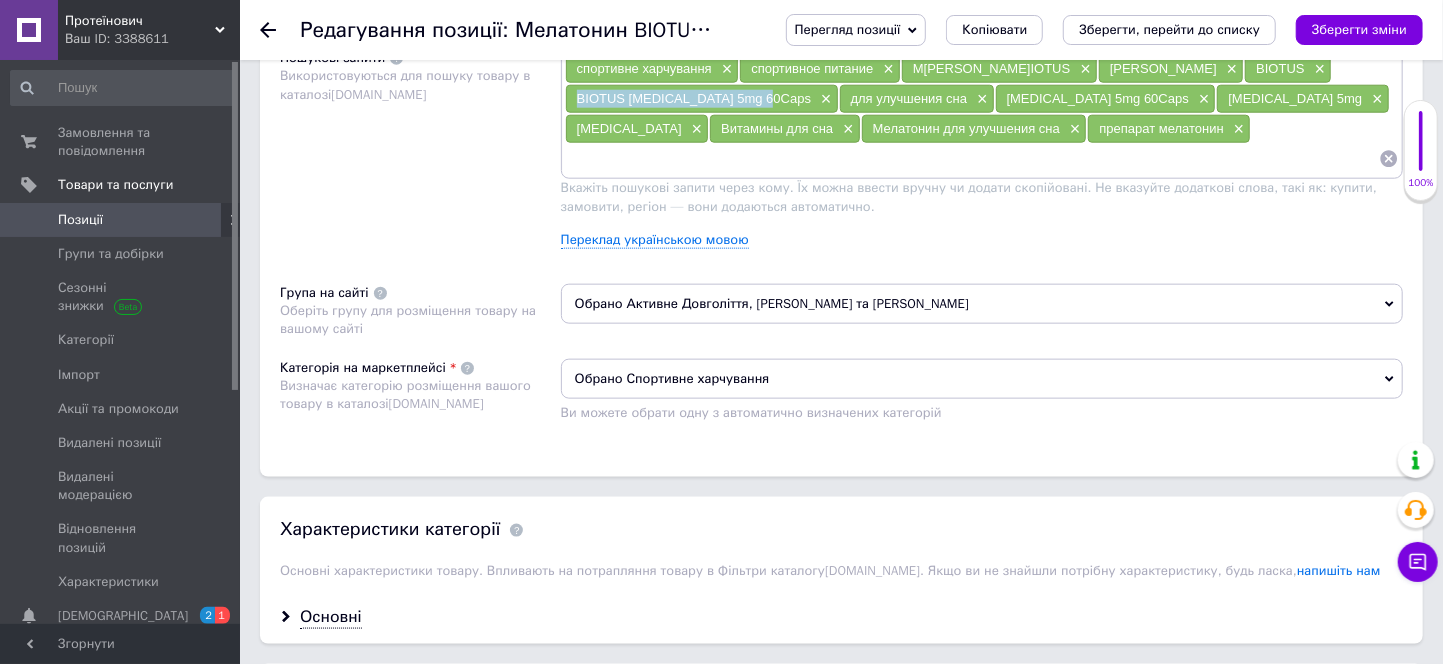 drag, startPoint x: 573, startPoint y: 281, endPoint x: 761, endPoint y: 281, distance: 188 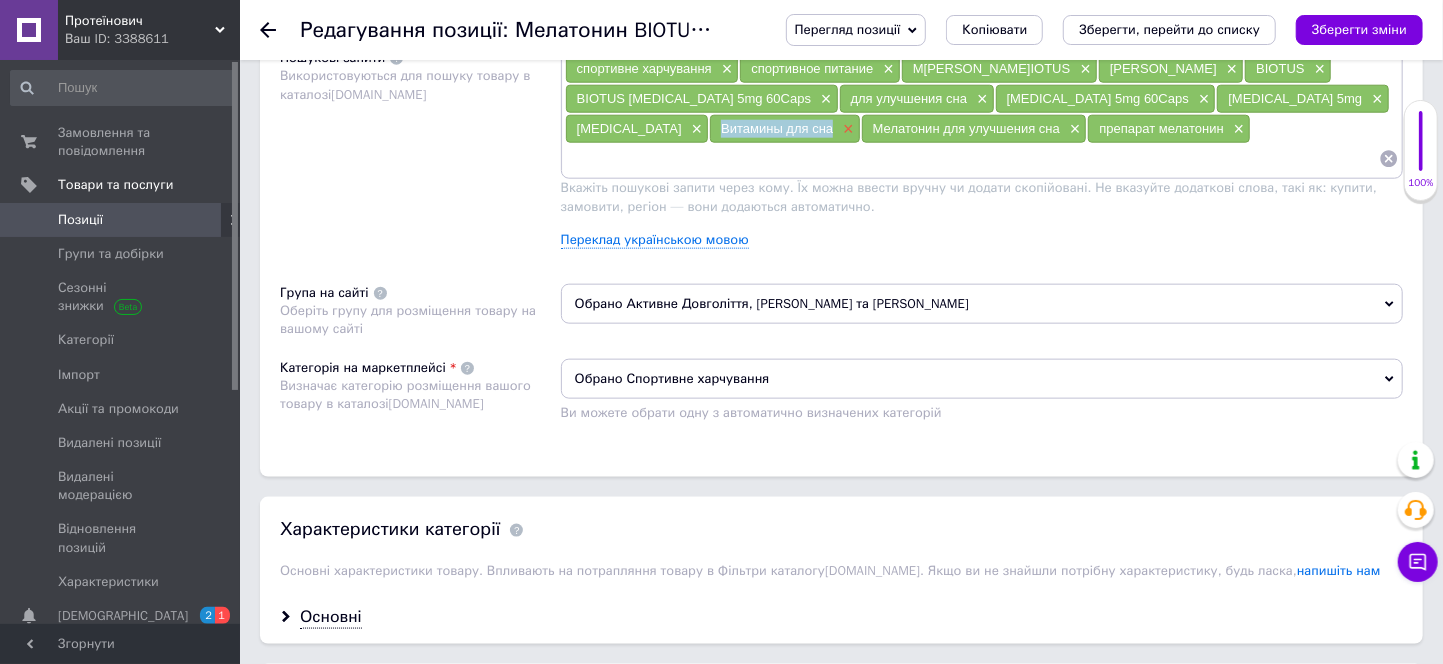 drag, startPoint x: 568, startPoint y: 315, endPoint x: 696, endPoint y: 316, distance: 128.0039 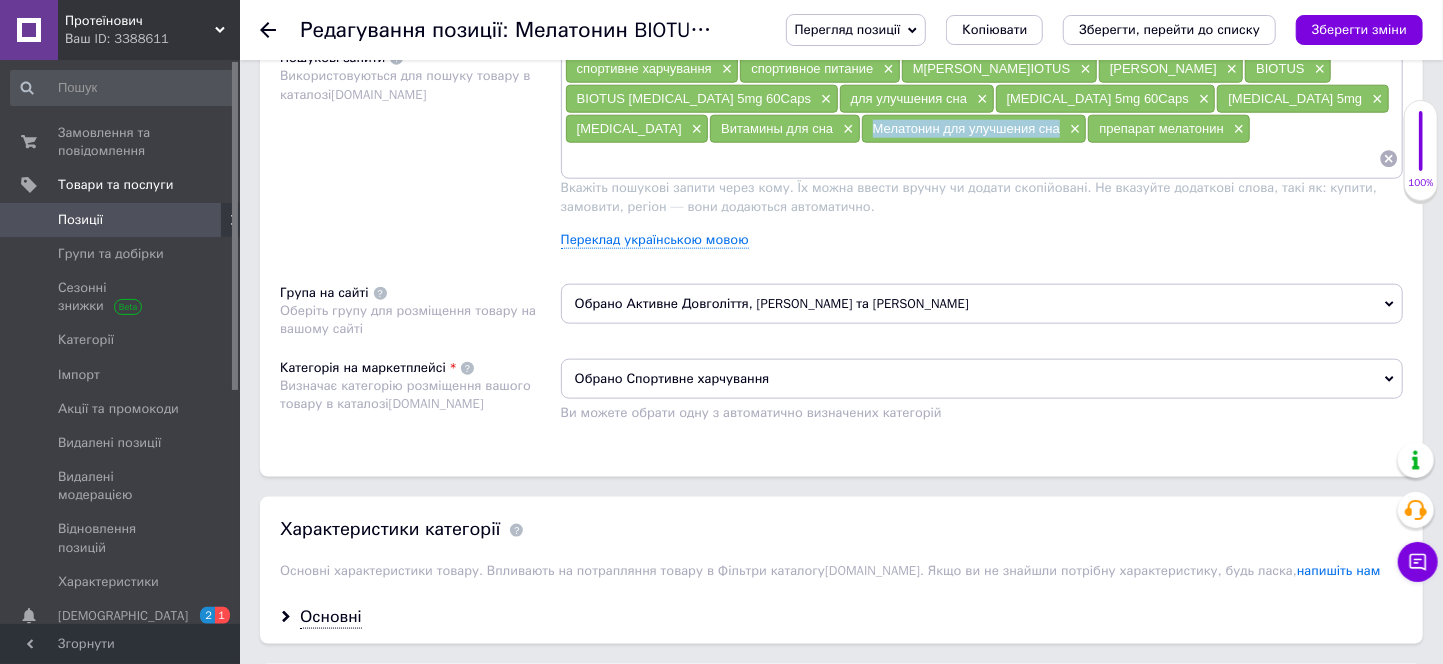 drag, startPoint x: 736, startPoint y: 308, endPoint x: 918, endPoint y: 315, distance: 182.13457 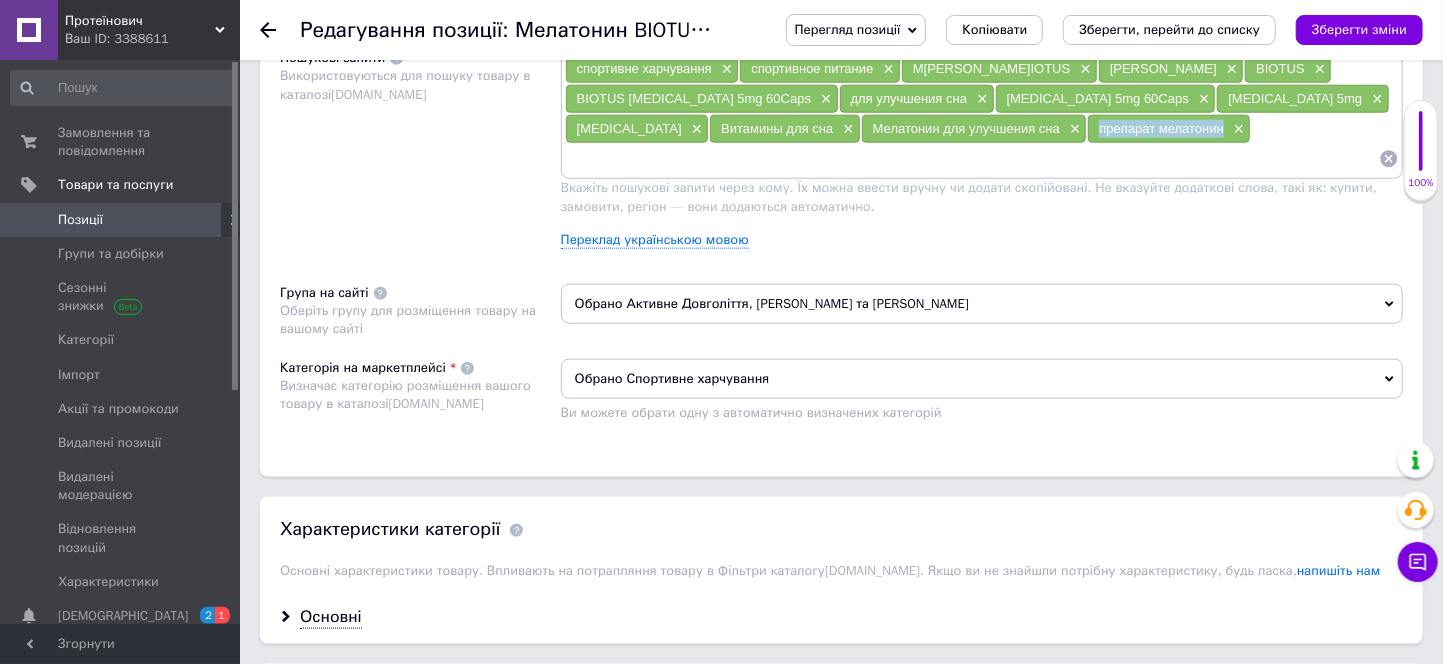 drag, startPoint x: 954, startPoint y: 312, endPoint x: 1071, endPoint y: 303, distance: 117.34564 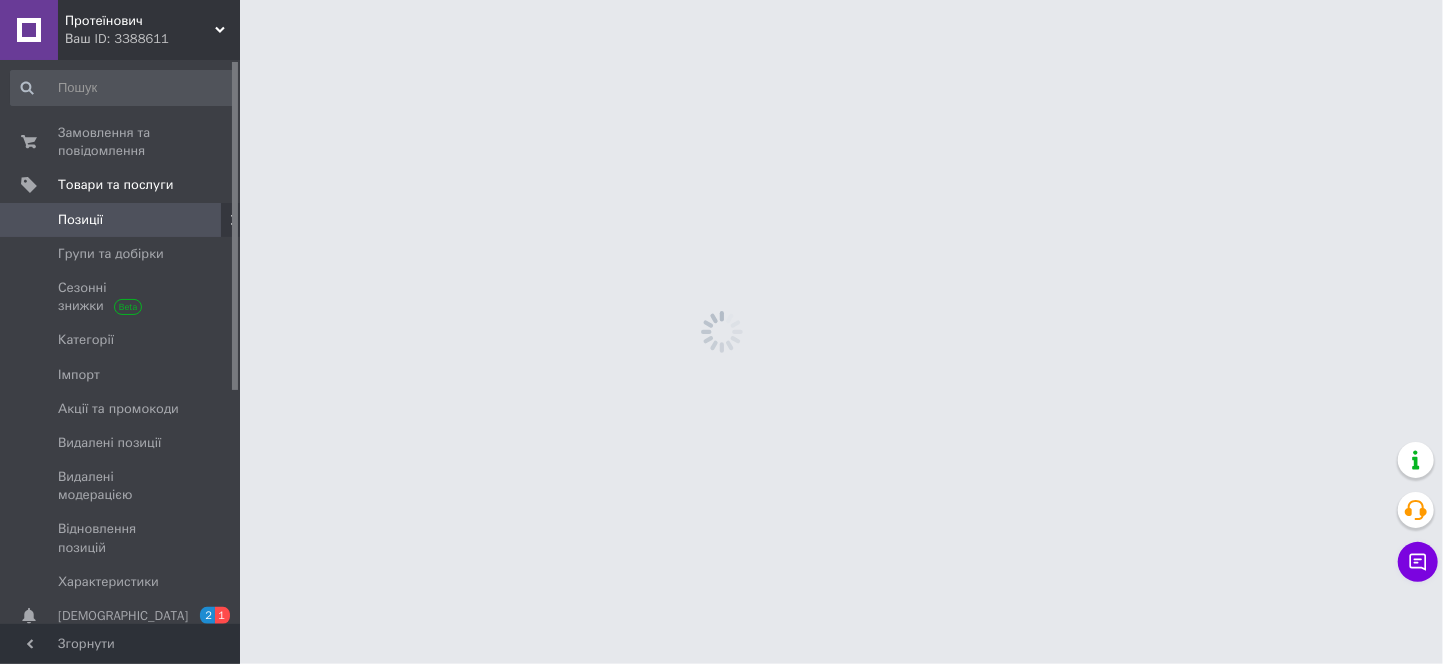 scroll, scrollTop: 0, scrollLeft: 0, axis: both 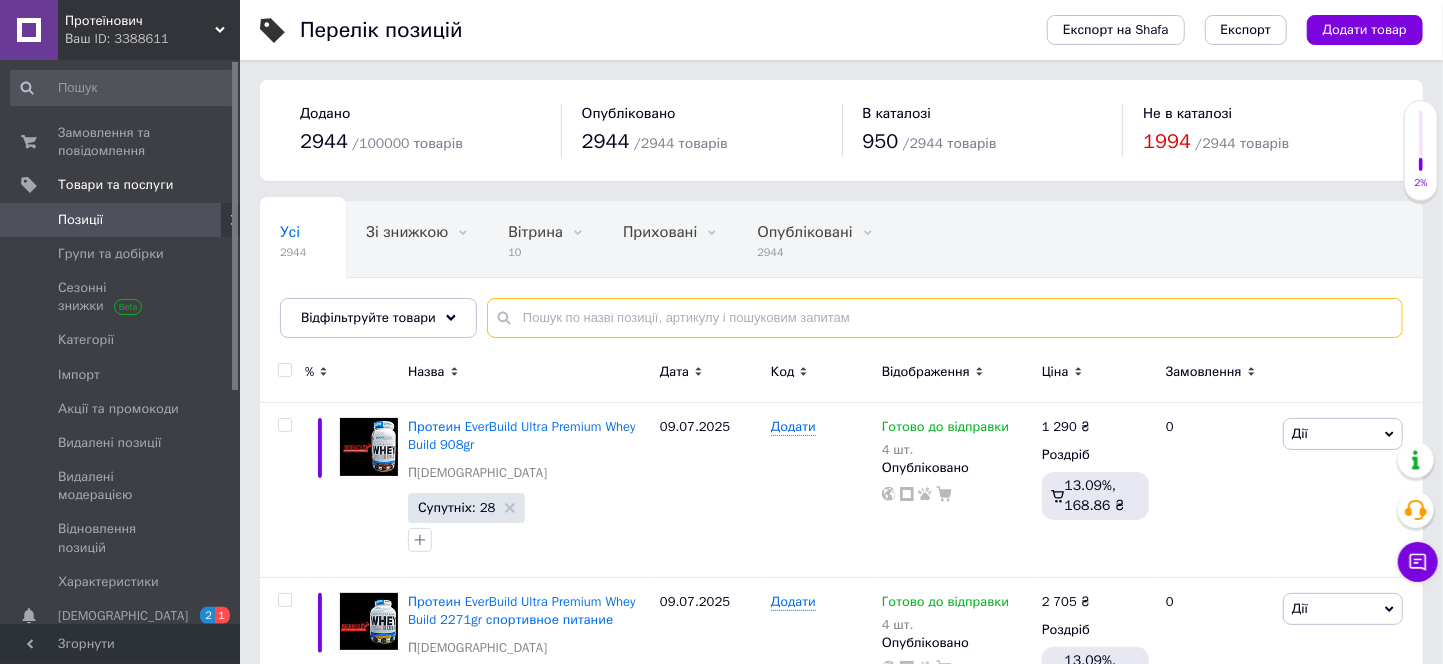 paste on "Витамин Е BIOTUS [MEDICAL_DATA] 100IU 60Caps витамины и минералы" 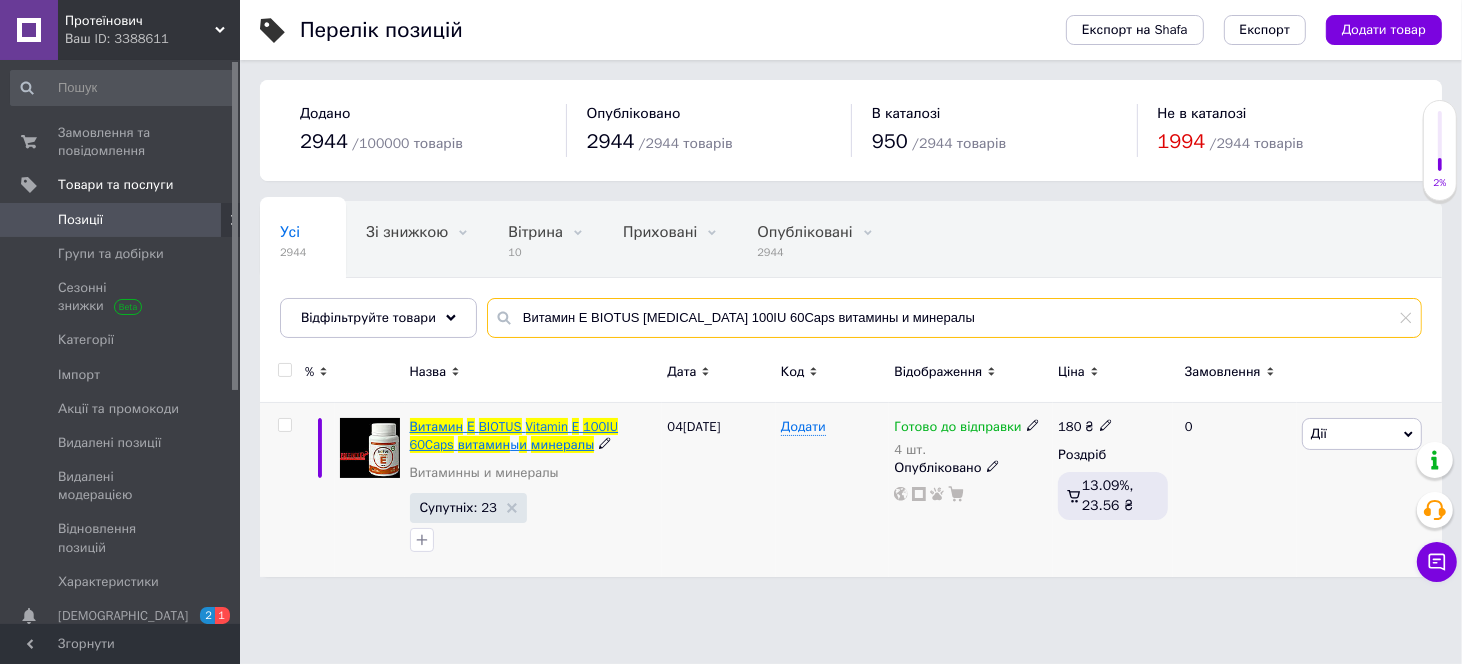 type on "Витамин Е BIOTUS [MEDICAL_DATA] 100IU 60Caps витамины и минералы" 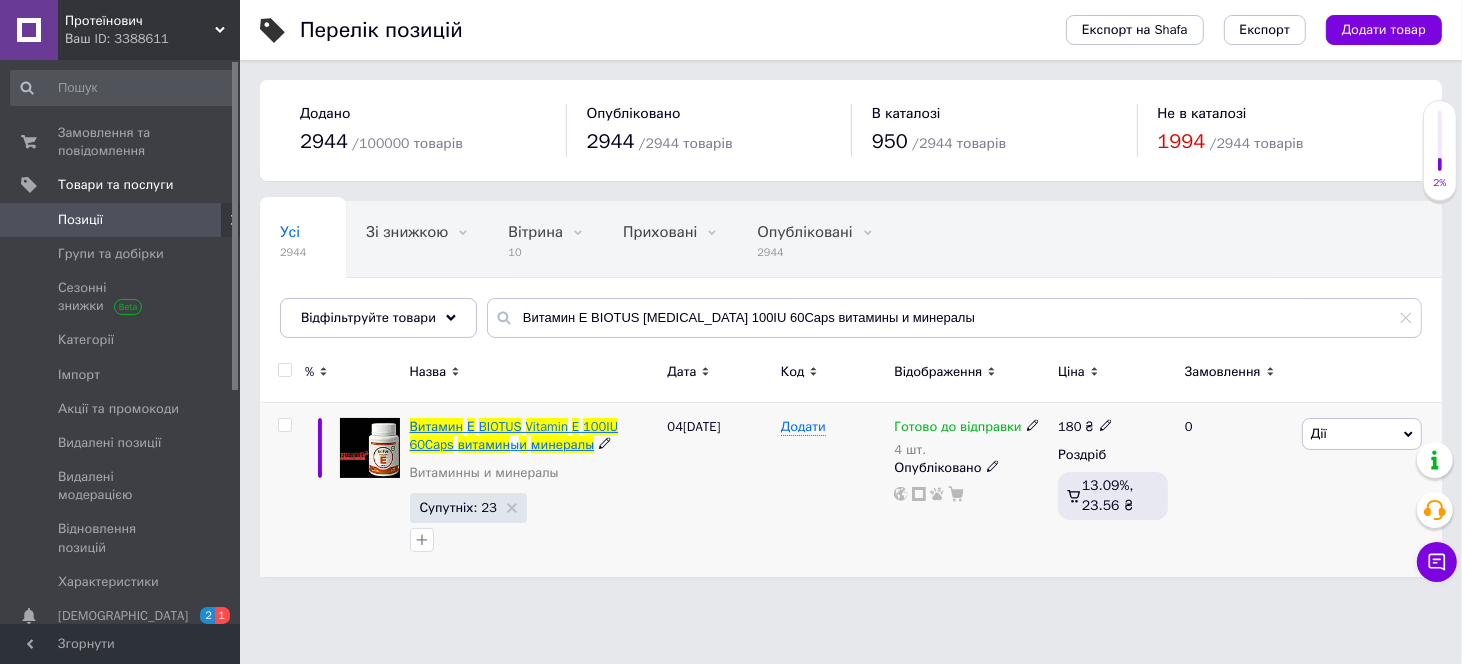 click on "Витамин" at bounding box center [437, 426] 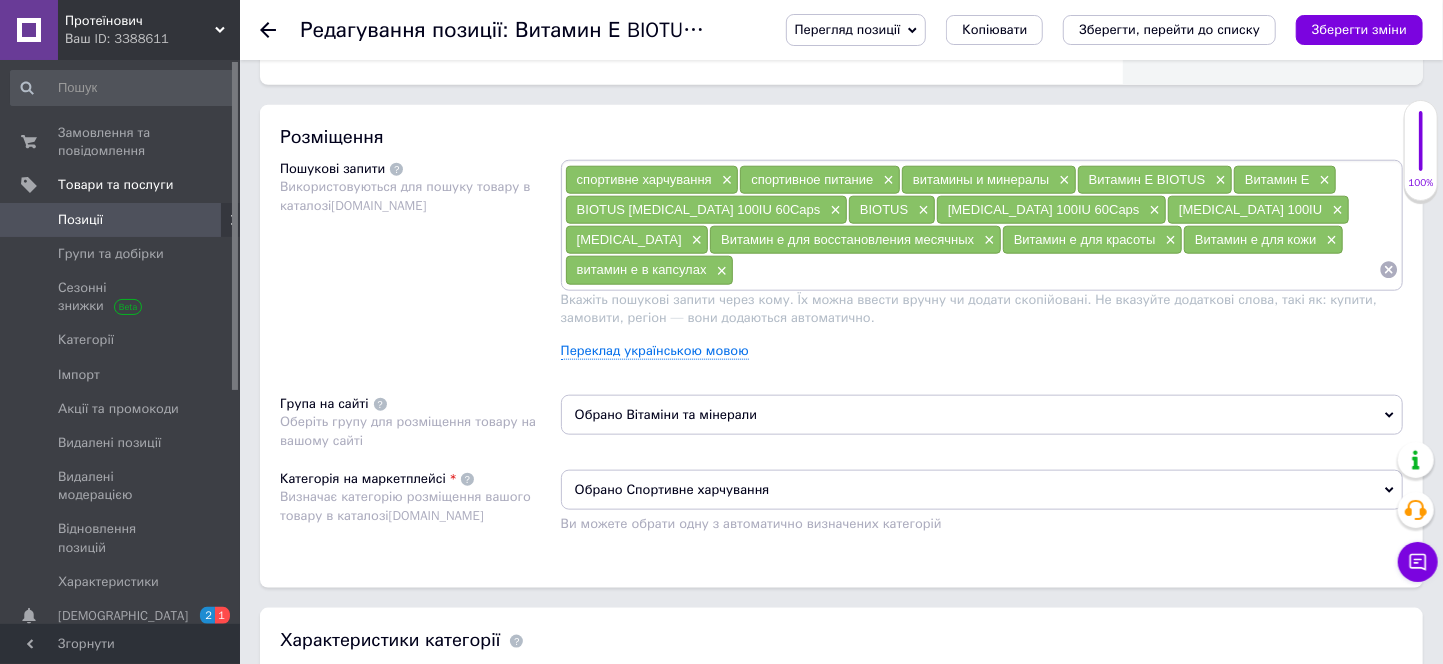 scroll, scrollTop: 1222, scrollLeft: 0, axis: vertical 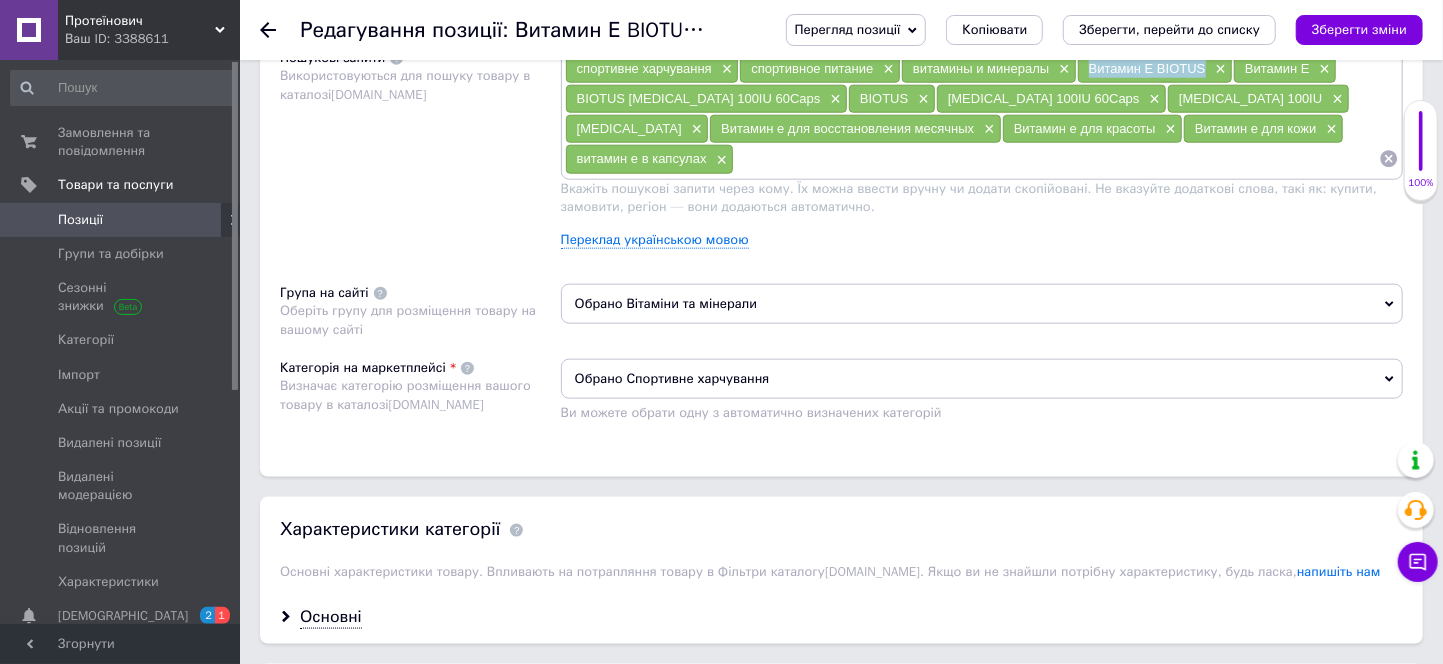 drag, startPoint x: 1083, startPoint y: 244, endPoint x: 1205, endPoint y: 247, distance: 122.03688 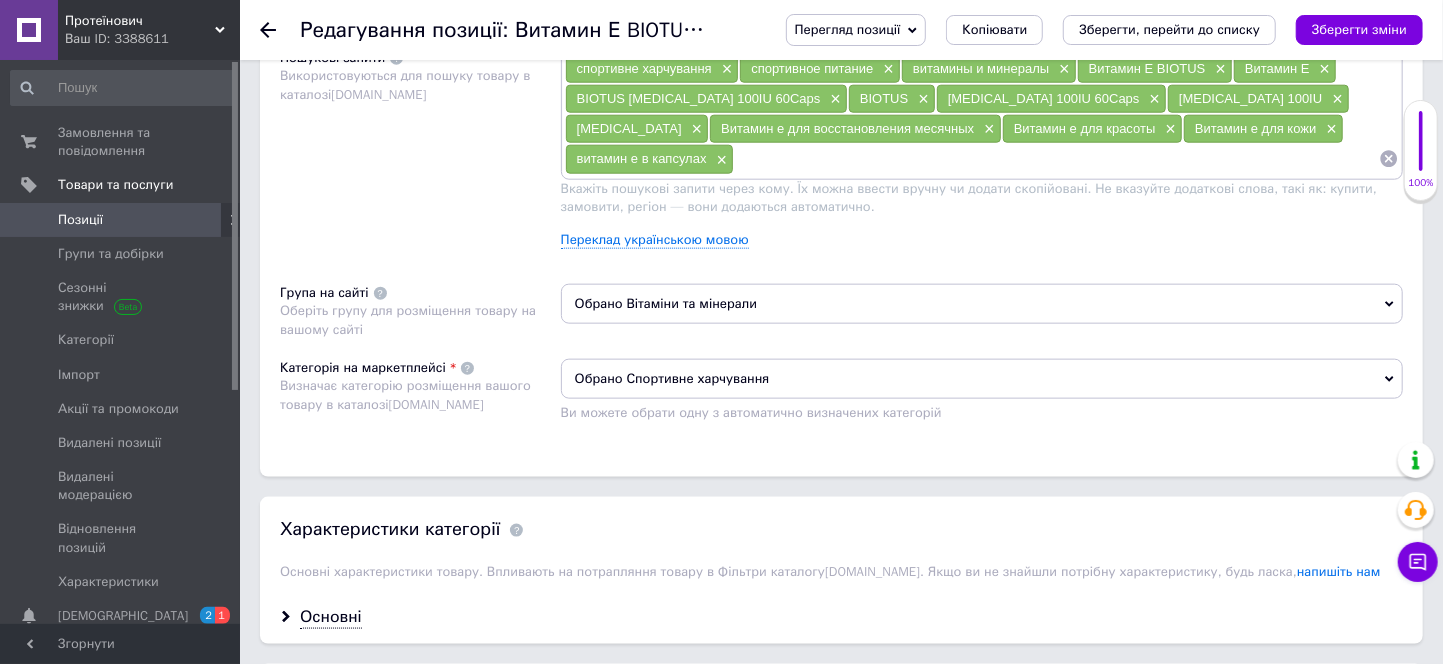 click on "Витамин Е ×" at bounding box center (1285, 69) 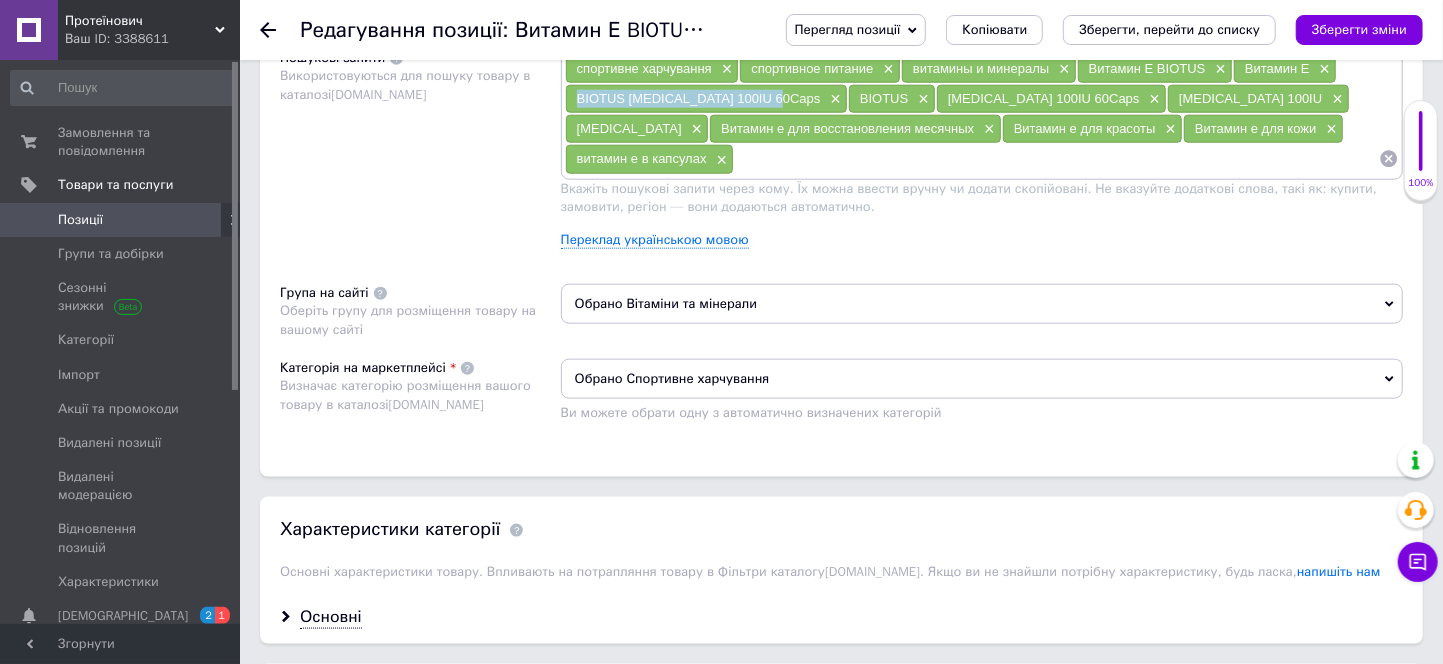 drag, startPoint x: 568, startPoint y: 278, endPoint x: 772, endPoint y: 278, distance: 204 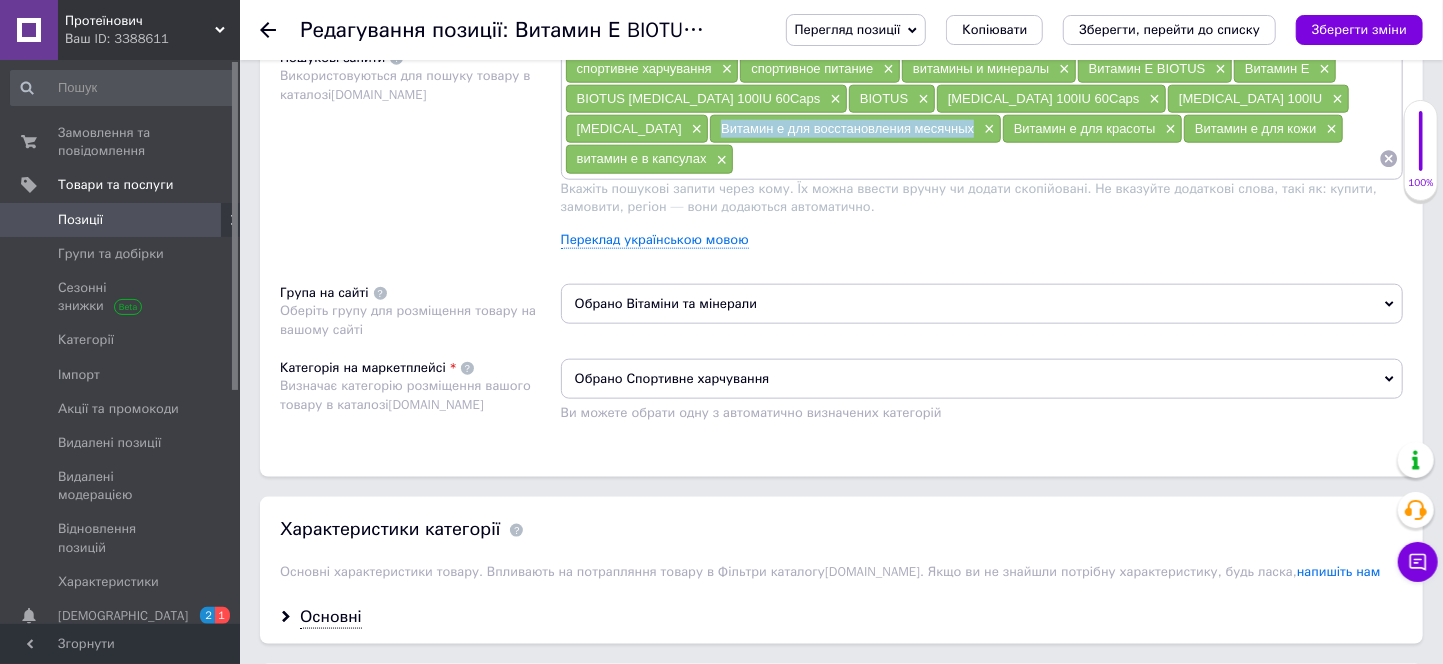 drag, startPoint x: 565, startPoint y: 302, endPoint x: 827, endPoint y: 318, distance: 262.4881 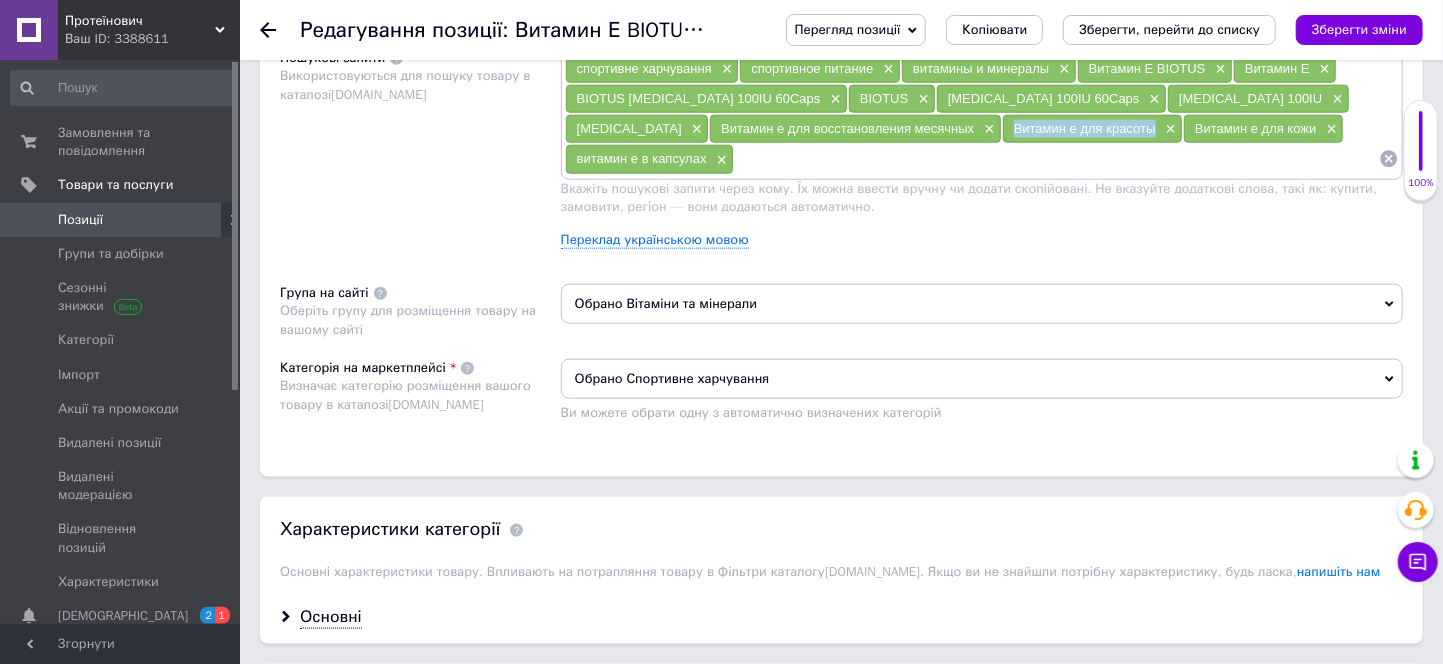 drag, startPoint x: 868, startPoint y: 315, endPoint x: 1011, endPoint y: 317, distance: 143.01399 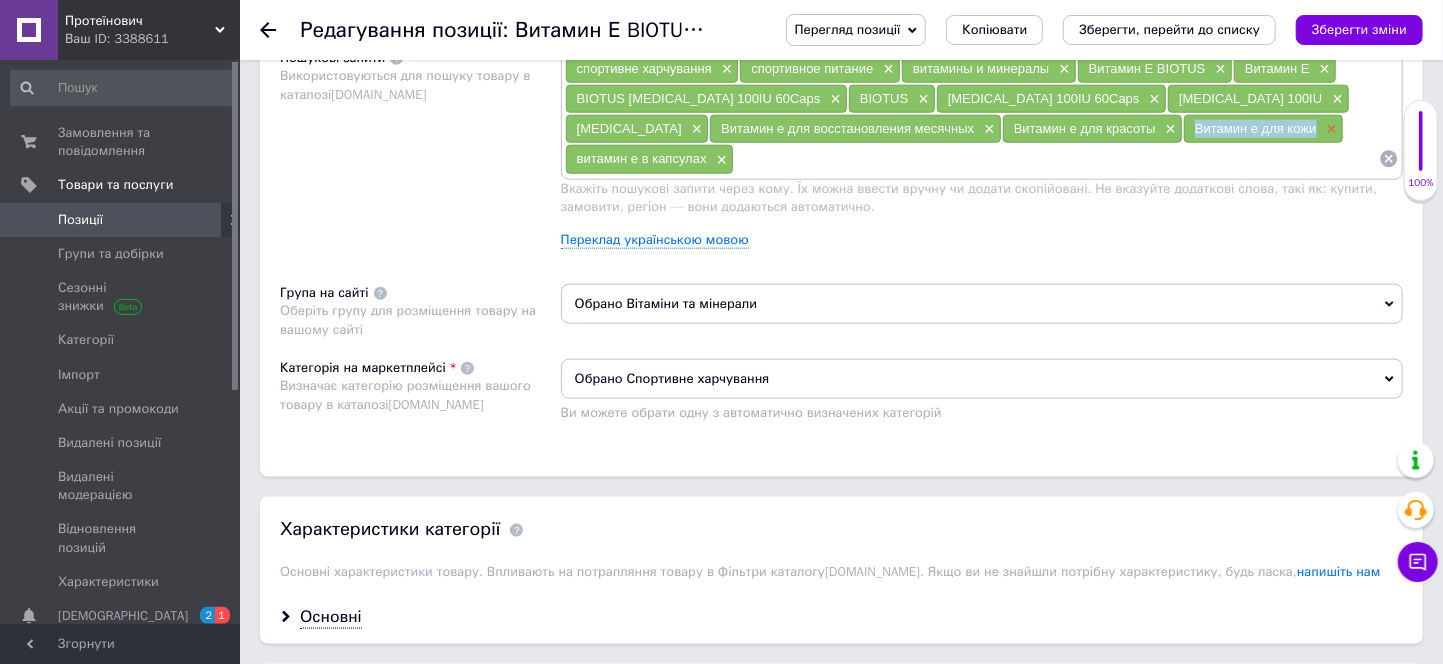drag, startPoint x: 1050, startPoint y: 322, endPoint x: 1177, endPoint y: 314, distance: 127.25172 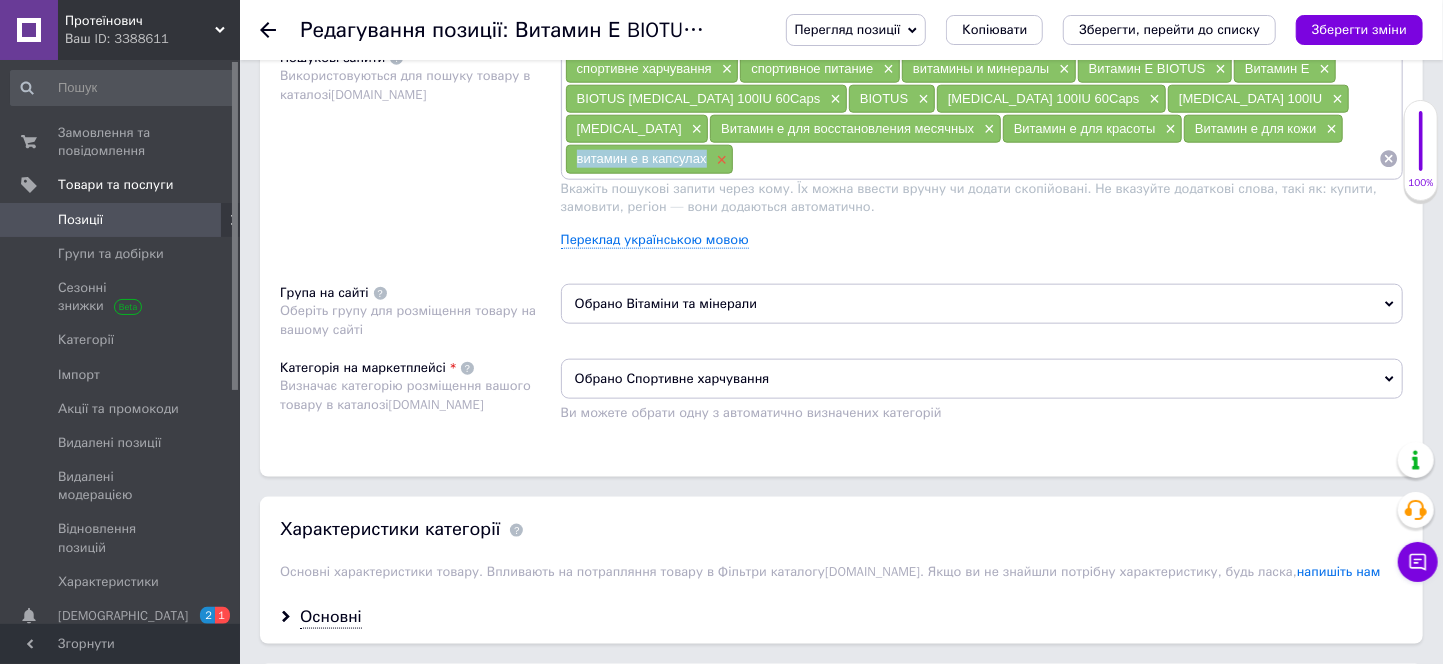 drag, startPoint x: 1207, startPoint y: 315, endPoint x: 1347, endPoint y: 315, distance: 140 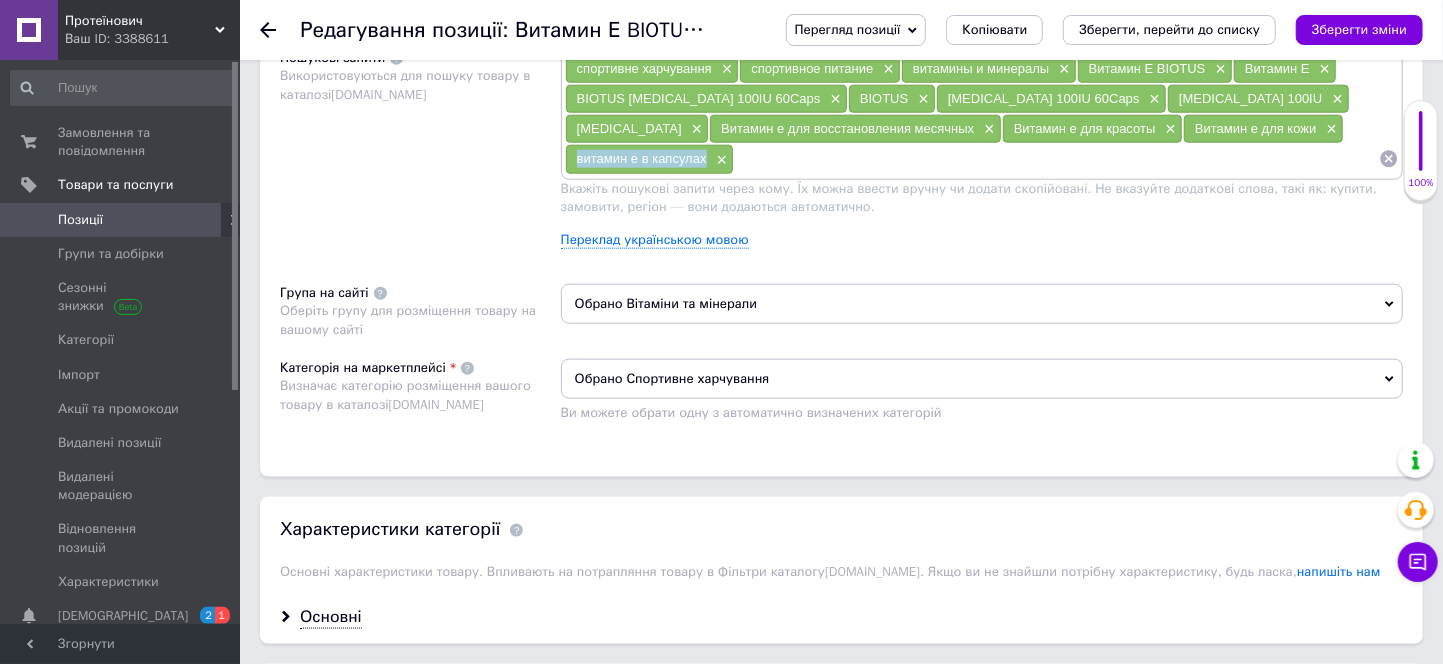 click on "Позиції" at bounding box center (80, 220) 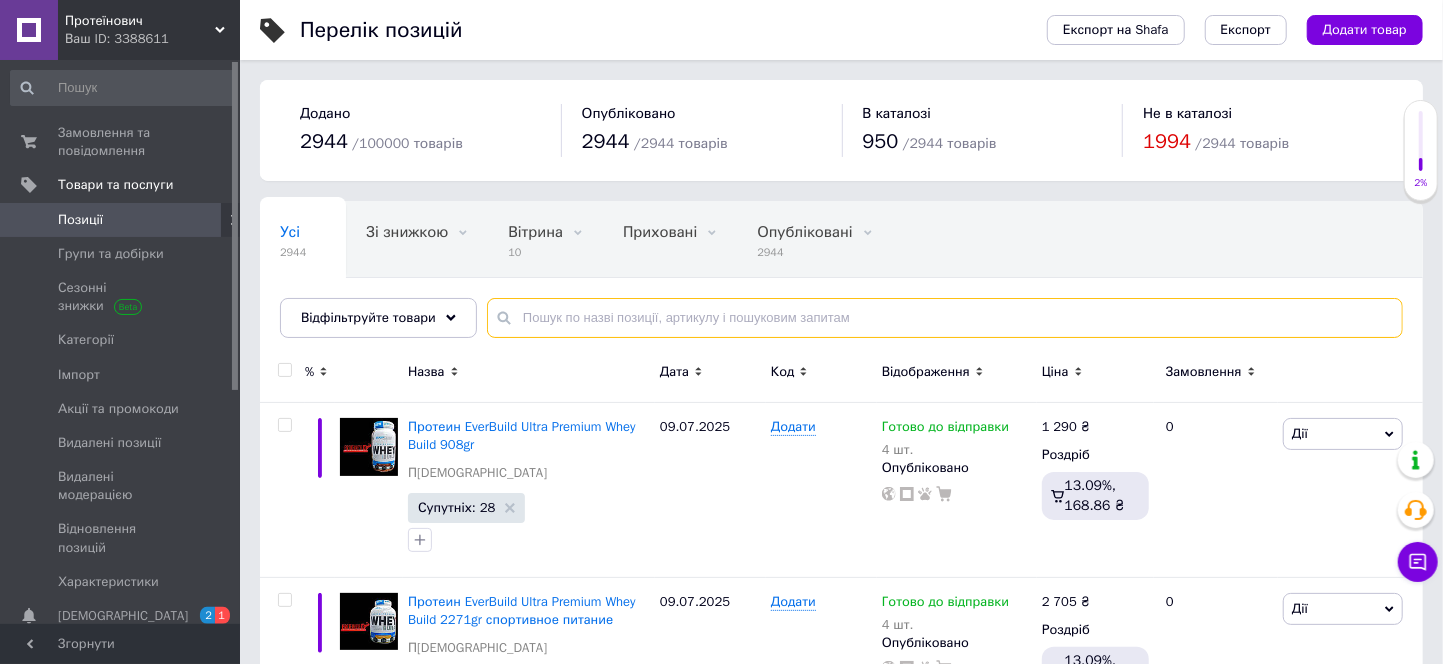 paste on "Креатин моногидрат [US_STATE] Gold Creatine Monohydrate 1kg" 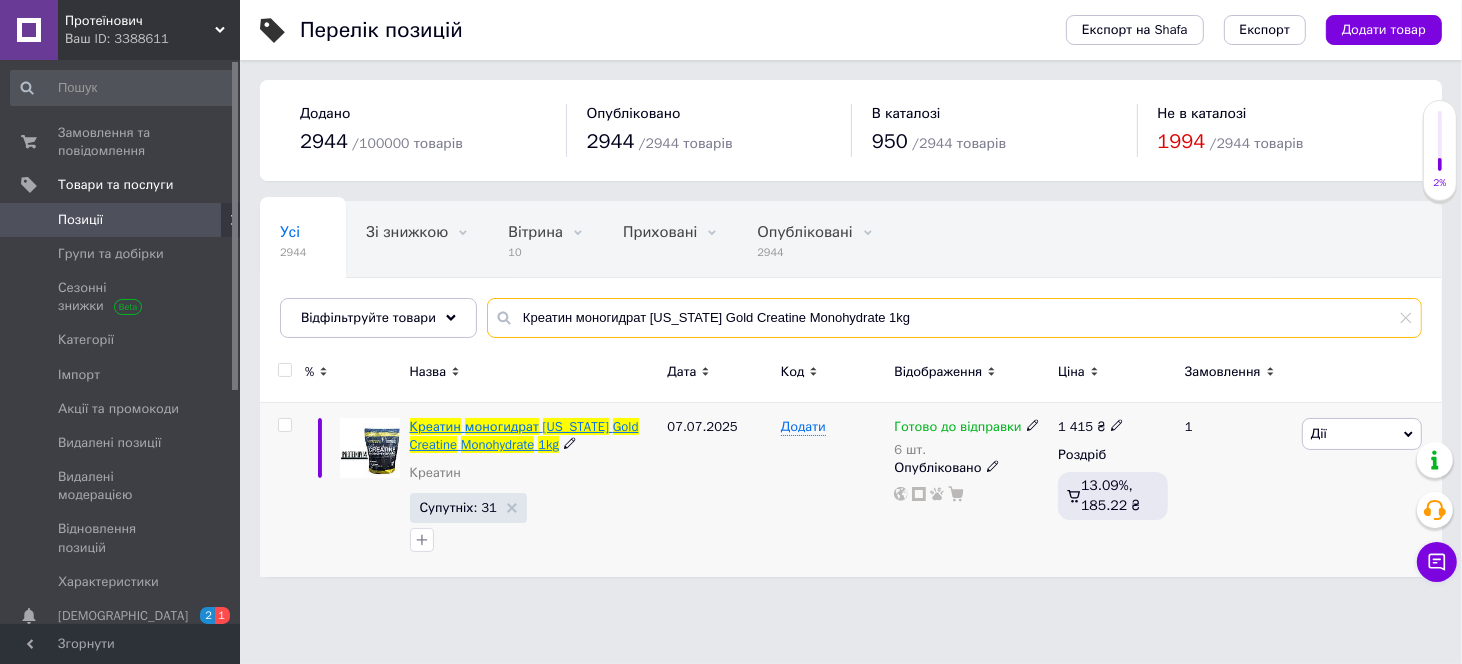 type on "Креатин моногидрат [US_STATE] Gold Creatine Monohydrate 1kg" 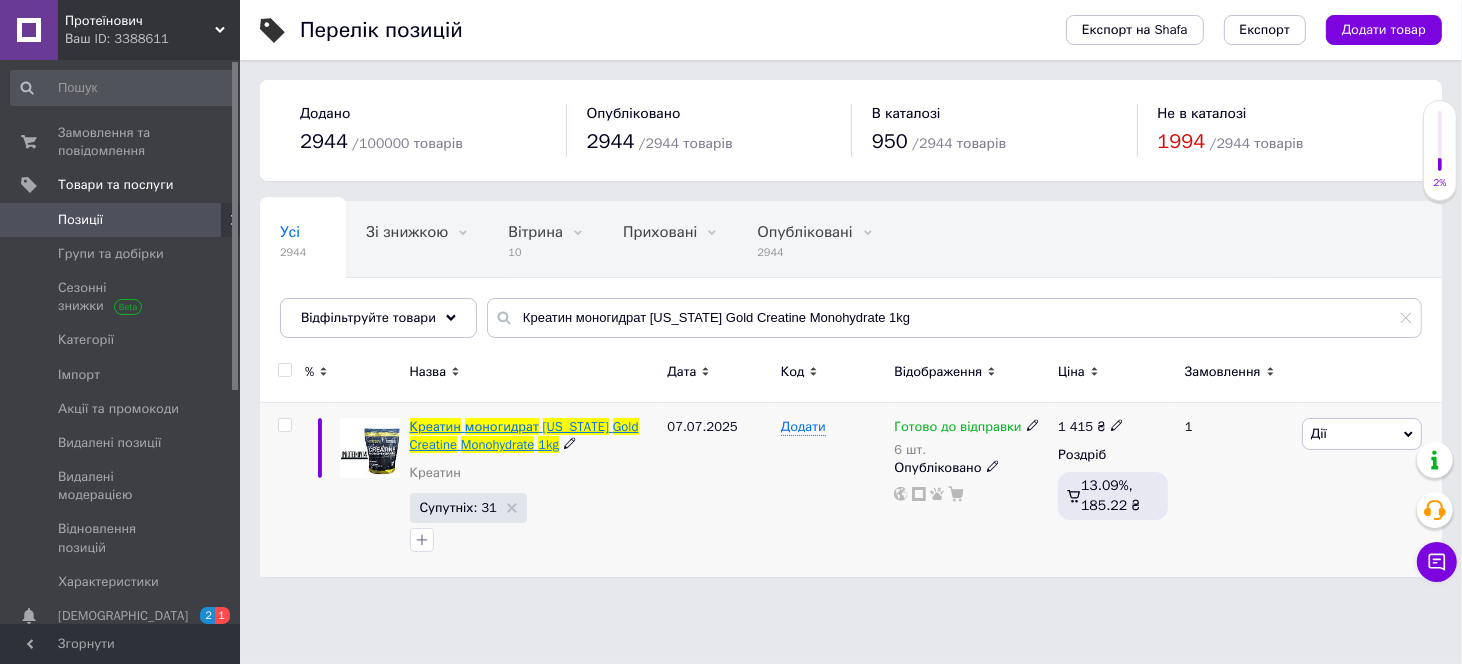 click on "моногидрат" at bounding box center [502, 426] 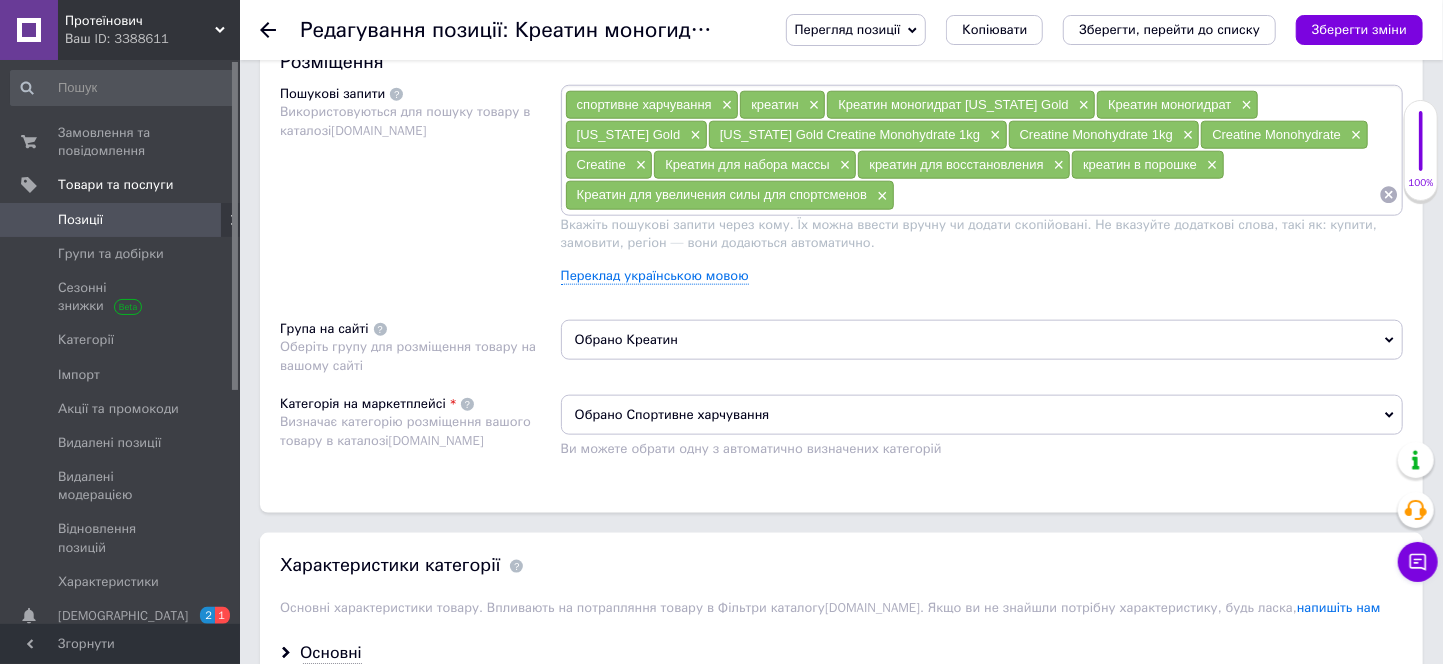 scroll, scrollTop: 1222, scrollLeft: 0, axis: vertical 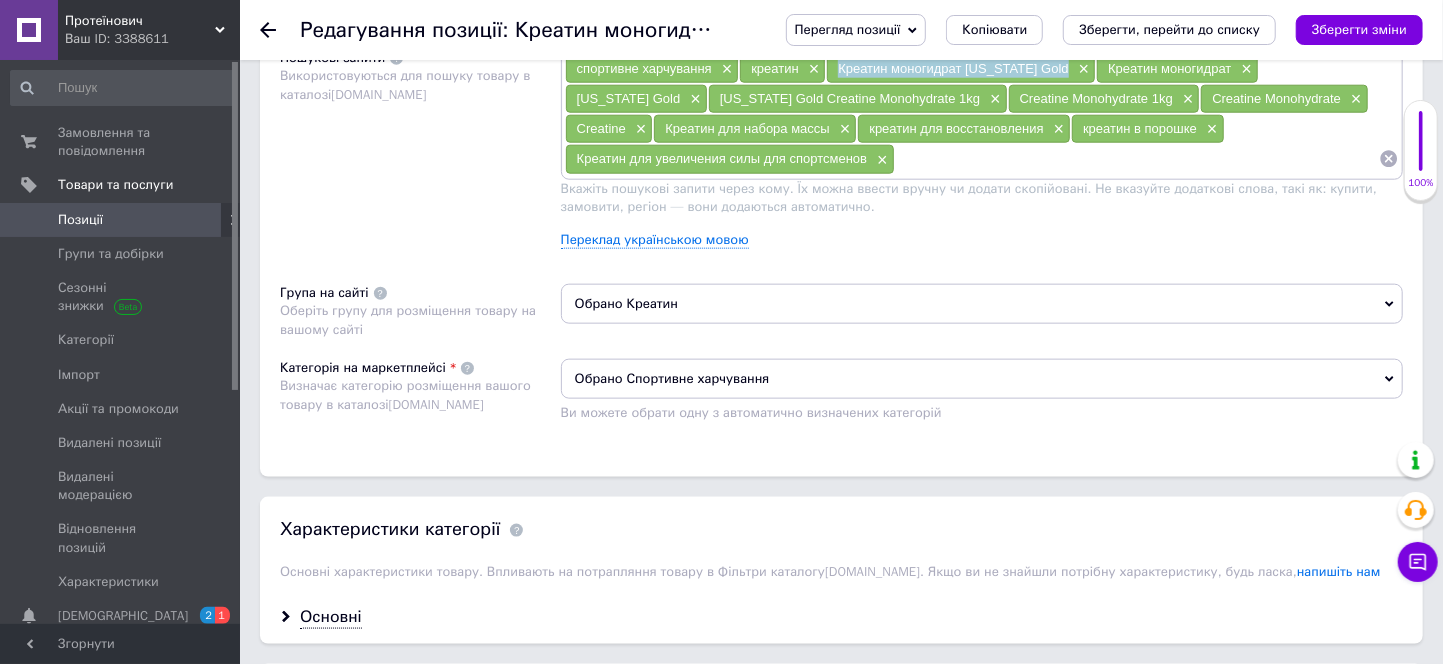 drag, startPoint x: 837, startPoint y: 248, endPoint x: 1052, endPoint y: 245, distance: 215.02094 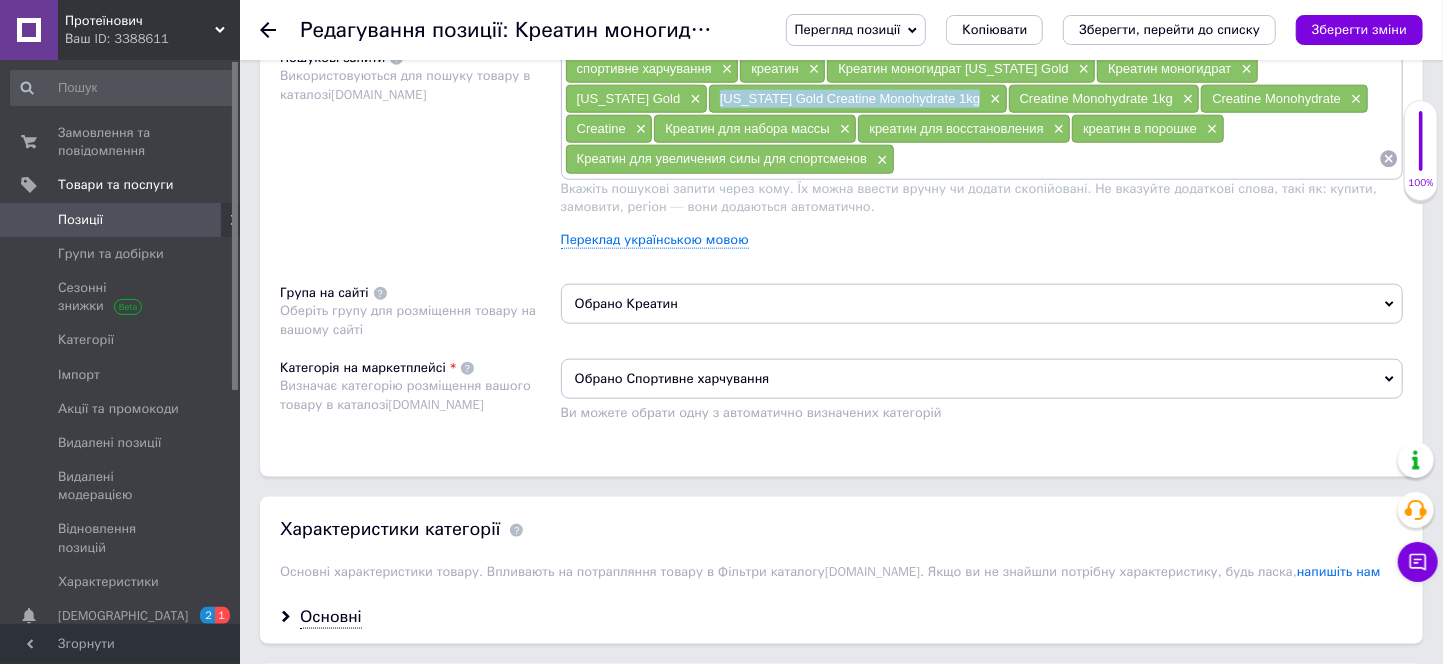 drag, startPoint x: 574, startPoint y: 276, endPoint x: 821, endPoint y: 280, distance: 247.03238 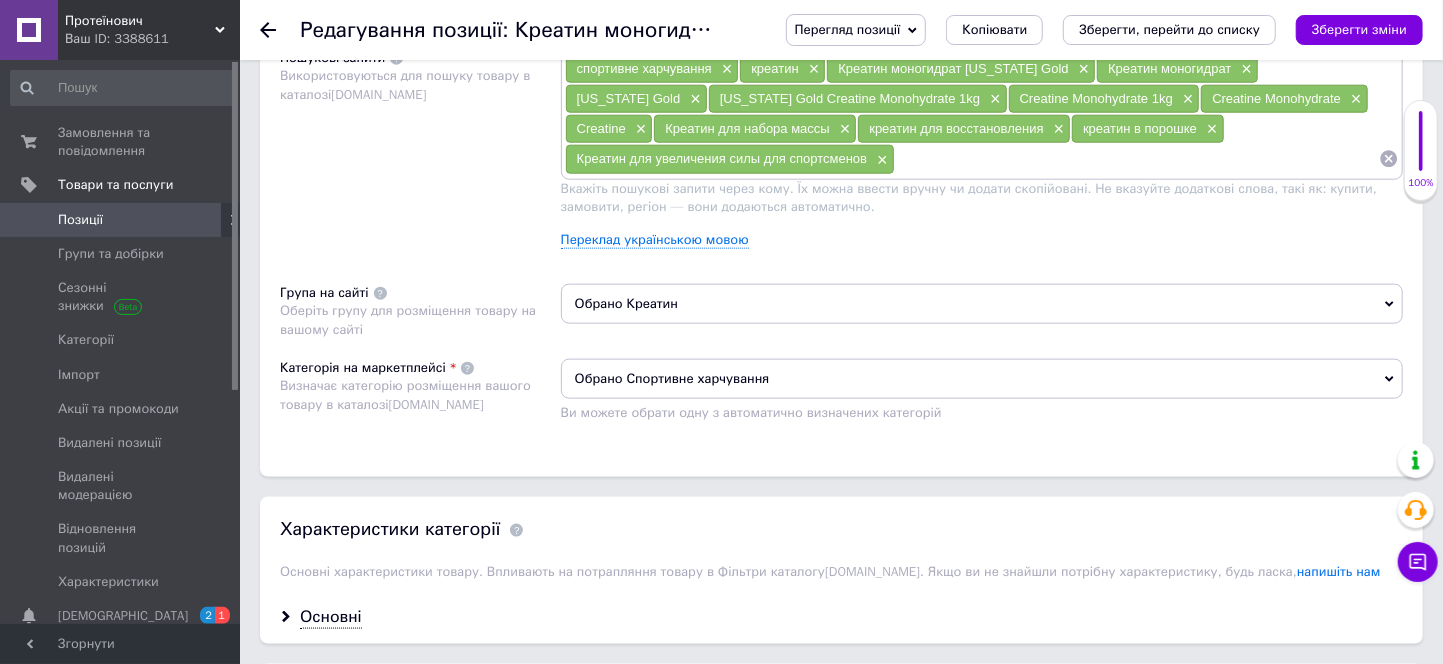 click on "спортивне харчування × креатин × Креатин моногидрат [US_STATE] Gold × Креатин моногидрат × [US_STATE] Gold × [US_STATE] Gold Creatine Monohydrate 1kg × Creatine Monohydrate 1kg × Creatine Monohydrate × Creatine × Креатин для набора массы × креатин для восстановления × креатин в порошке × Креатин для увеличения силы для спортсменов ×" at bounding box center (982, 114) 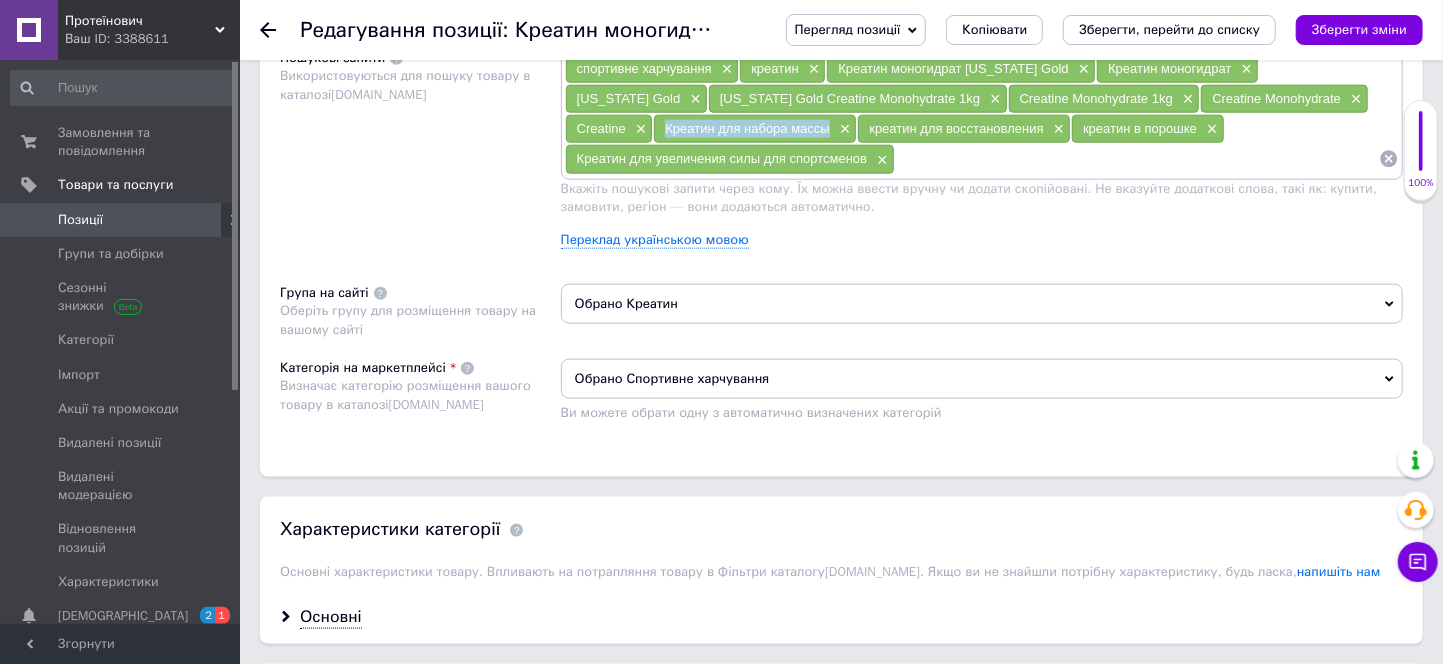 drag, startPoint x: 571, startPoint y: 313, endPoint x: 743, endPoint y: 308, distance: 172.07266 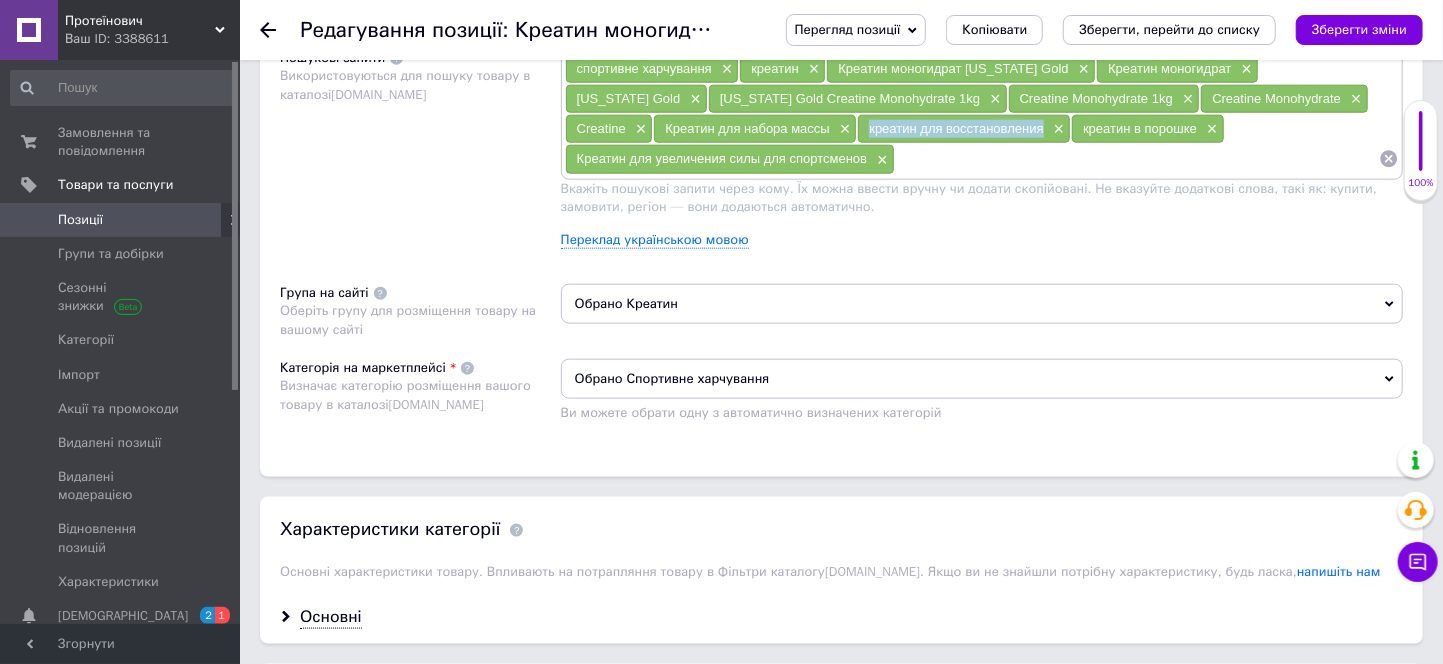 drag, startPoint x: 771, startPoint y: 308, endPoint x: 958, endPoint y: 310, distance: 187.0107 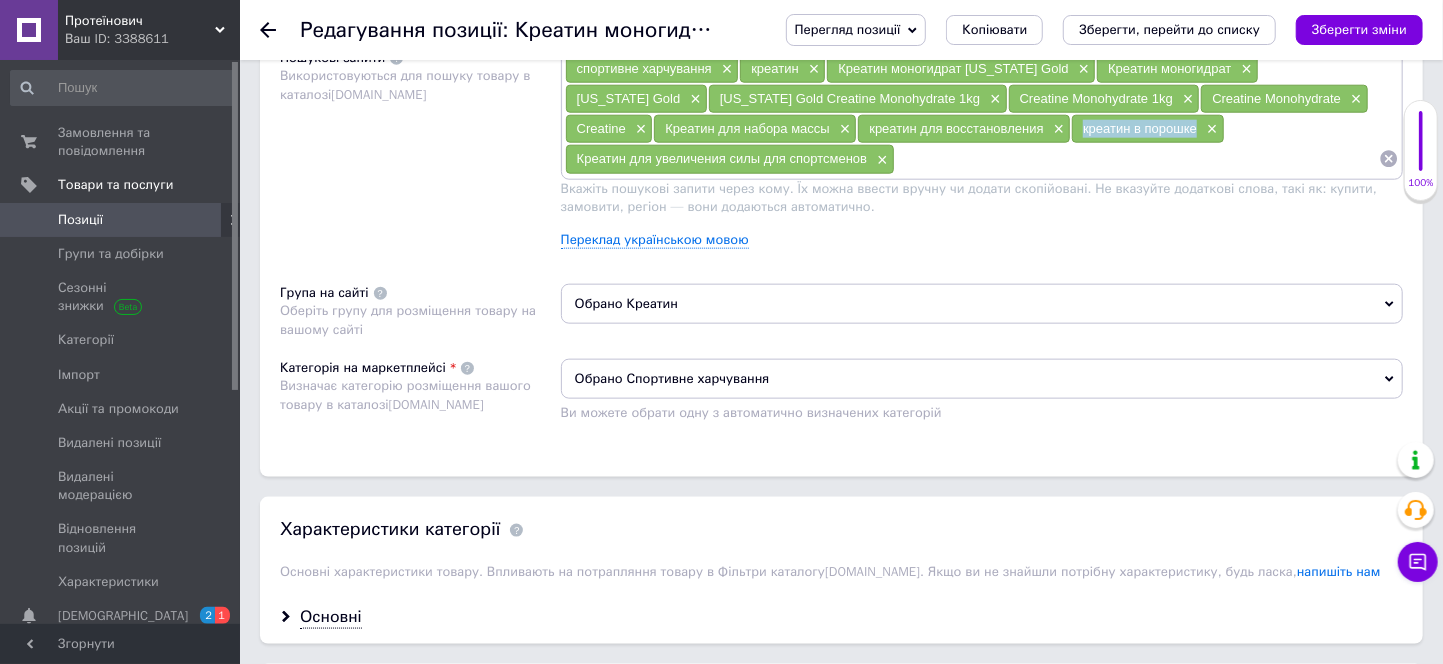 drag, startPoint x: 993, startPoint y: 308, endPoint x: 1112, endPoint y: 312, distance: 119.06721 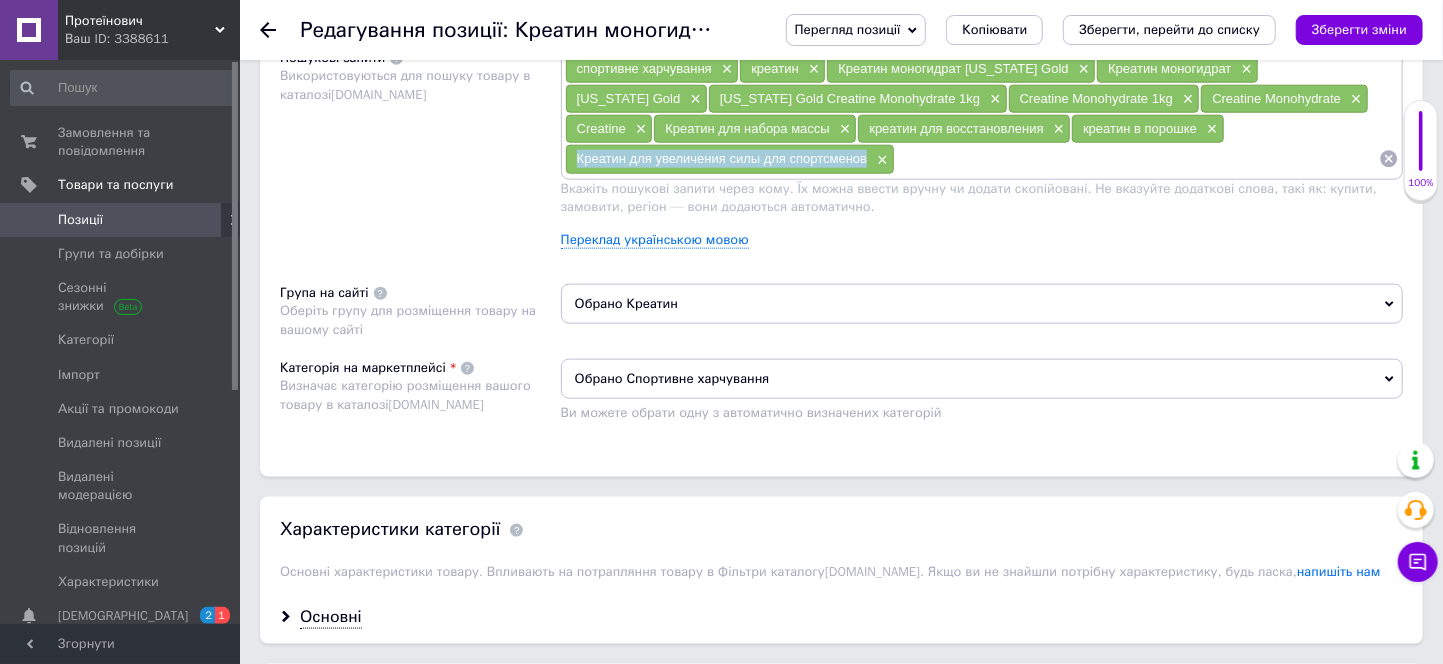 drag, startPoint x: 574, startPoint y: 342, endPoint x: 851, endPoint y: 343, distance: 277.0018 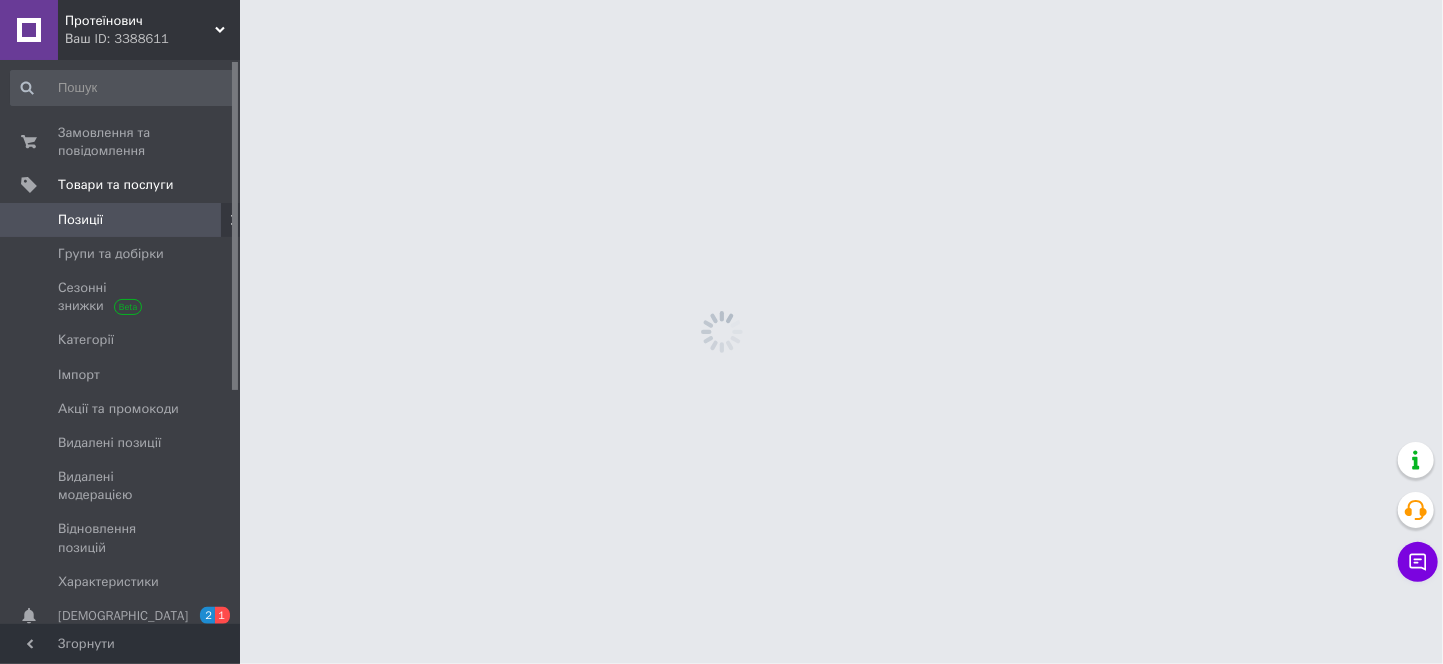 scroll, scrollTop: 0, scrollLeft: 0, axis: both 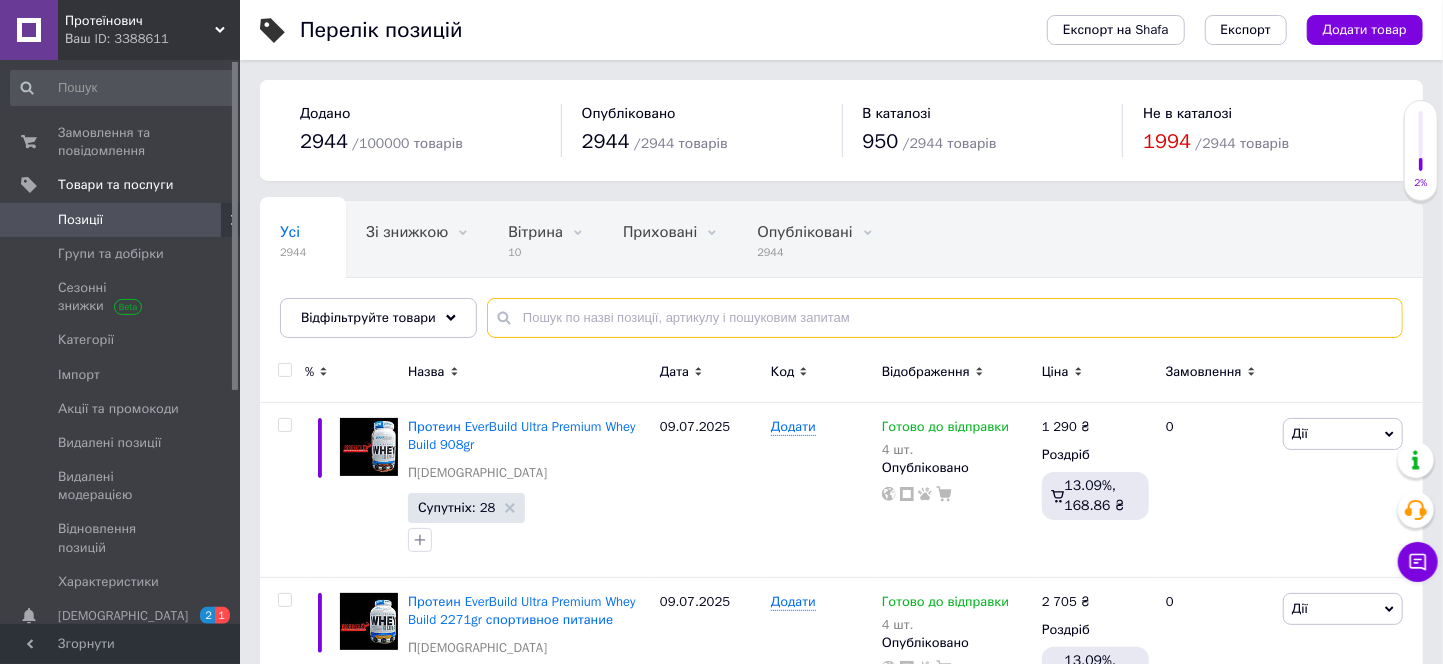paste on "Триметилглицин для здоровья печени [PERSON_NAME] TMG [MEDICAL_DATA] 500mg 90Caps" 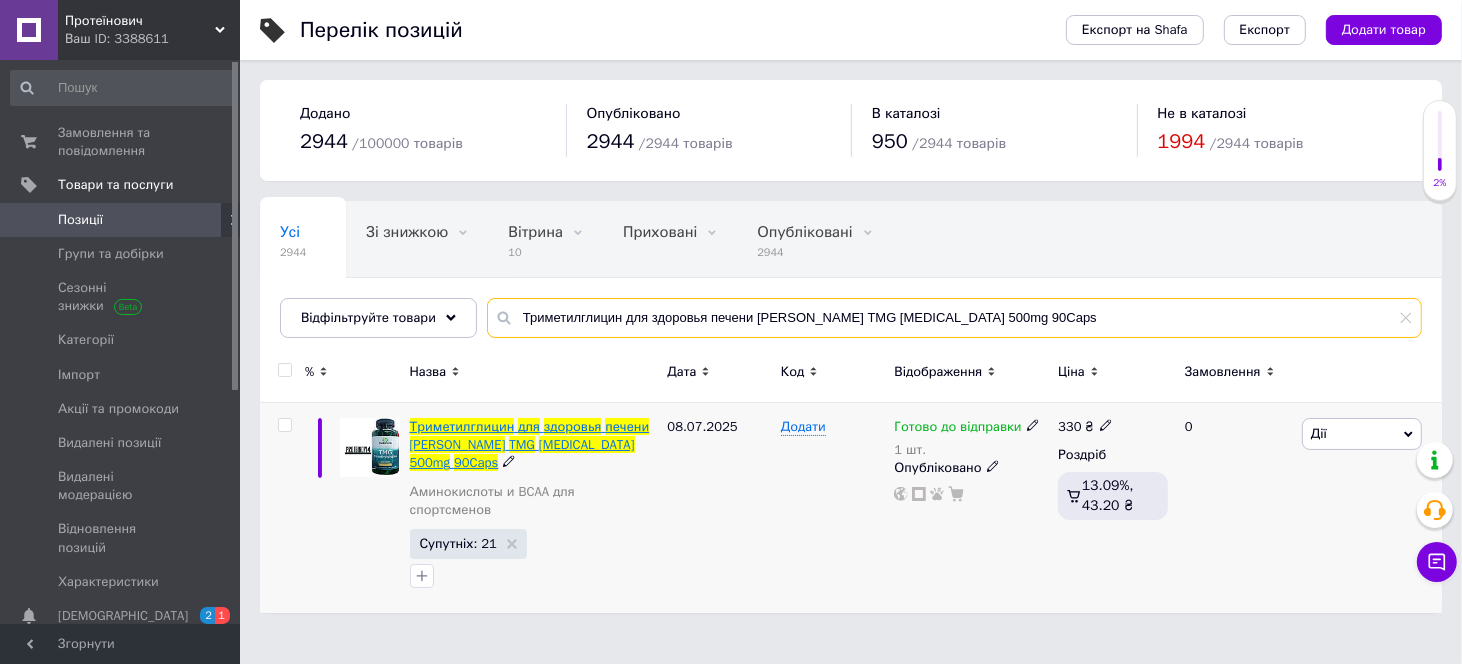 type on "Триметилглицин для здоровья печени [PERSON_NAME] TMG [MEDICAL_DATA] 500mg 90Caps" 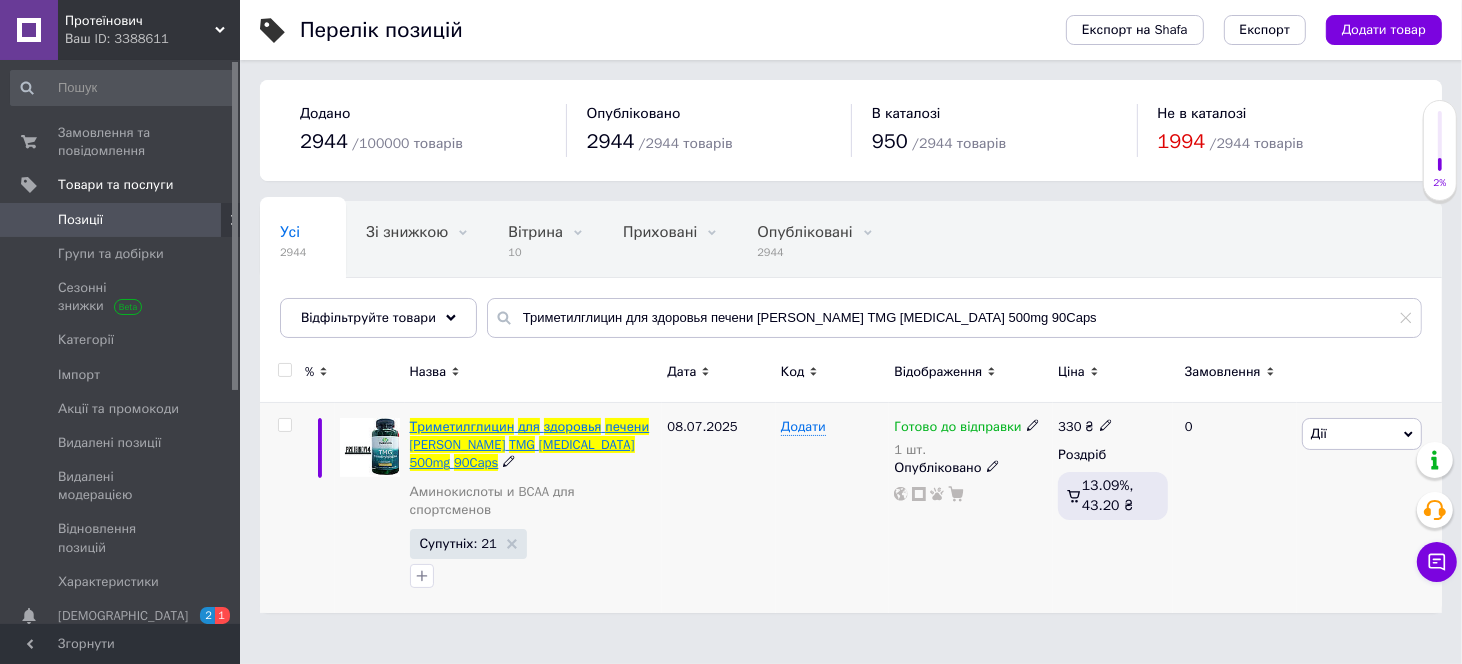click on "здоровья" at bounding box center [573, 426] 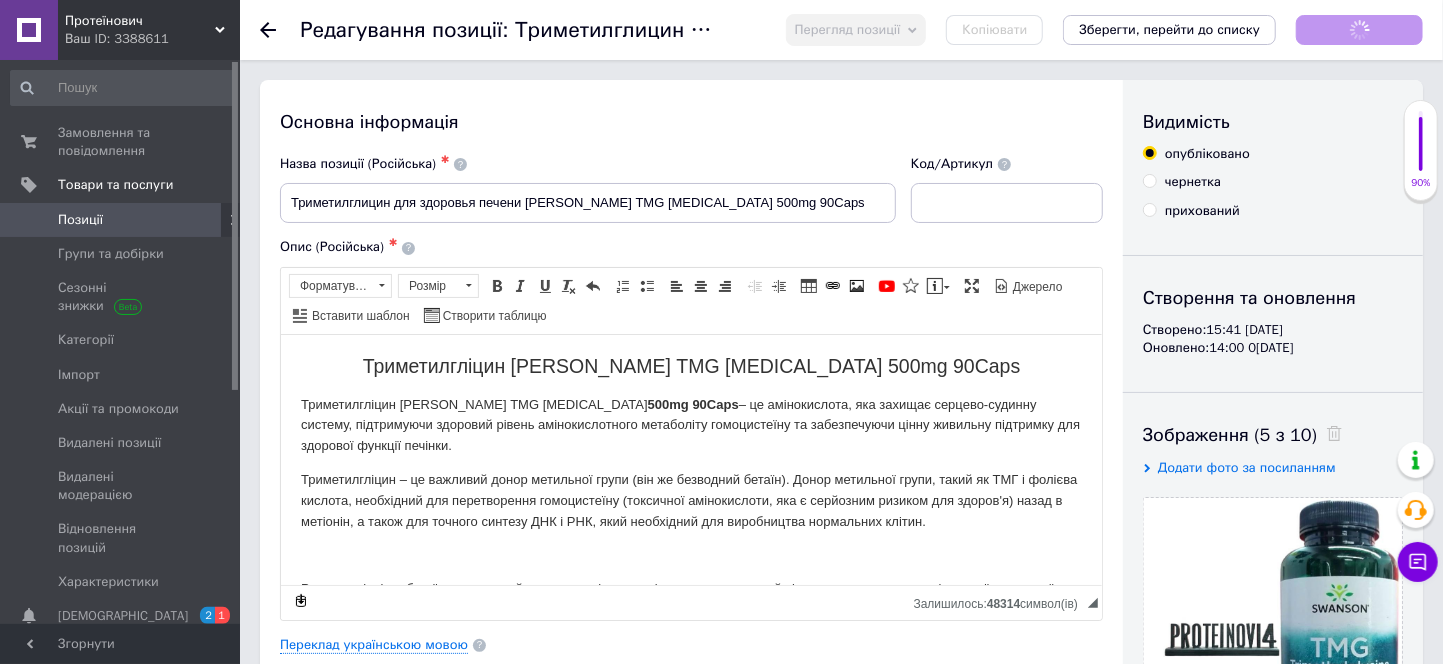 scroll, scrollTop: 0, scrollLeft: 0, axis: both 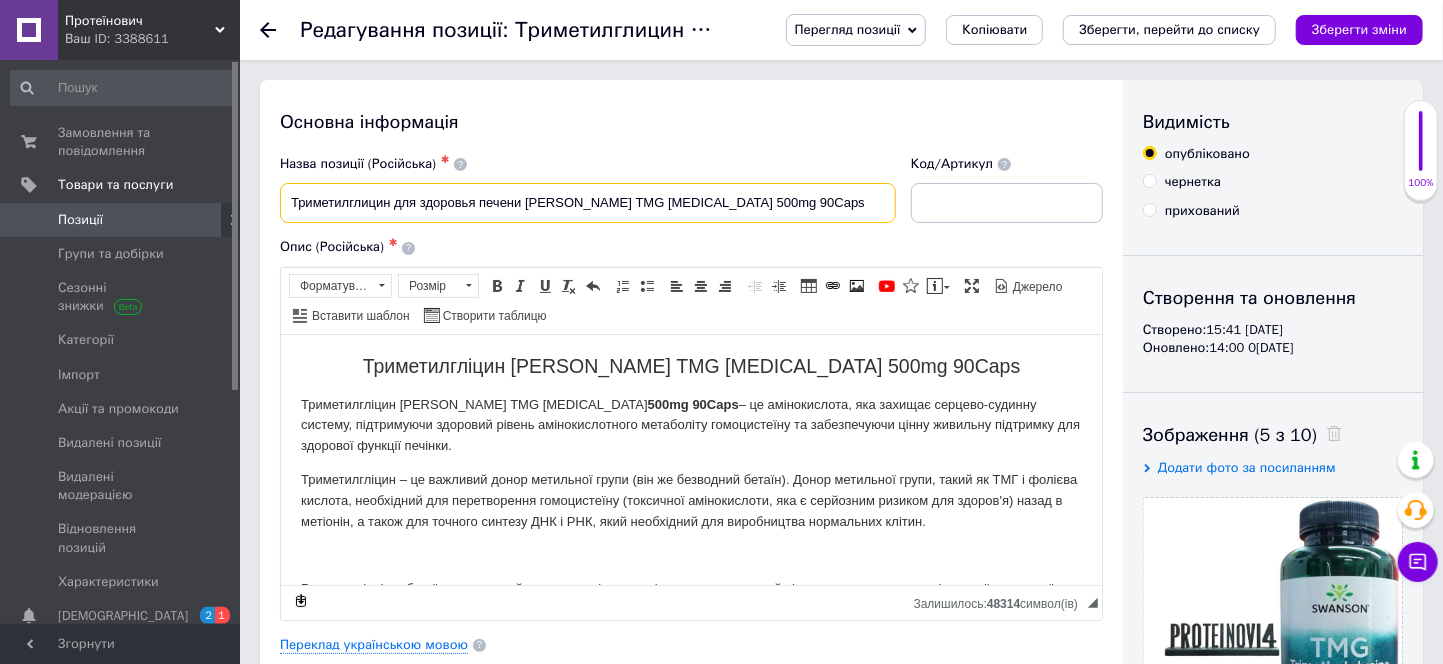 drag, startPoint x: 395, startPoint y: 202, endPoint x: 522, endPoint y: 201, distance: 127.00394 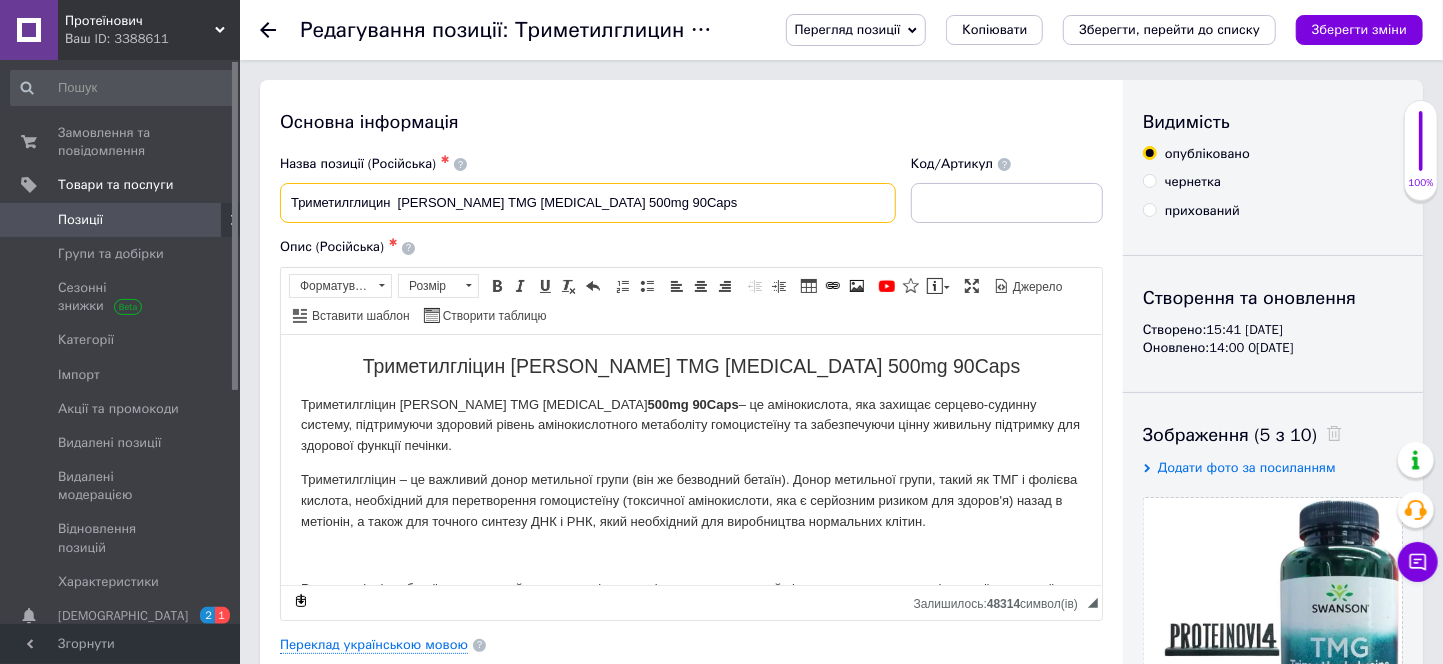 click on "Триметилглицин  [PERSON_NAME] TMG [MEDICAL_DATA] 500mg 90Caps" at bounding box center (588, 203) 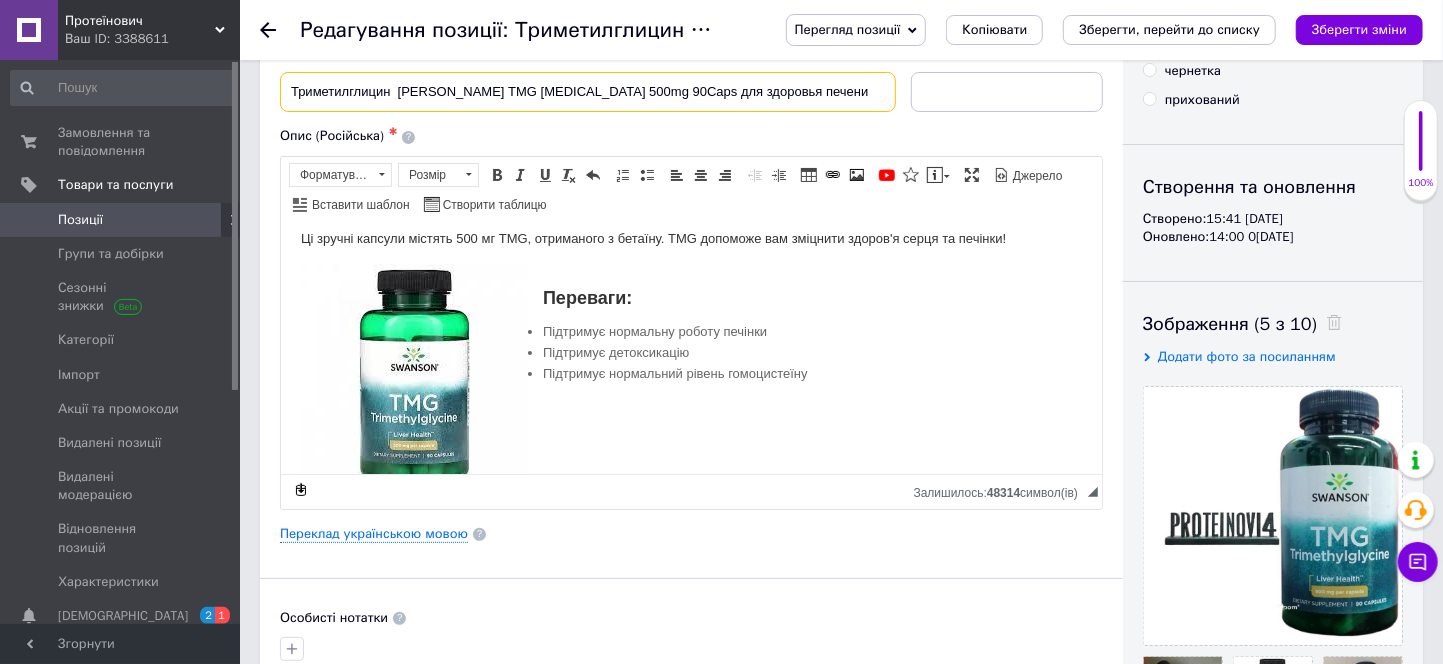 scroll, scrollTop: 444, scrollLeft: 0, axis: vertical 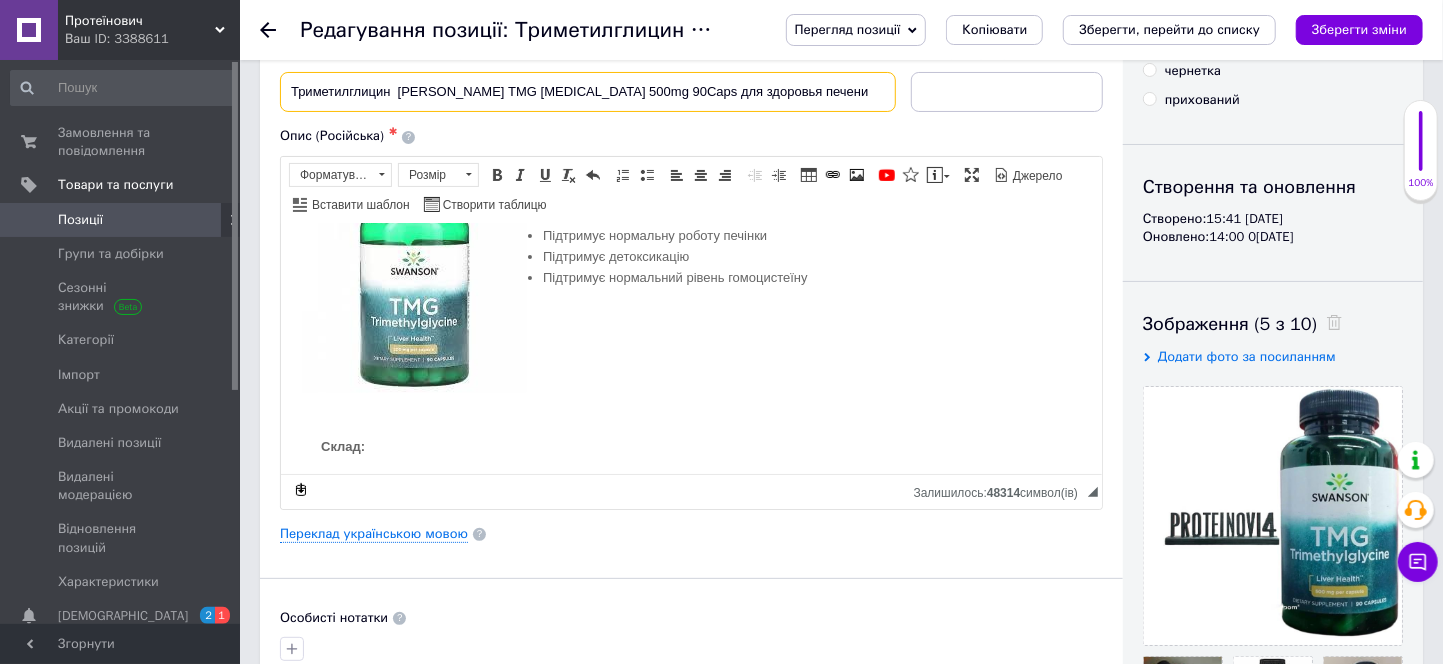 type on "Триметилглицин  [PERSON_NAME] TMG [MEDICAL_DATA] 500mg 90Caps для здоровья печени" 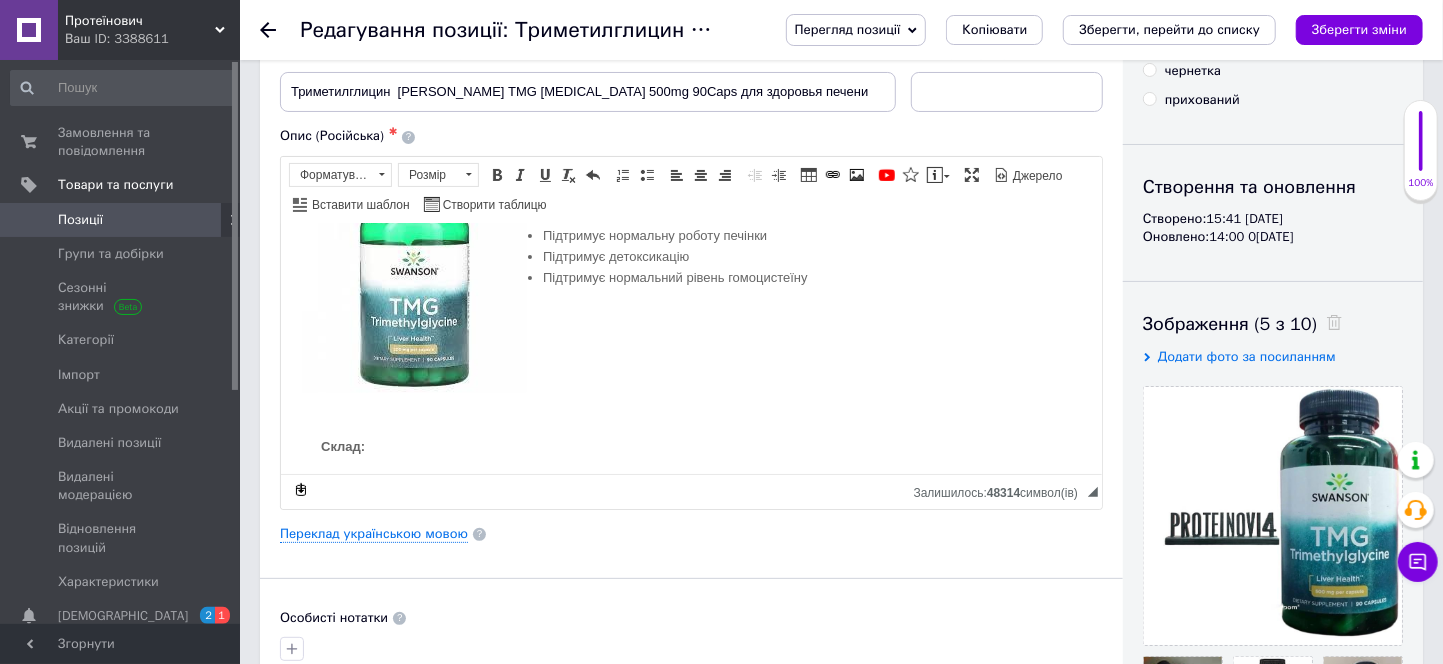 click at bounding box center [413, 279] 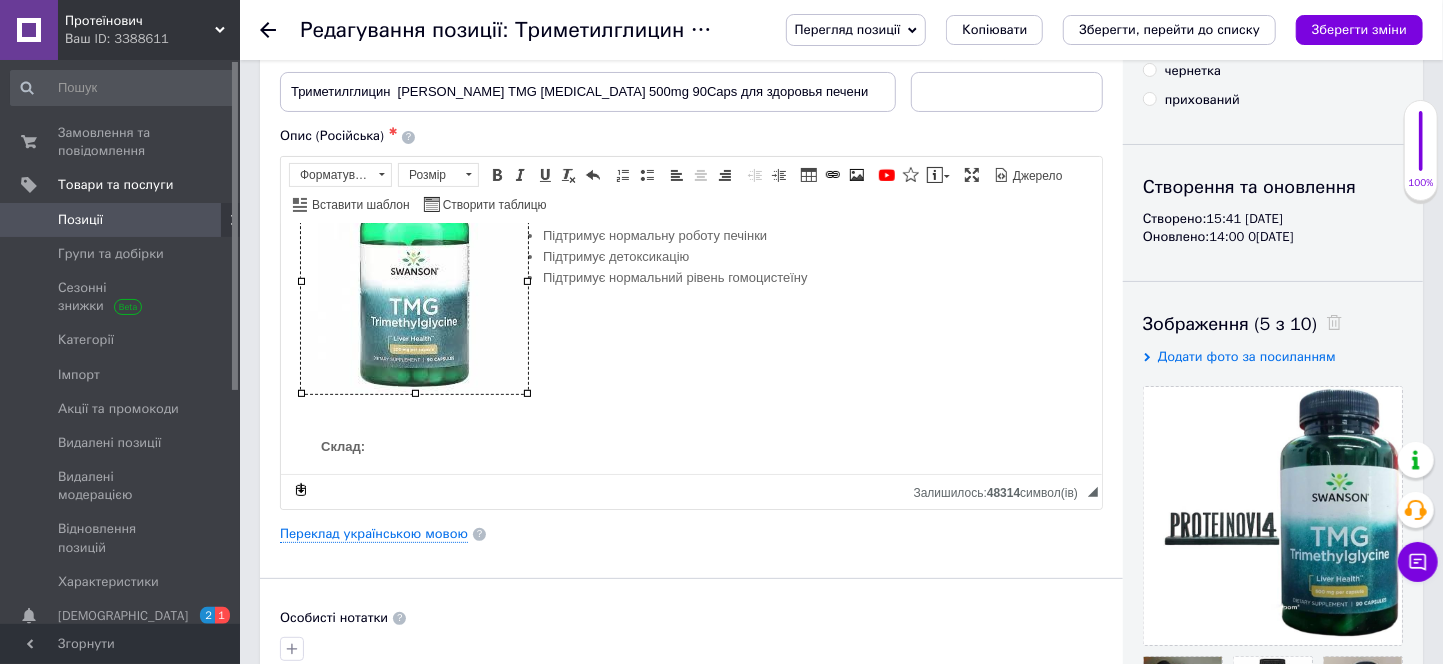 type 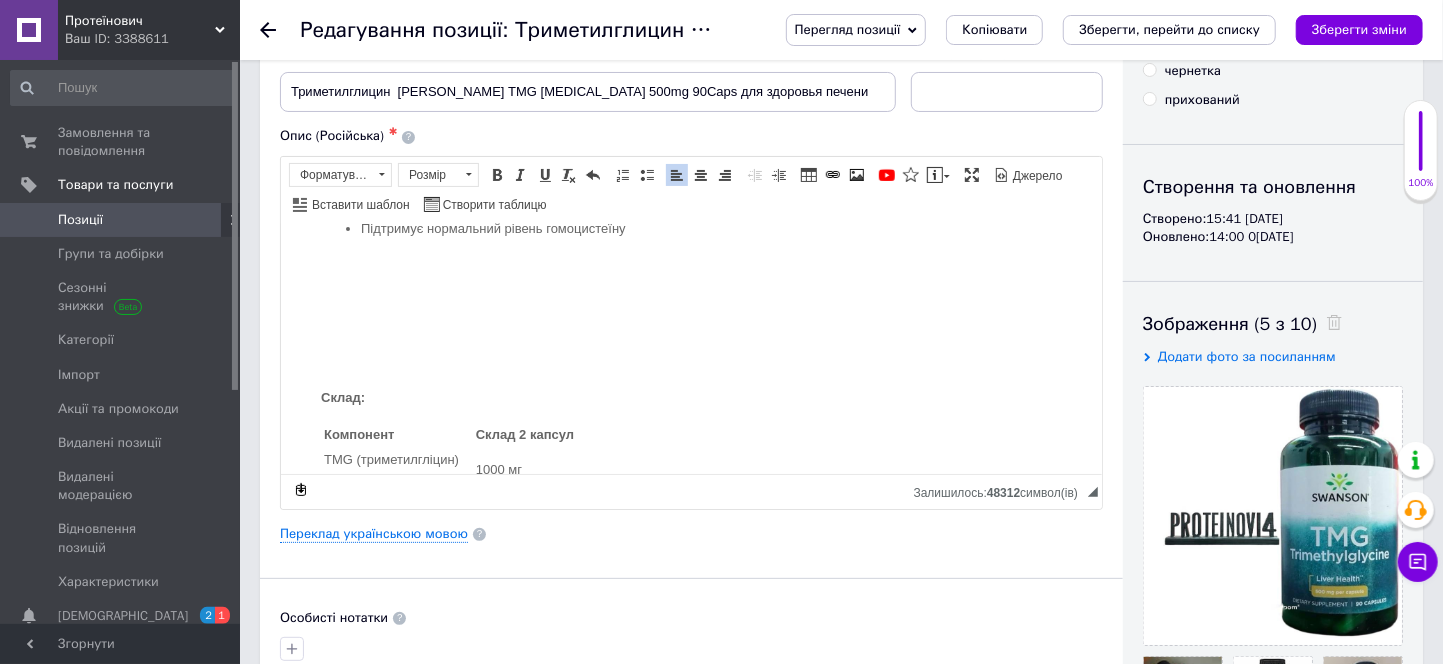 scroll, scrollTop: 611, scrollLeft: 0, axis: vertical 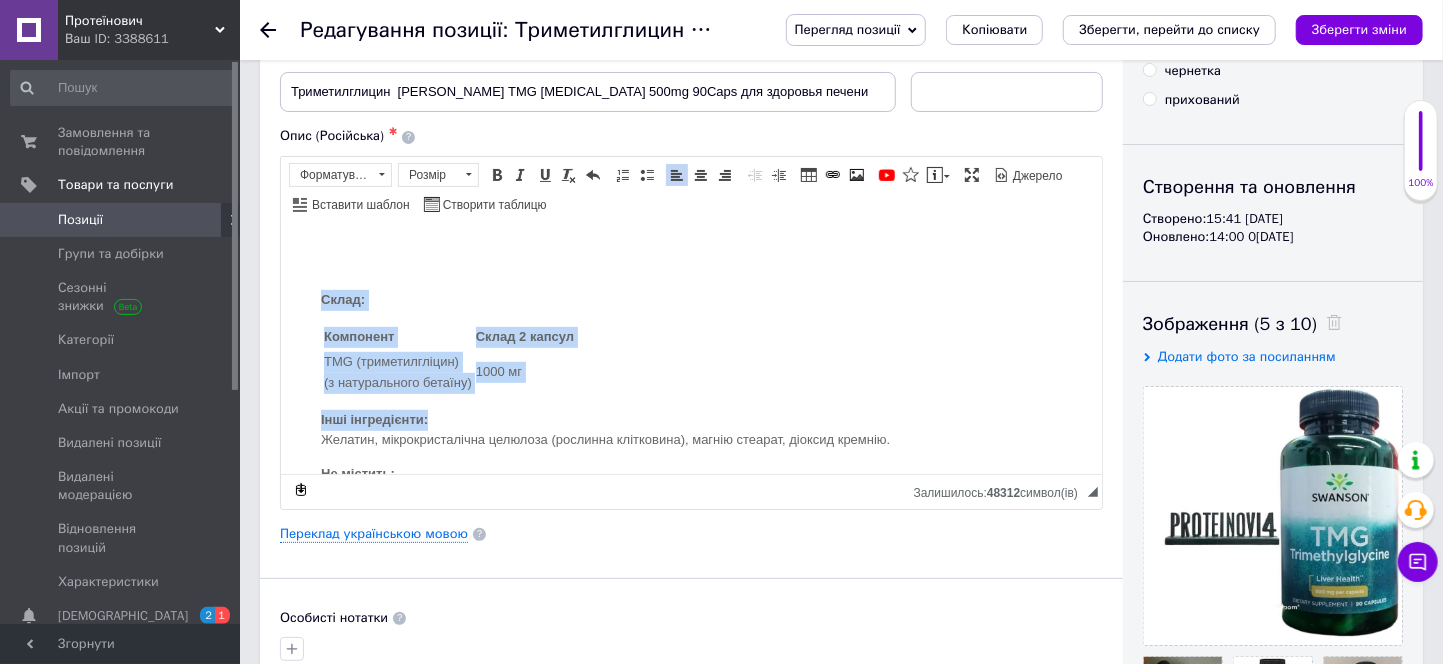drag, startPoint x: 315, startPoint y: 288, endPoint x: 632, endPoint y: 400, distance: 336.2038 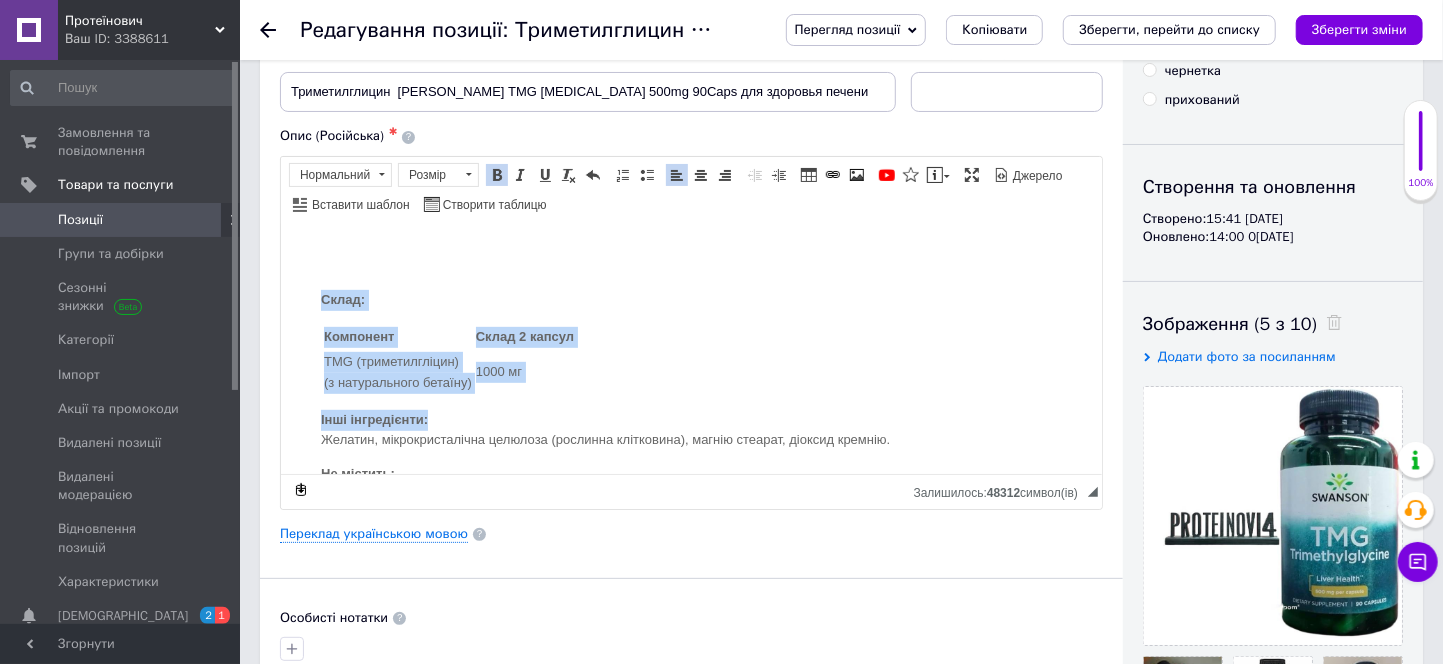 click on "Переваги: Підтримує нормальну роботу печінки Підтримує детоксикацію Підтримує нормальний рівень гомоцистеїну Склад: Компонент Склад 2 капсул TMG (триметилгліцин) (з натурального бетаїну) 1000 мг Інші інгредієнти: Желатин, мікрокристалічна целюлоза (рослинна клітковина), магнію стеарат, діоксид кремнію. Не містить: Нічого, крім перерахованого. Рекомендації щодо застосування [PERSON_NAME] TMG [MEDICAL_DATA] 500mg 90Caps  : Приймати по дві капсули щодня, запиваючи водою." at bounding box center [690, 315] 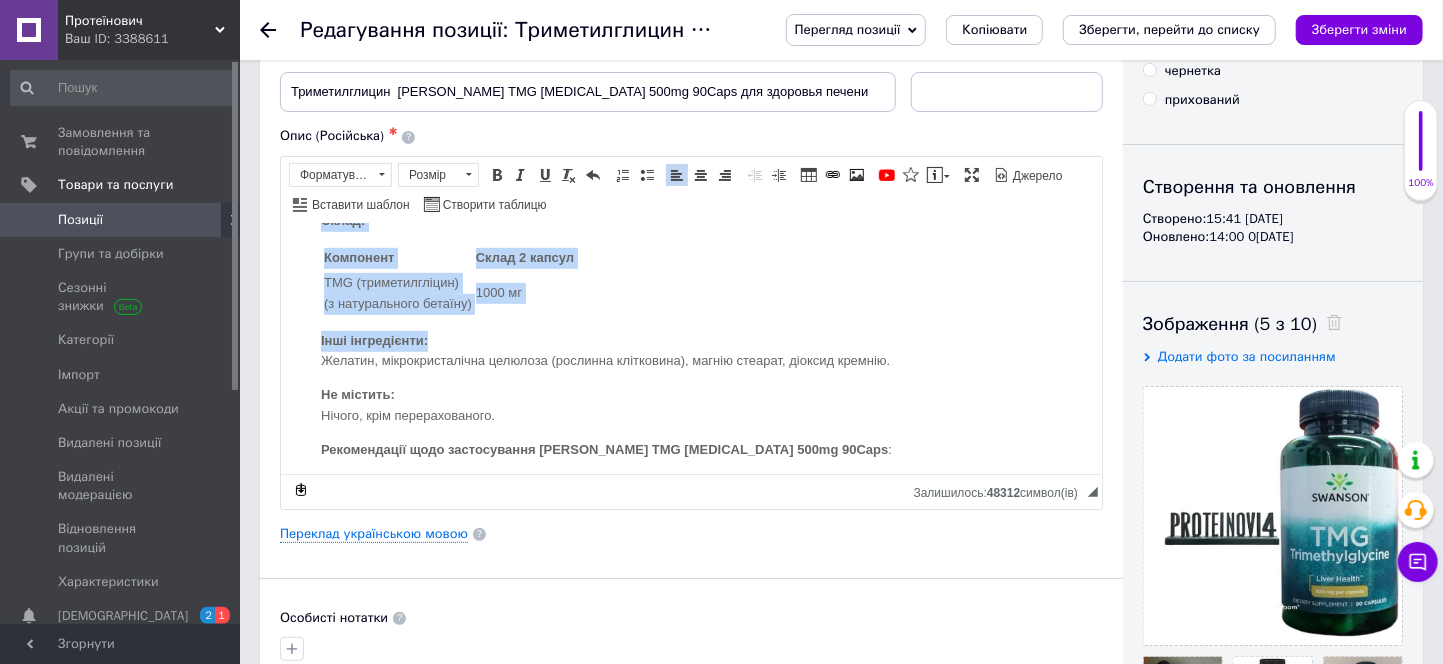 scroll, scrollTop: 722, scrollLeft: 0, axis: vertical 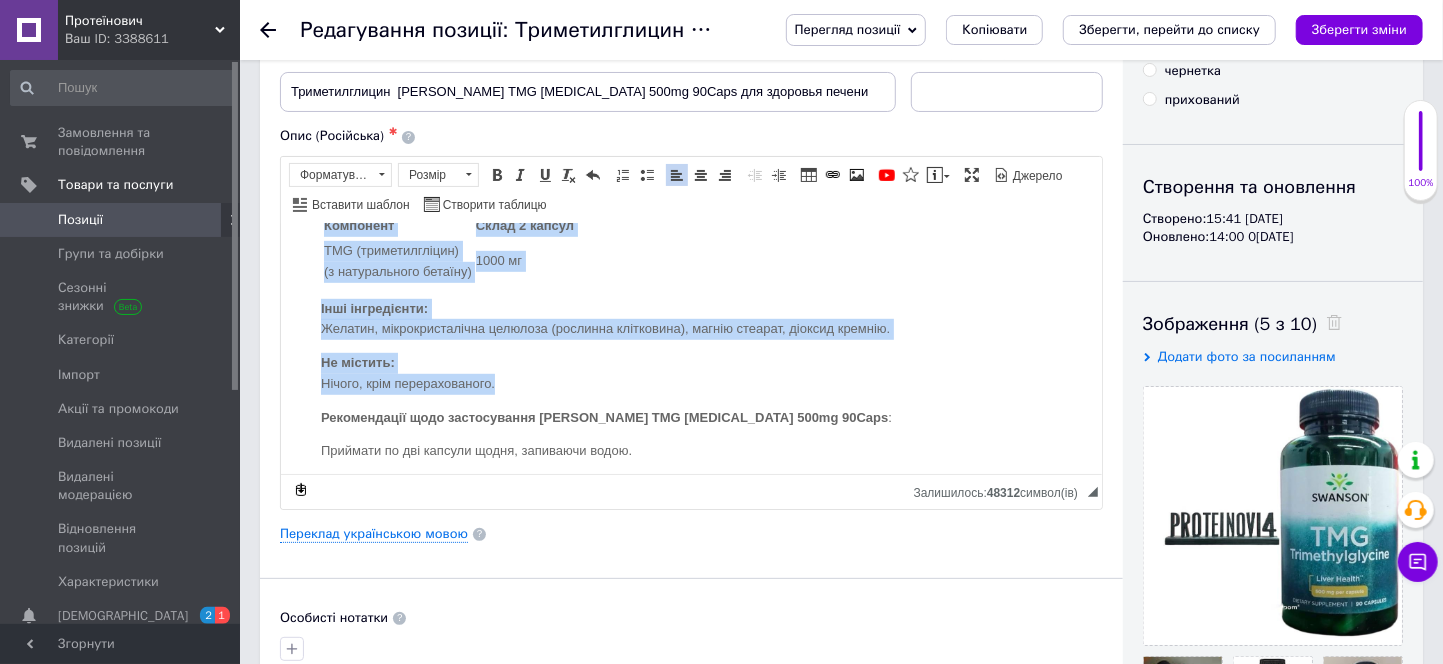 drag, startPoint x: 315, startPoint y: 297, endPoint x: 704, endPoint y: 380, distance: 397.7562 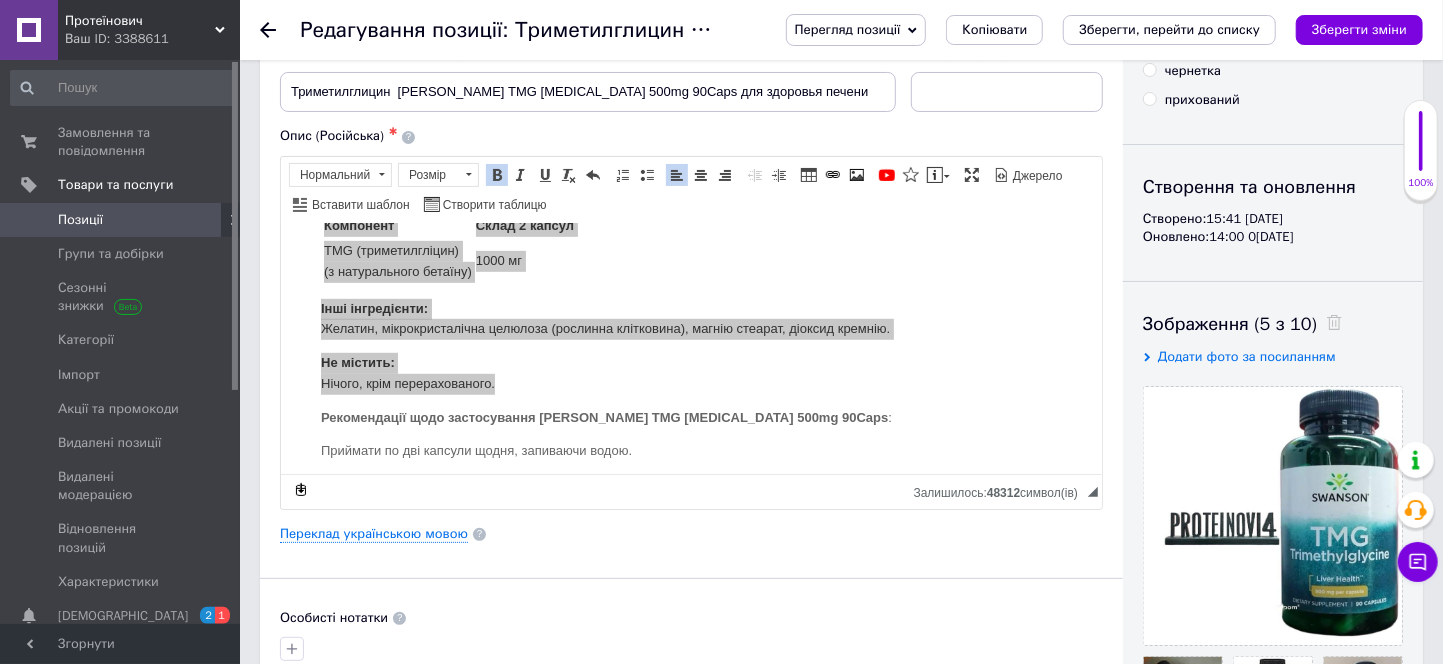 scroll, scrollTop: 0, scrollLeft: 0, axis: both 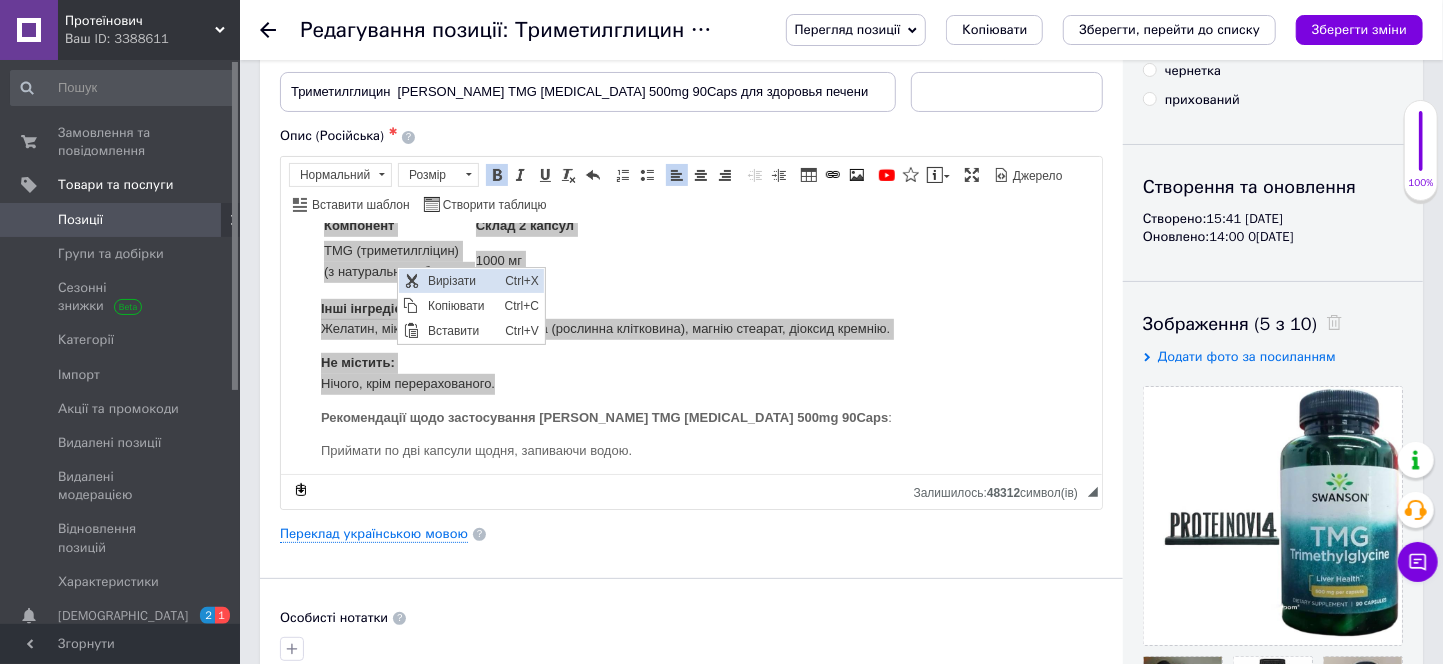 drag, startPoint x: 435, startPoint y: 284, endPoint x: 553, endPoint y: 328, distance: 125.93649 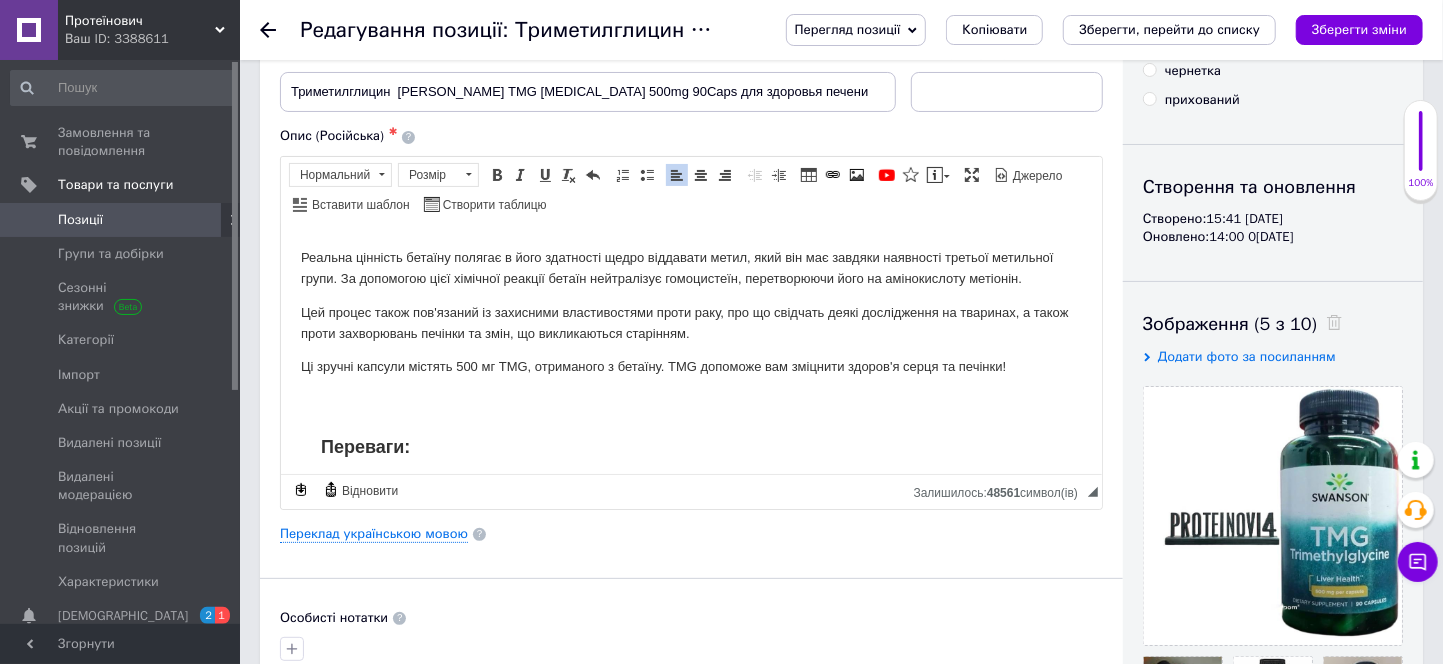 scroll, scrollTop: 206, scrollLeft: 0, axis: vertical 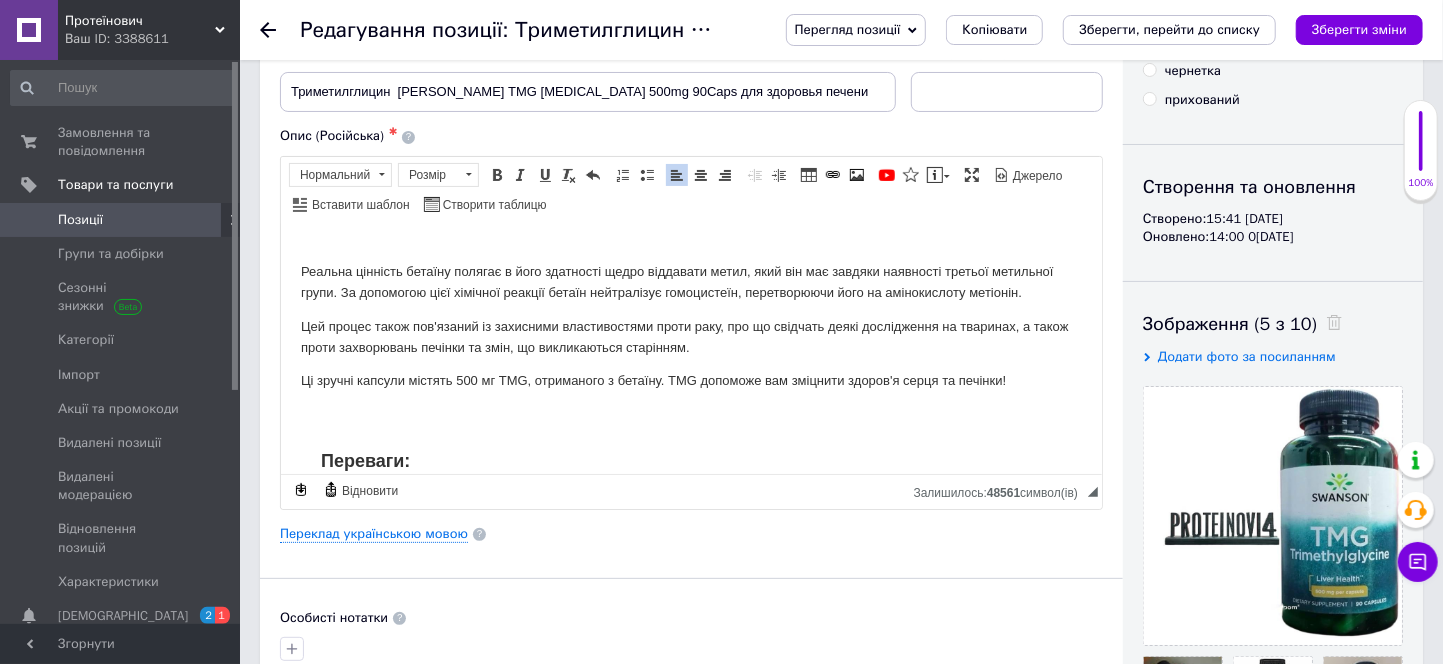 click on "Цей процес також пов'язаний із захисними властивостями проти раку, про що свідчать деякі дослідження на тваринах, а також проти захворювань печінки та змін, що викликаються старінням." at bounding box center [690, 337] 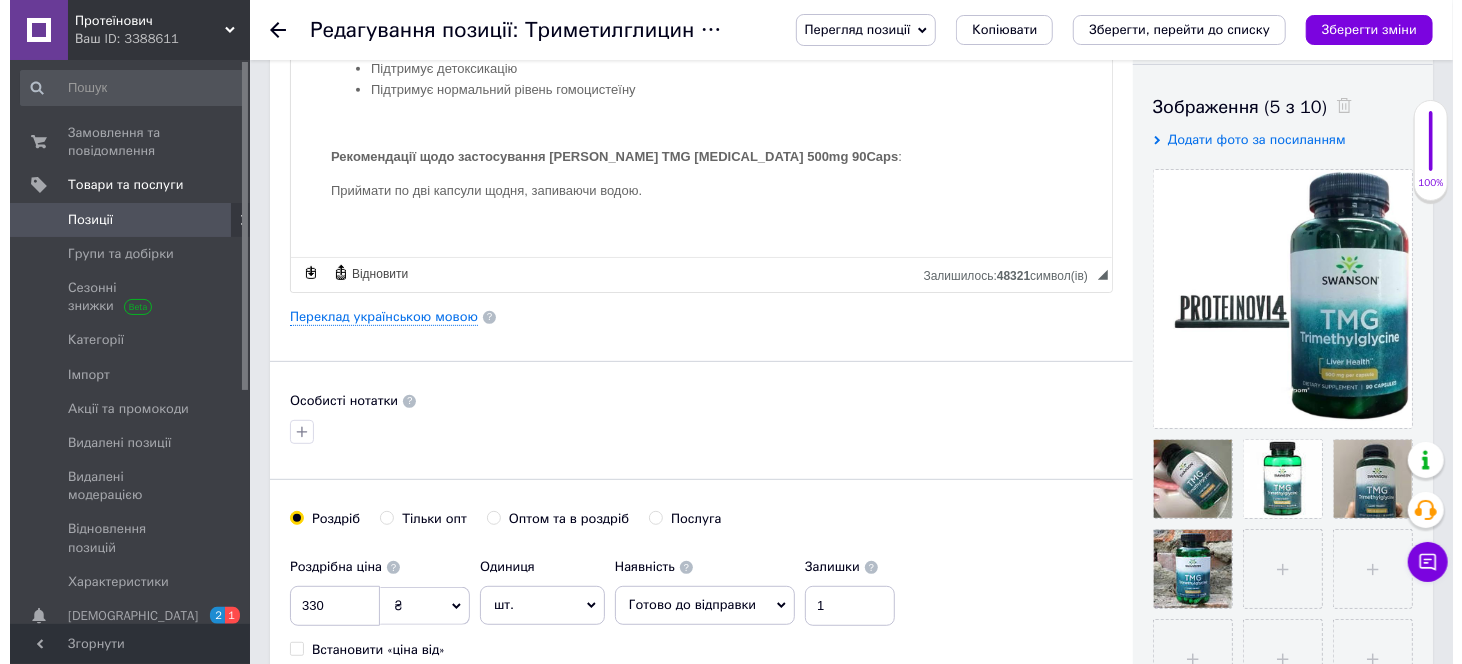 scroll, scrollTop: 333, scrollLeft: 0, axis: vertical 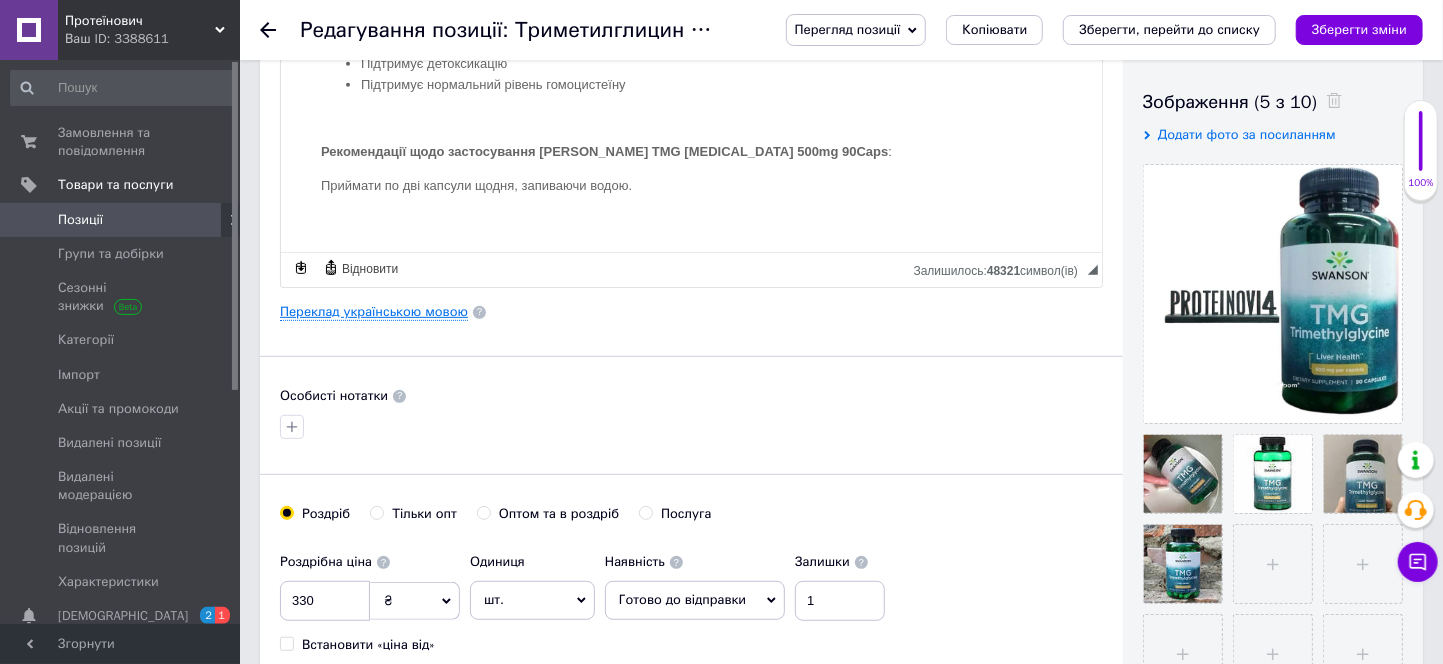 click on "Переклад українською мовою" at bounding box center (374, 312) 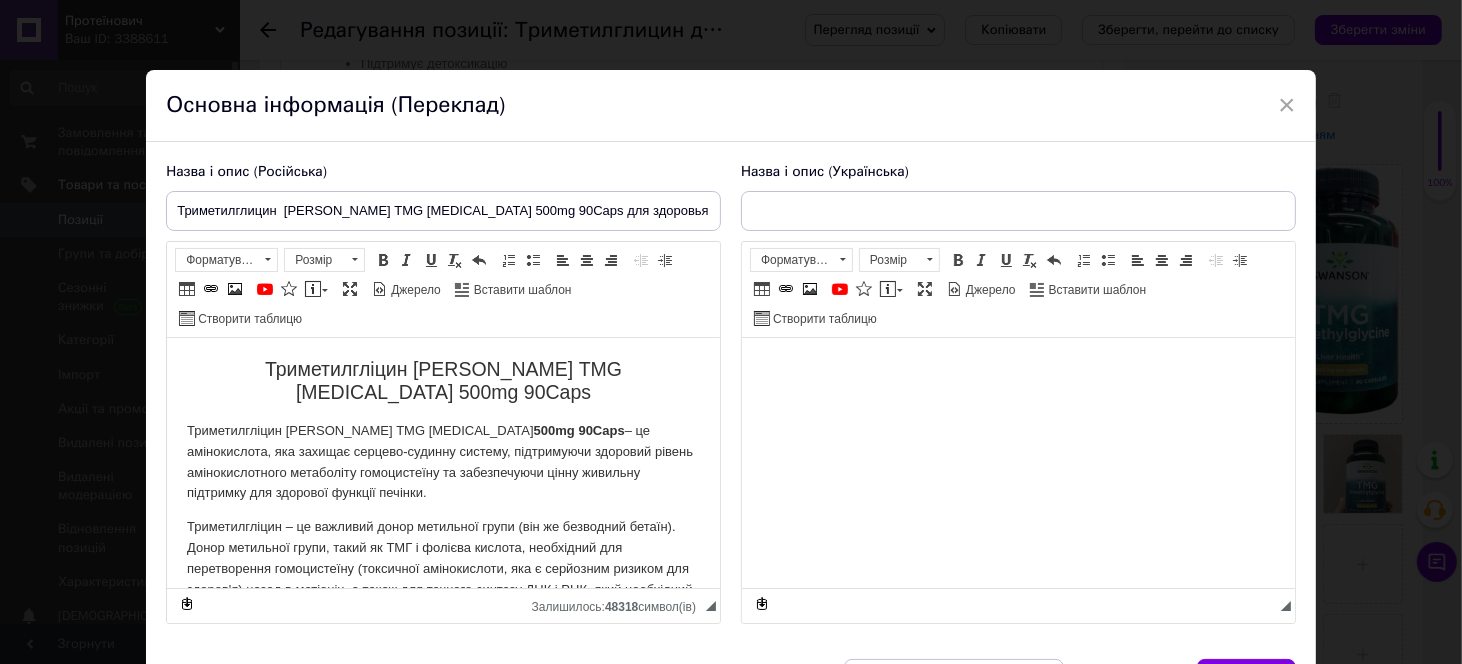 scroll, scrollTop: 0, scrollLeft: 0, axis: both 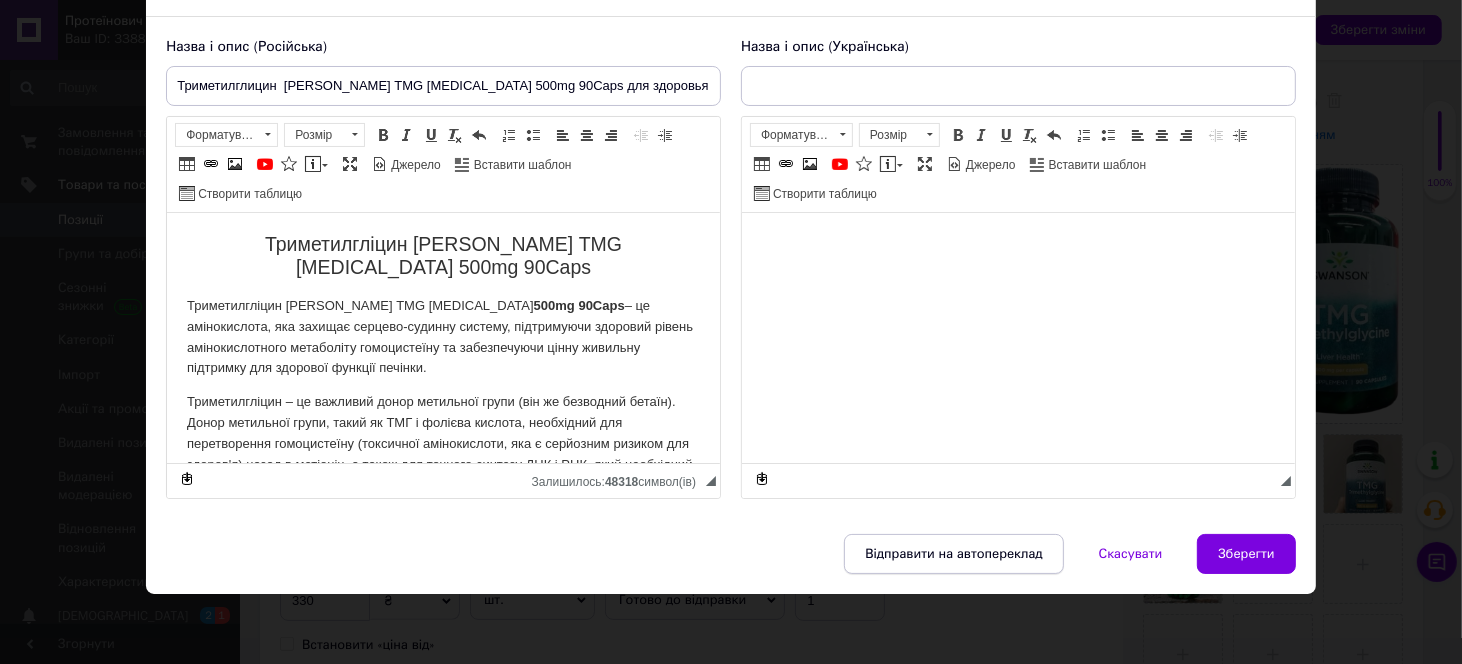 type on "Триметилгліцин для здоров'я печінки [PERSON_NAME] TMG [MEDICAL_DATA] 500mg 90Caps" 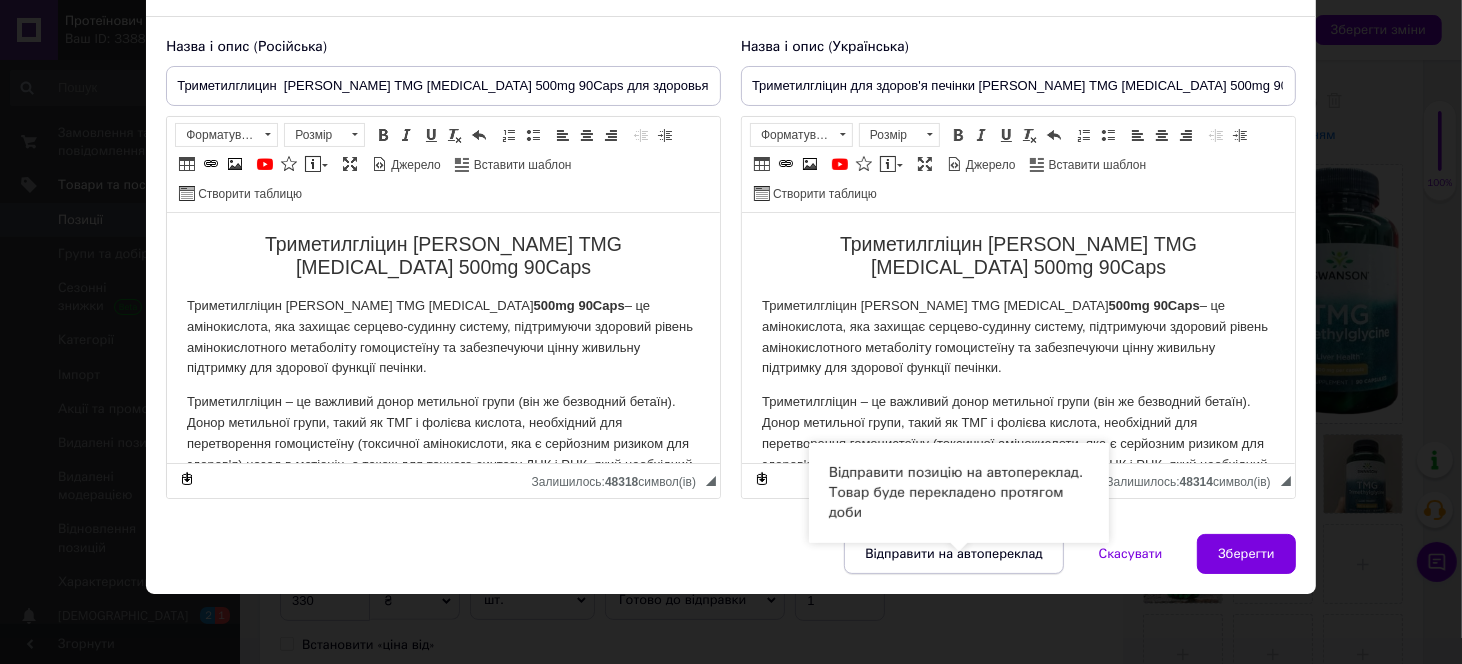 click on "Відправити на автопереклад" at bounding box center (953, 554) 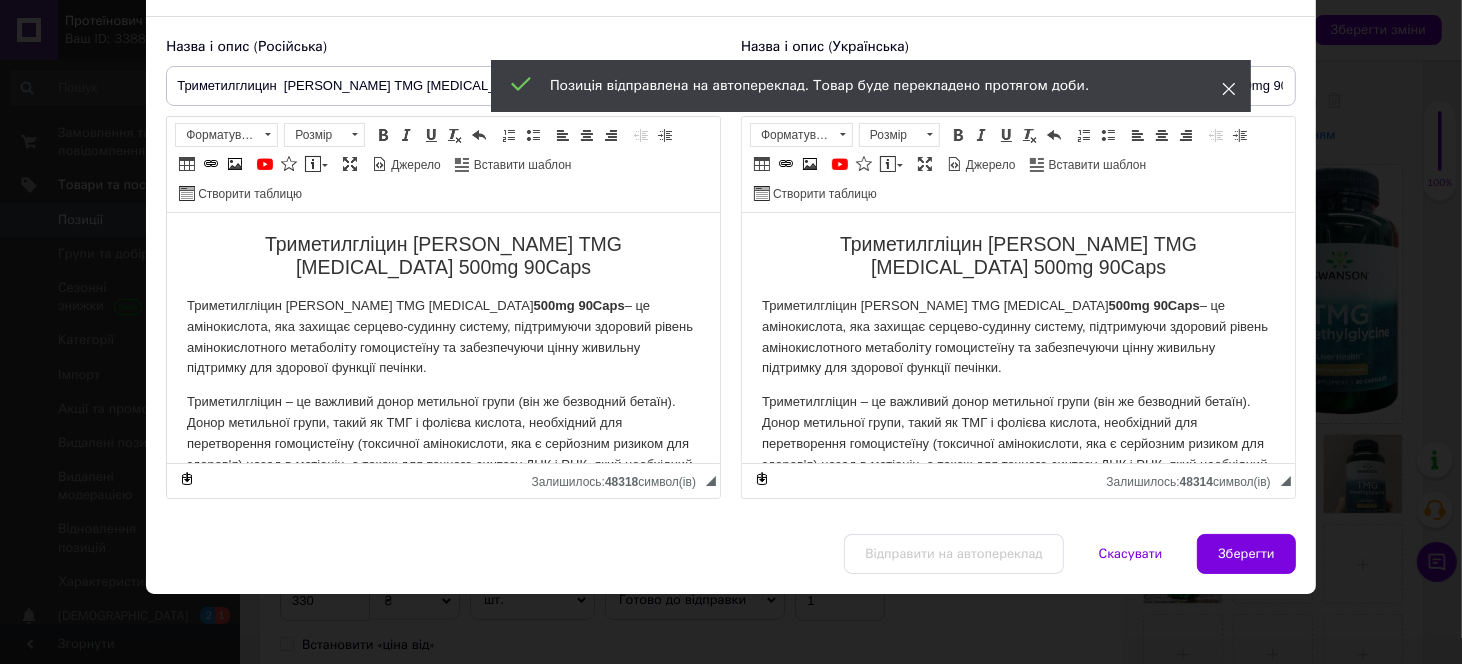 click 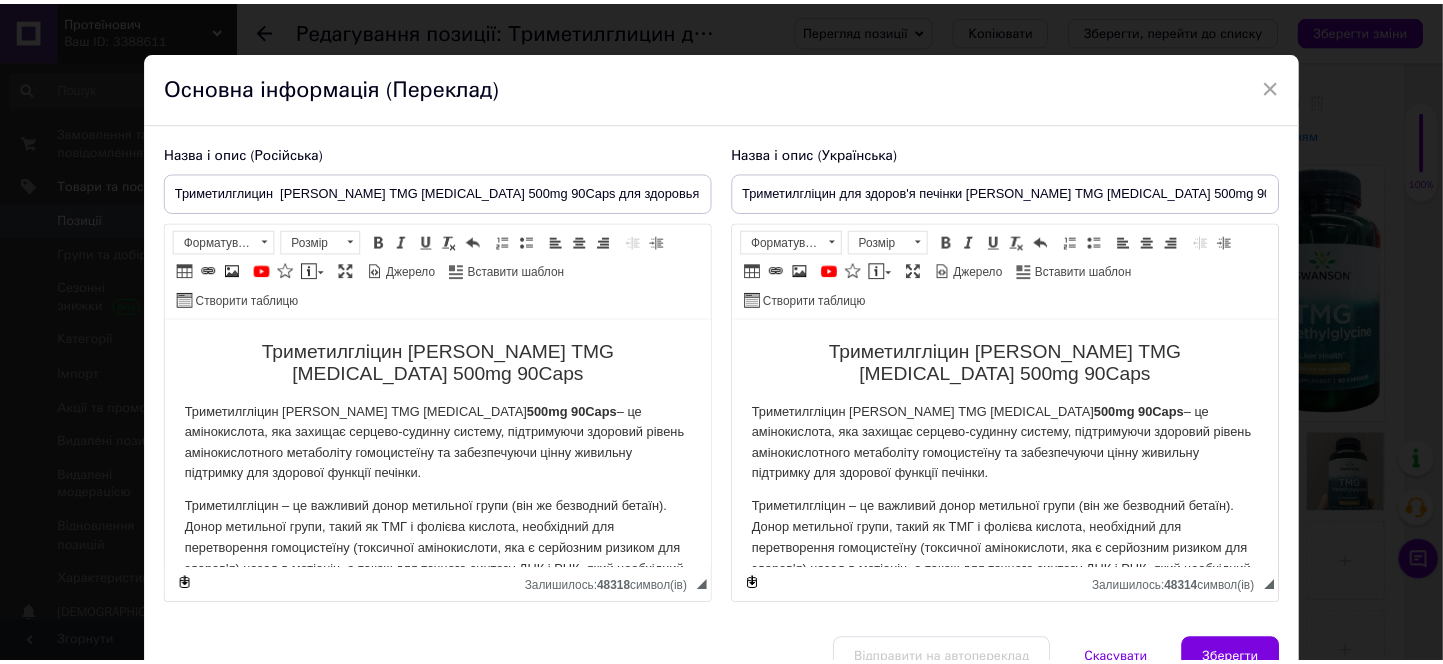 scroll, scrollTop: 0, scrollLeft: 0, axis: both 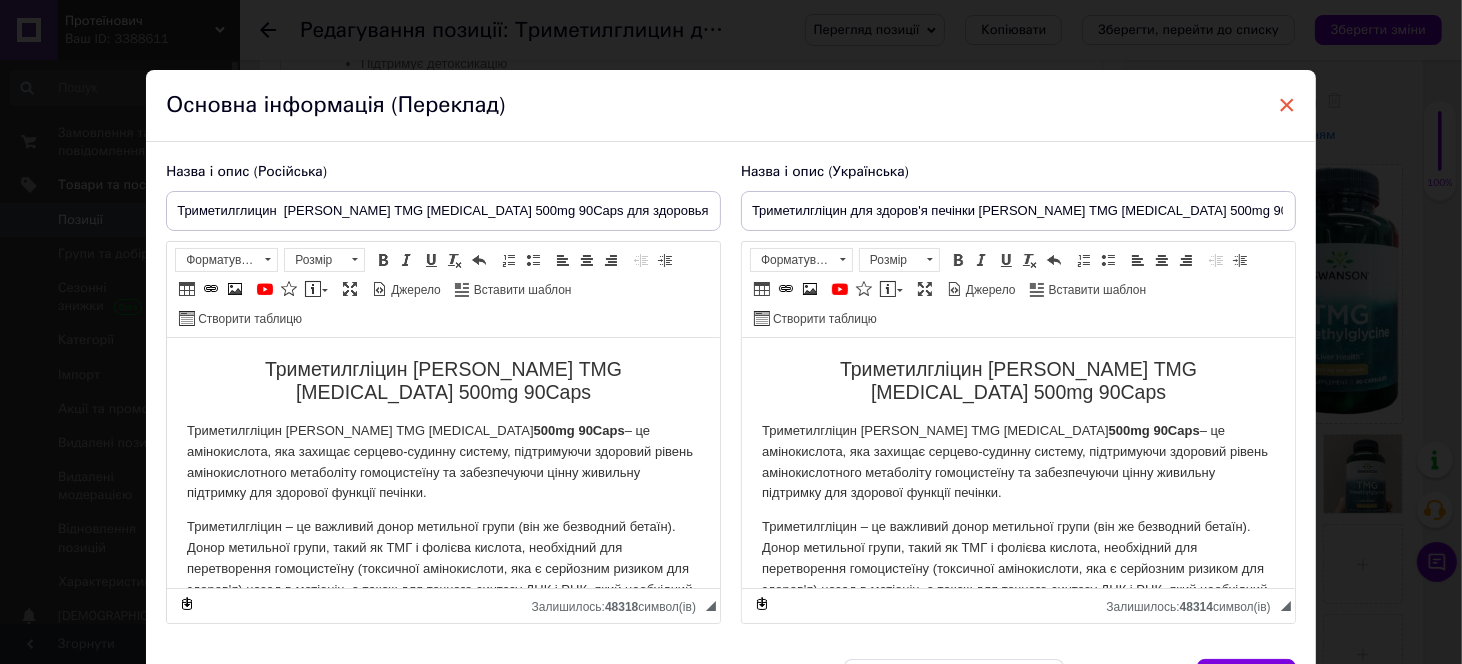 click on "×" at bounding box center (1287, 105) 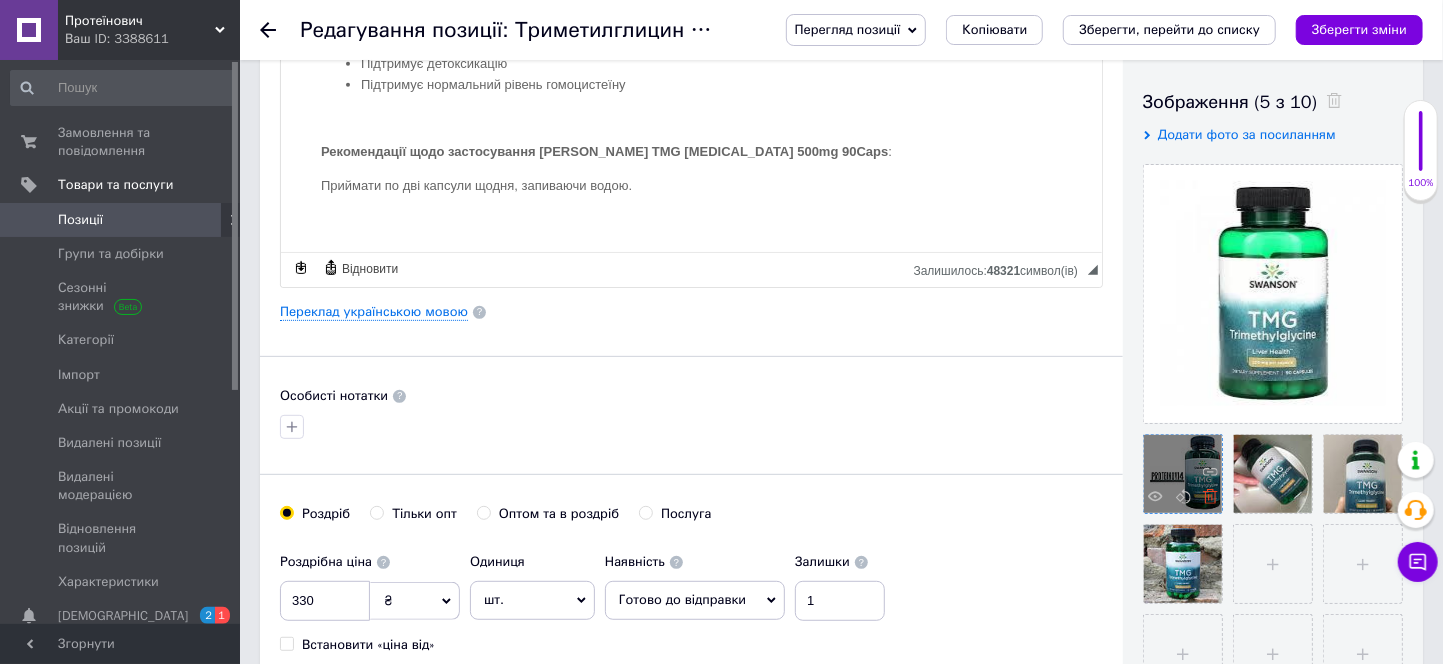 click 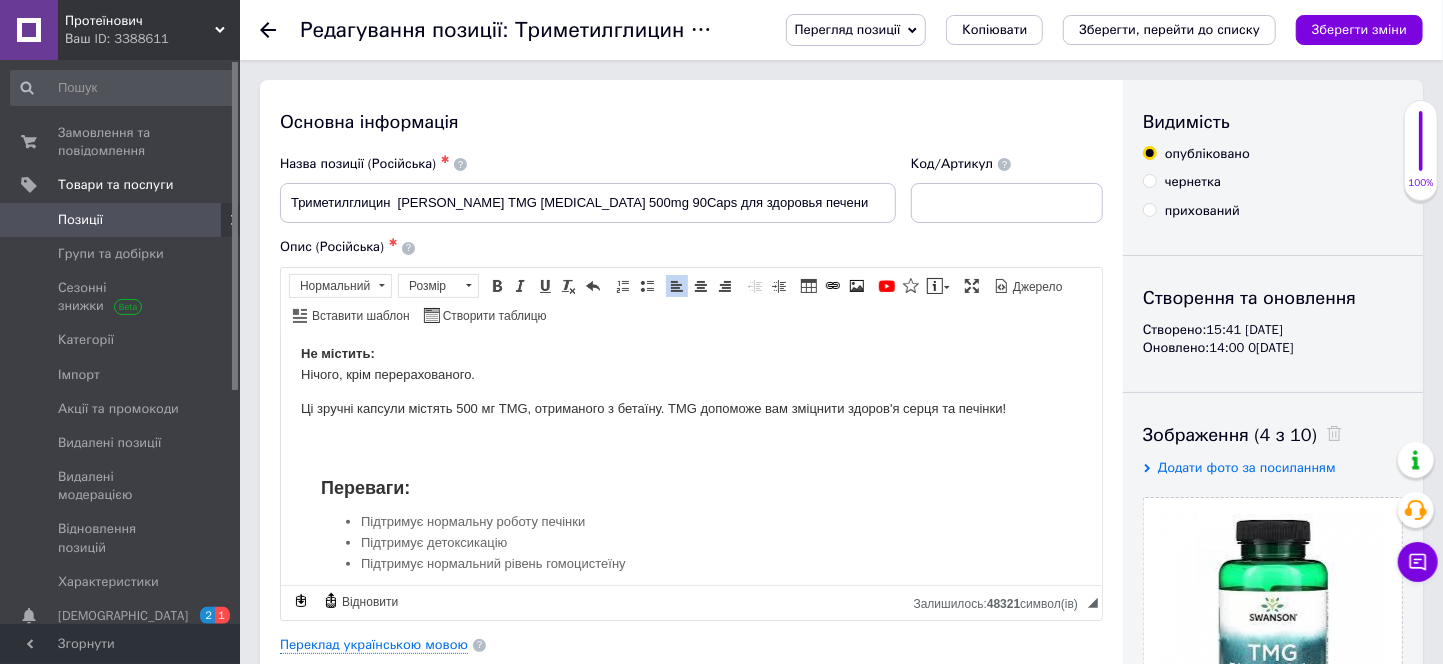 scroll, scrollTop: 442, scrollLeft: 0, axis: vertical 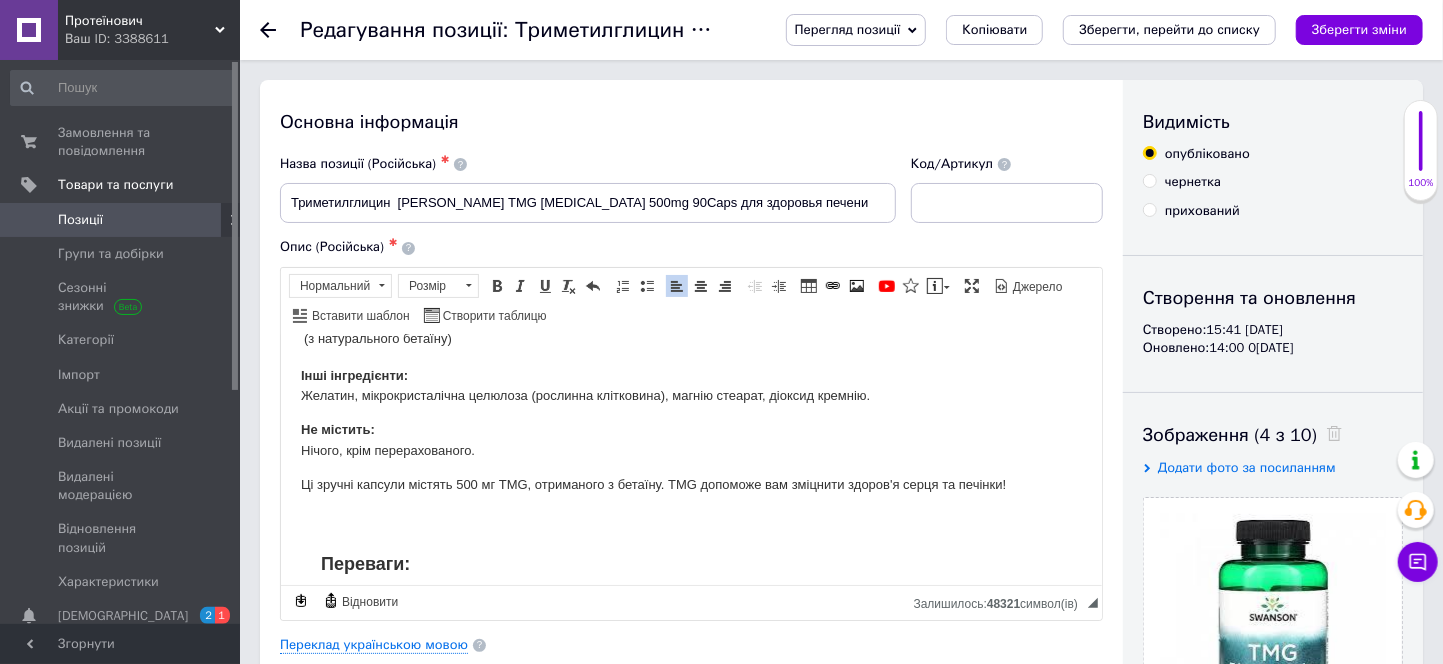 click on "Позиції" at bounding box center [80, 220] 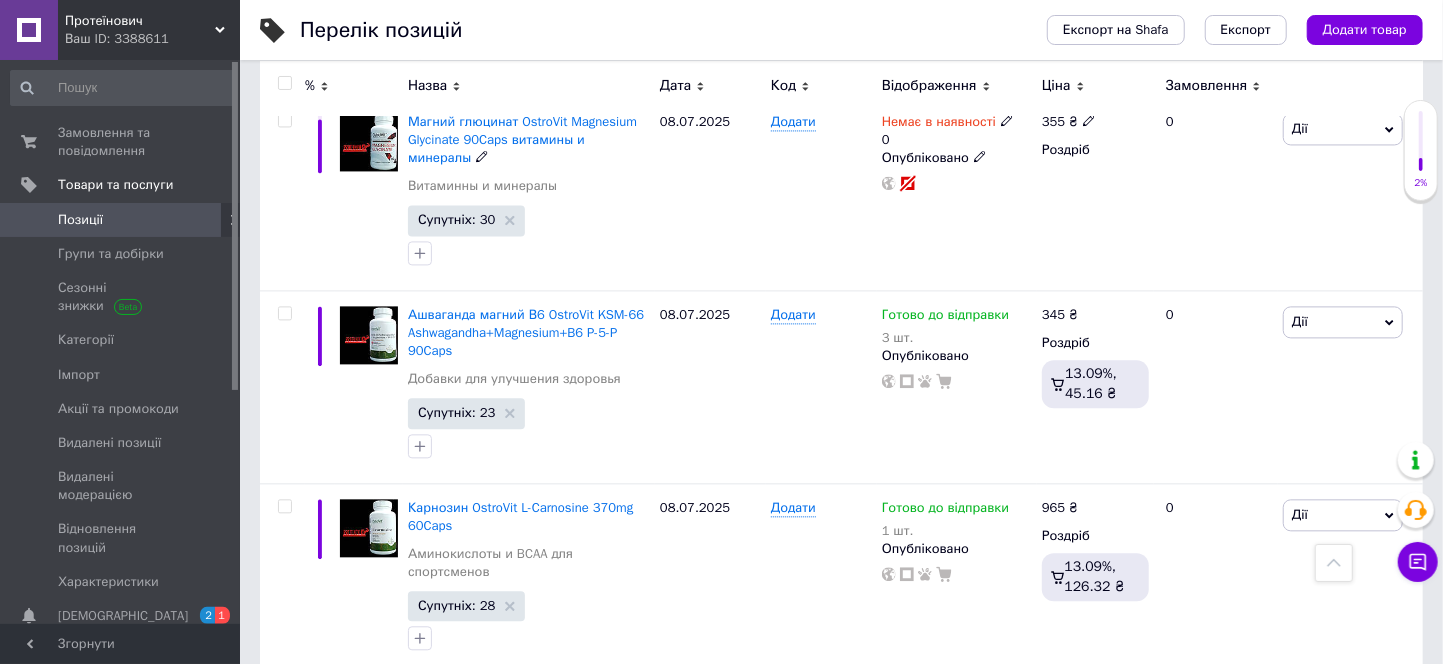 scroll, scrollTop: 2555, scrollLeft: 0, axis: vertical 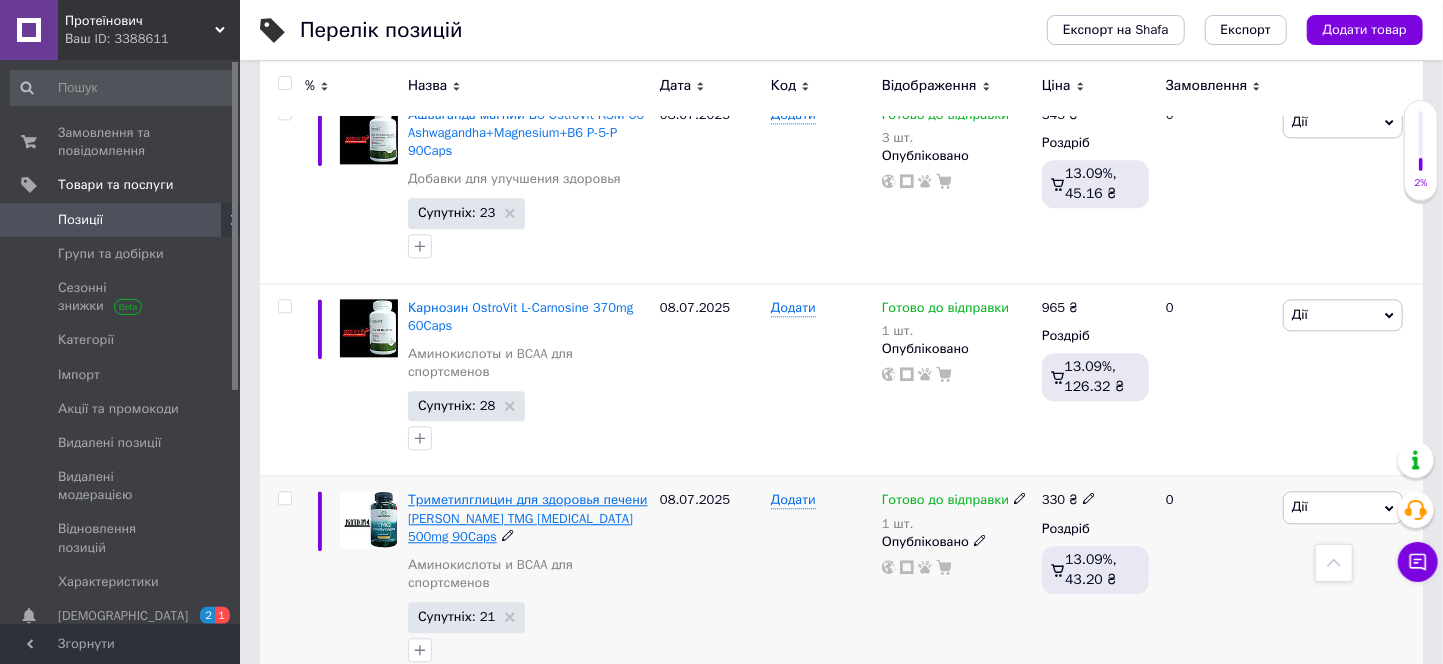 click on "Триметилглицин для здоровья печени [PERSON_NAME] TMG [MEDICAL_DATA] 500mg 90Caps" at bounding box center (528, 517) 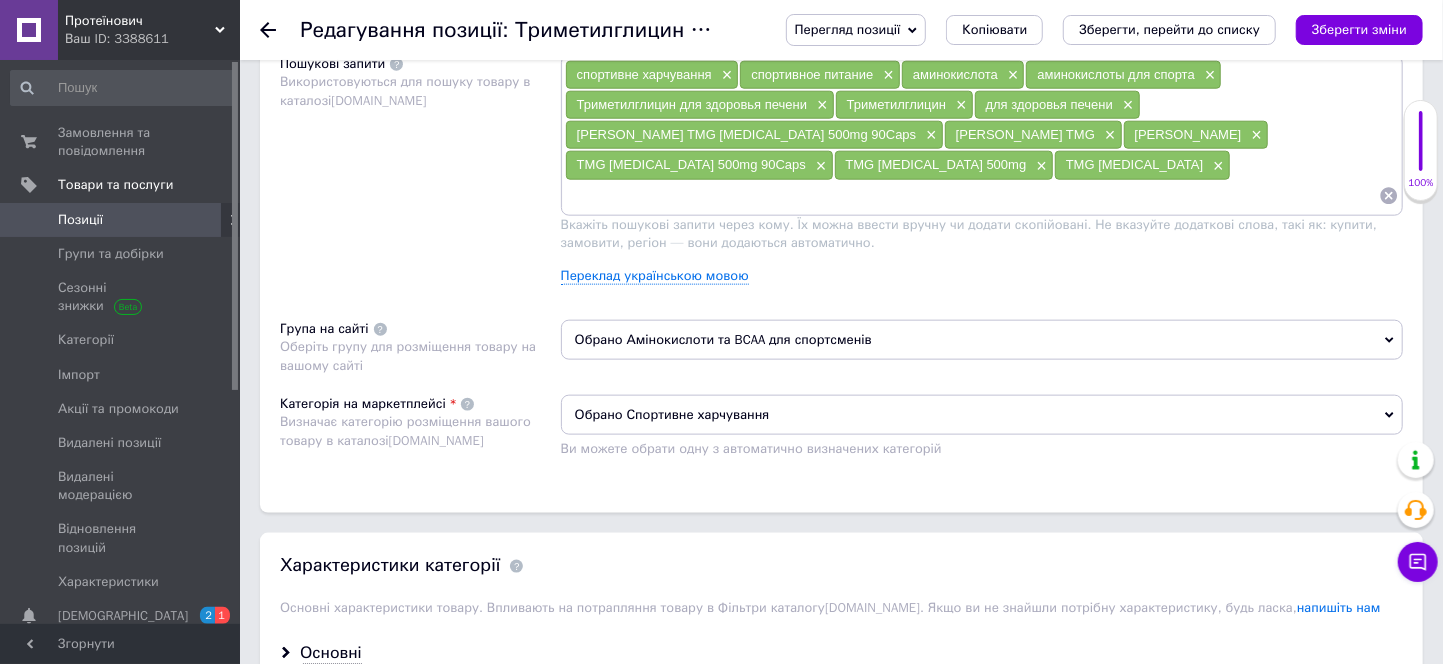 scroll, scrollTop: 1222, scrollLeft: 0, axis: vertical 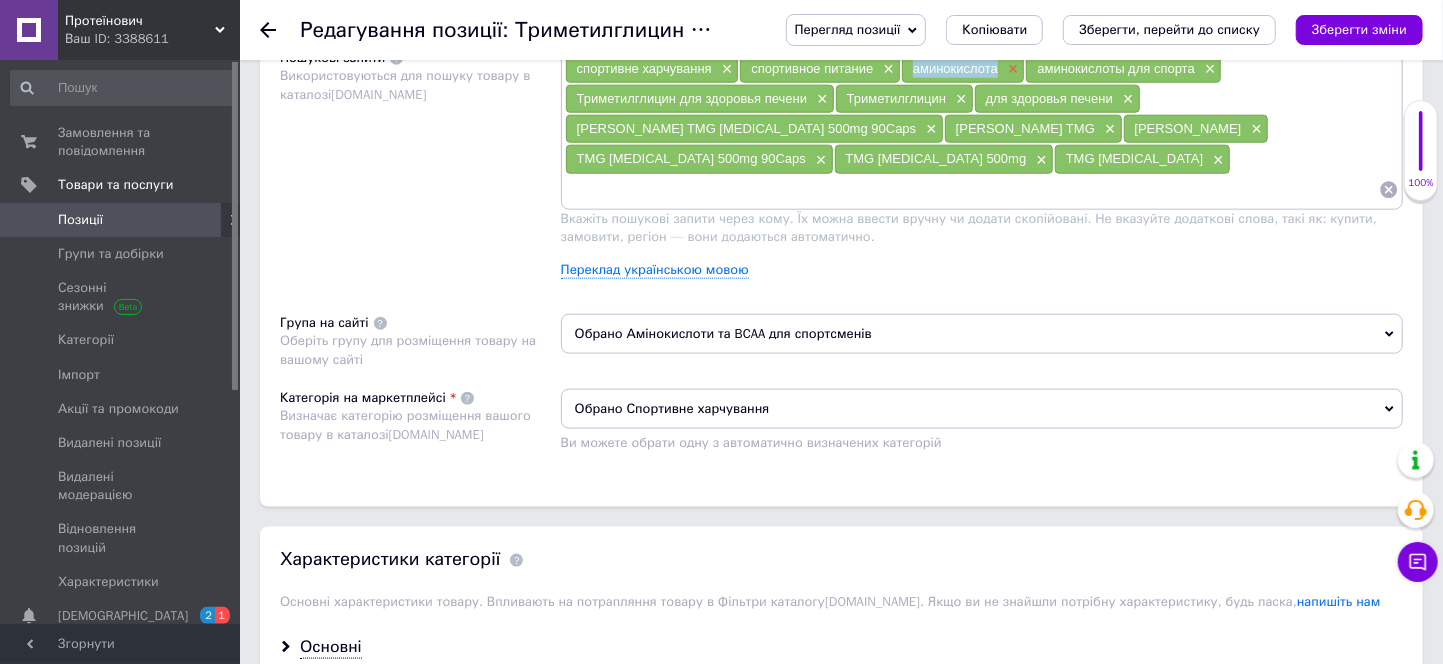 drag, startPoint x: 913, startPoint y: 250, endPoint x: 1005, endPoint y: 255, distance: 92.13577 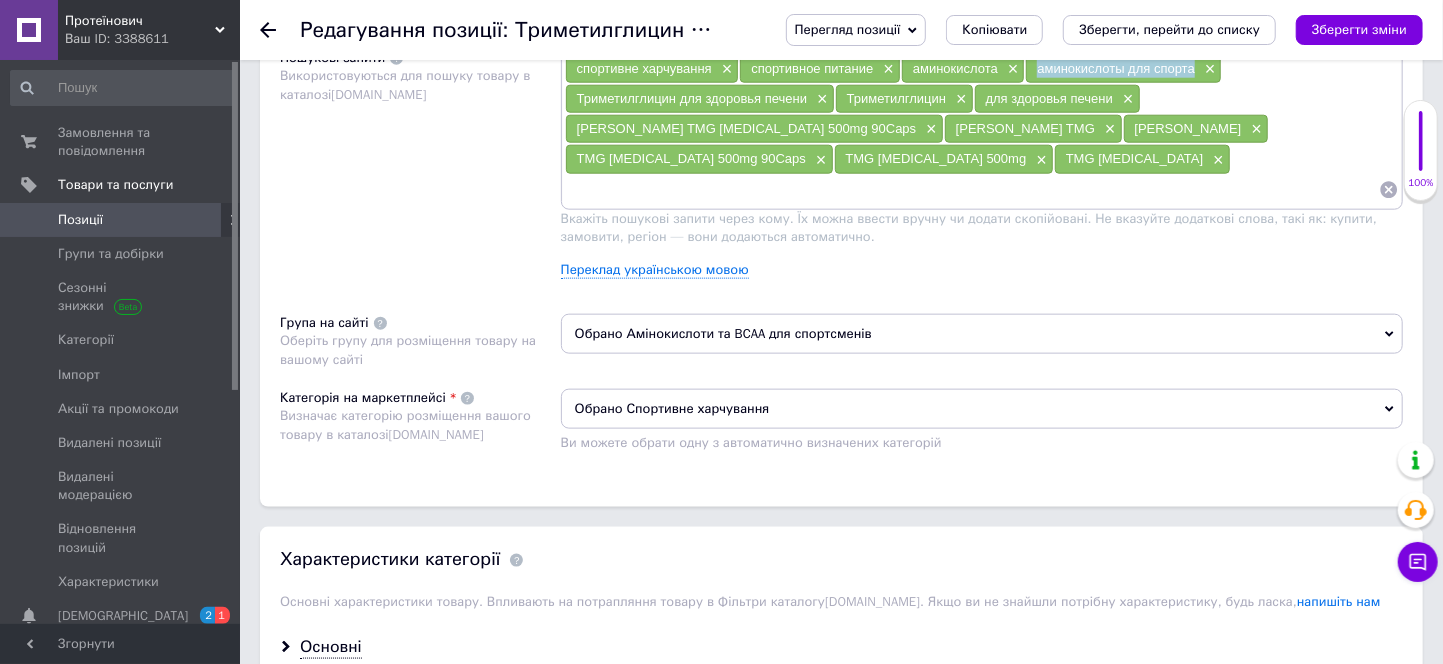 drag, startPoint x: 1034, startPoint y: 253, endPoint x: 1194, endPoint y: 250, distance: 160.02812 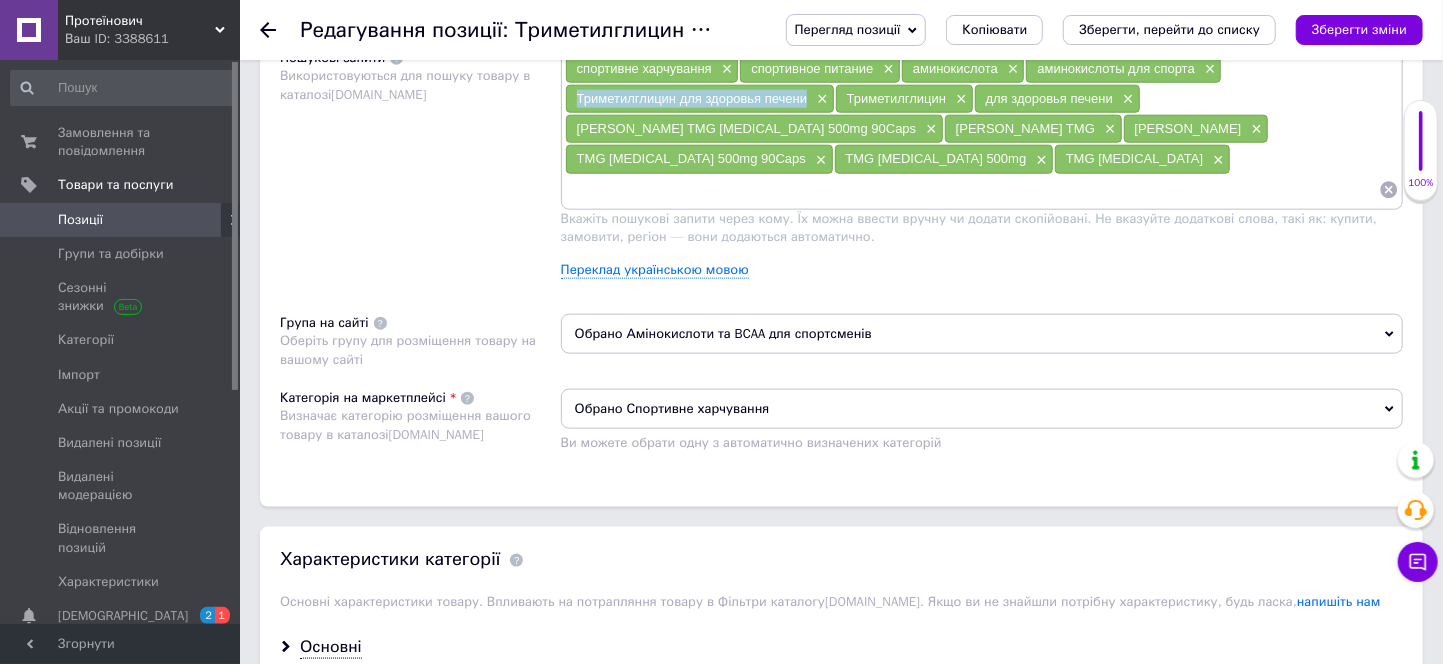 drag, startPoint x: 573, startPoint y: 281, endPoint x: 807, endPoint y: 282, distance: 234.00214 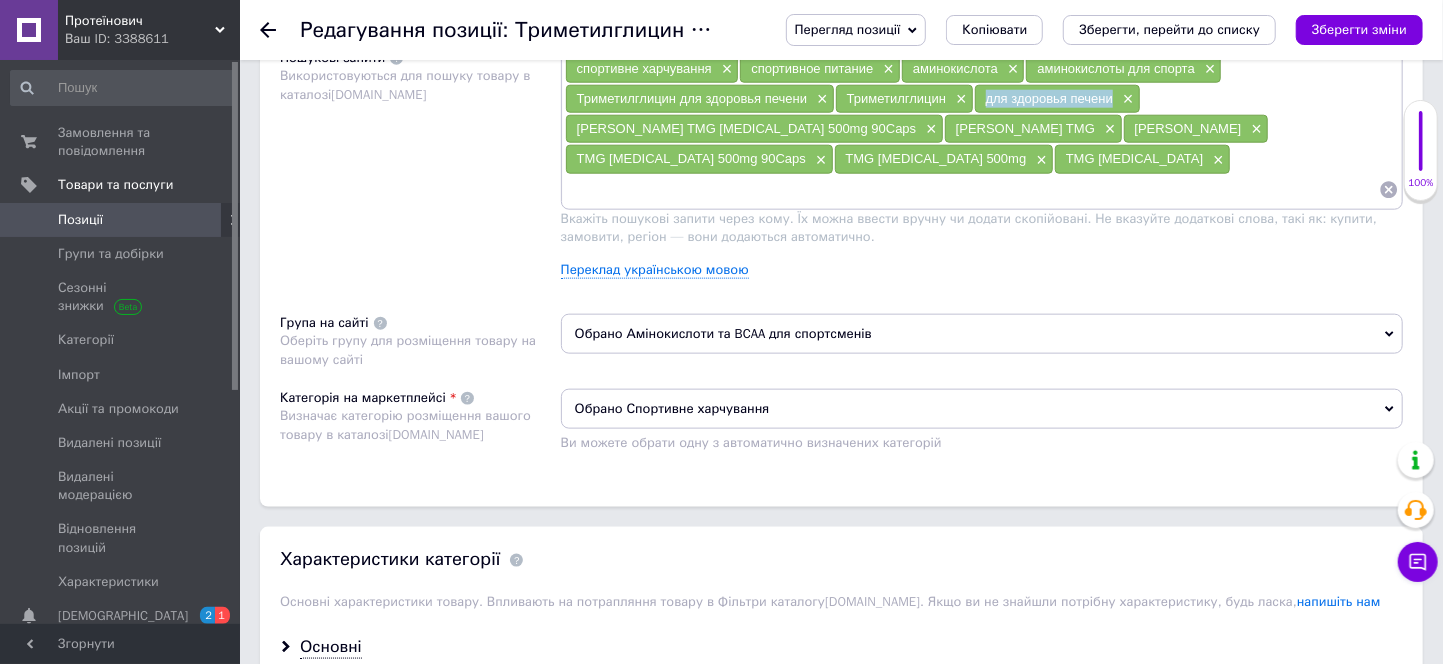 drag, startPoint x: 976, startPoint y: 276, endPoint x: 1116, endPoint y: 284, distance: 140.22838 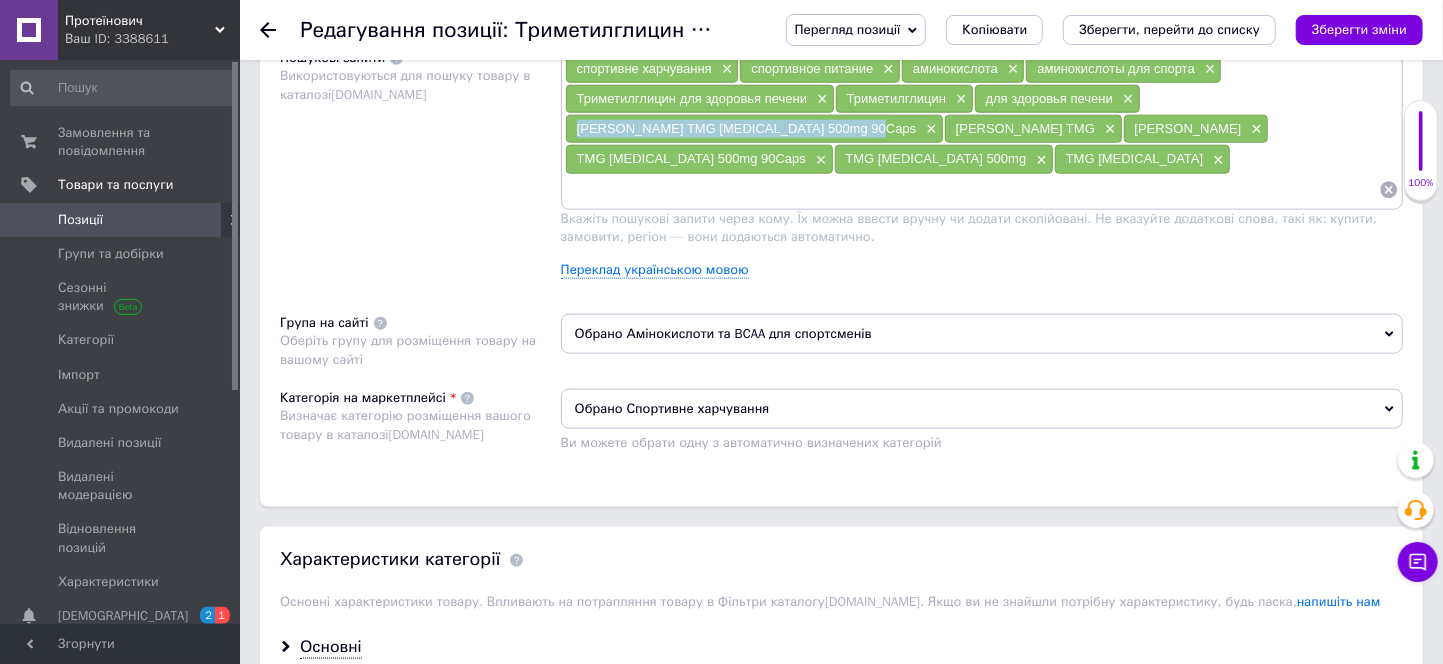 drag, startPoint x: 572, startPoint y: 307, endPoint x: 851, endPoint y: 307, distance: 279 